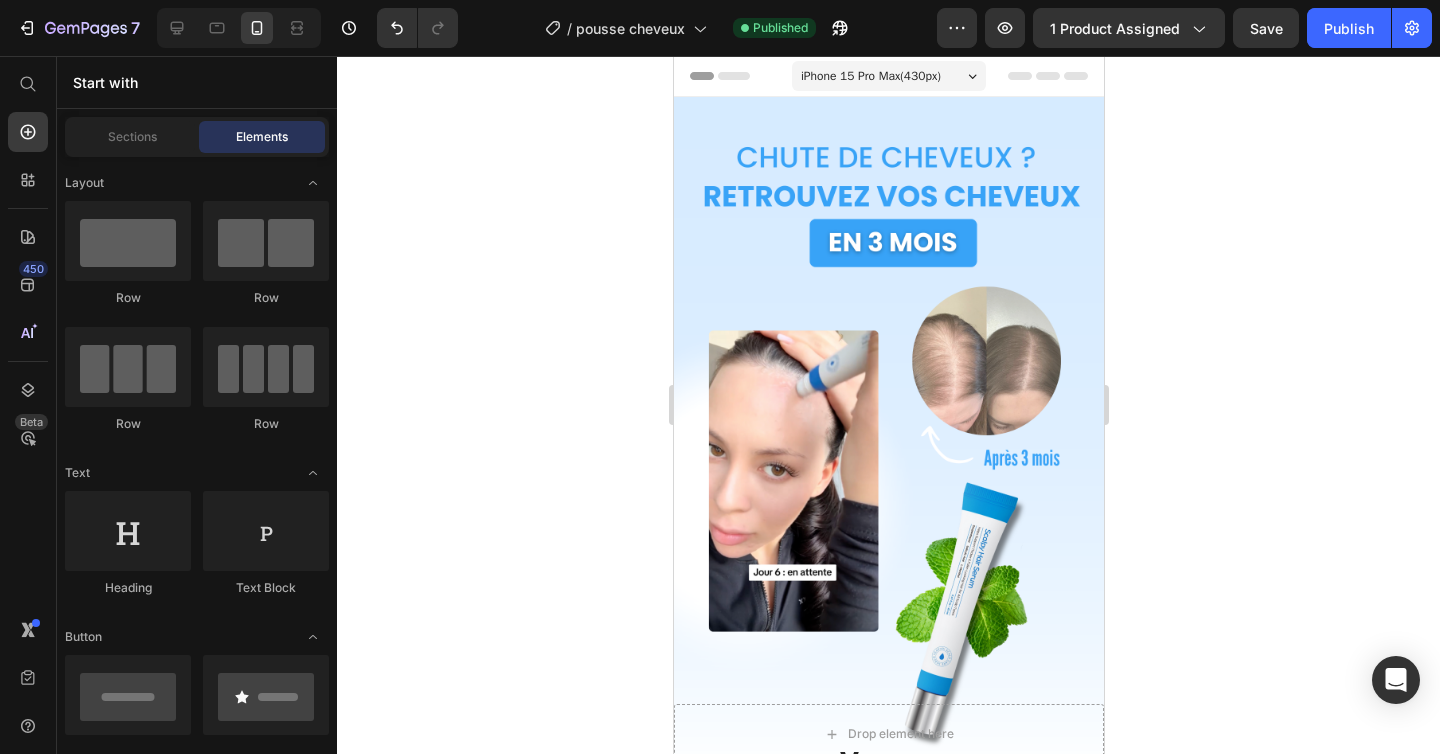 scroll, scrollTop: 0, scrollLeft: 0, axis: both 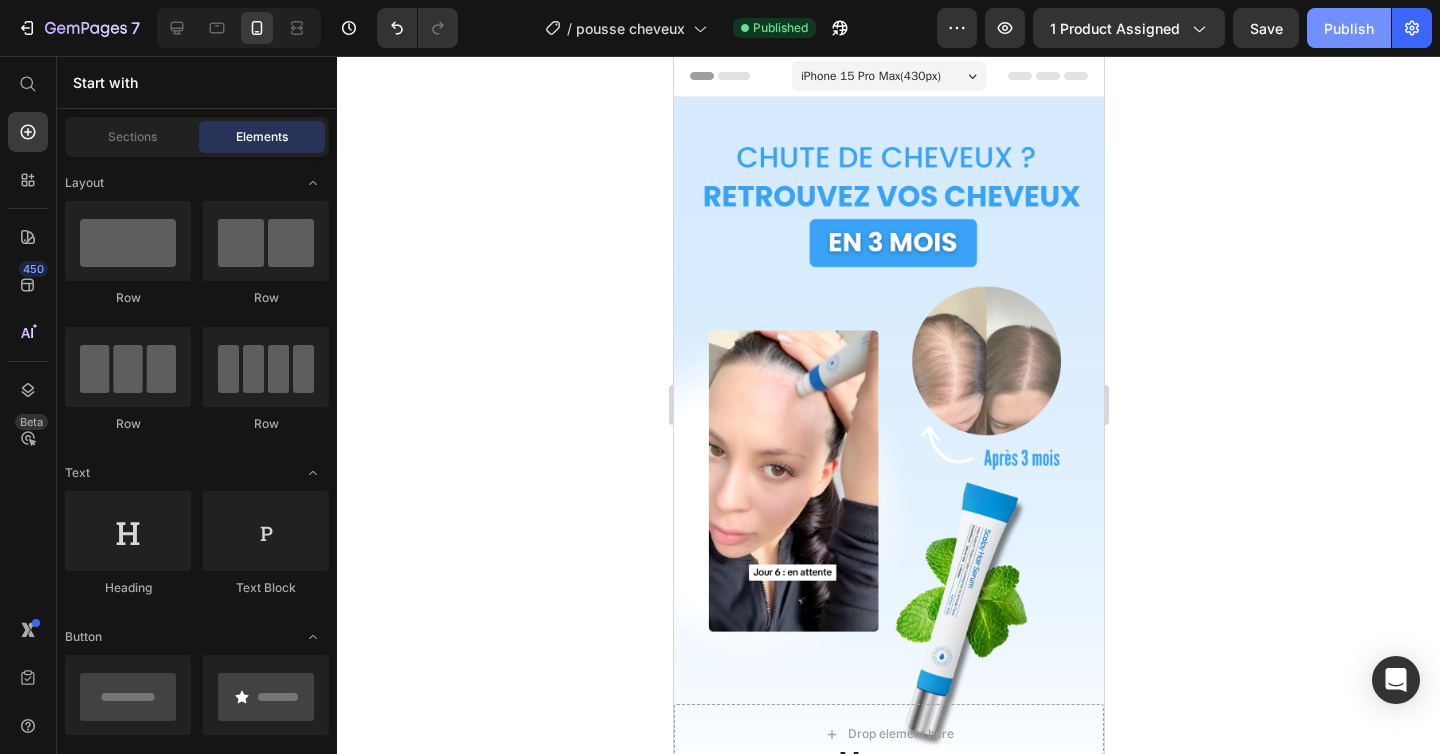 click on "Publish" at bounding box center [1349, 28] 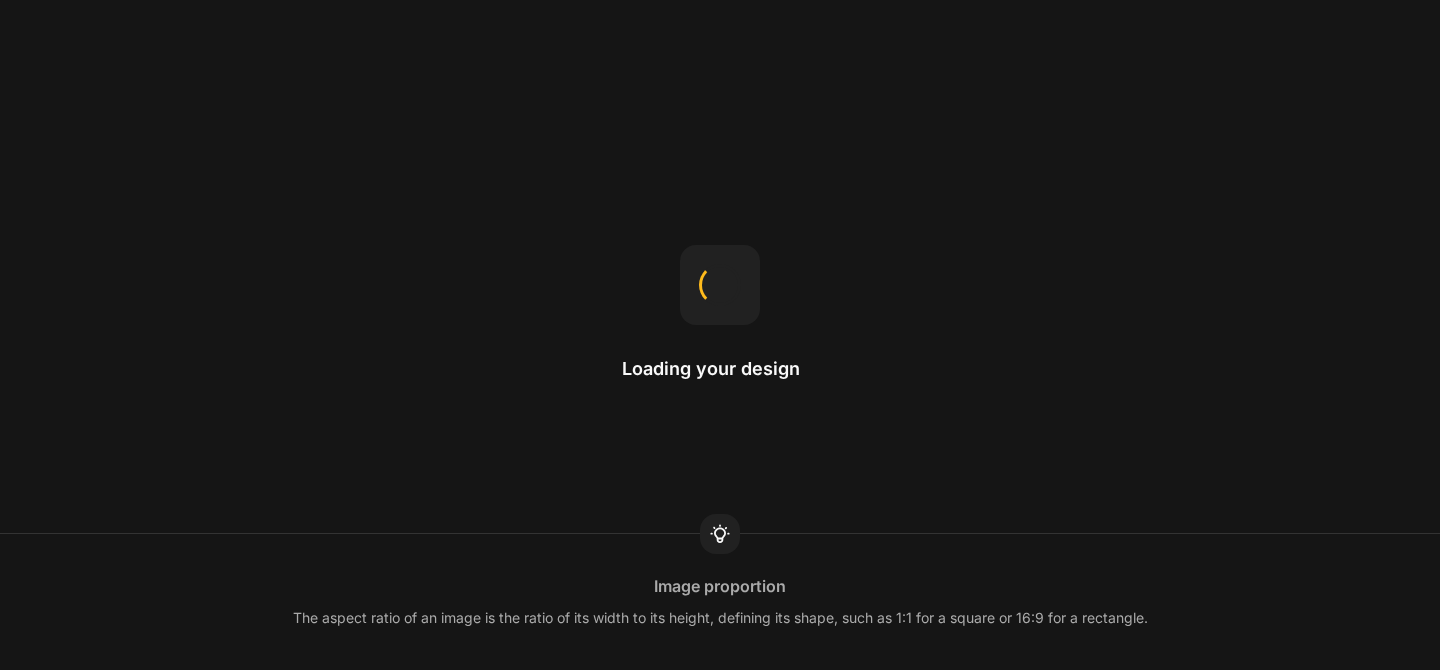 scroll, scrollTop: 0, scrollLeft: 0, axis: both 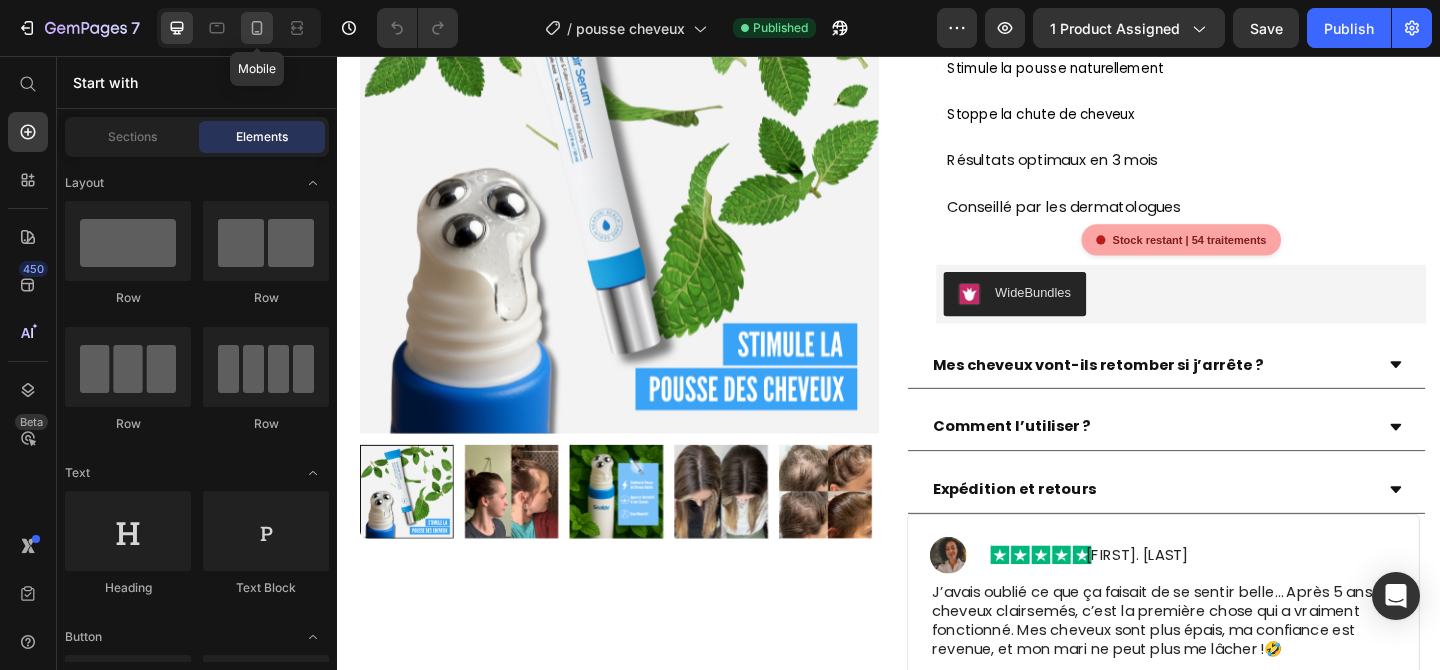 click 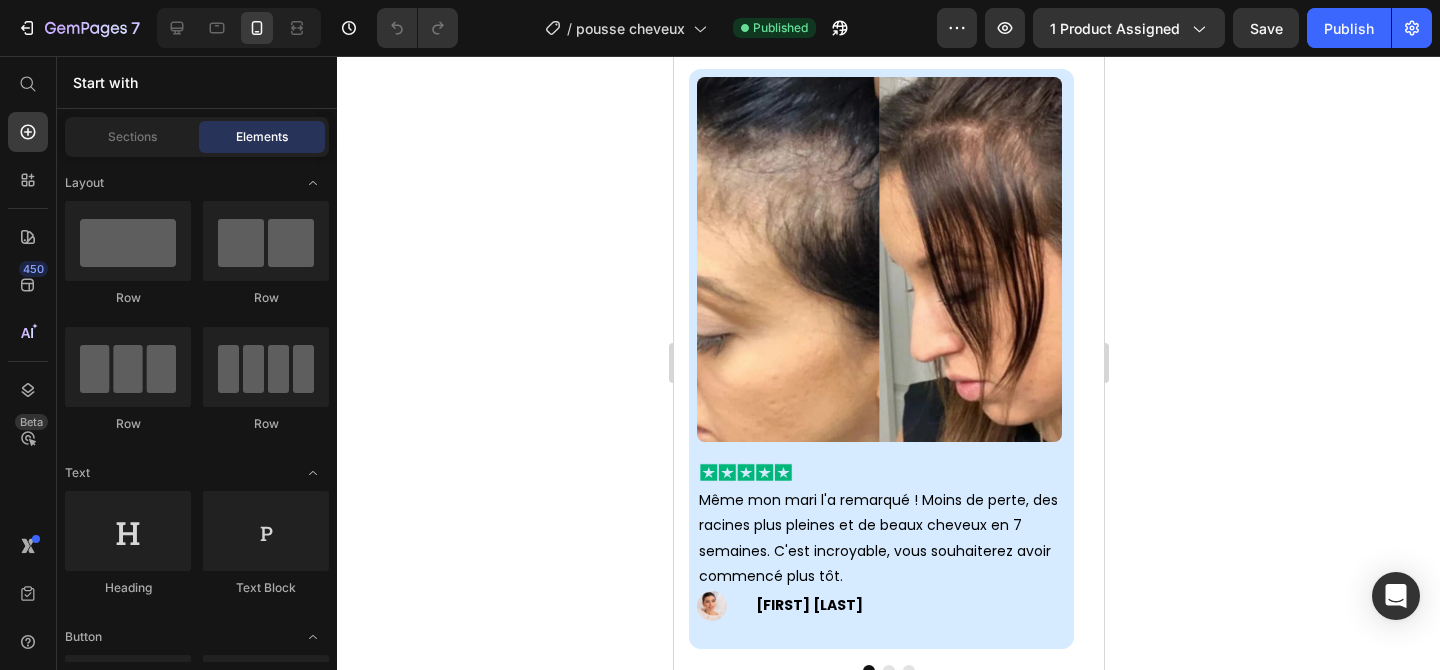 scroll, scrollTop: 578, scrollLeft: 0, axis: vertical 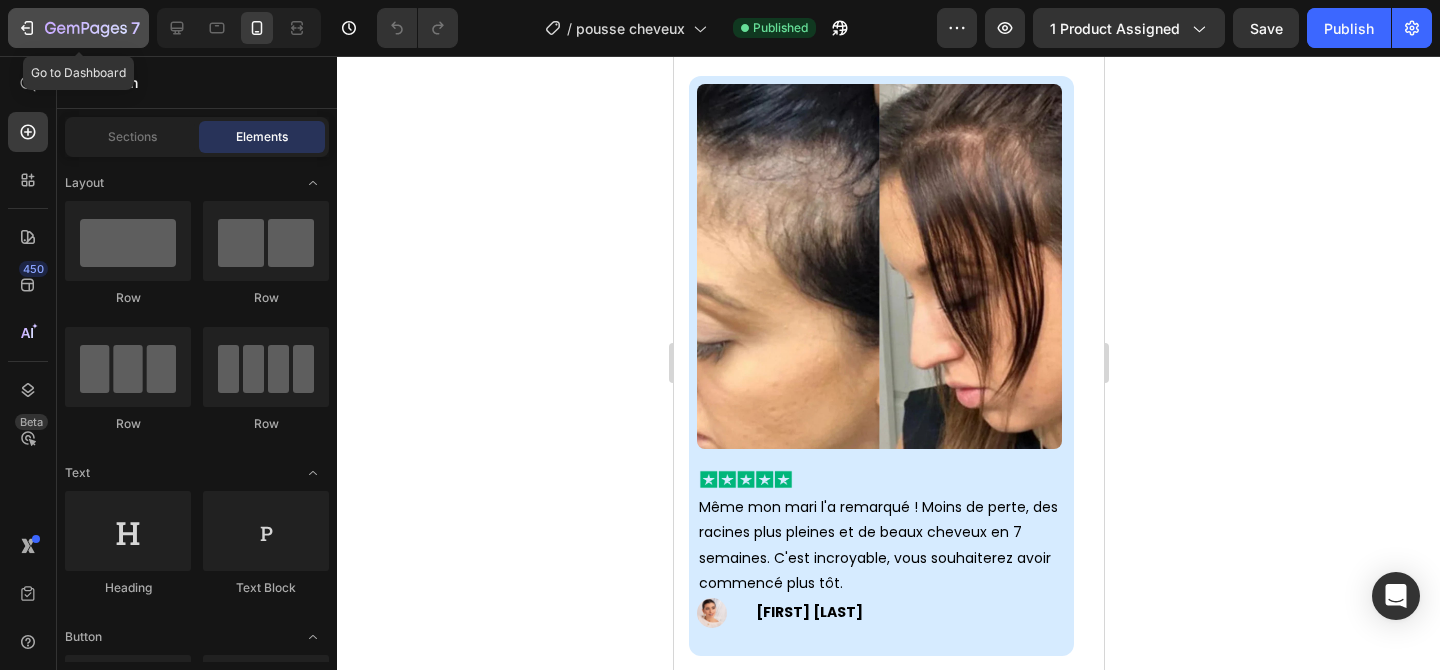 click 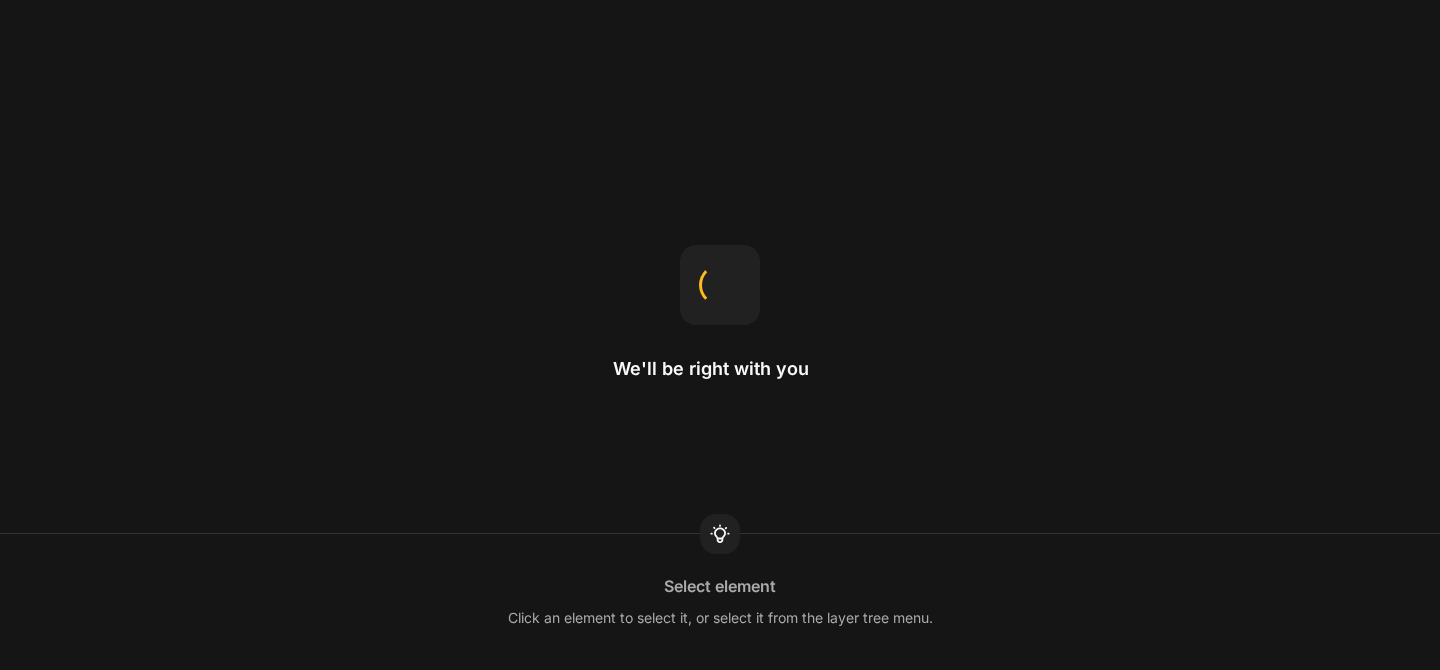 scroll, scrollTop: 0, scrollLeft: 0, axis: both 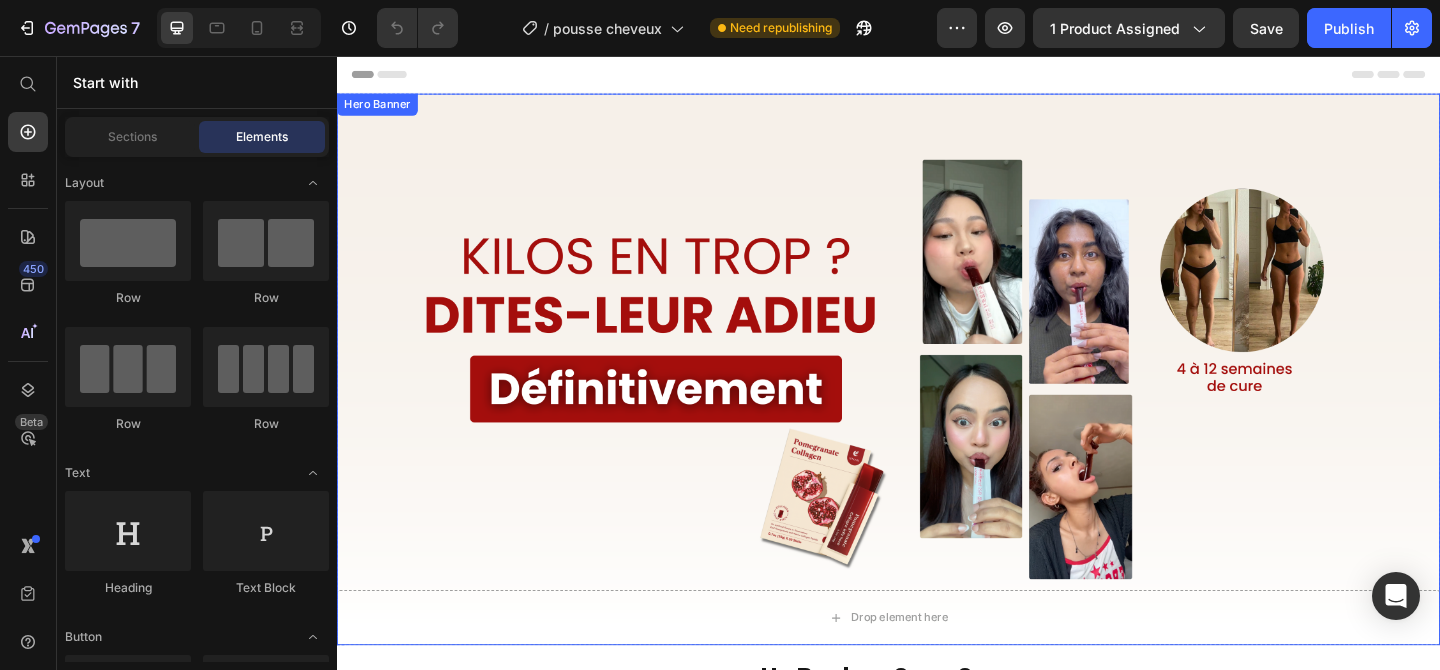 click at bounding box center [937, 397] 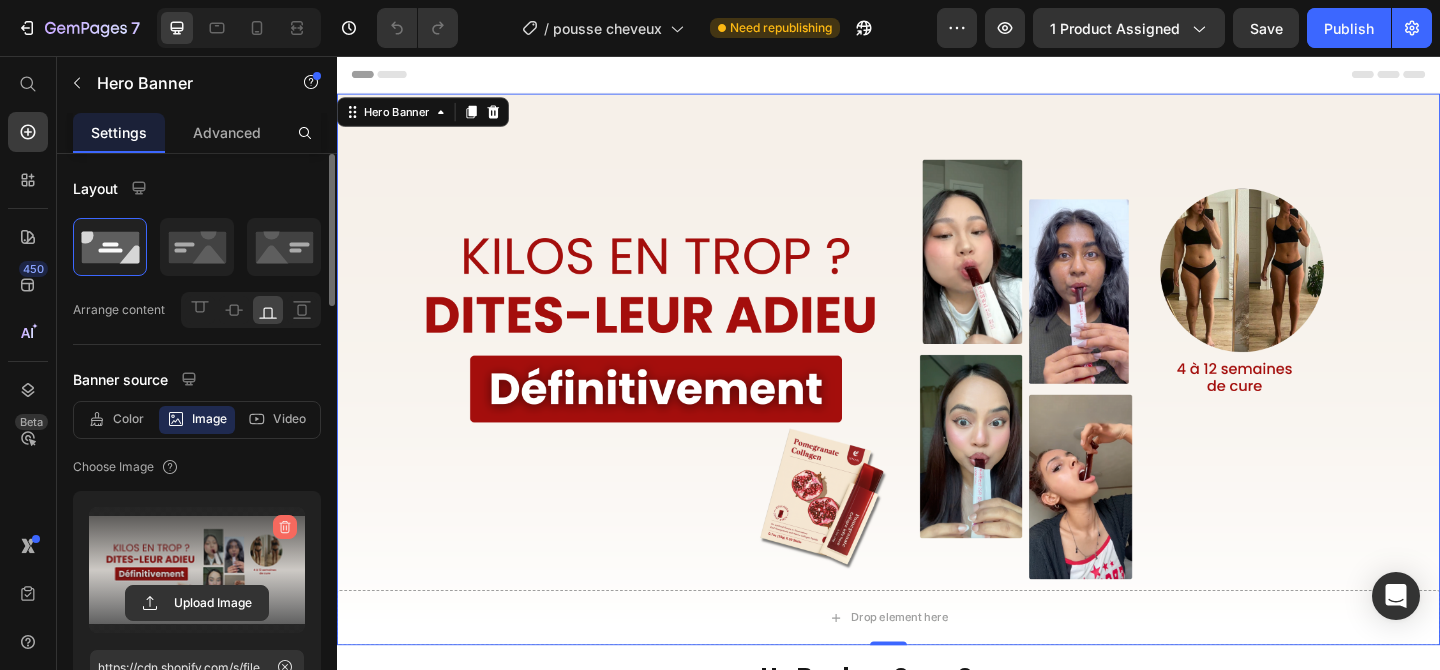 click 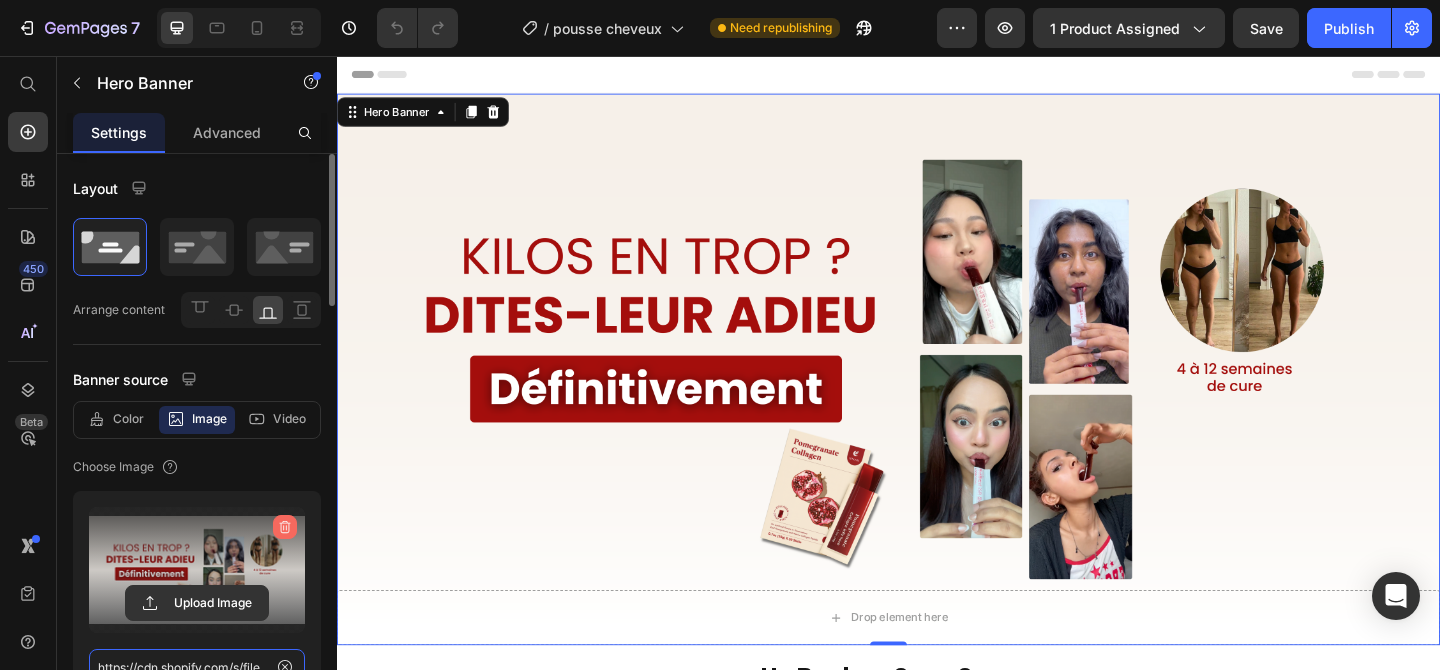 type 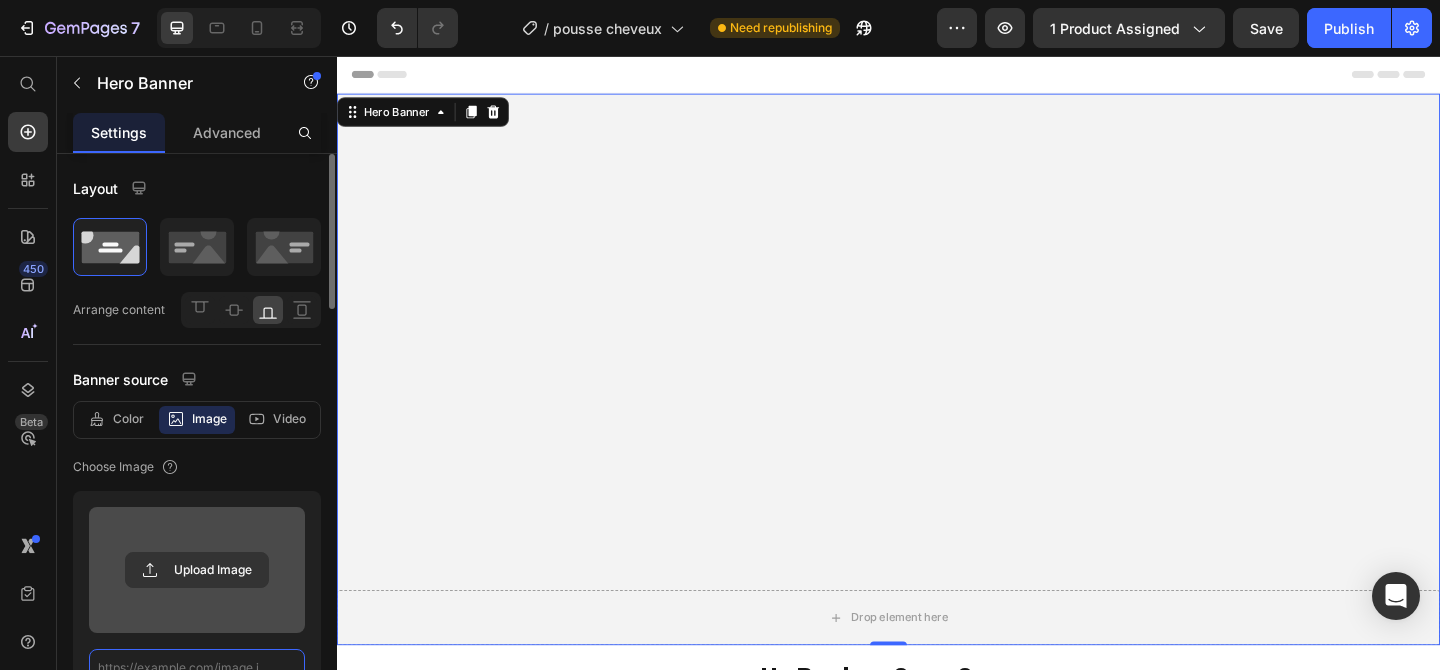 scroll, scrollTop: 15, scrollLeft: 0, axis: vertical 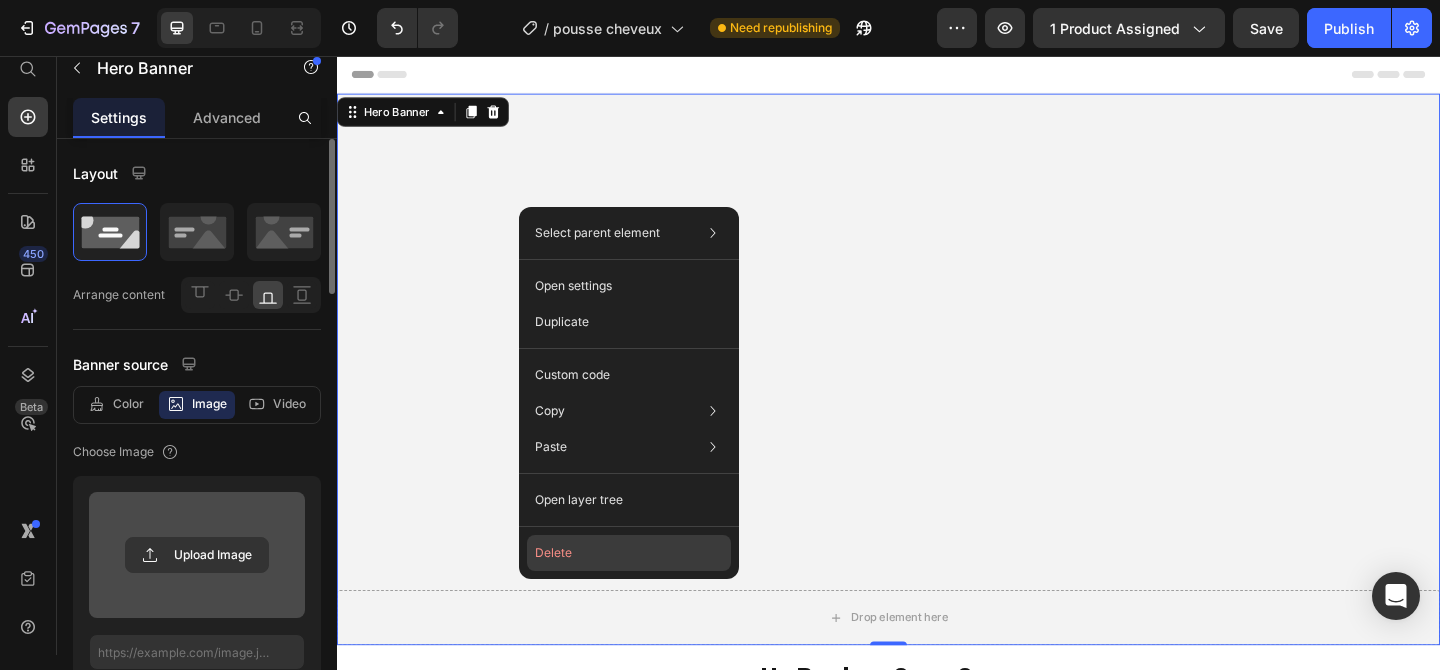 drag, startPoint x: 570, startPoint y: 543, endPoint x: 254, endPoint y: 531, distance: 316.22775 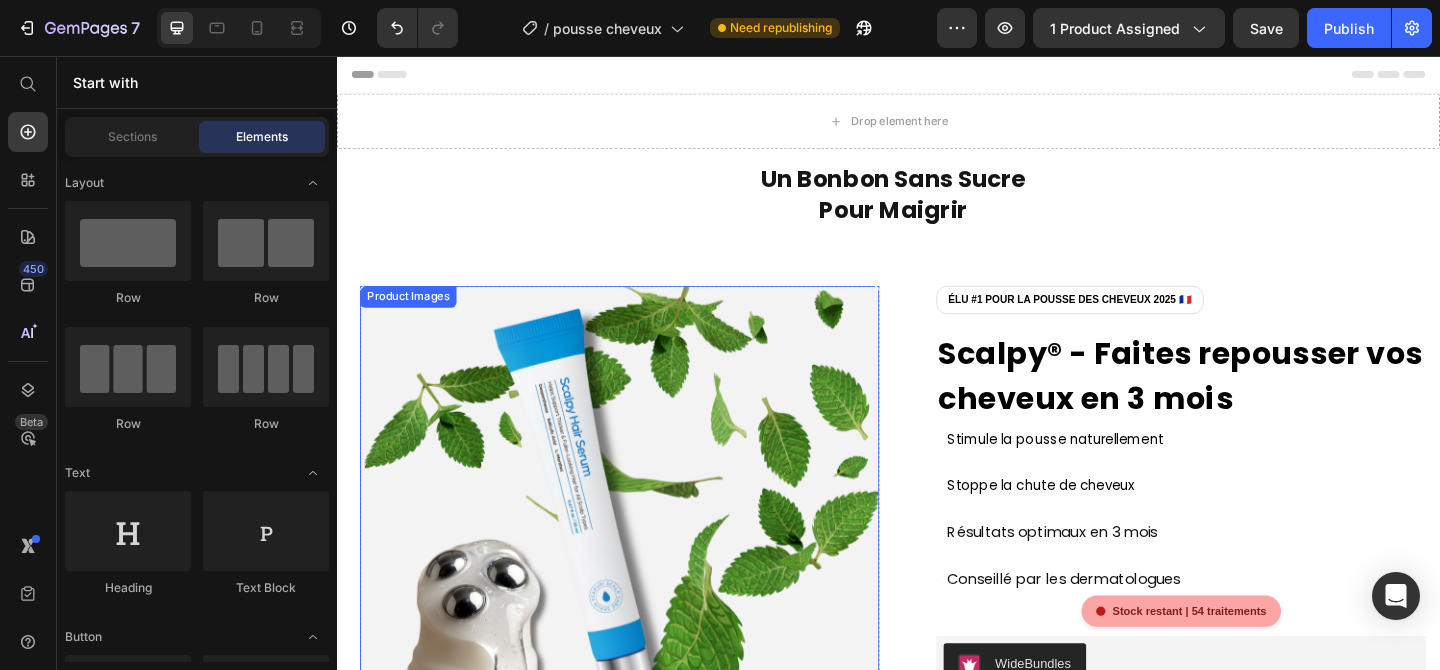 scroll, scrollTop: 0, scrollLeft: 0, axis: both 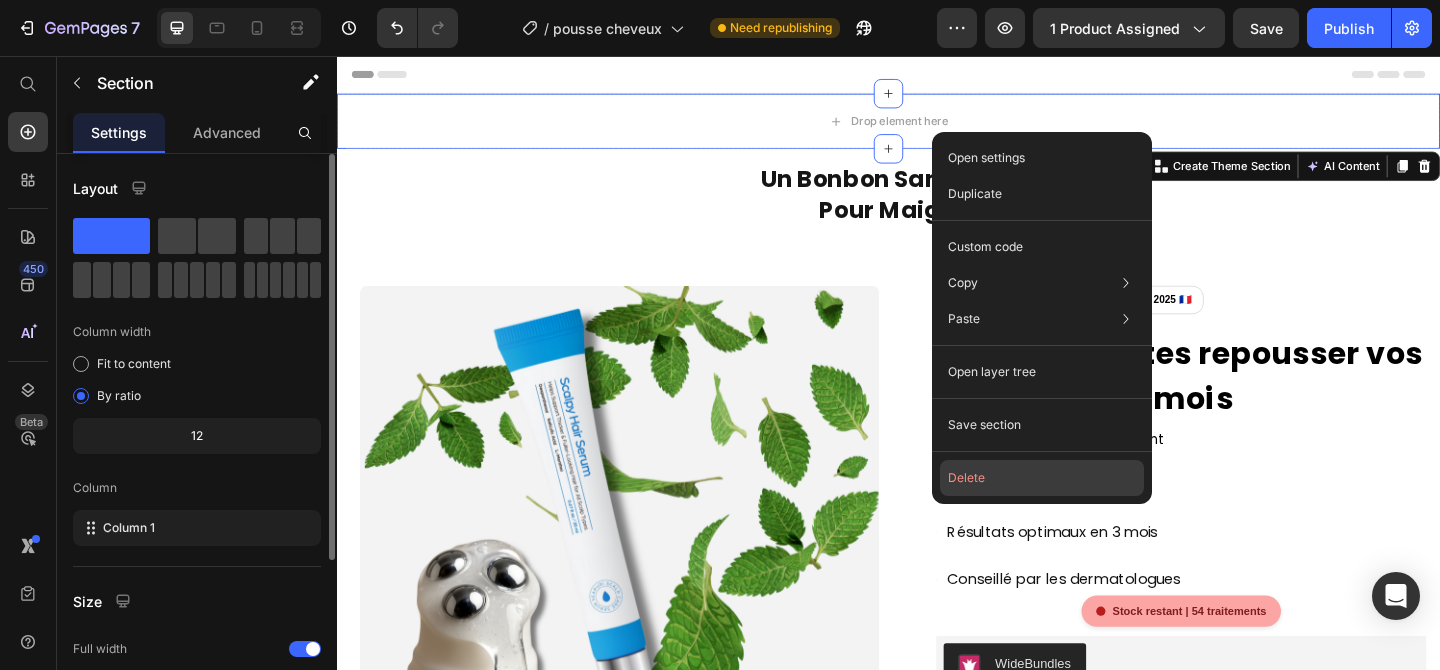 click on "Delete" 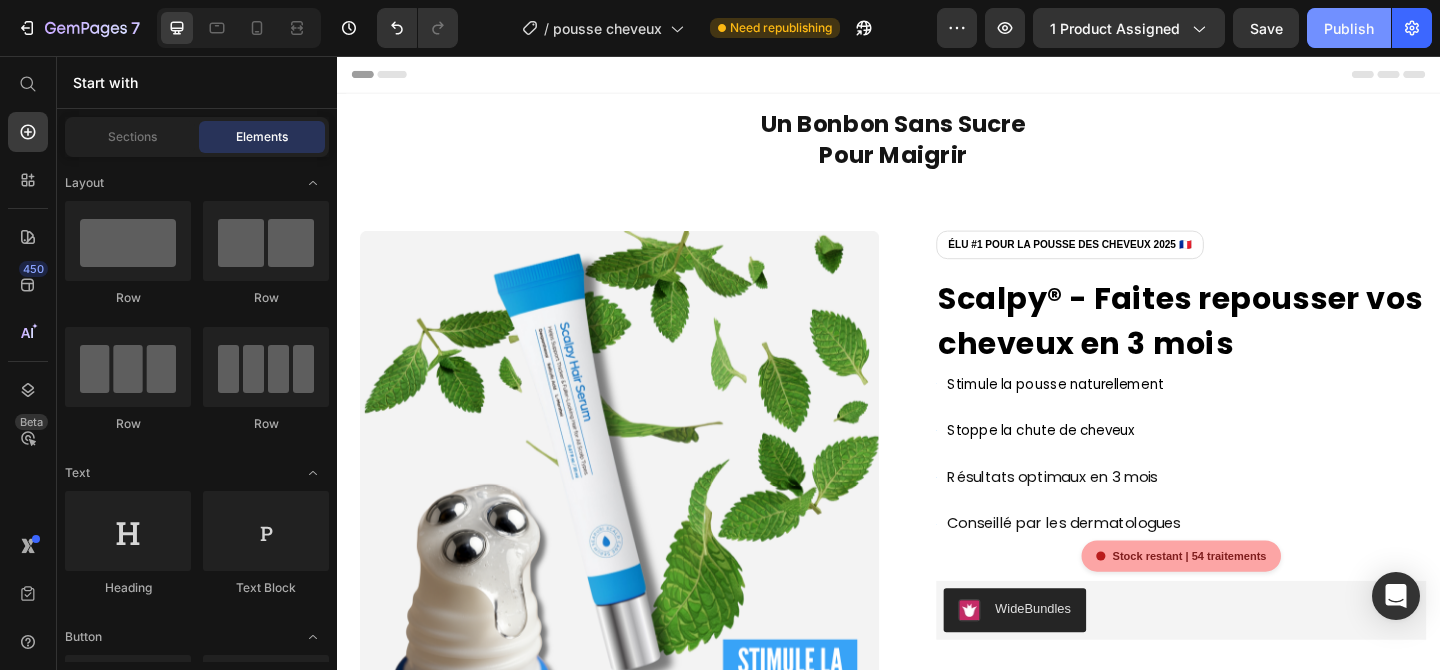 click on "Publish" at bounding box center (1349, 28) 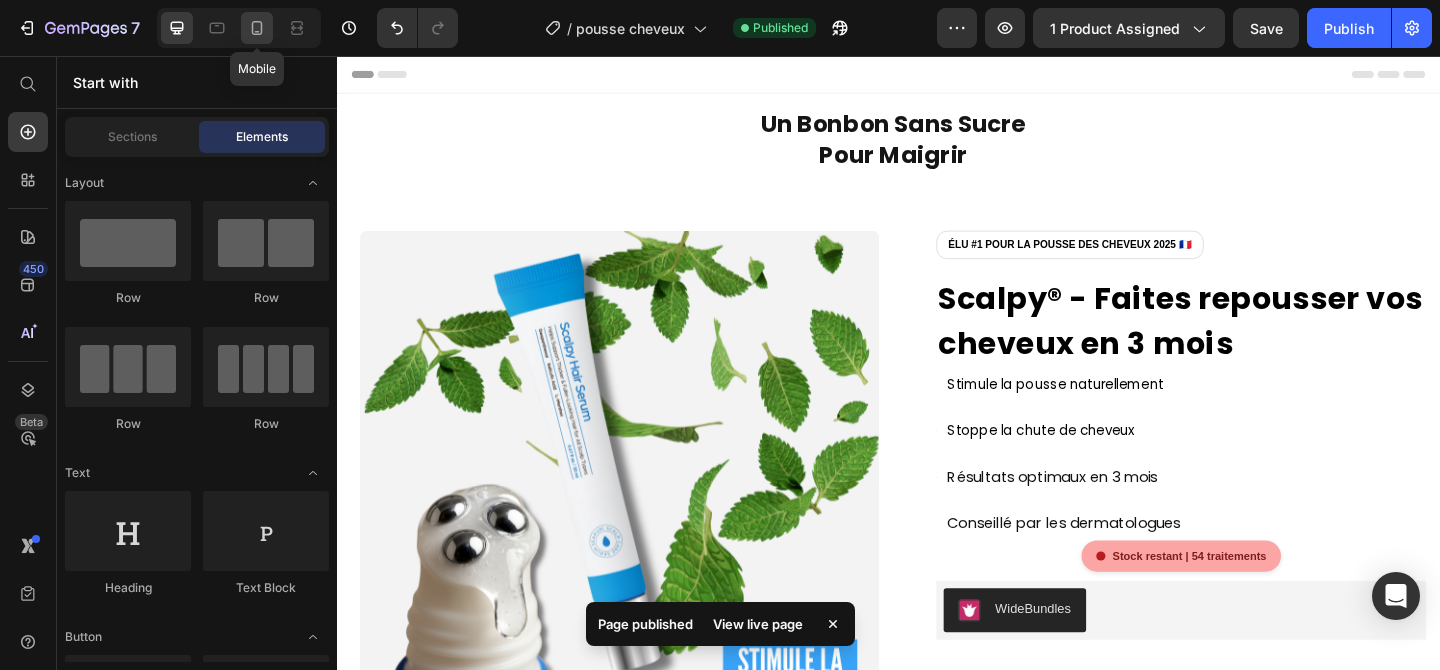 click 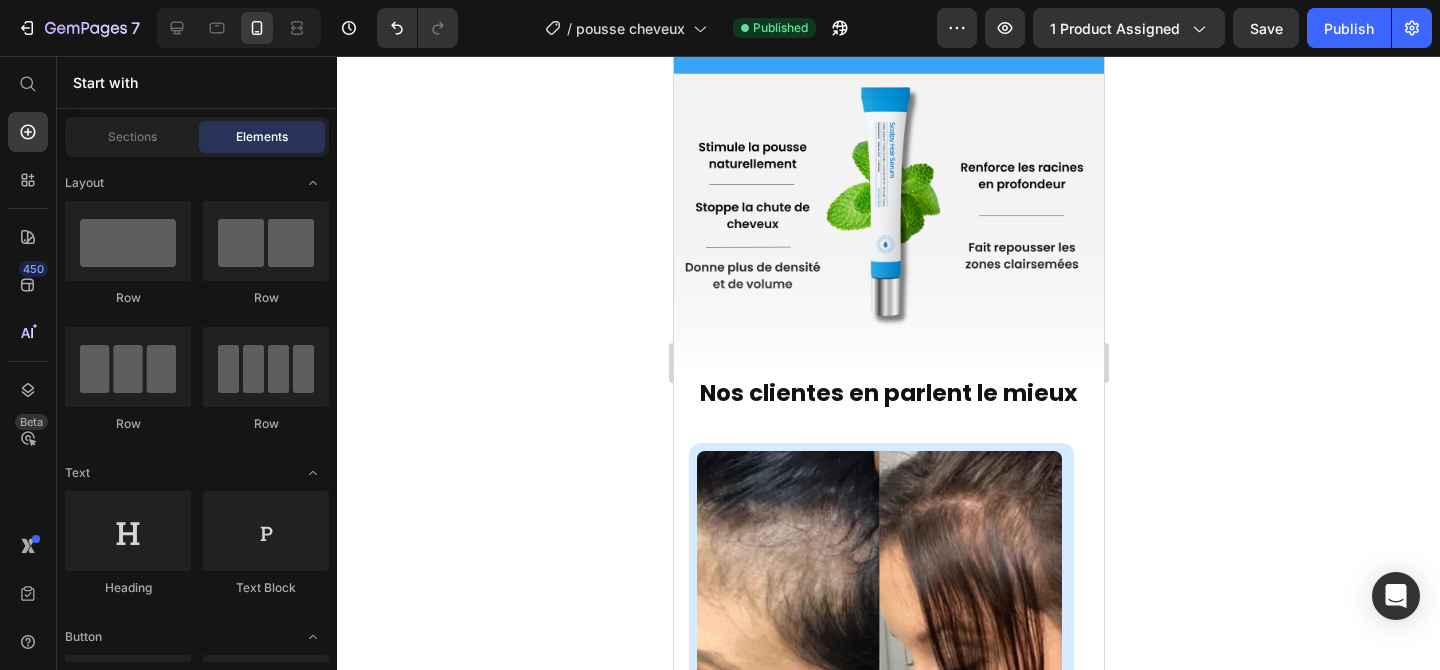 scroll, scrollTop: 0, scrollLeft: 0, axis: both 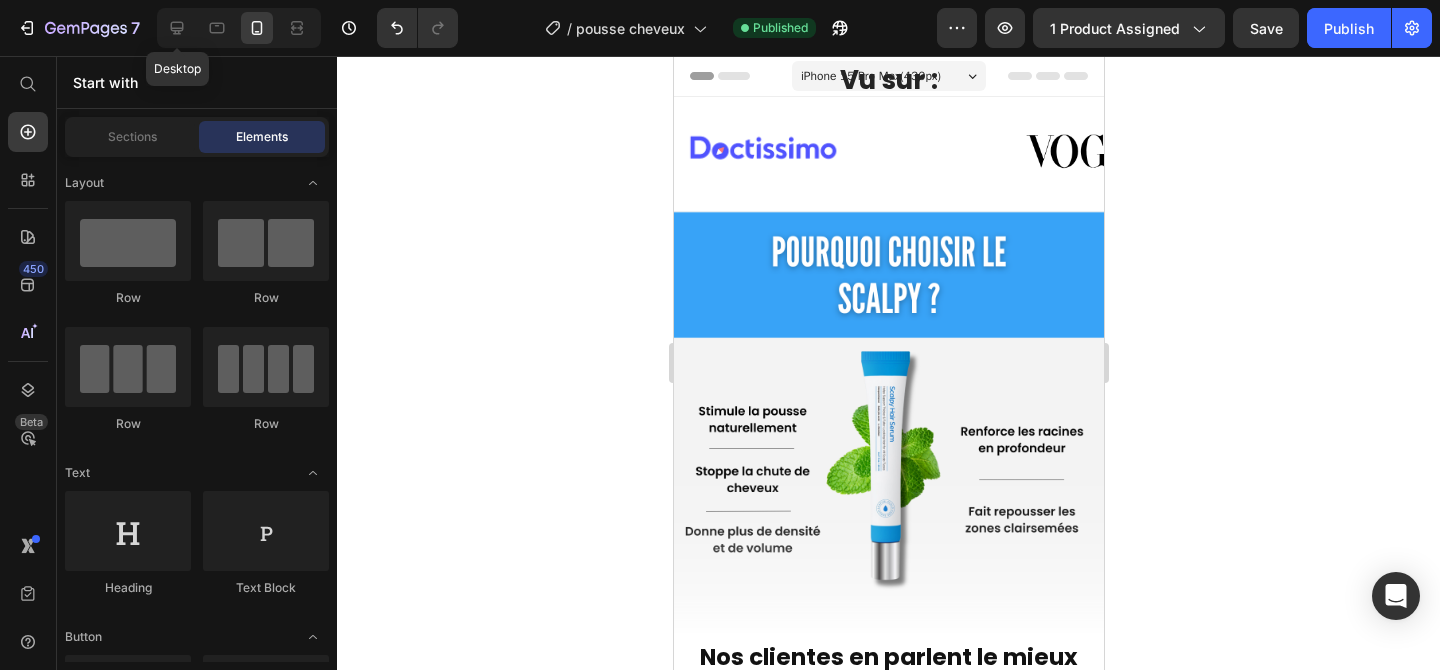 click on "Desktop" at bounding box center [239, 28] 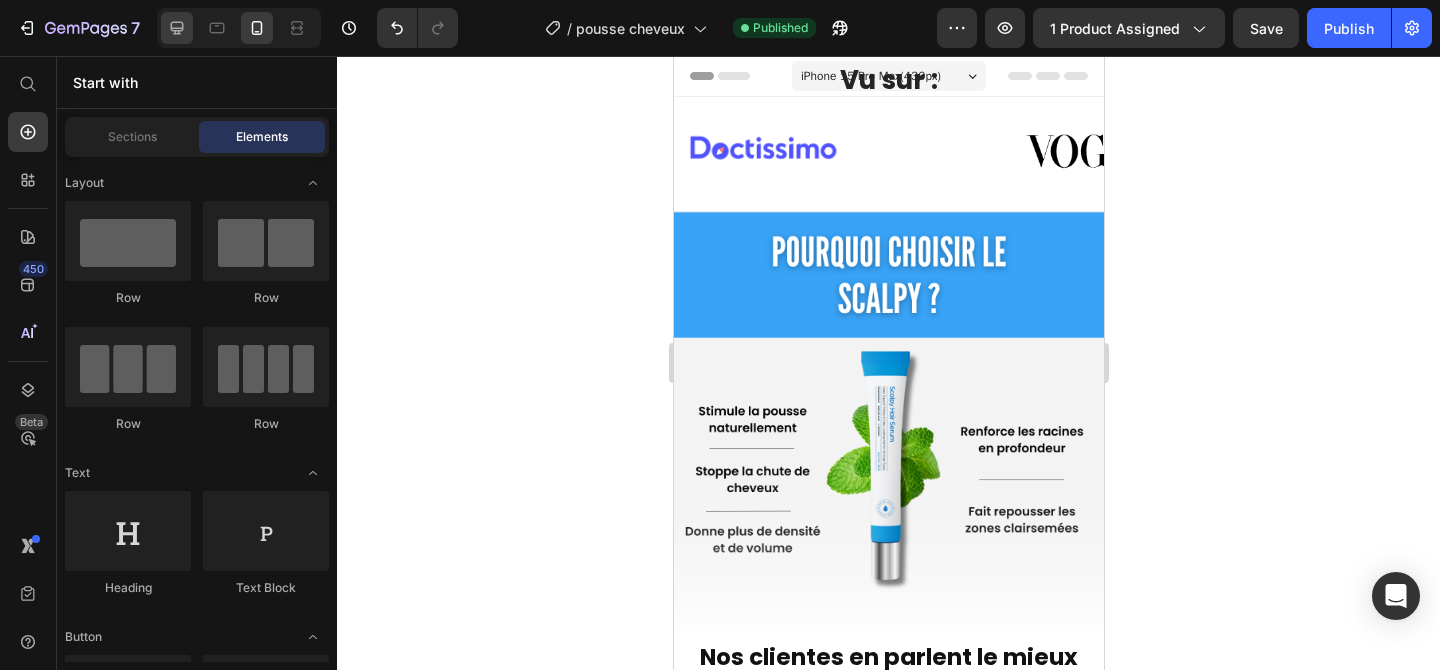 click 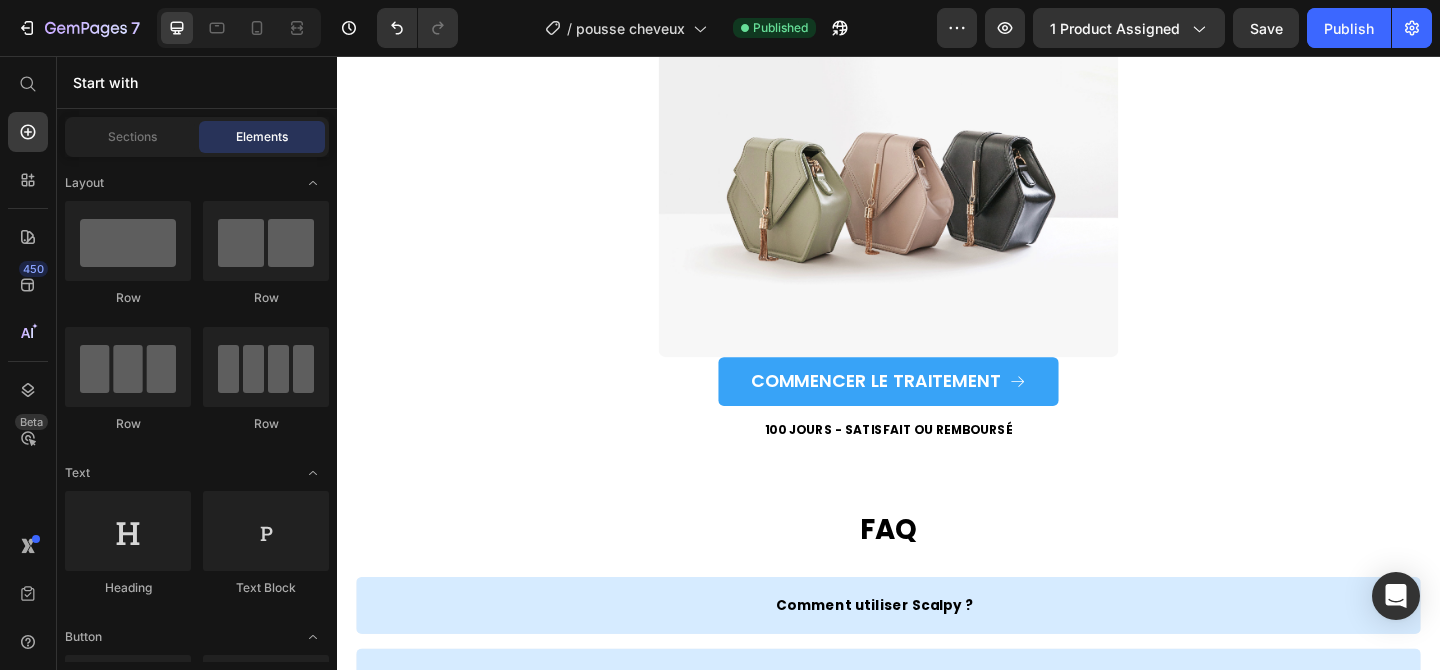 scroll, scrollTop: 0, scrollLeft: 0, axis: both 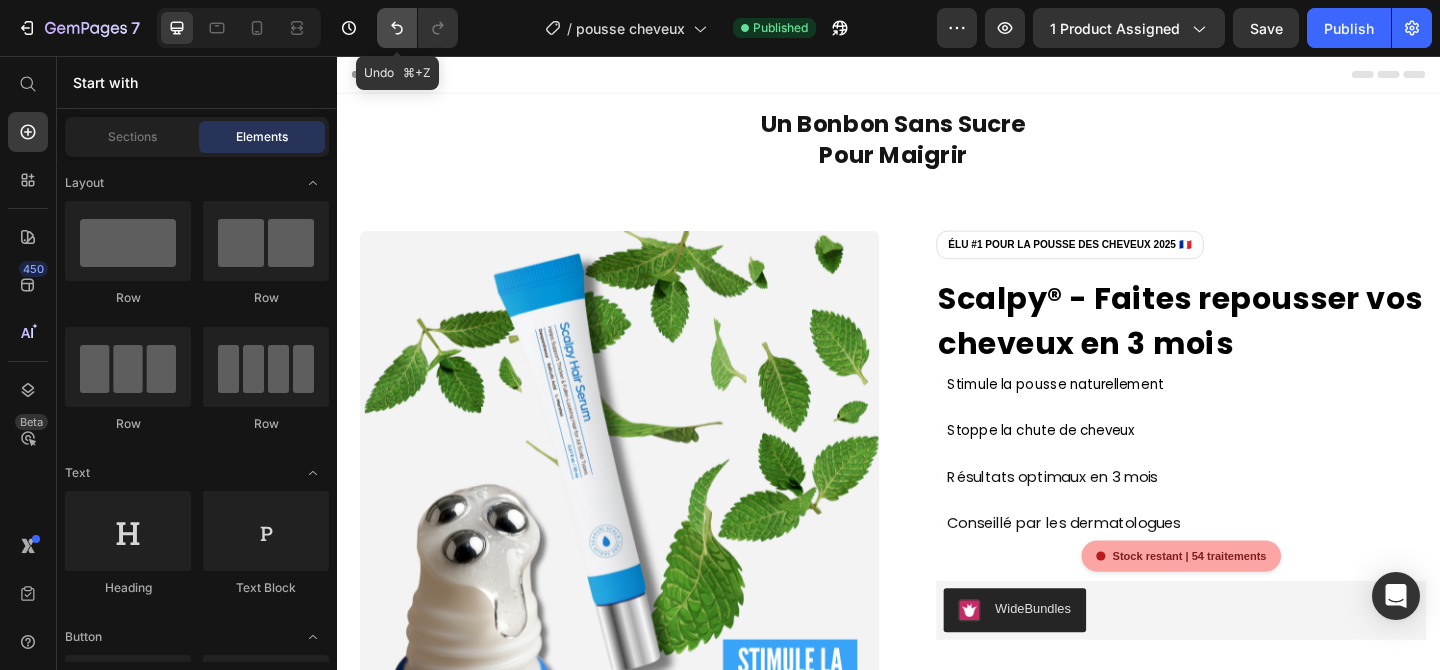 click 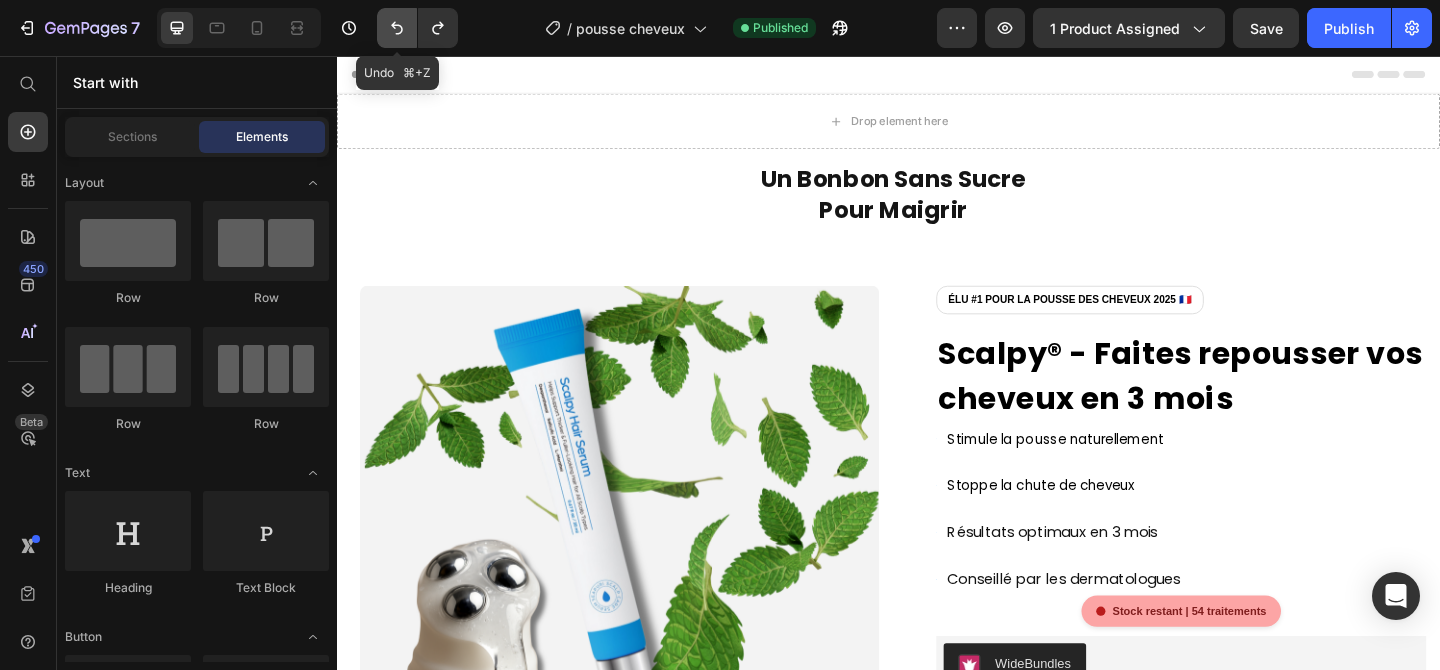 click 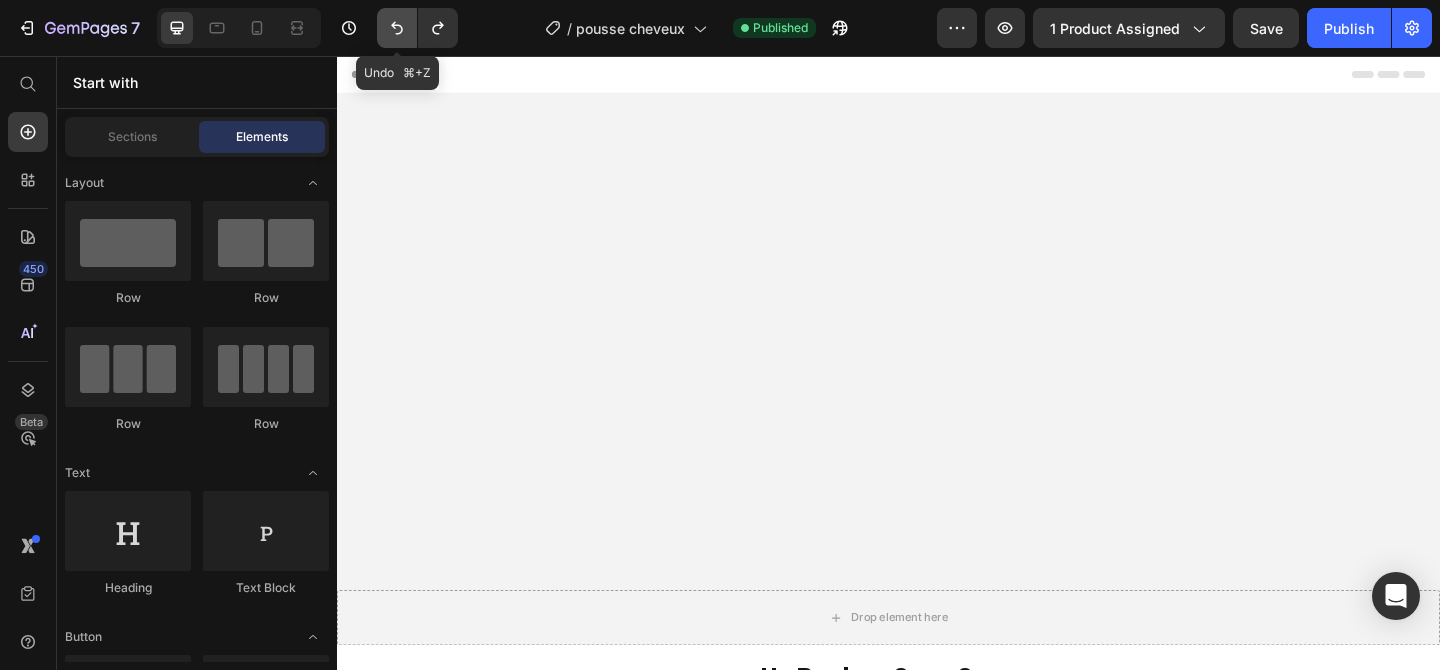 click 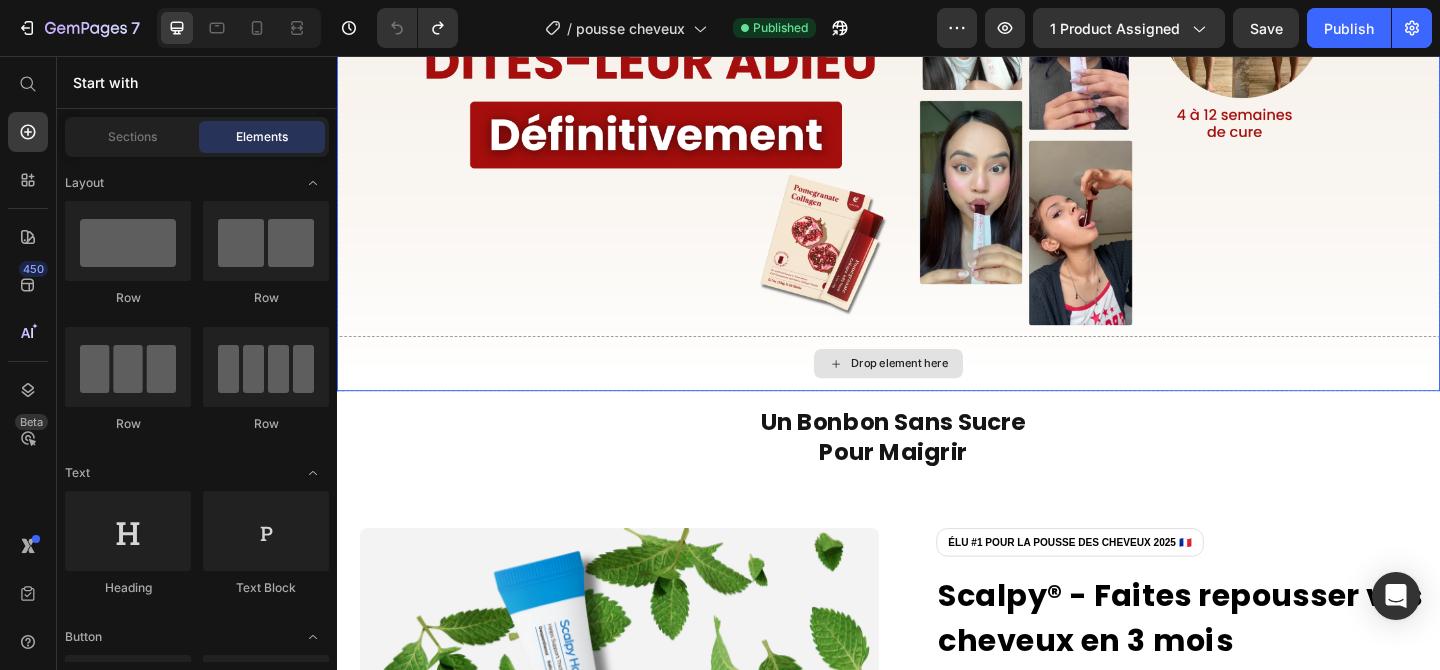 scroll, scrollTop: 0, scrollLeft: 0, axis: both 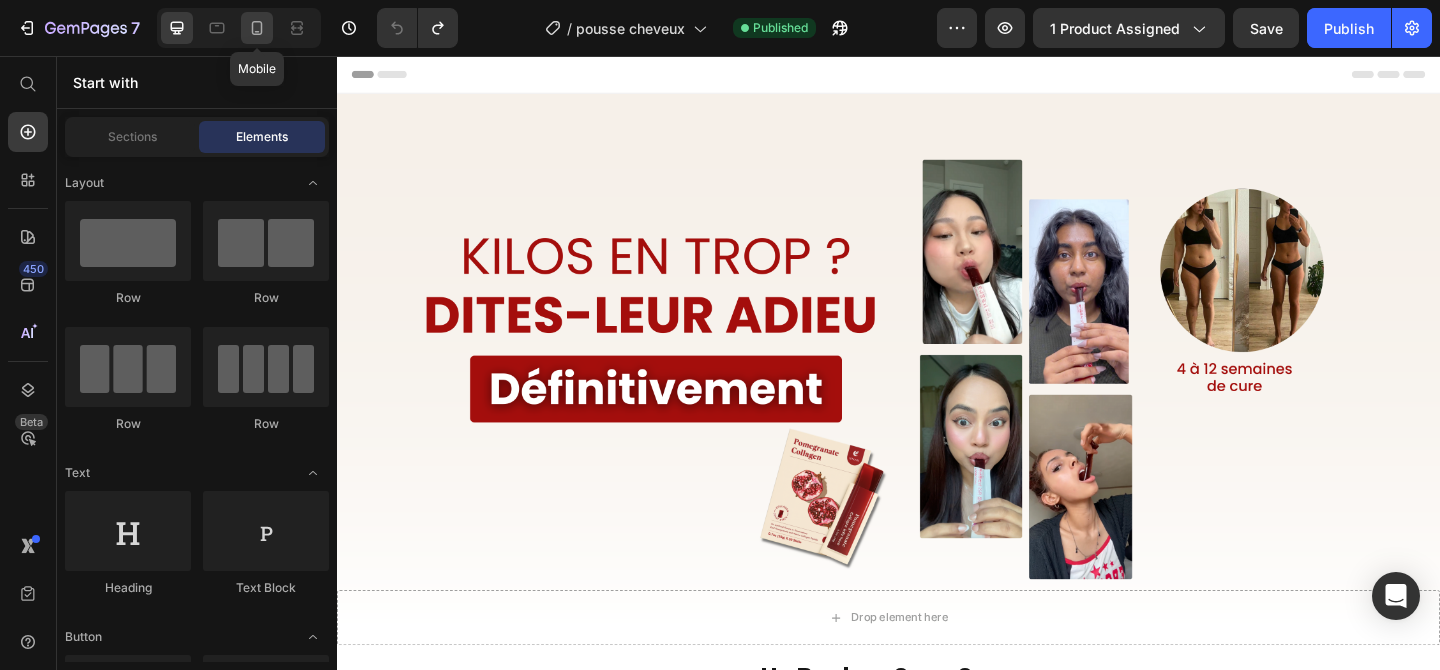 click 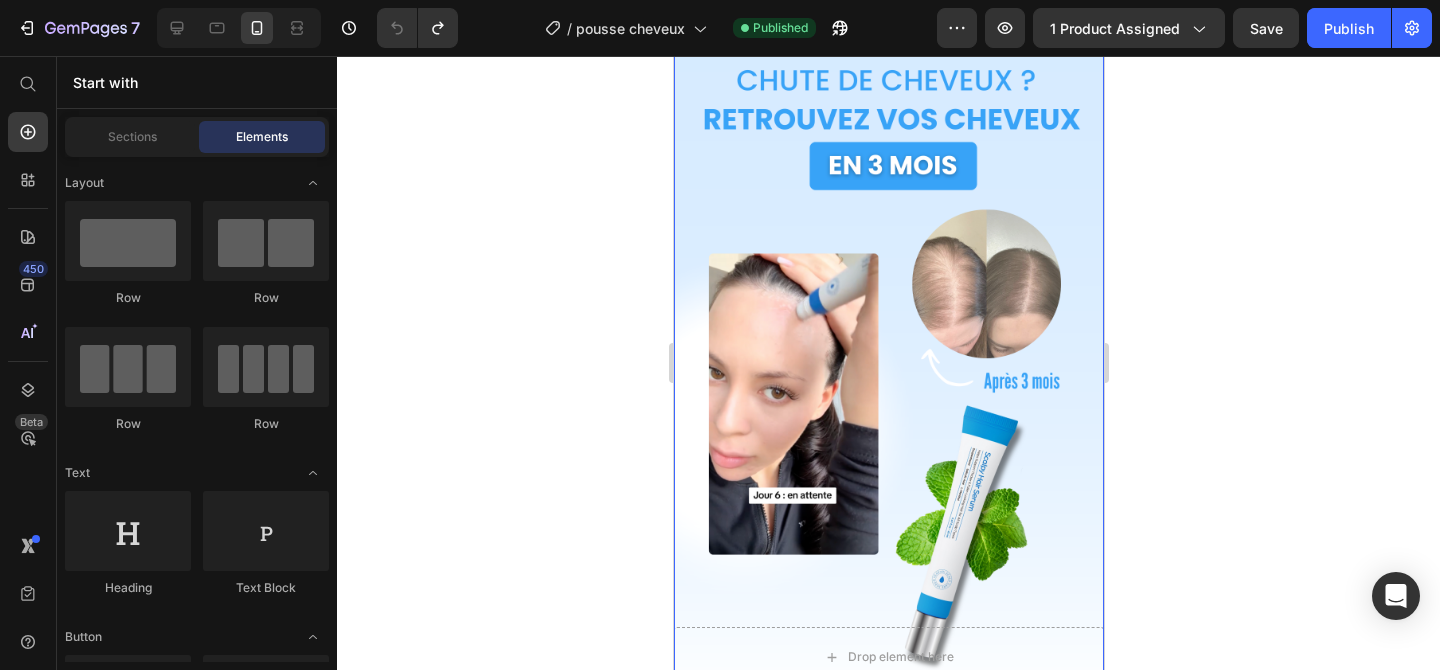 scroll, scrollTop: 0, scrollLeft: 0, axis: both 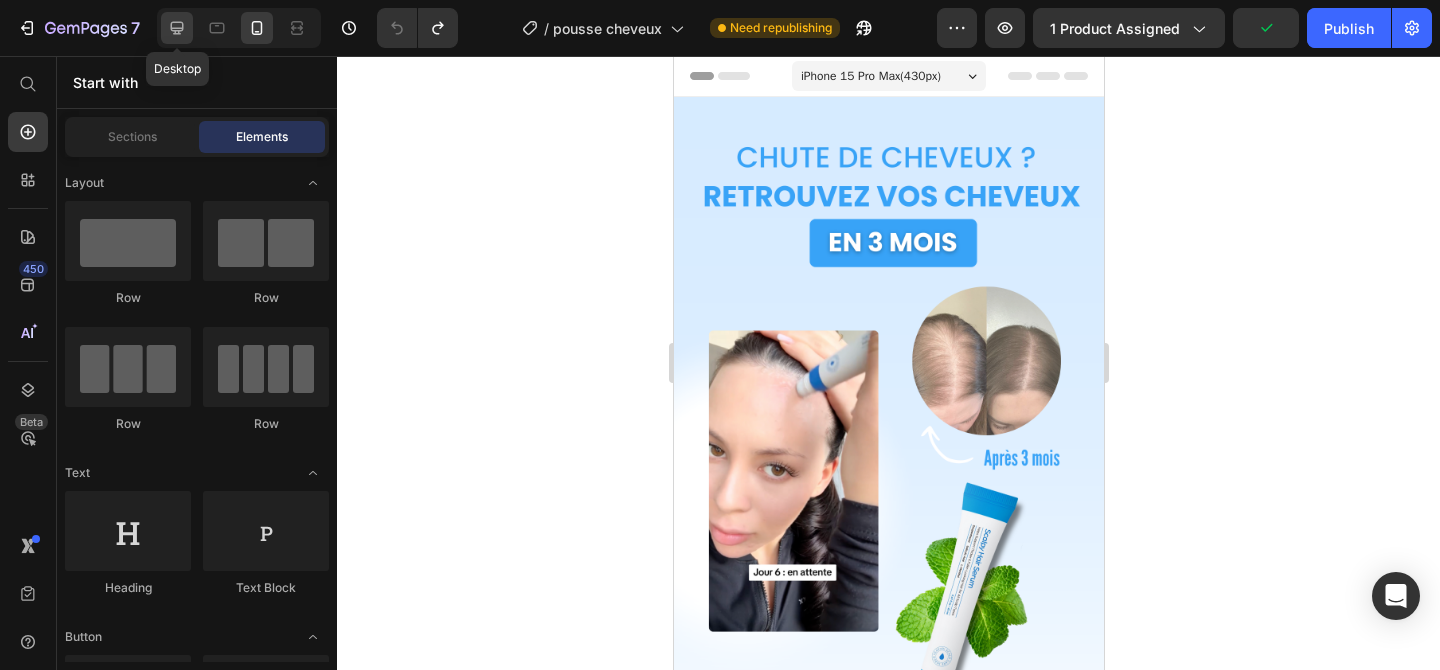 click 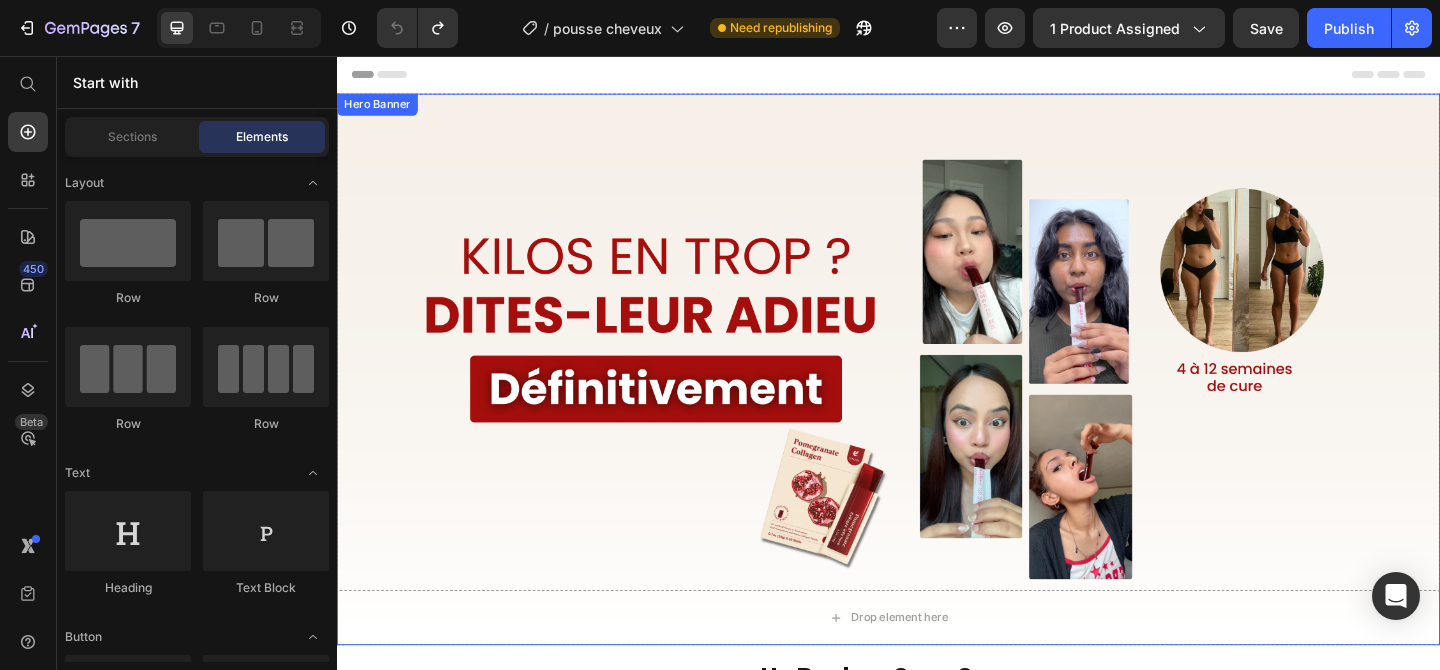 click at bounding box center (937, 397) 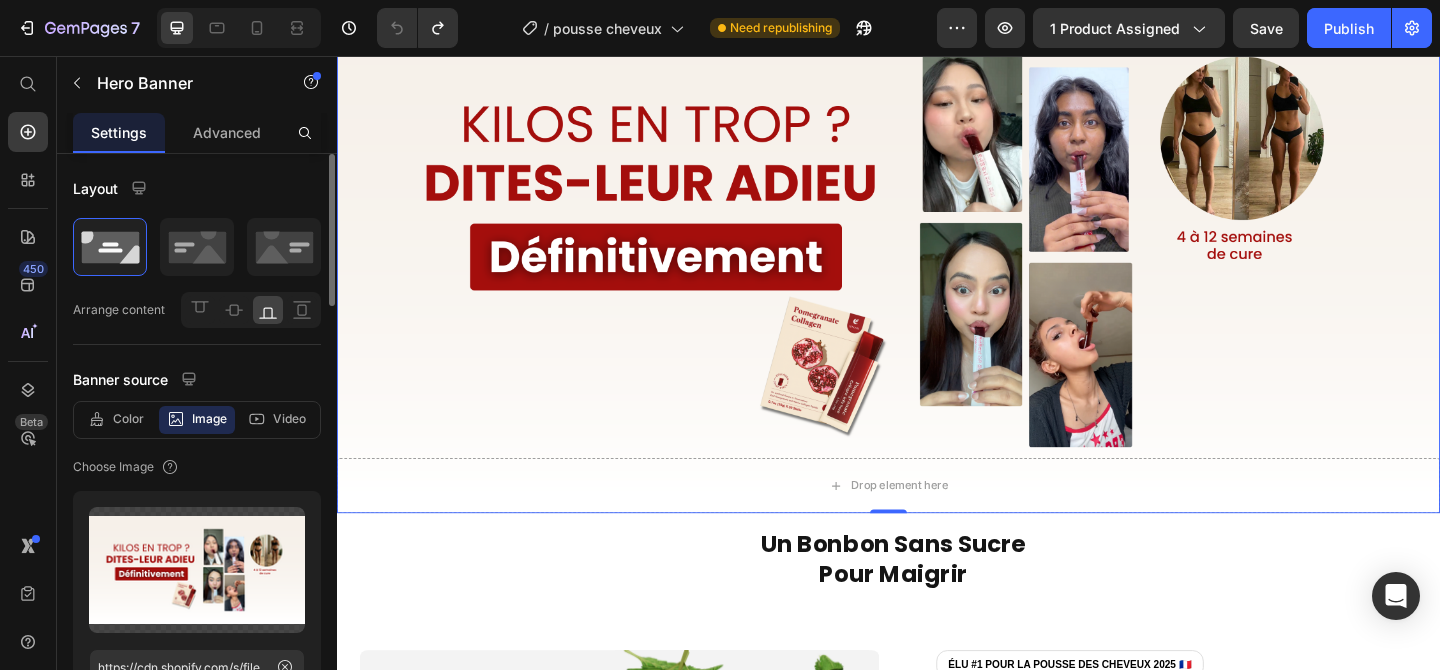 scroll, scrollTop: 0, scrollLeft: 0, axis: both 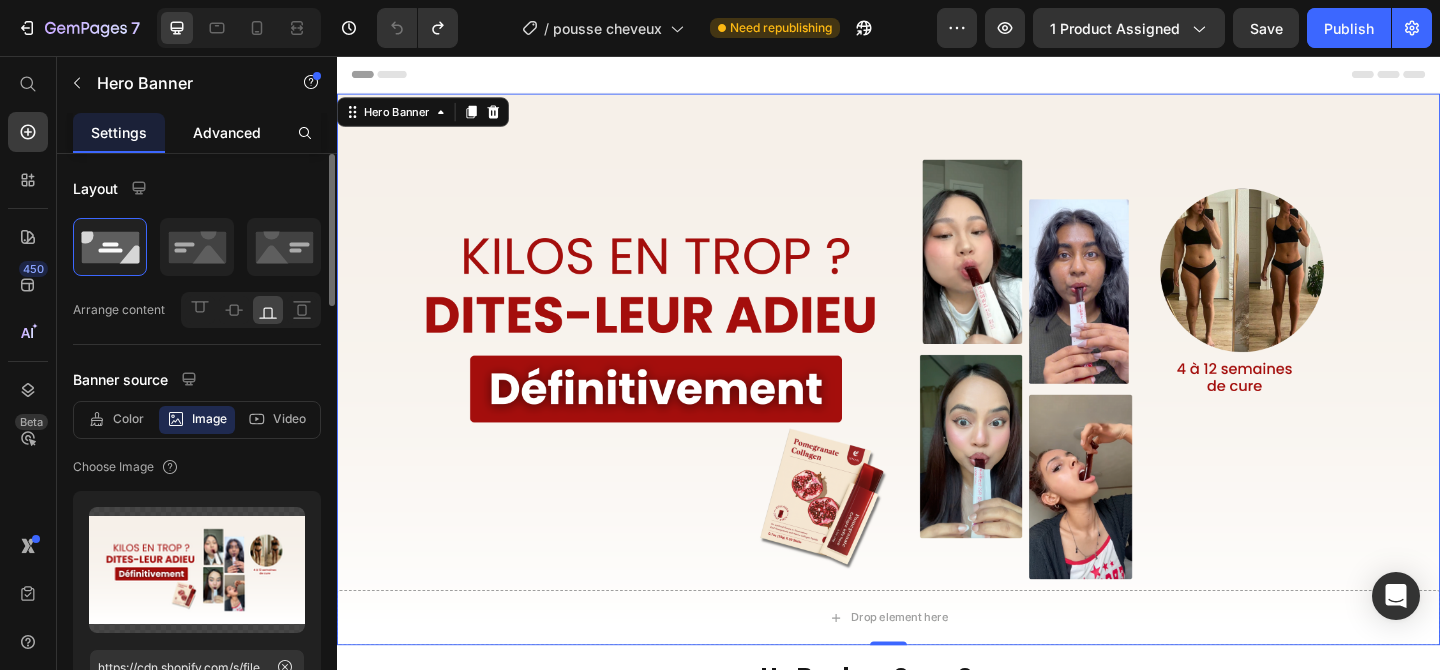 click on "Advanced" at bounding box center (227, 132) 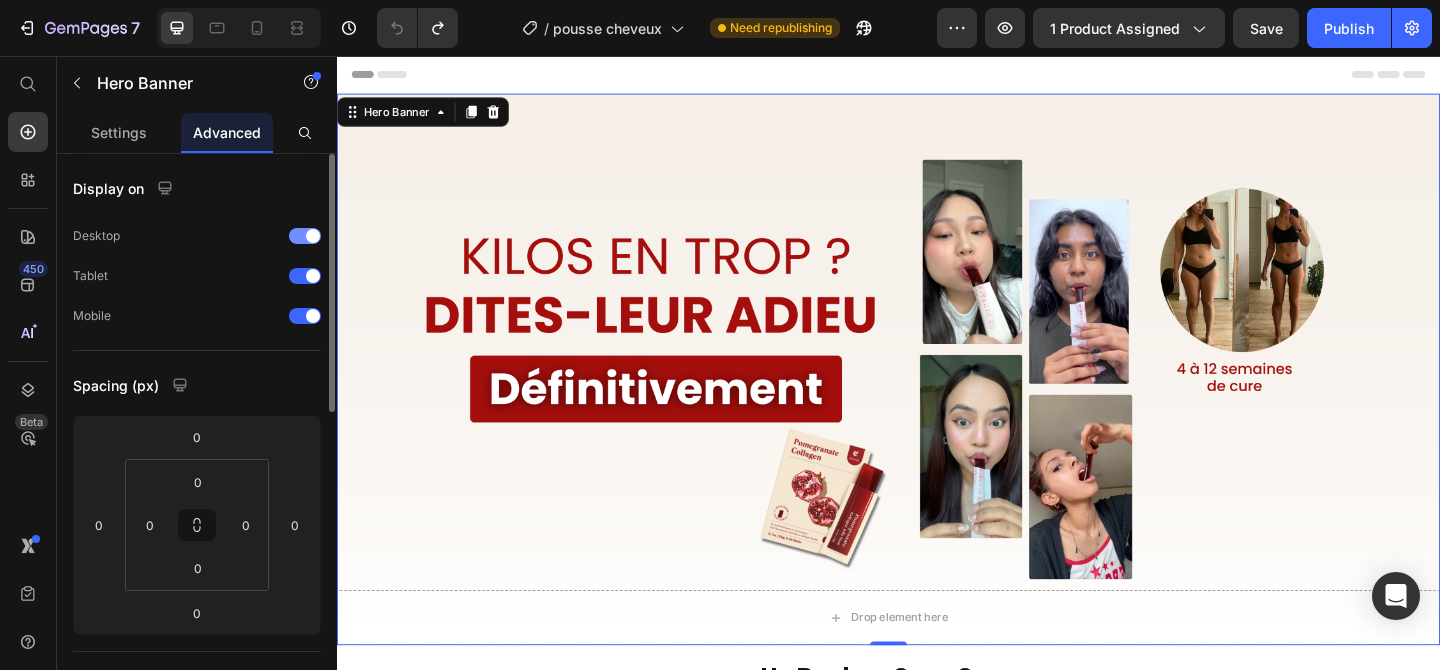 click at bounding box center [305, 236] 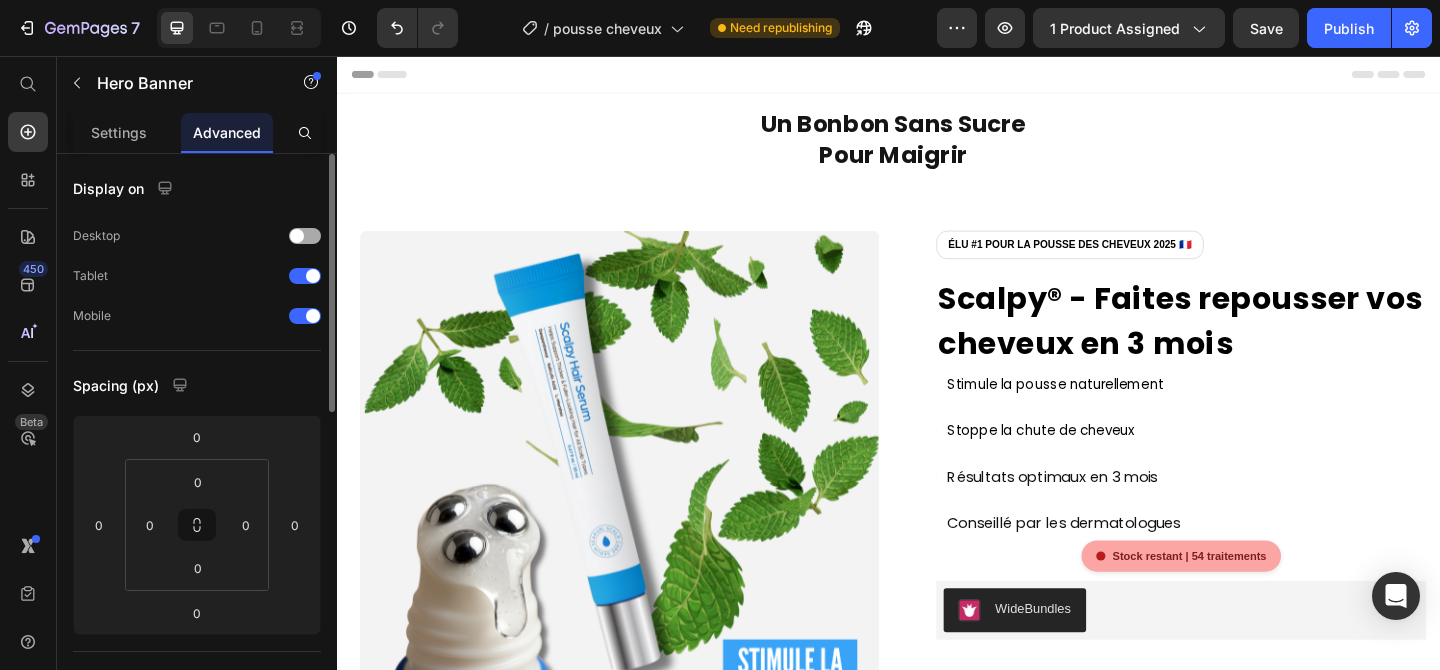 click at bounding box center [297, 236] 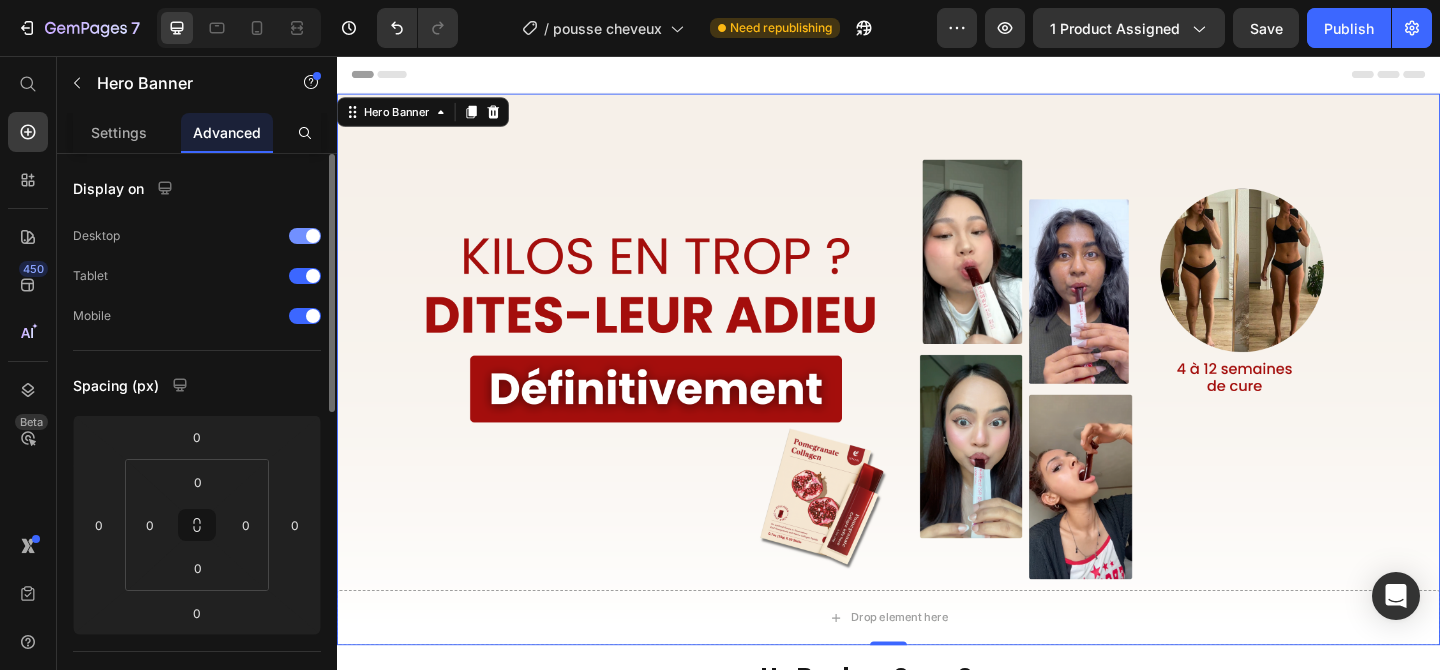 click at bounding box center (305, 236) 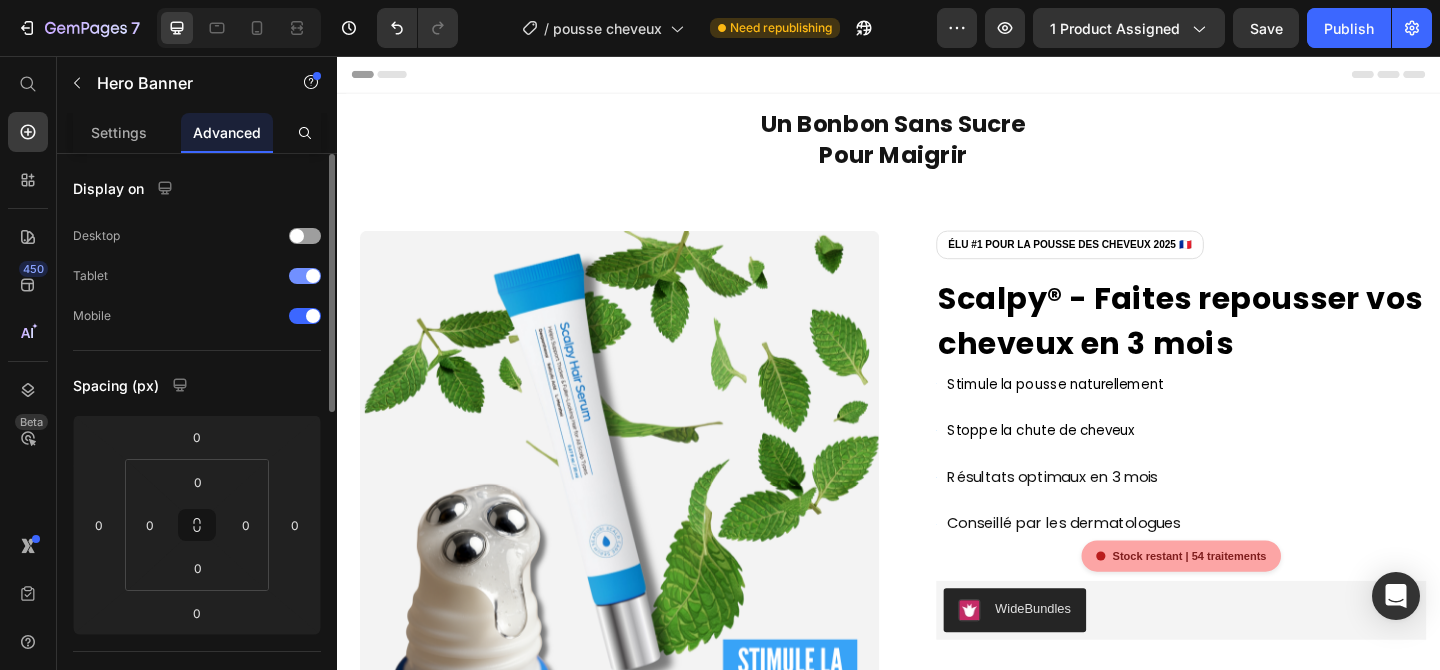 click at bounding box center (305, 276) 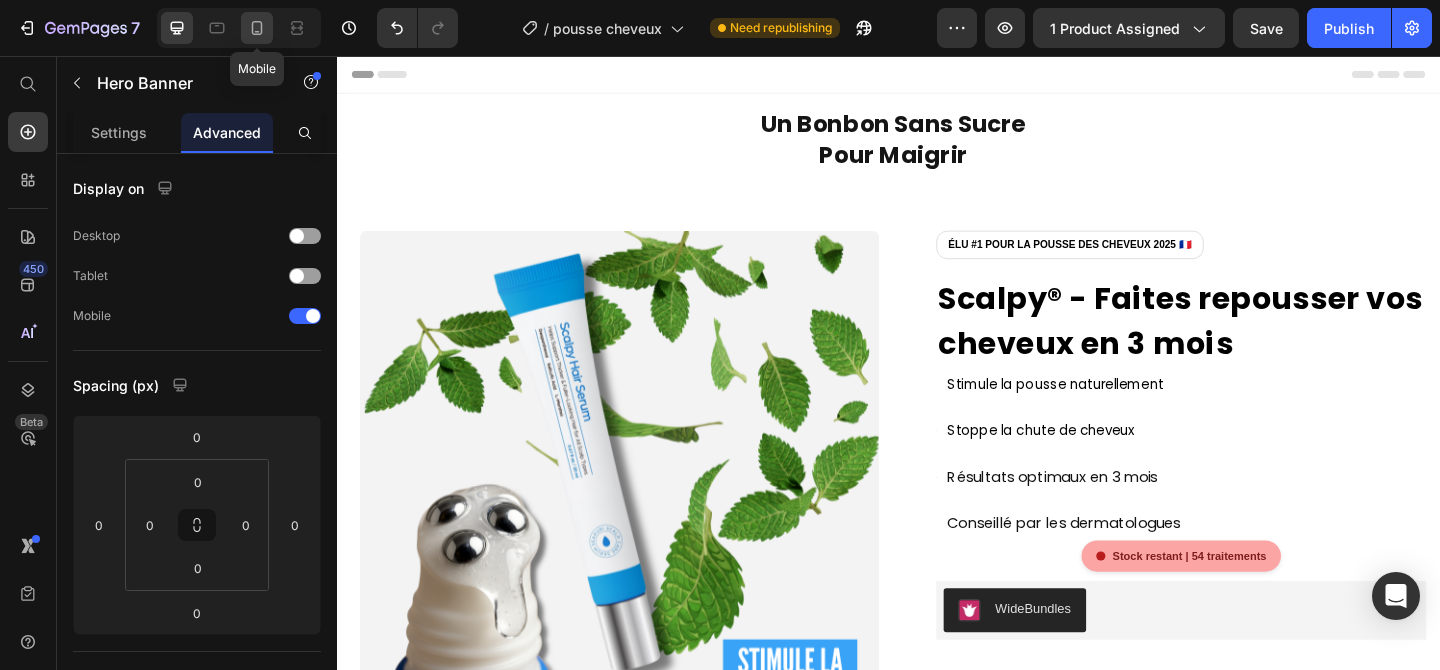 click 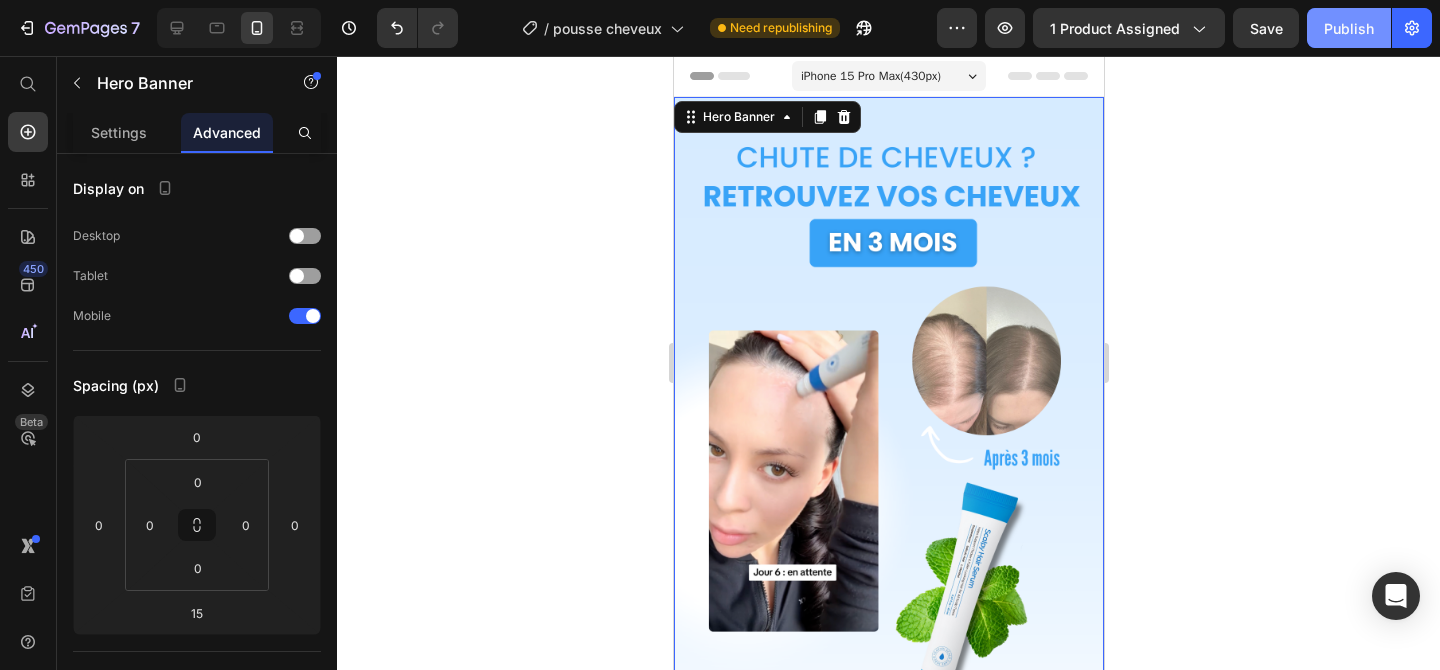 click on "Publish" at bounding box center [1349, 28] 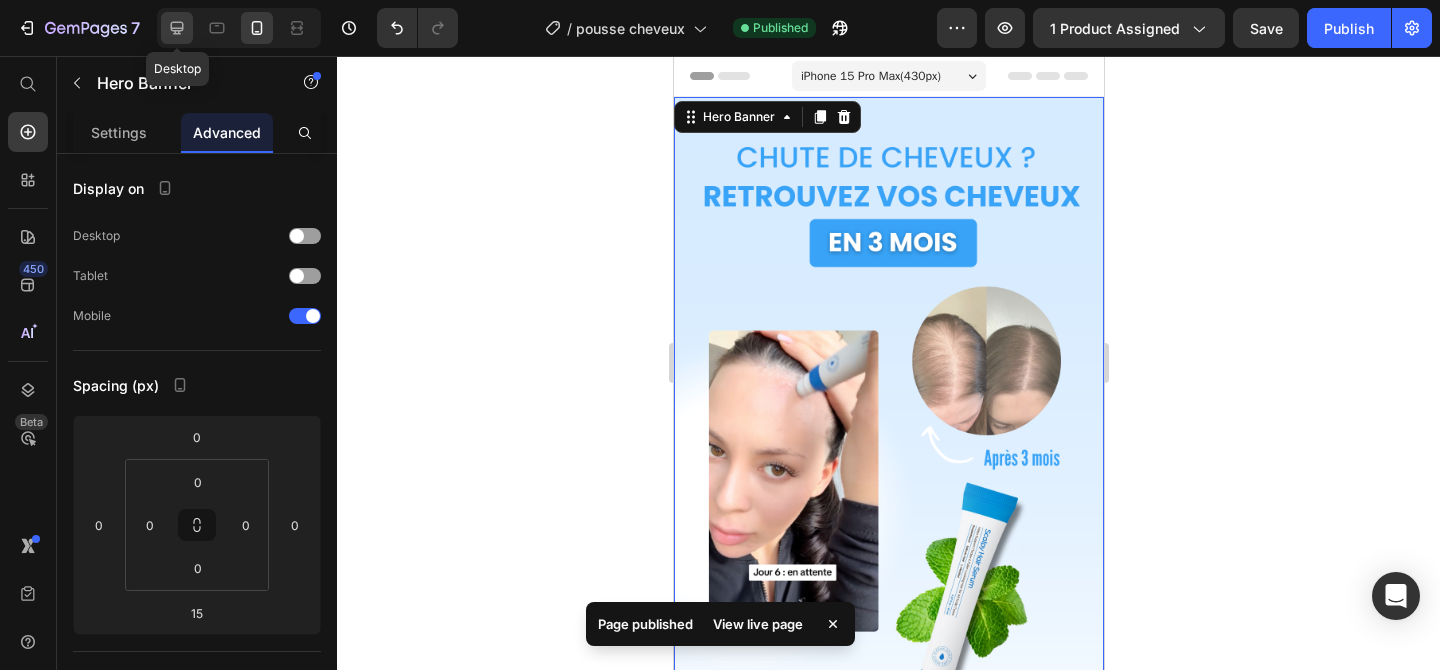 click 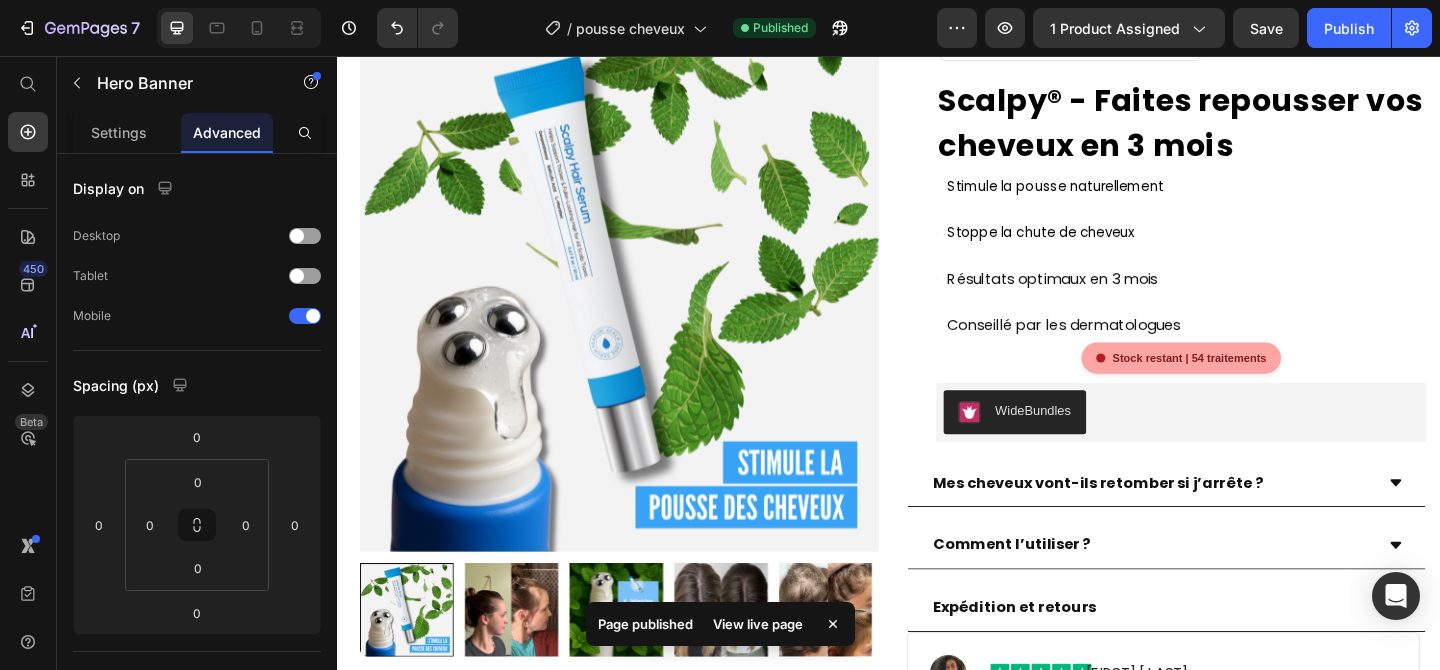 scroll, scrollTop: 0, scrollLeft: 0, axis: both 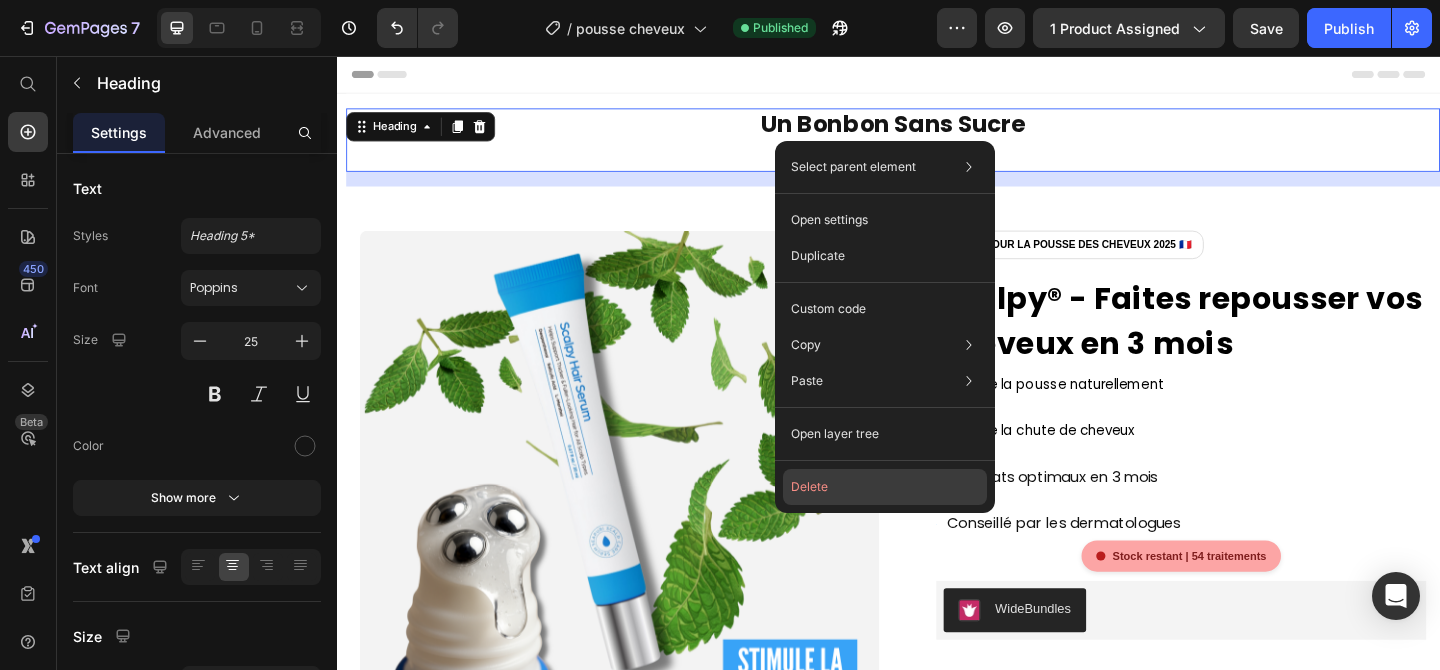 click on "Delete" 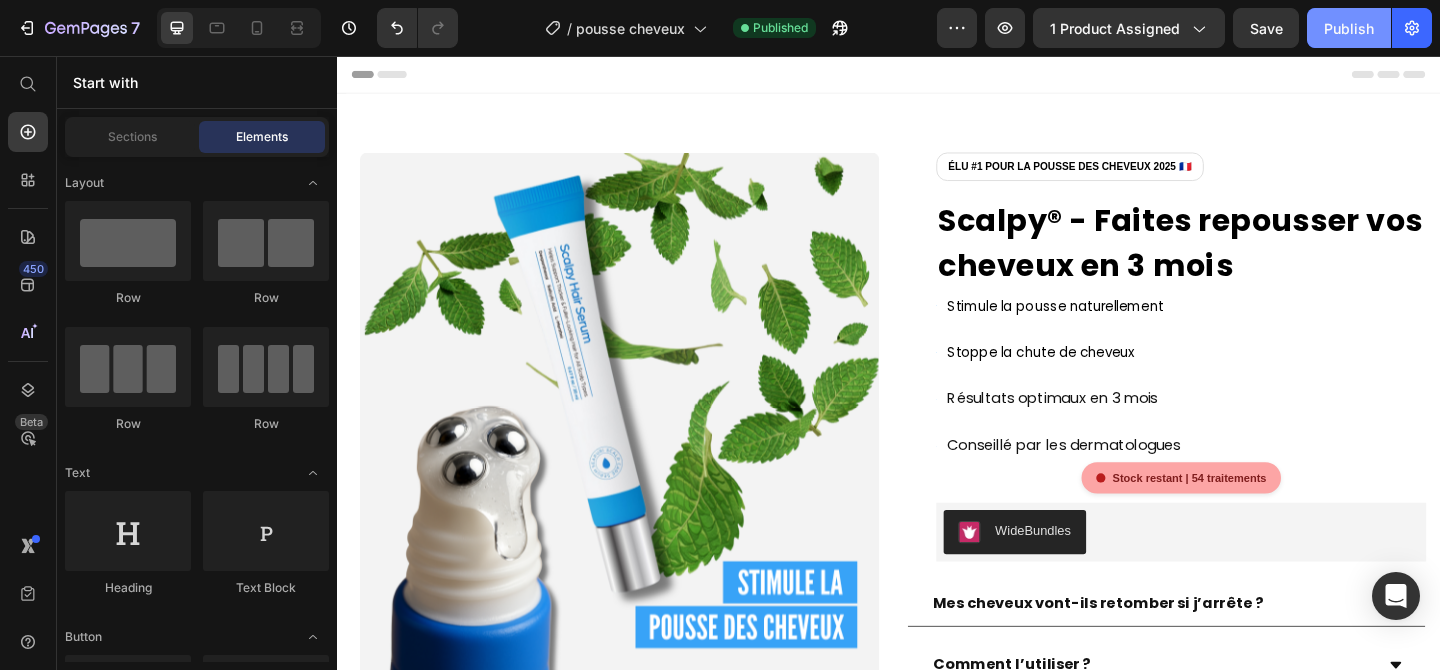 click on "Publish" at bounding box center (1349, 28) 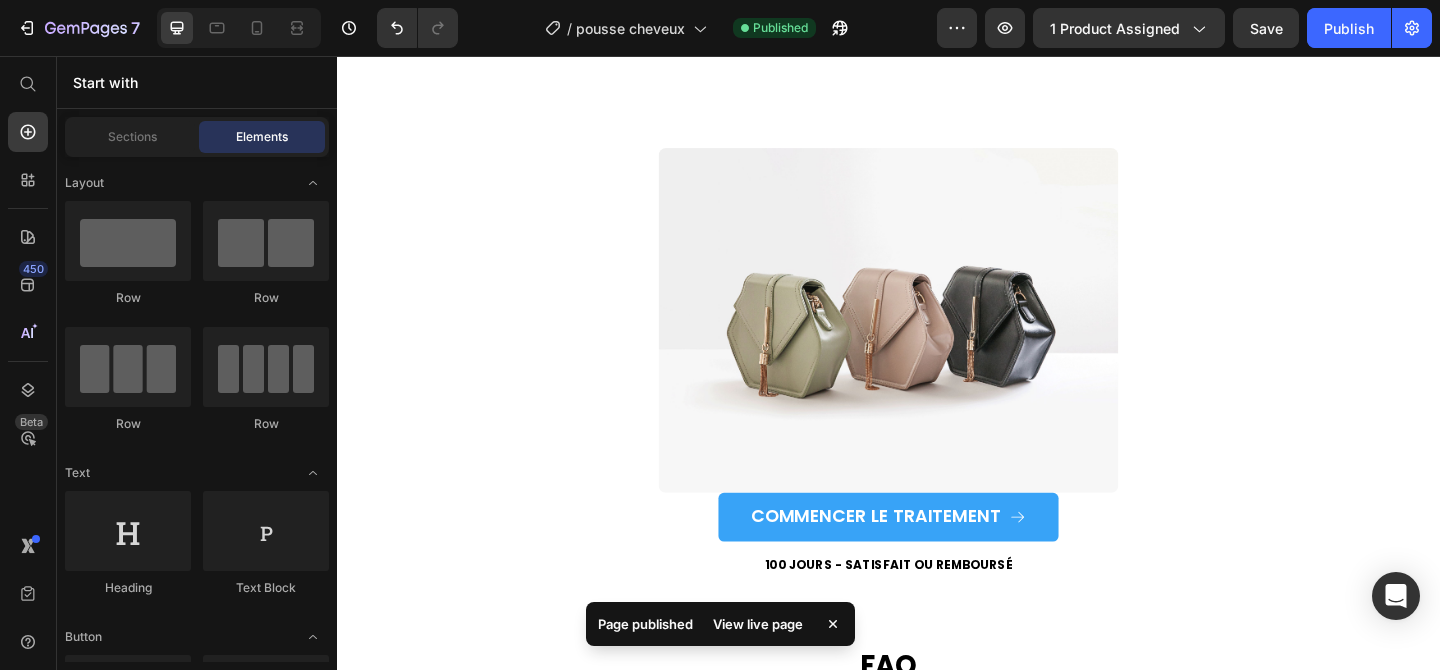 scroll, scrollTop: 1041, scrollLeft: 0, axis: vertical 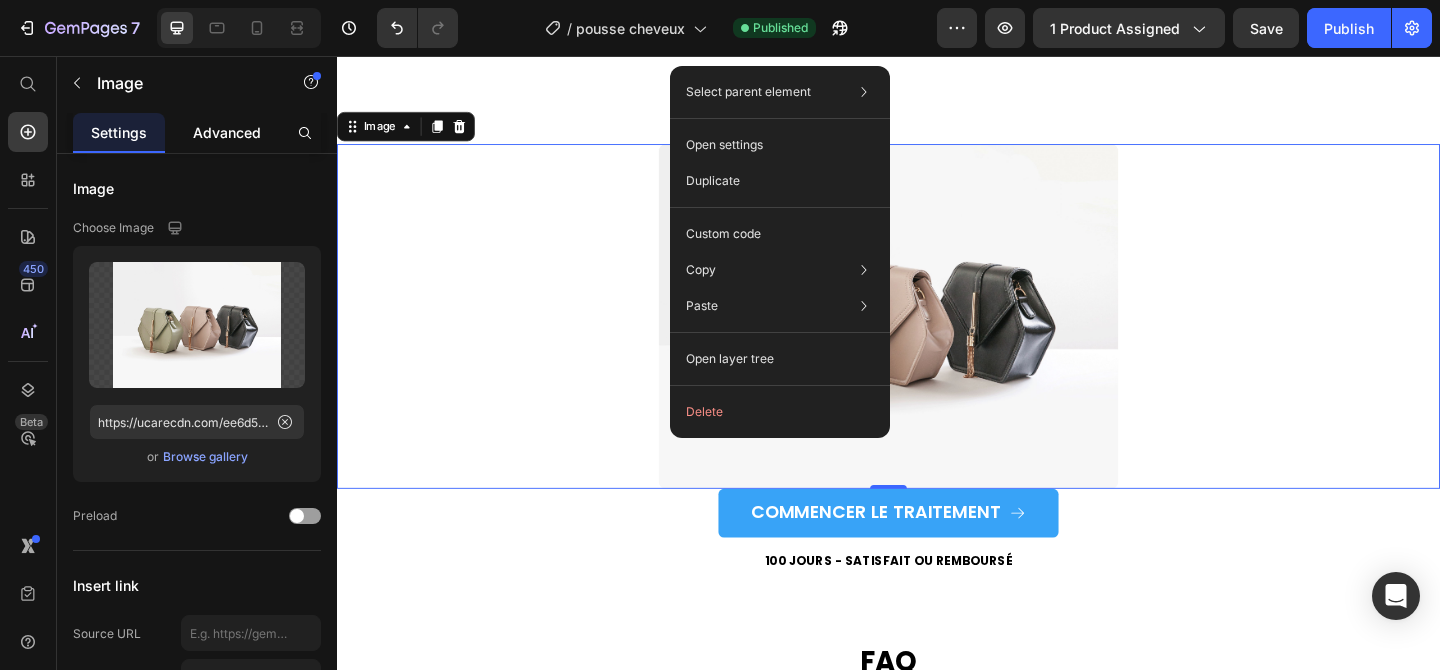 click on "Advanced" 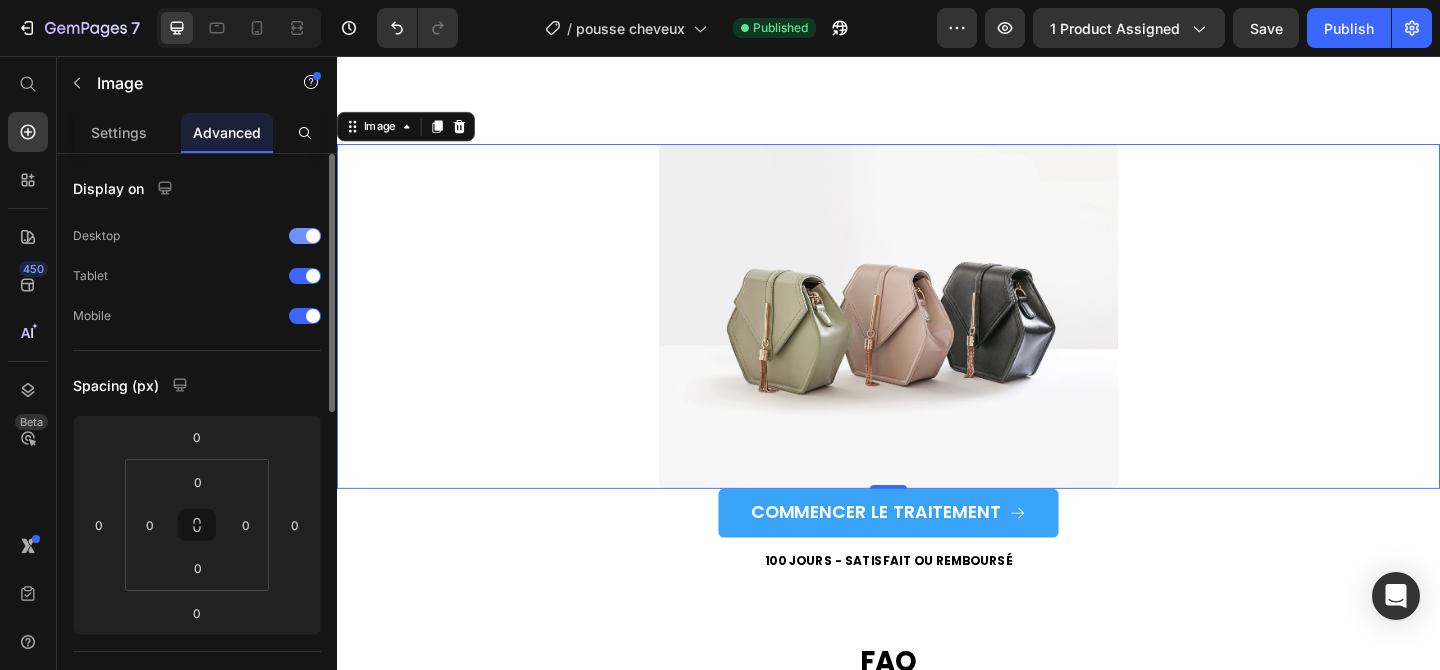 click at bounding box center (305, 236) 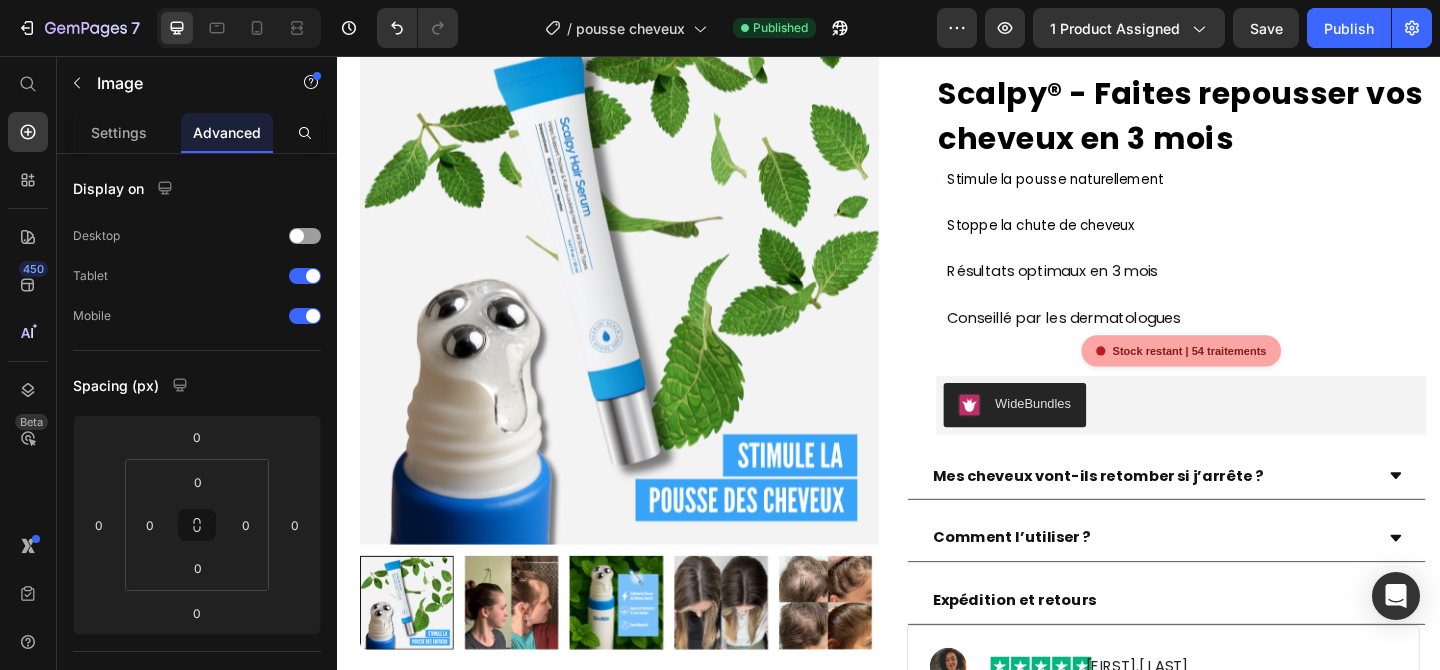 scroll, scrollTop: 0, scrollLeft: 0, axis: both 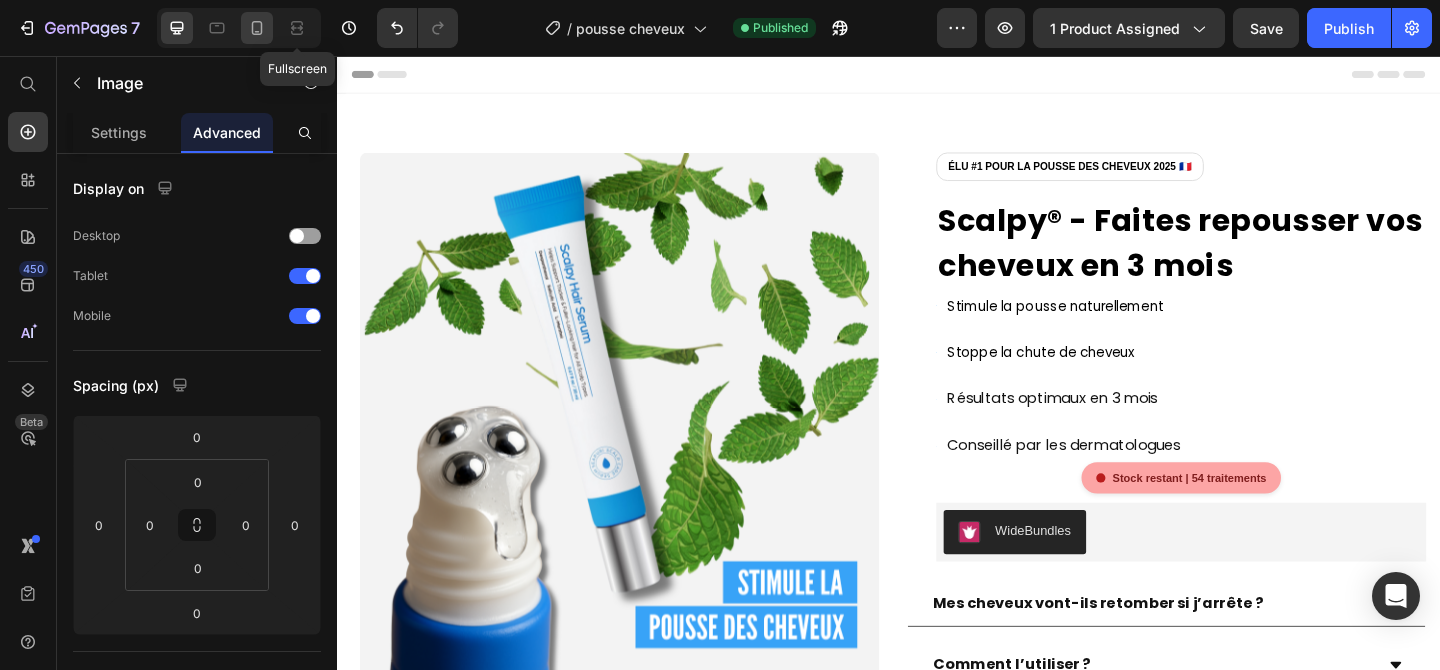 click 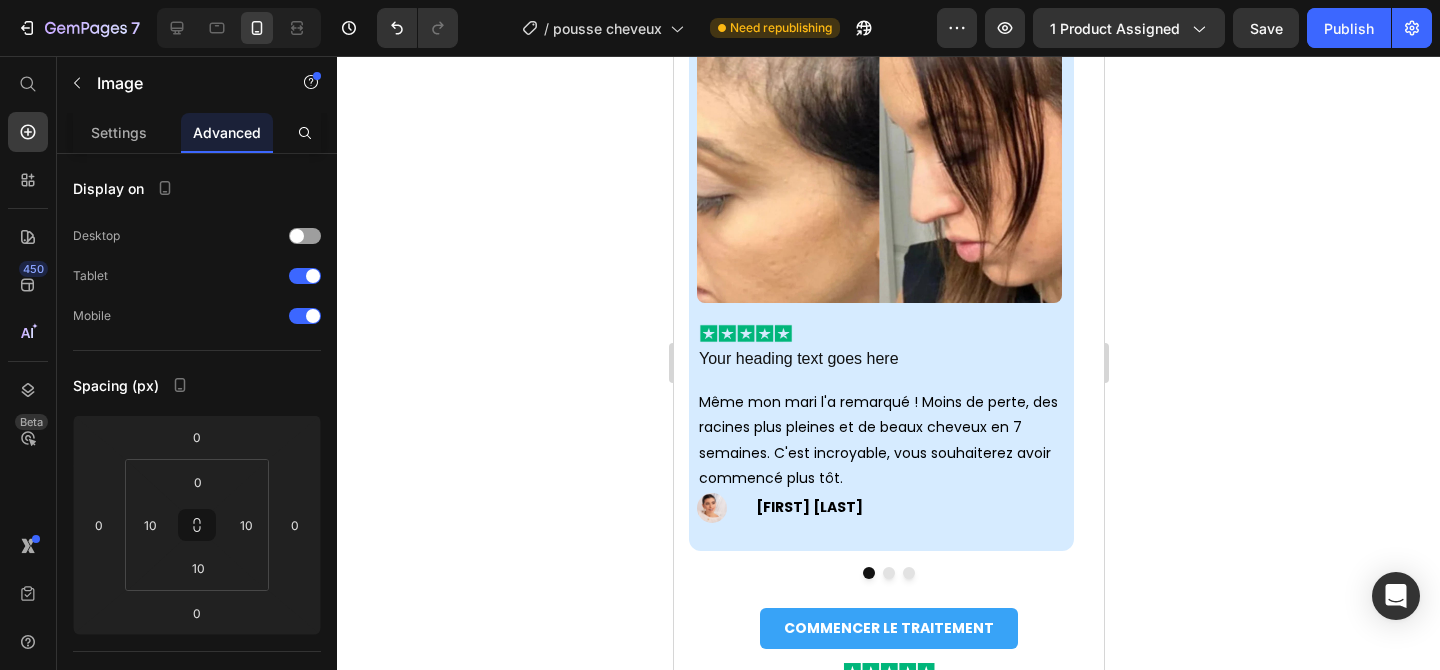 scroll, scrollTop: 1469, scrollLeft: 0, axis: vertical 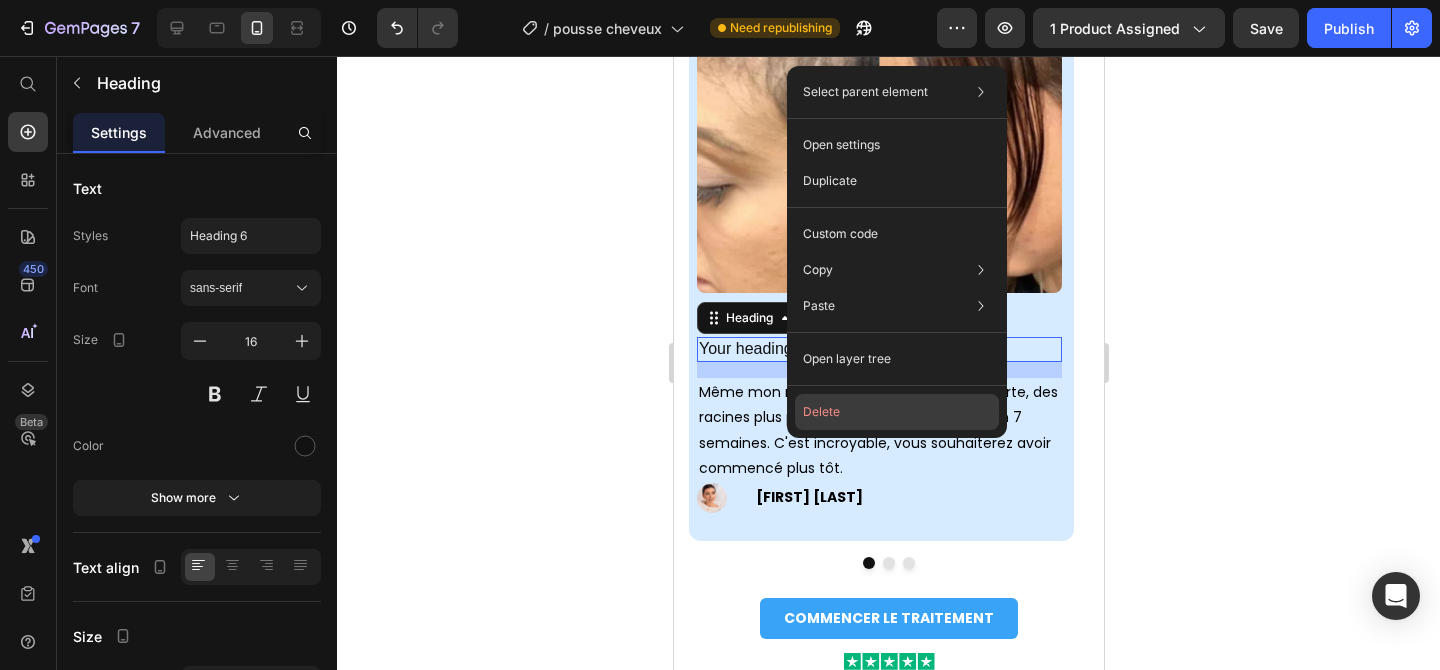 click on "Delete" 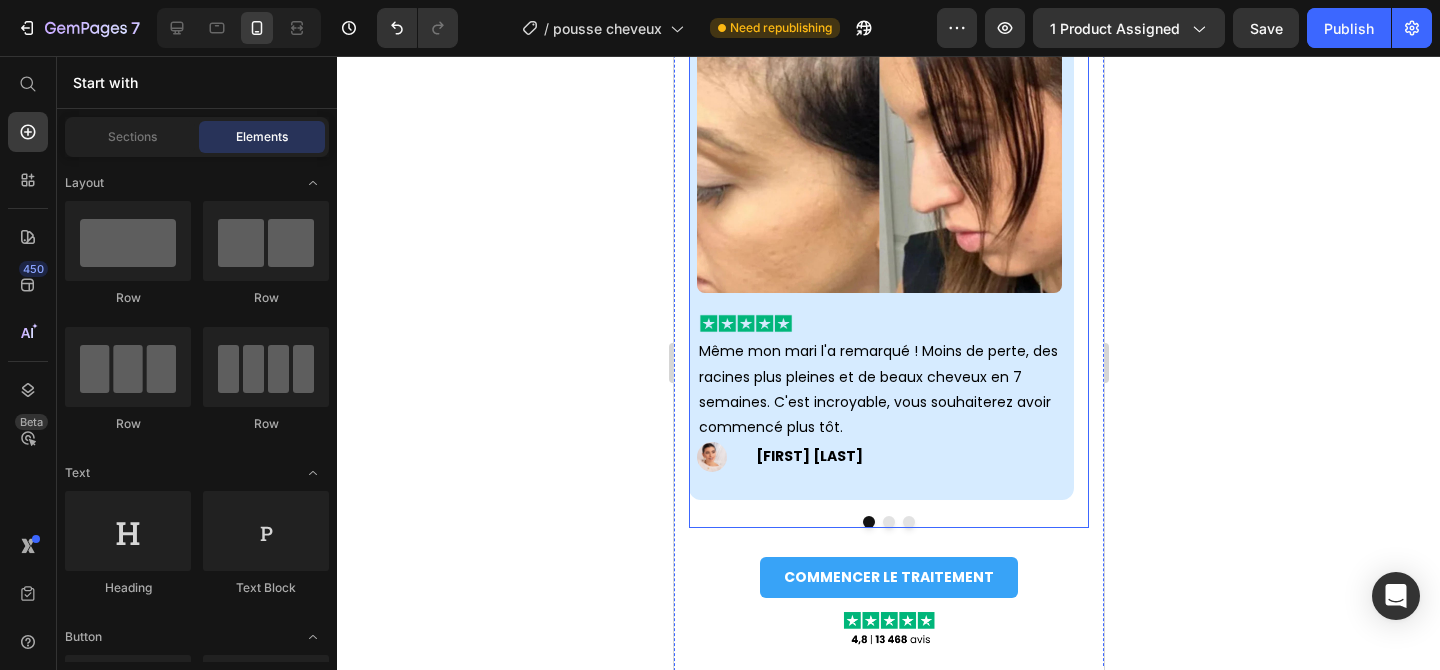 click at bounding box center [888, 522] 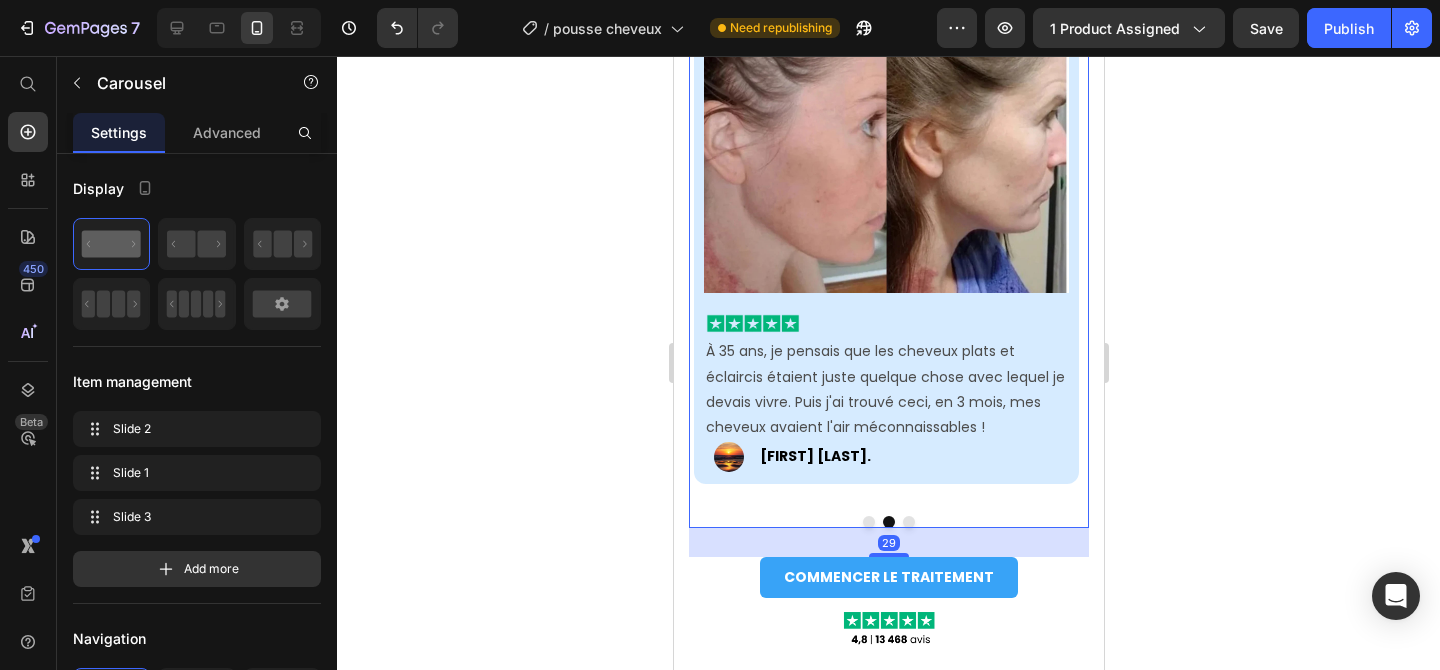 click at bounding box center [908, 522] 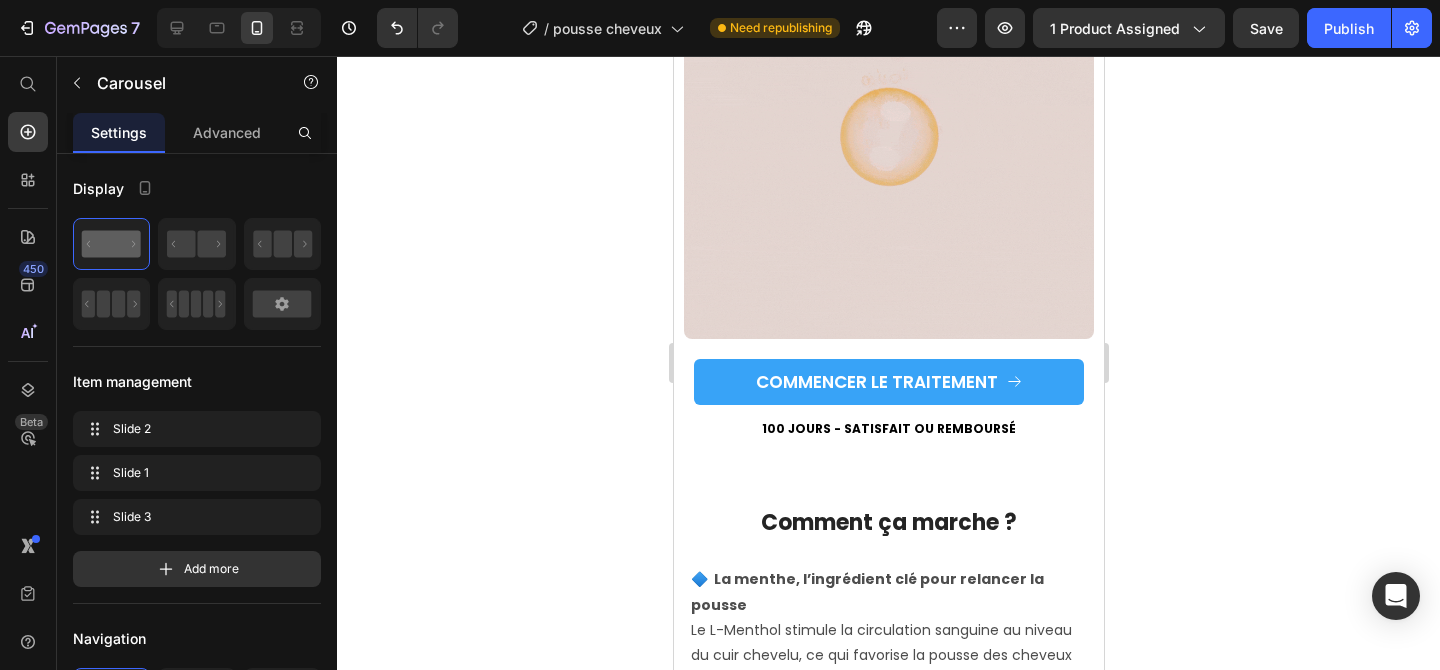 scroll, scrollTop: 4320, scrollLeft: 0, axis: vertical 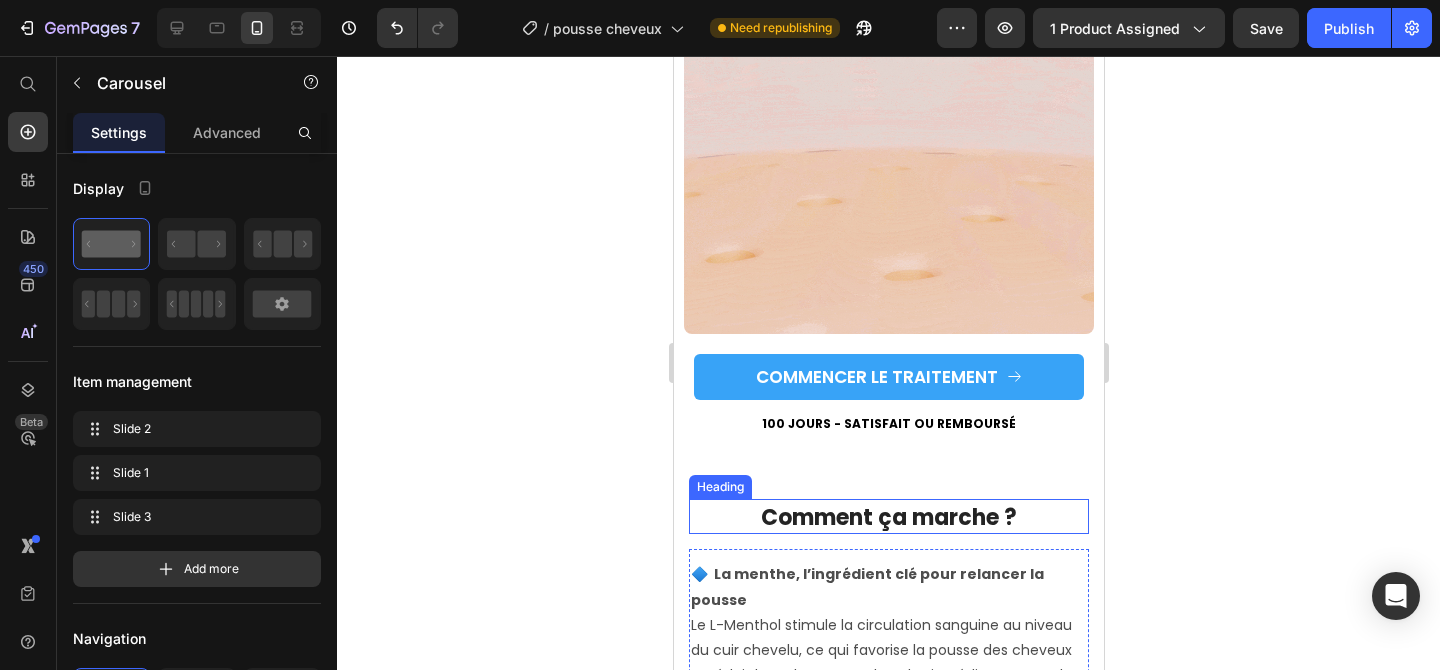 click on "Comment ça marche ?" at bounding box center (888, 517) 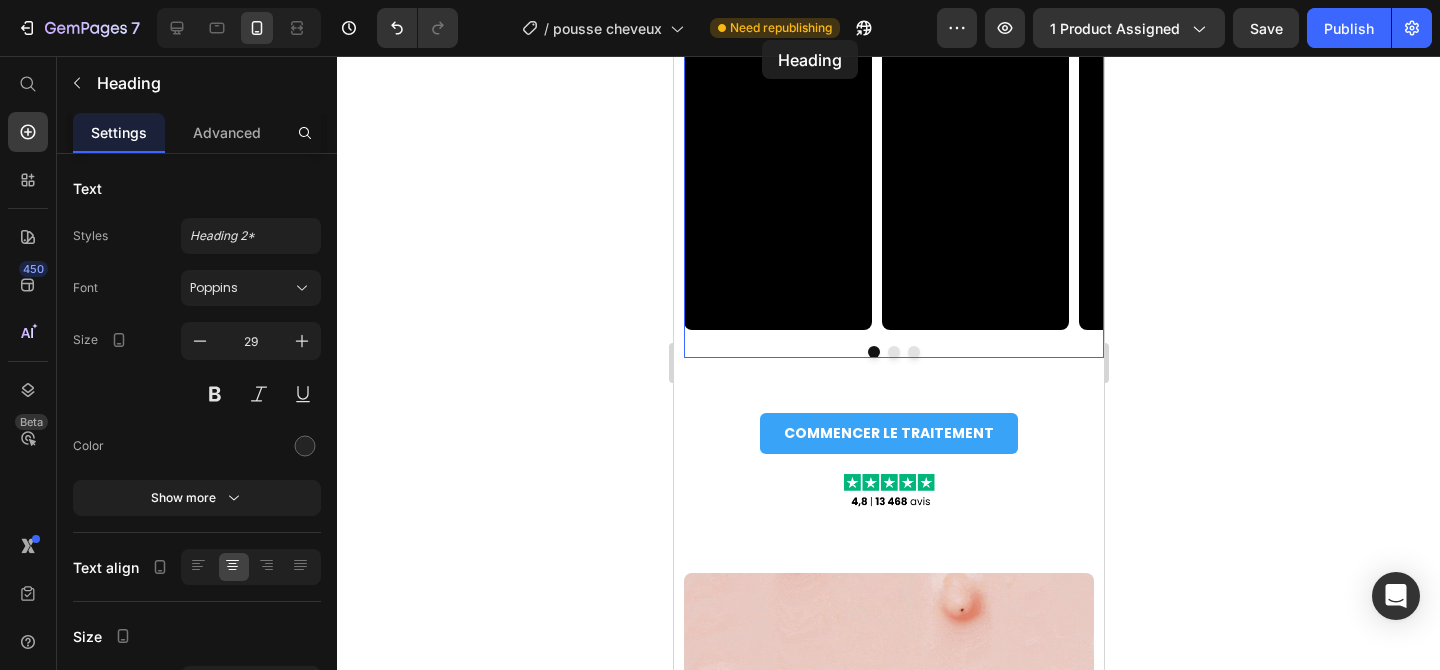 scroll, scrollTop: 3623, scrollLeft: 0, axis: vertical 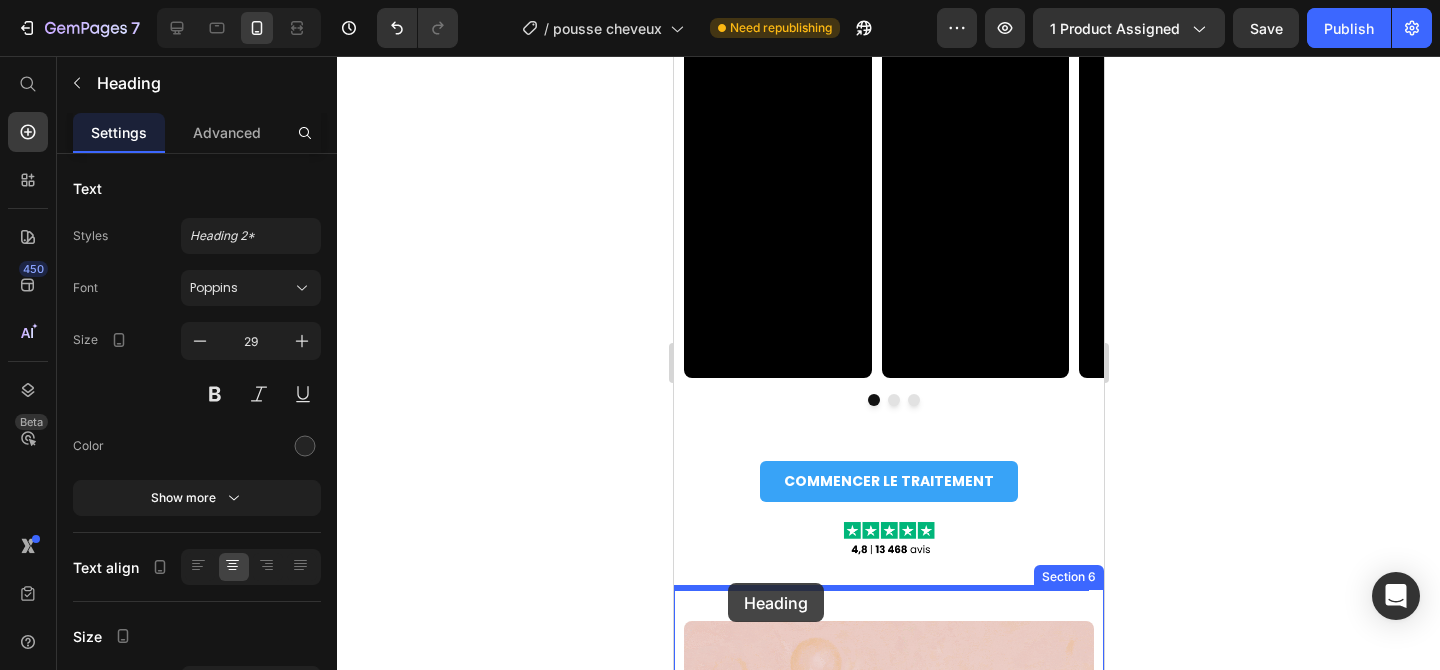 drag, startPoint x: 722, startPoint y: 457, endPoint x: 726, endPoint y: 579, distance: 122.06556 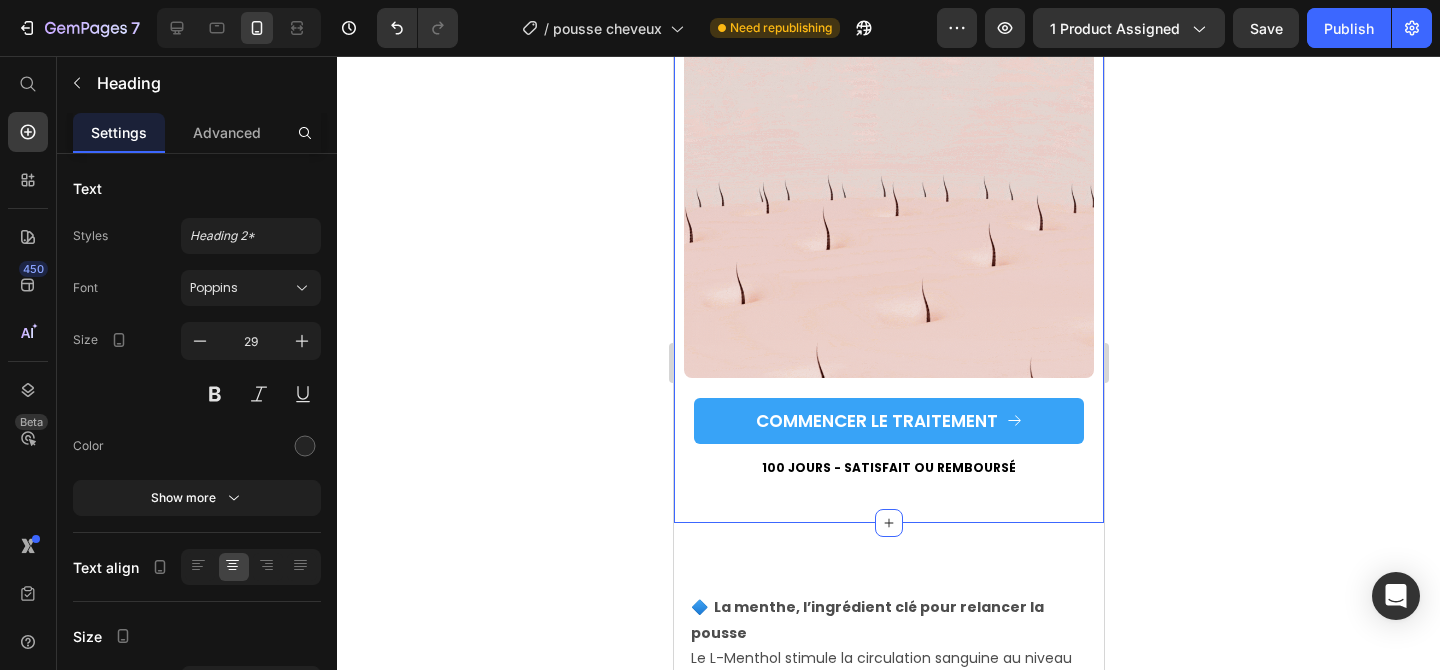 scroll, scrollTop: 4288, scrollLeft: 0, axis: vertical 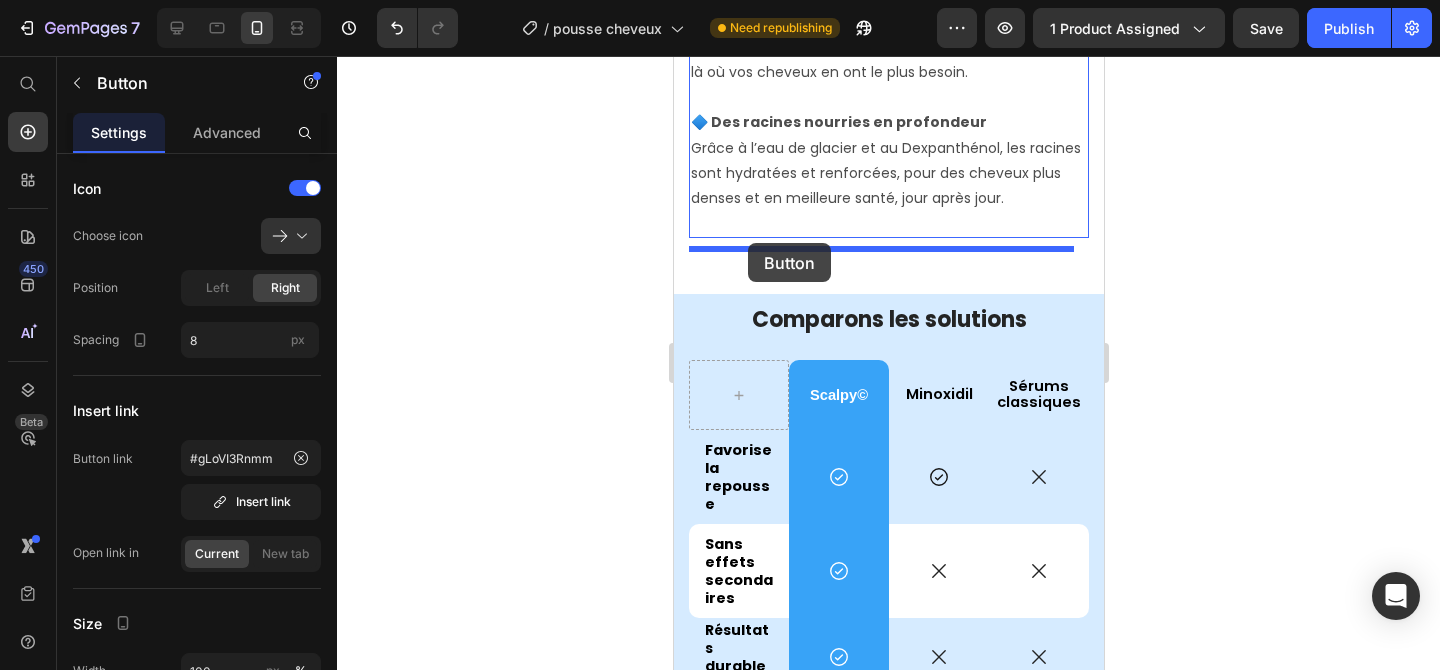 drag, startPoint x: 684, startPoint y: 365, endPoint x: 747, endPoint y: 243, distance: 137.30623 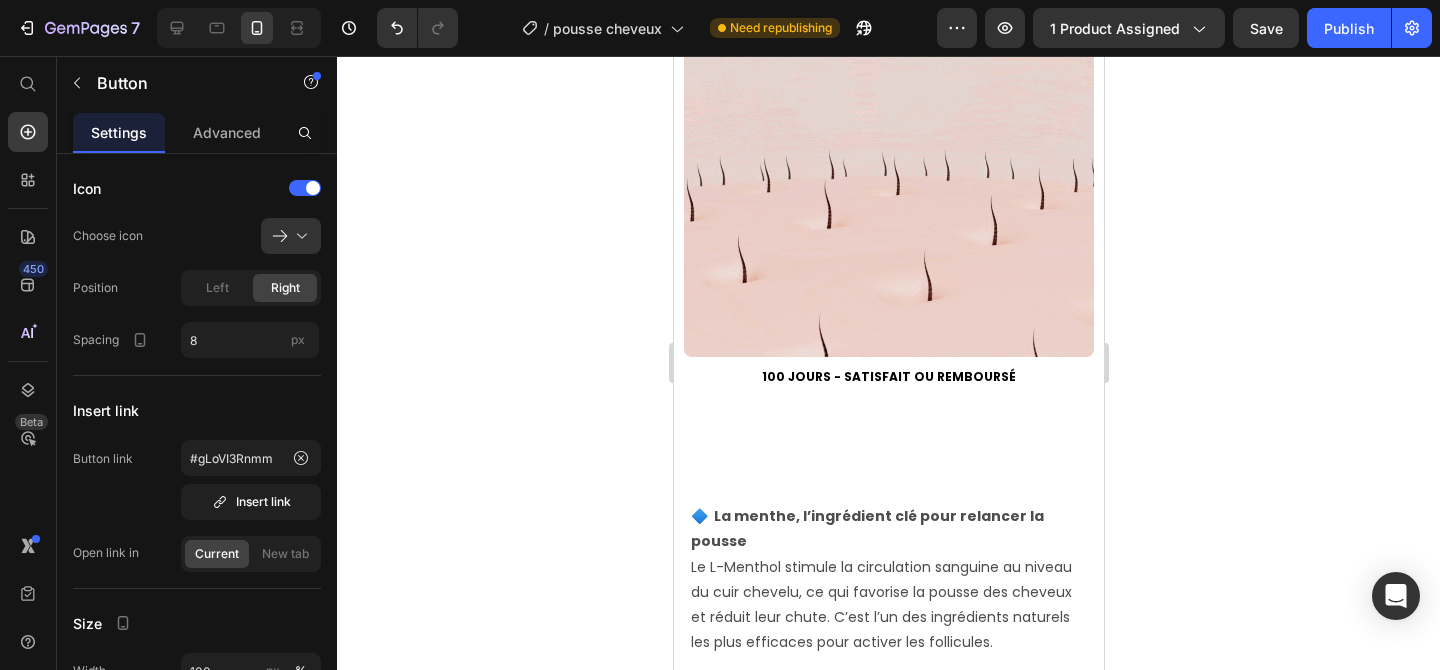 scroll, scrollTop: 4328, scrollLeft: 0, axis: vertical 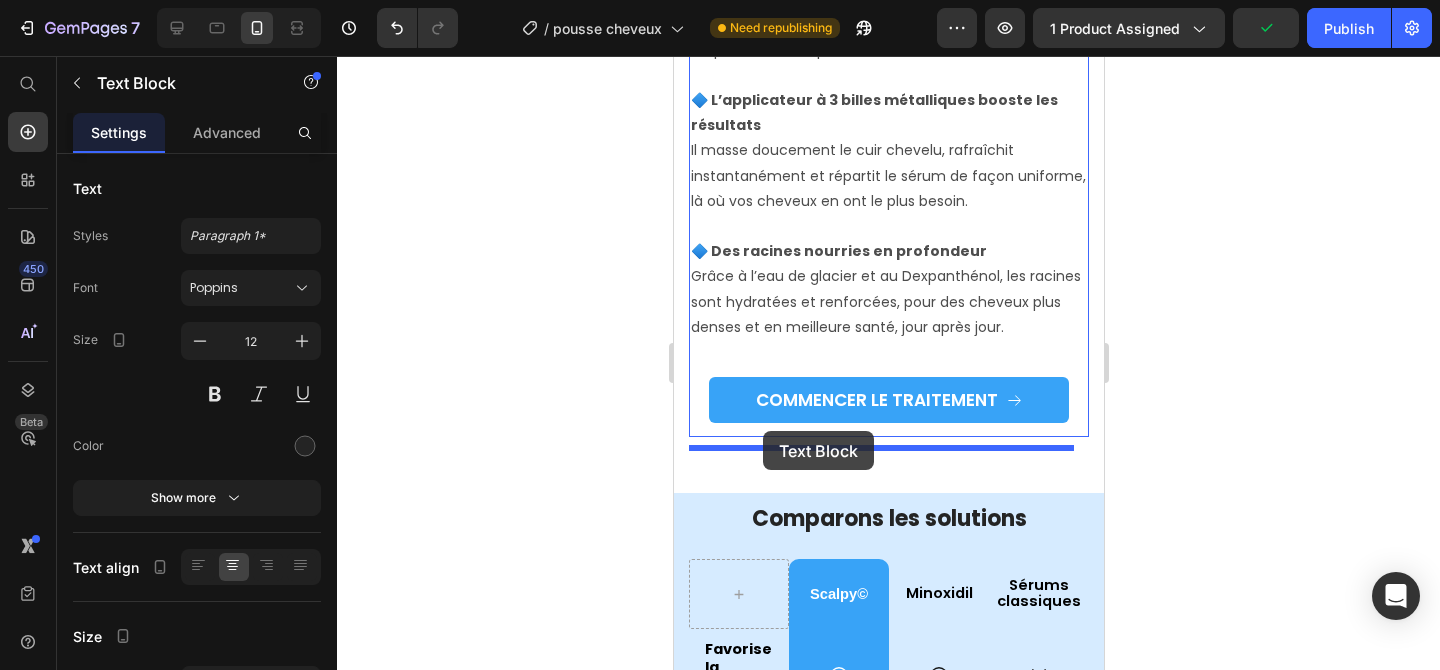 drag, startPoint x: 762, startPoint y: 303, endPoint x: 762, endPoint y: 429, distance: 126 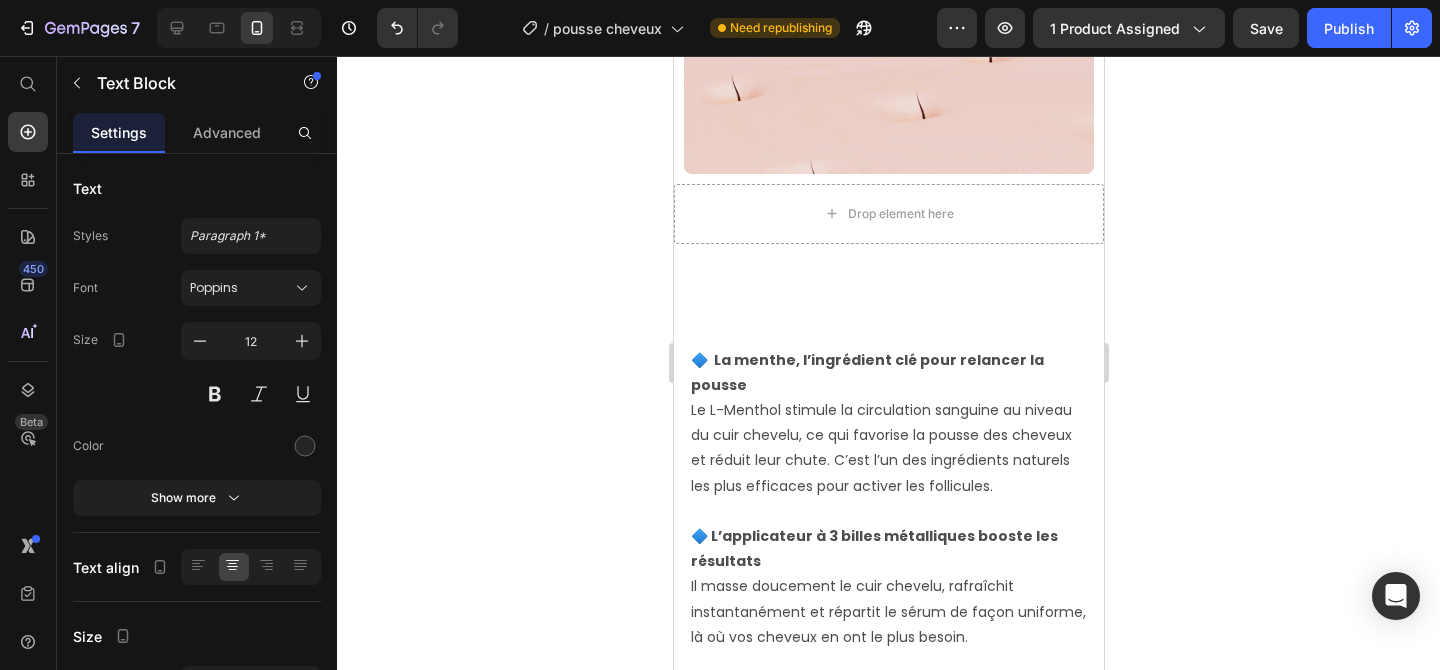 scroll, scrollTop: 4368, scrollLeft: 0, axis: vertical 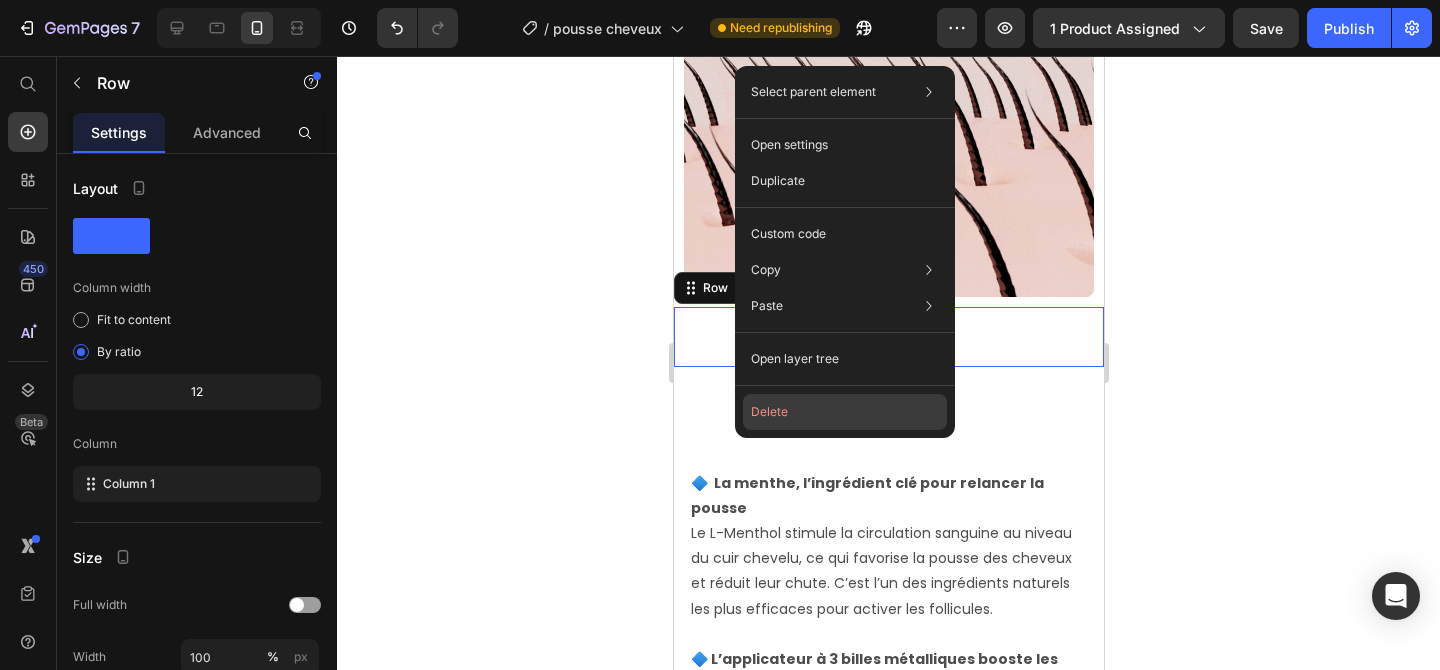 click on "Delete" 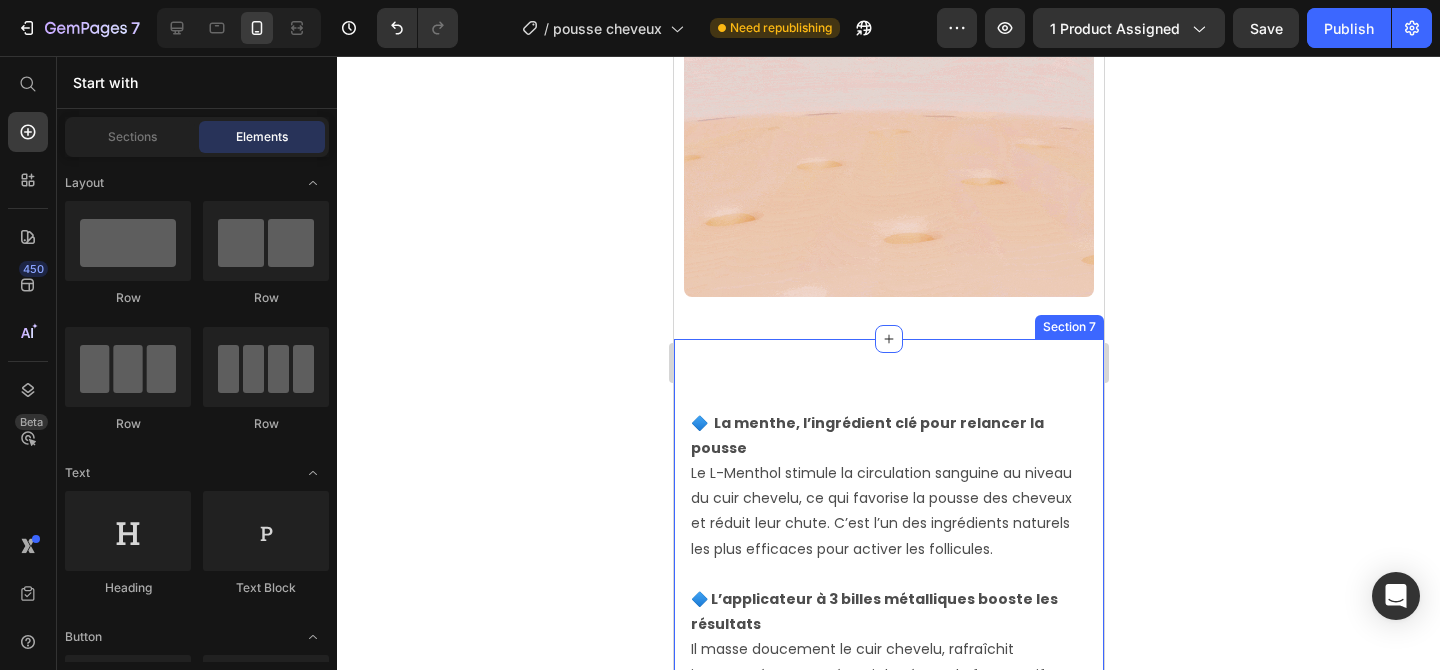 click on "🔷  La menthe, l’ingrédient clé pour relancer la pousse Le L-Menthol stimule la circulation sanguine au niveau du cuir chevelu, ce qui favorise la pousse des cheveux et réduit leur chute. C’est l’un des ingrédients naturels les plus efficaces pour activer les follicules.   🔷 L’applicateur à 3 billes métalliques booste les résultats Il masse doucement le cuir chevelu, rafraîchit instantanément et répartit le sérum de façon uniforme, là où vos cheveux en ont le plus besoin.   🔷 Des racines nourries en profondeur Grâce à l’eau de glacier et au Dexpanthénol, les racines sont hydratées et renforcées, pour des cheveux plus denses et en meilleure santé, jour après jour.   Text Block
COMMENCER LE TRAITEMENT Button 100 JOURS - SATISFAIT OU REMBOURSÉ Text Block Row Section 7" at bounding box center [888, 682] 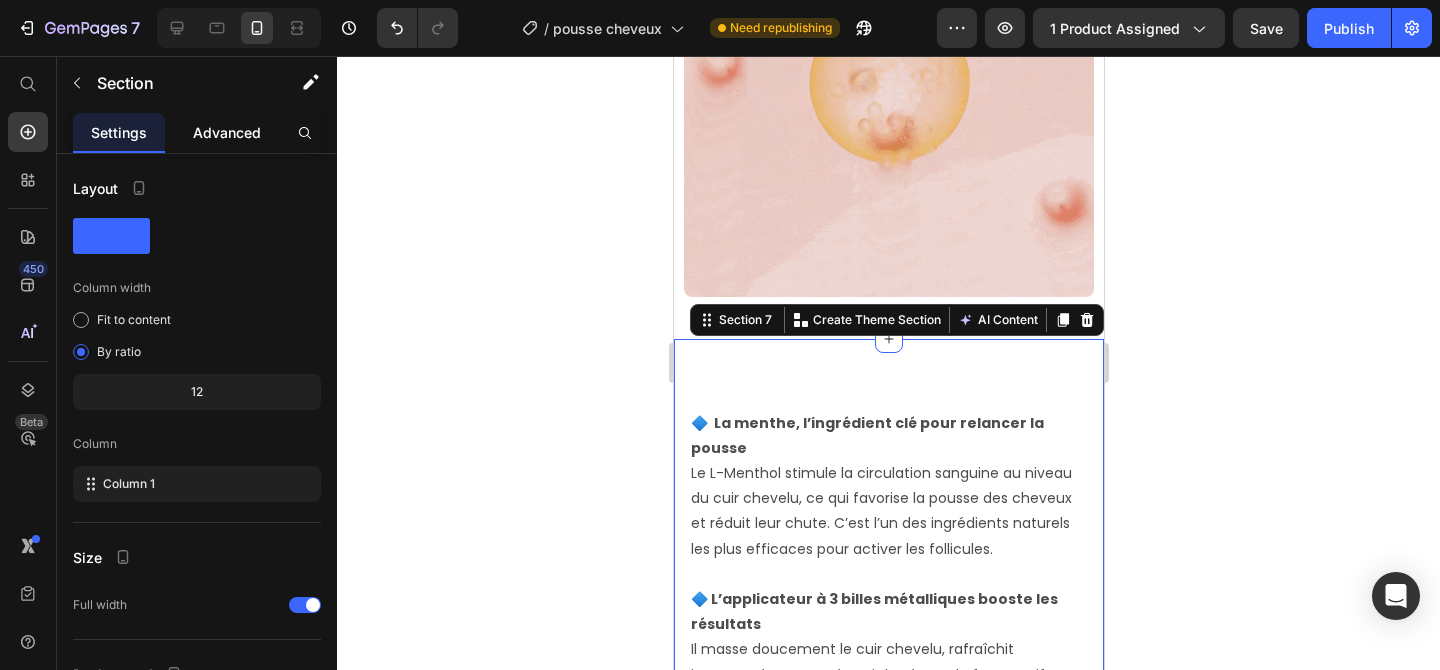 click on "Advanced" at bounding box center [227, 132] 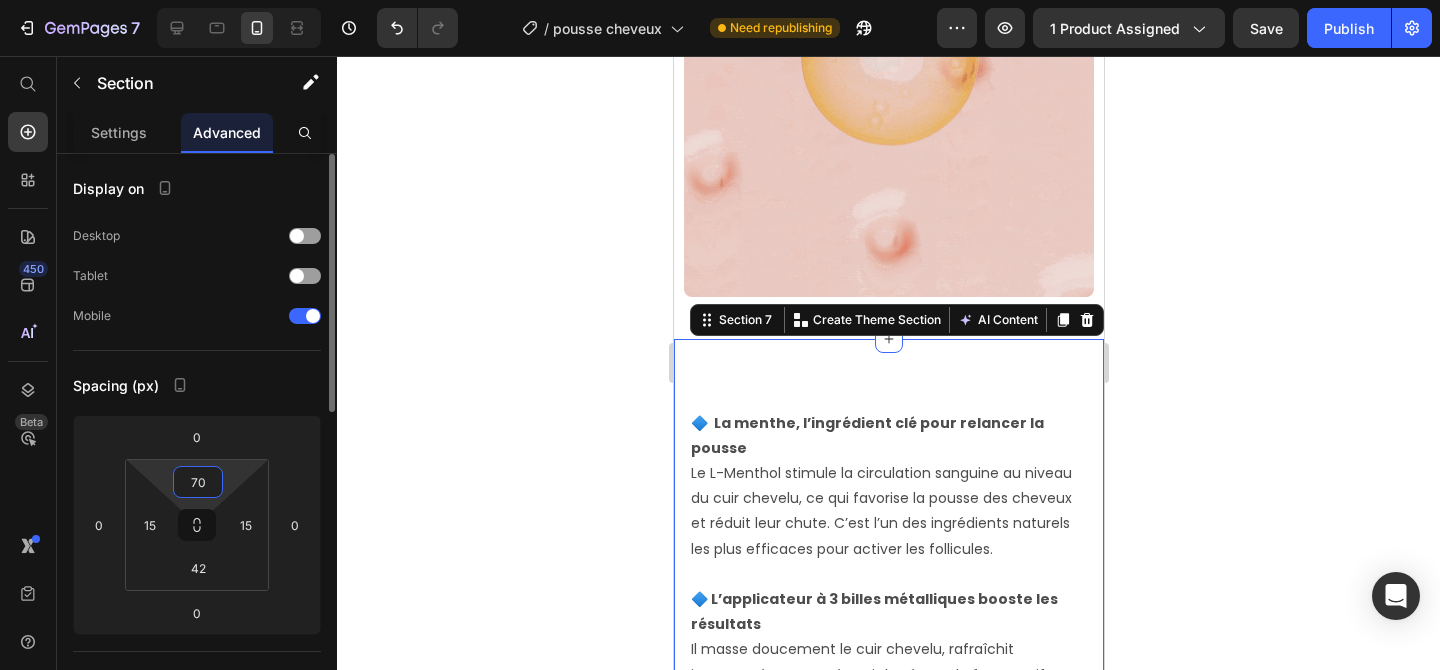 click on "70" at bounding box center [198, 482] 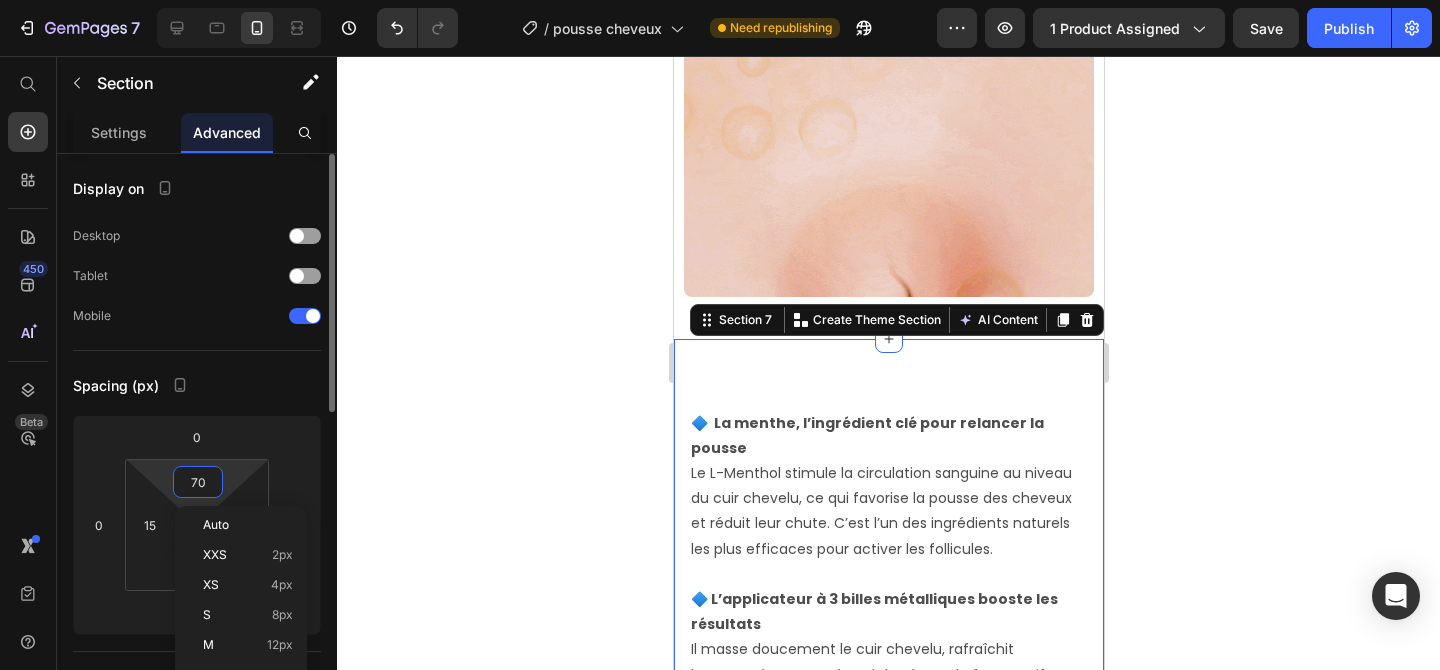 type 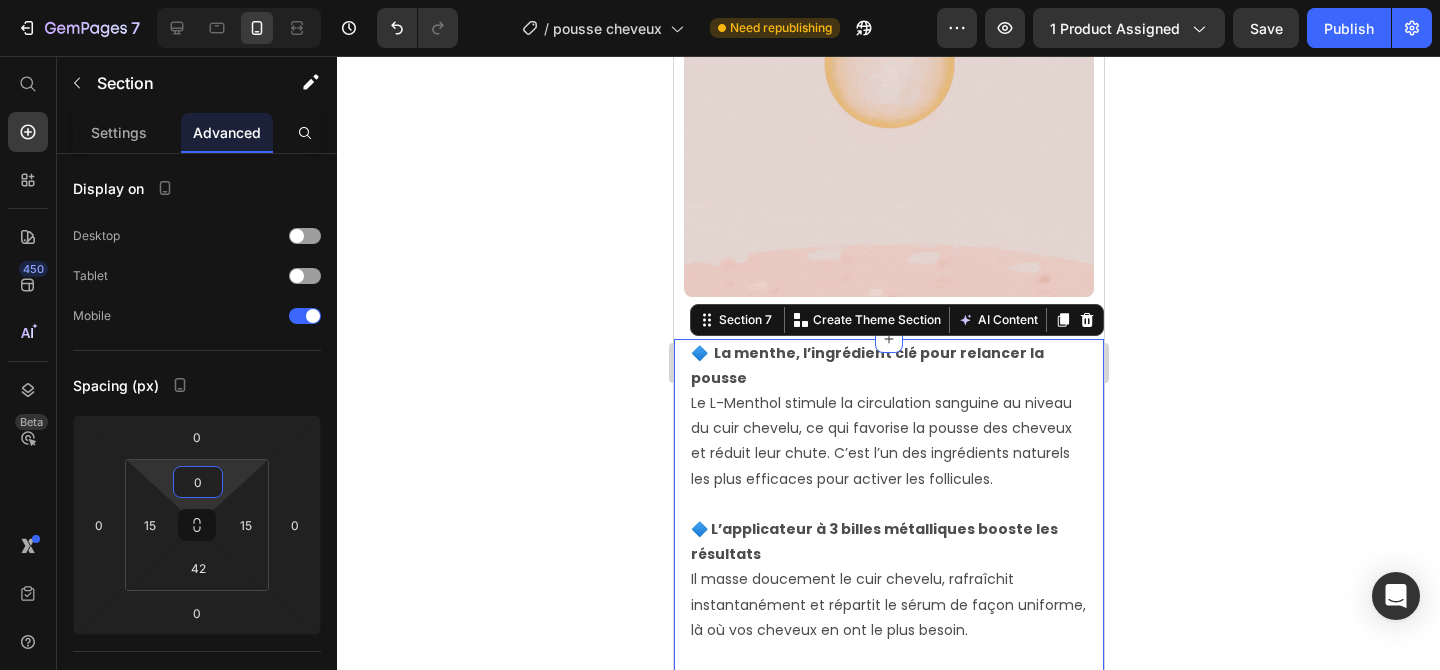 click 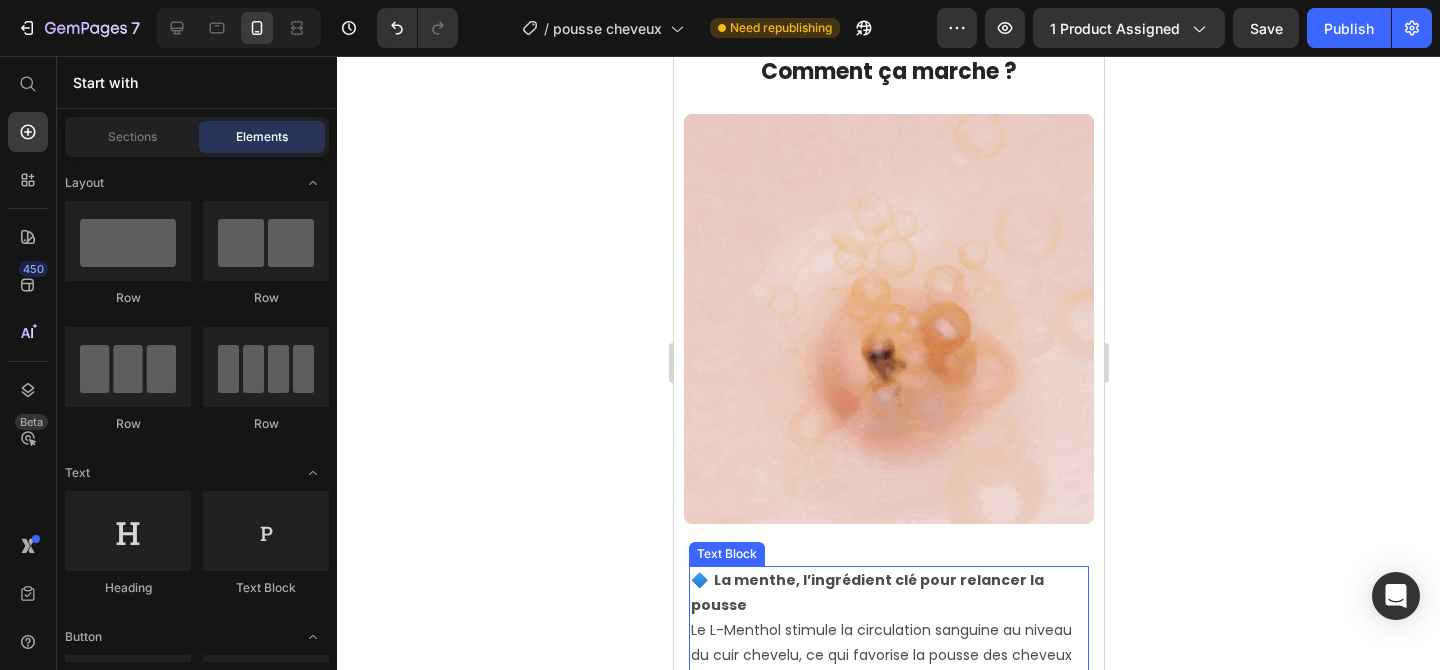 scroll, scrollTop: 4140, scrollLeft: 0, axis: vertical 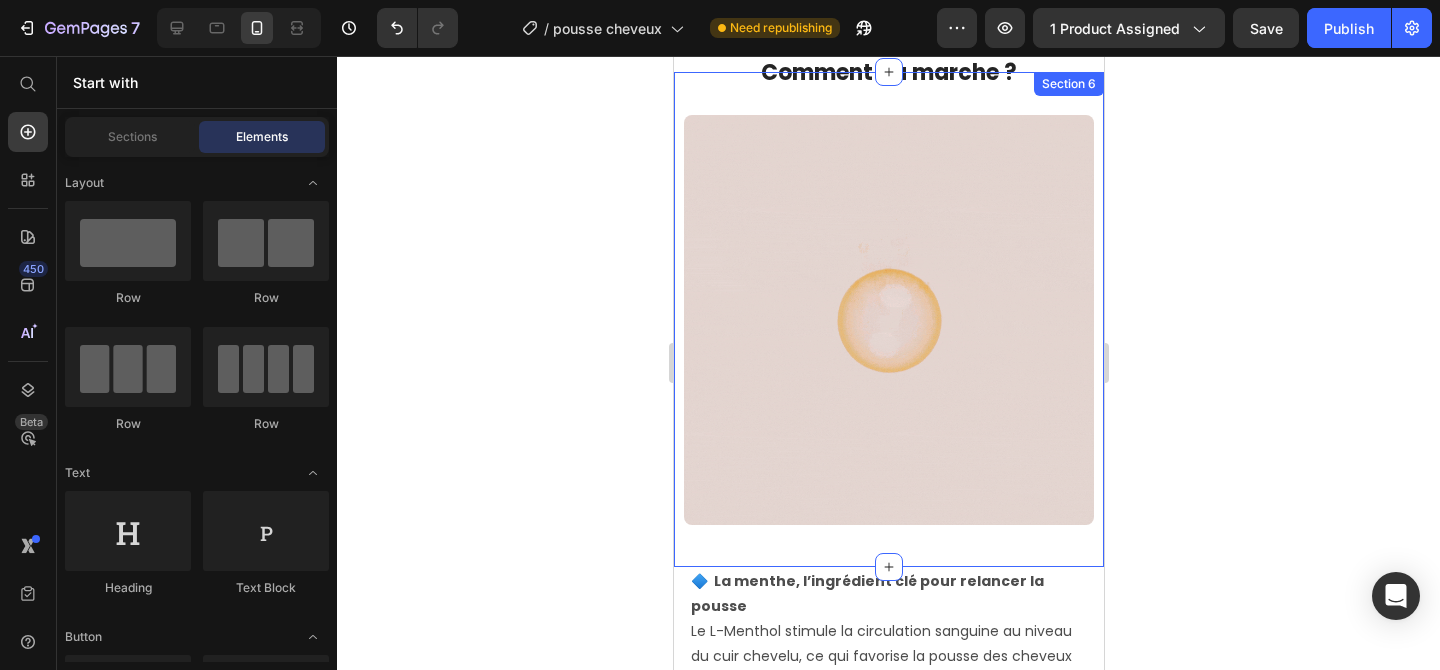 click on "Comment ça marche ?  Heading Image Section 6" at bounding box center (888, 319) 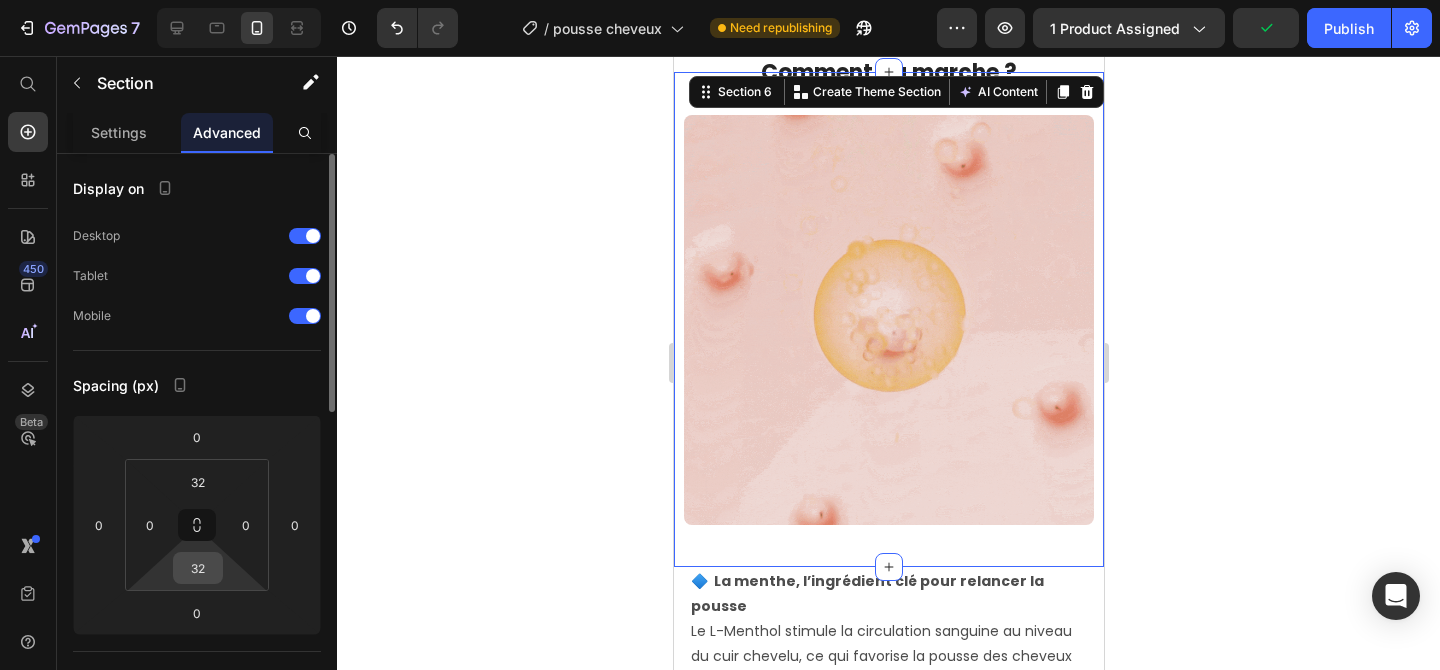 click on "32" at bounding box center (198, 568) 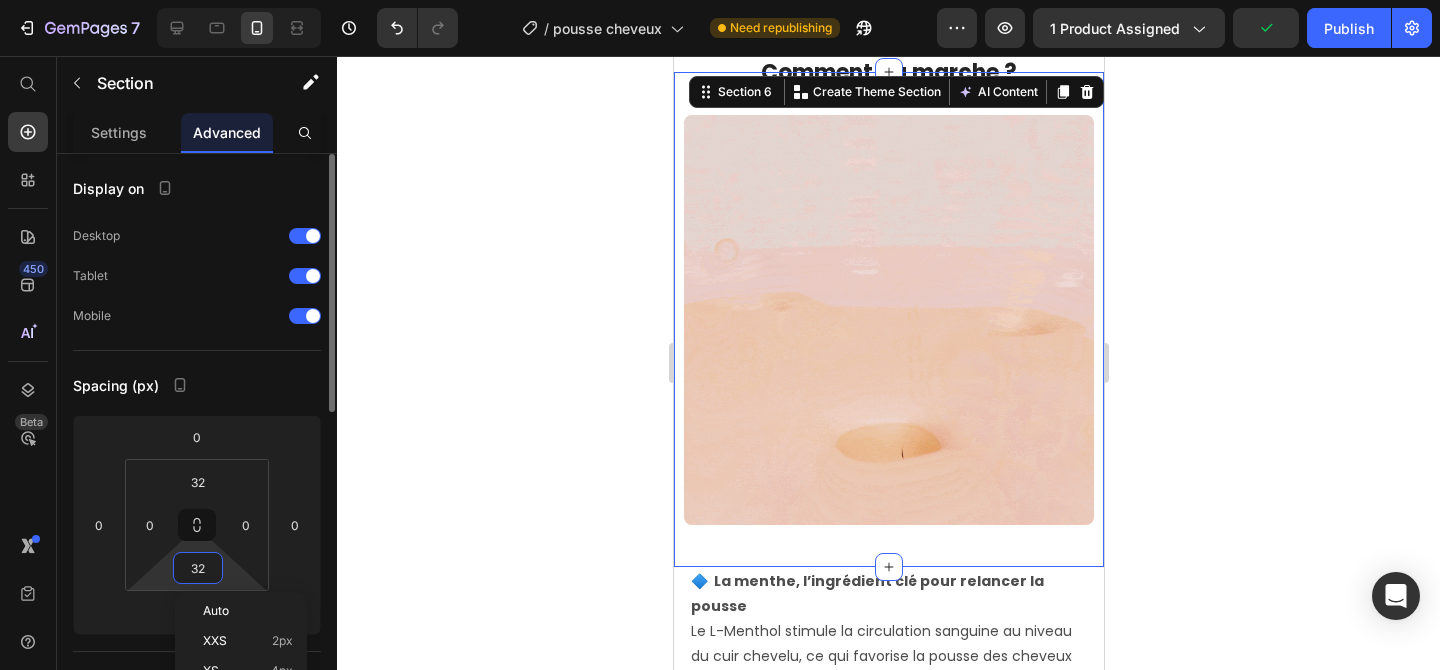 type 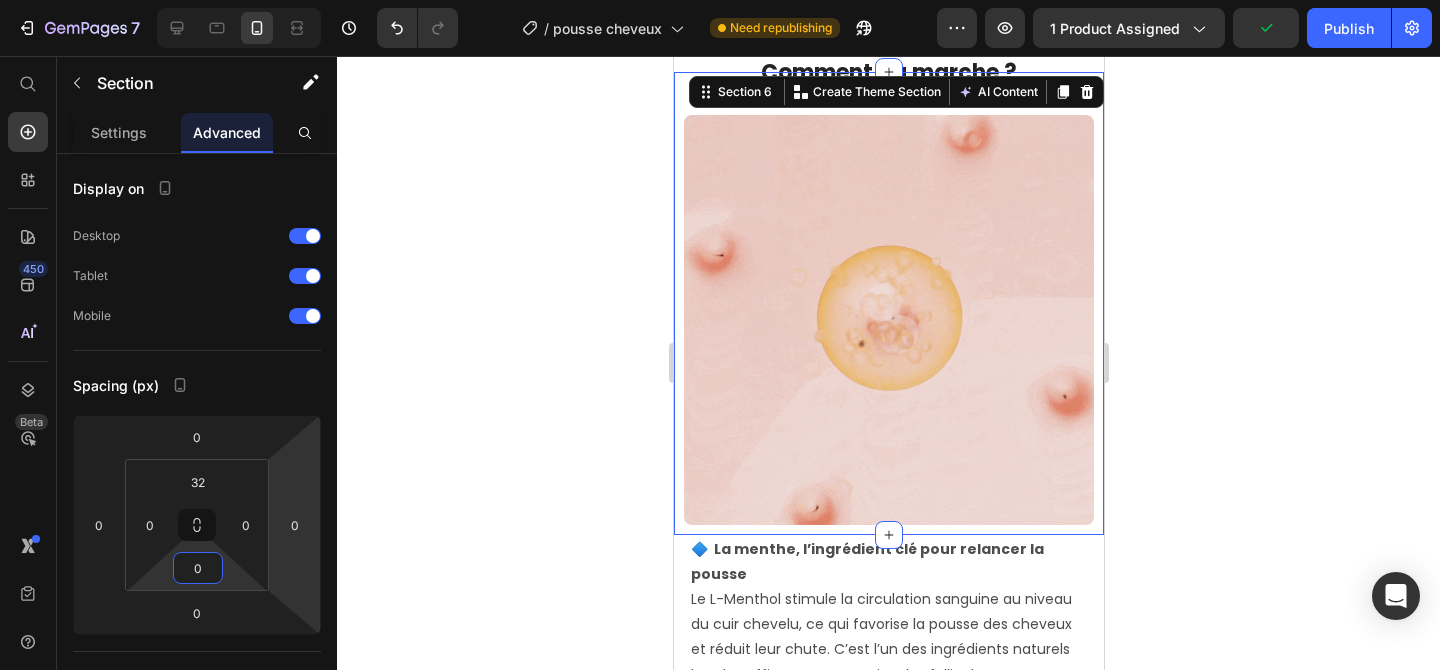 click 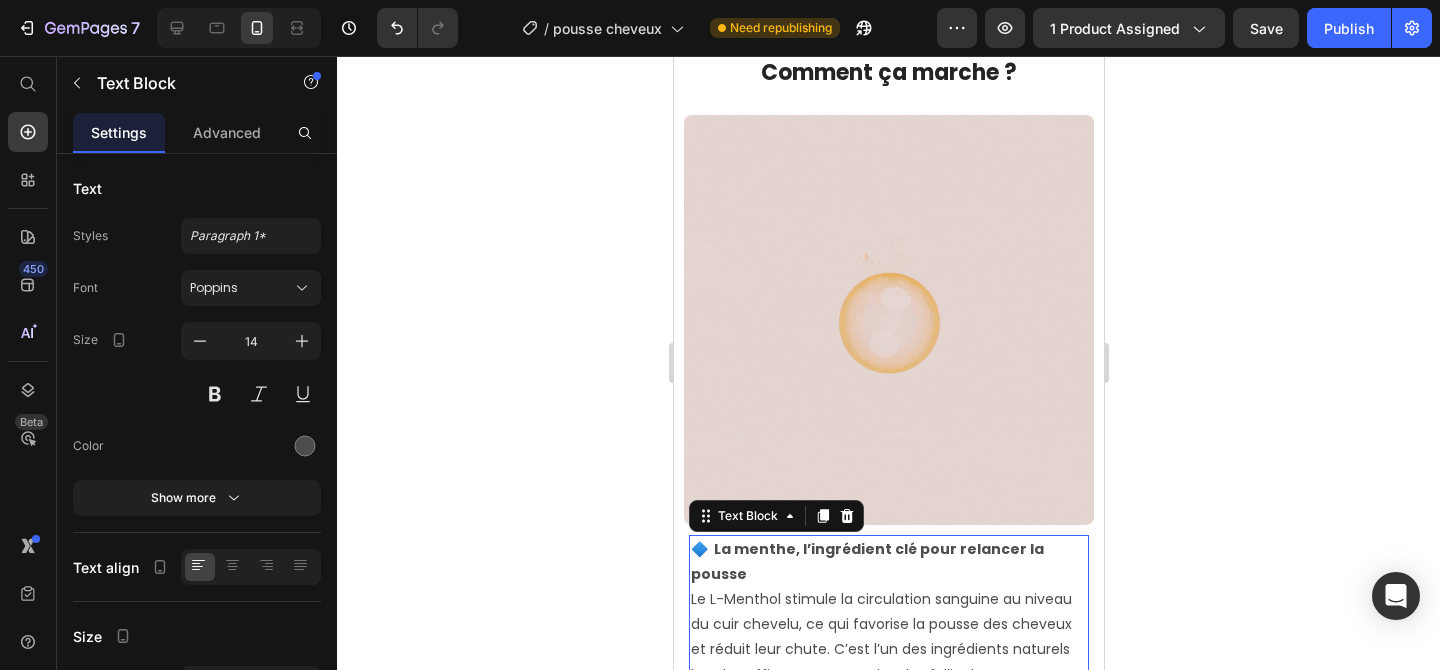click on "🔷  La menthe, l’ingrédient clé pour relancer la pousse" at bounding box center (866, 561) 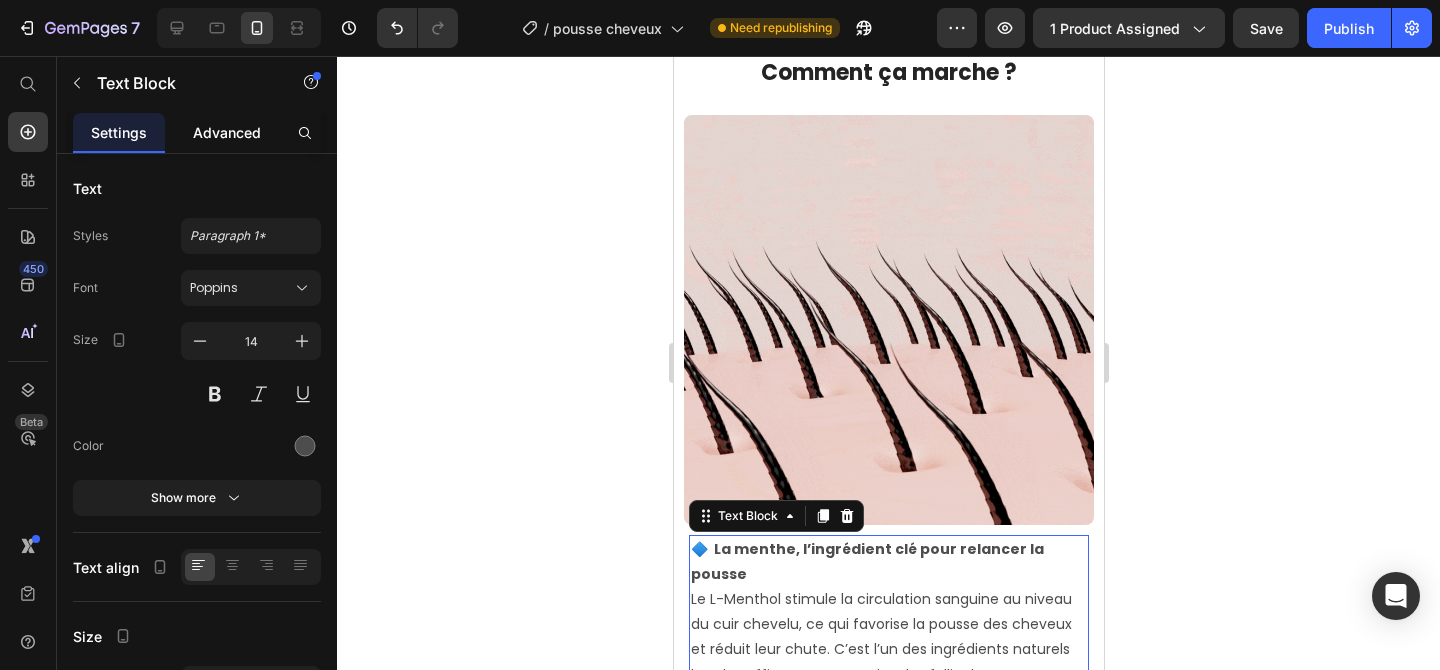 click on "Advanced" at bounding box center [227, 132] 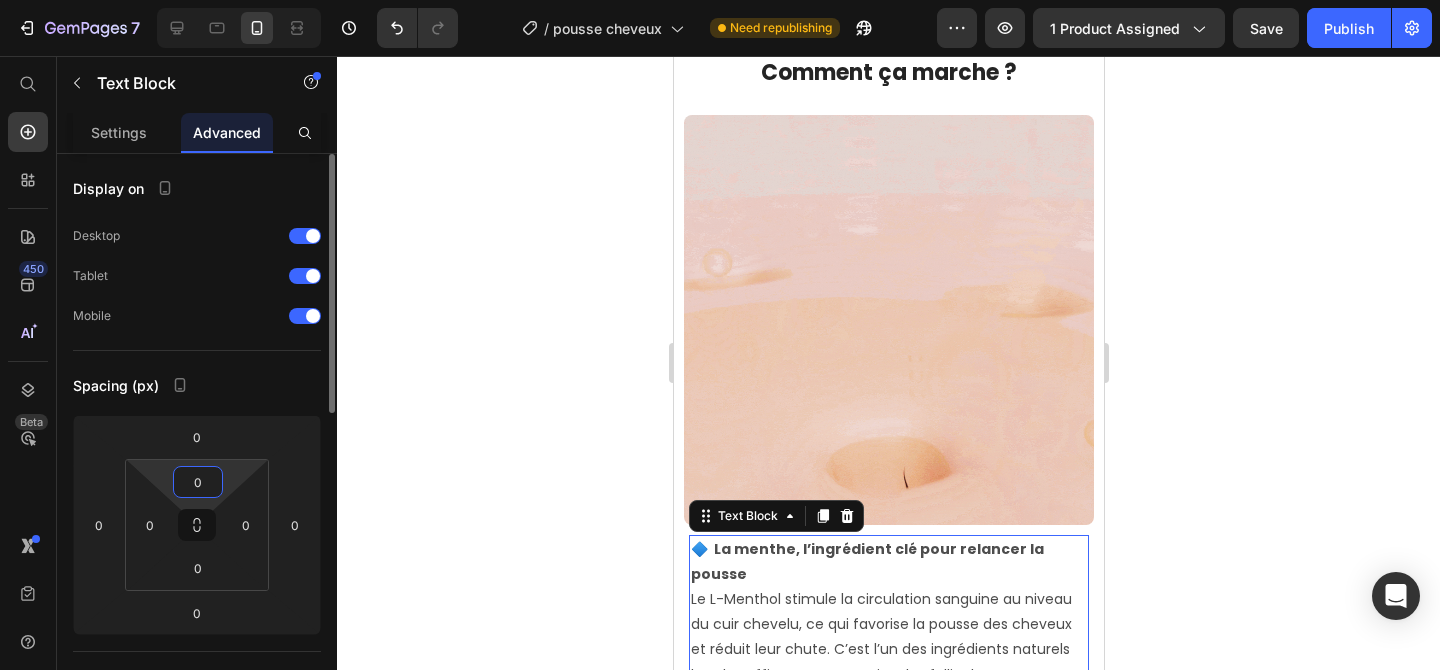 click on "0" at bounding box center [198, 482] 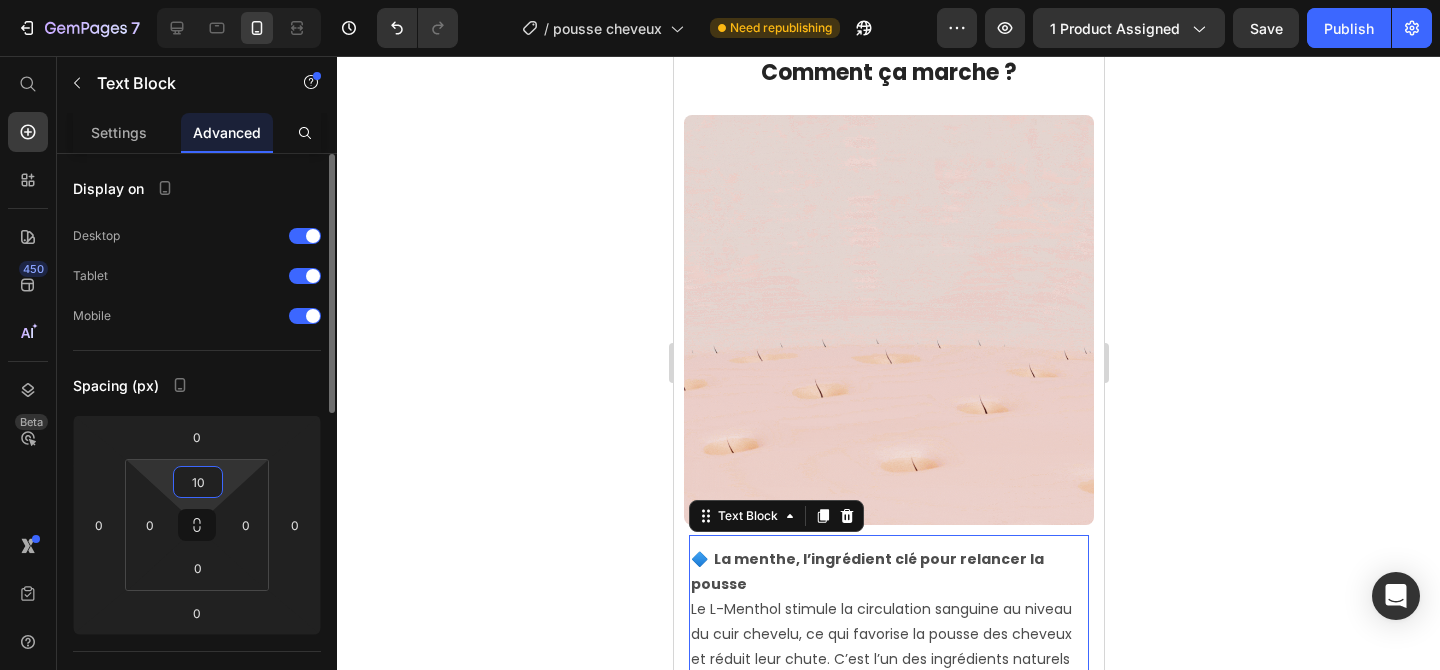 type on "1" 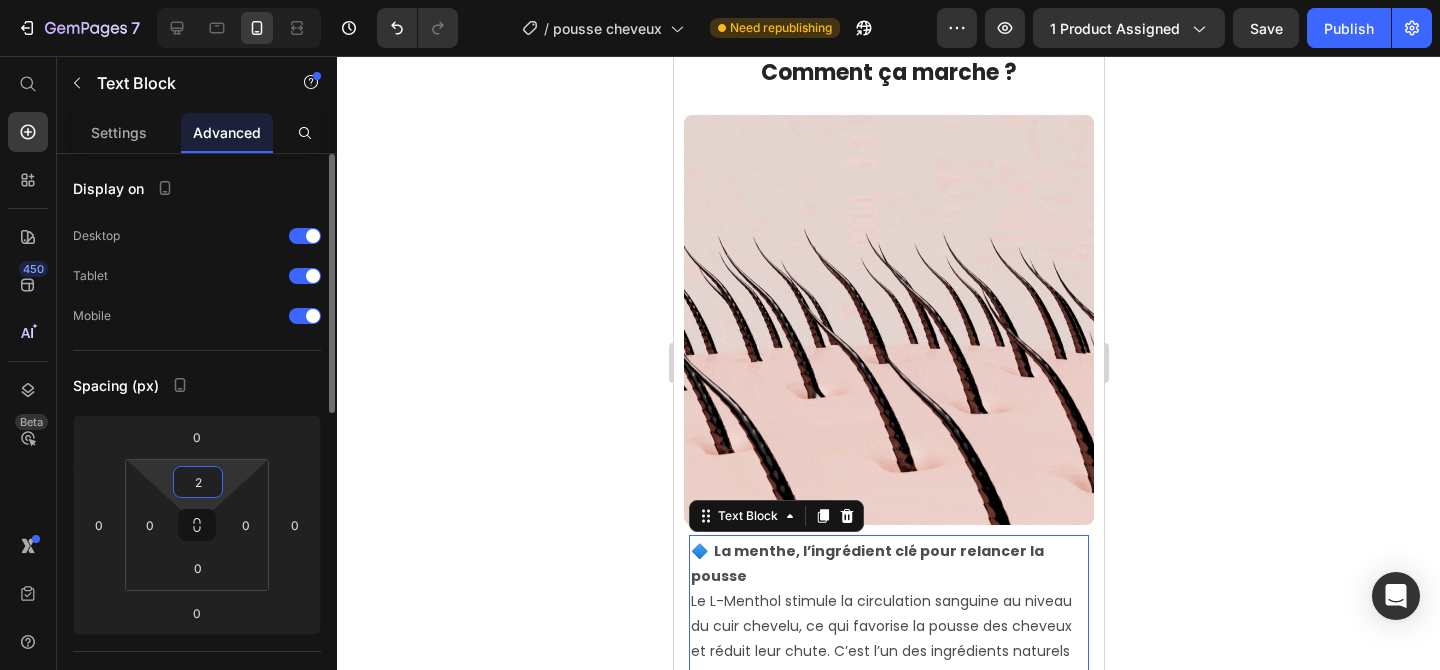 type on "20" 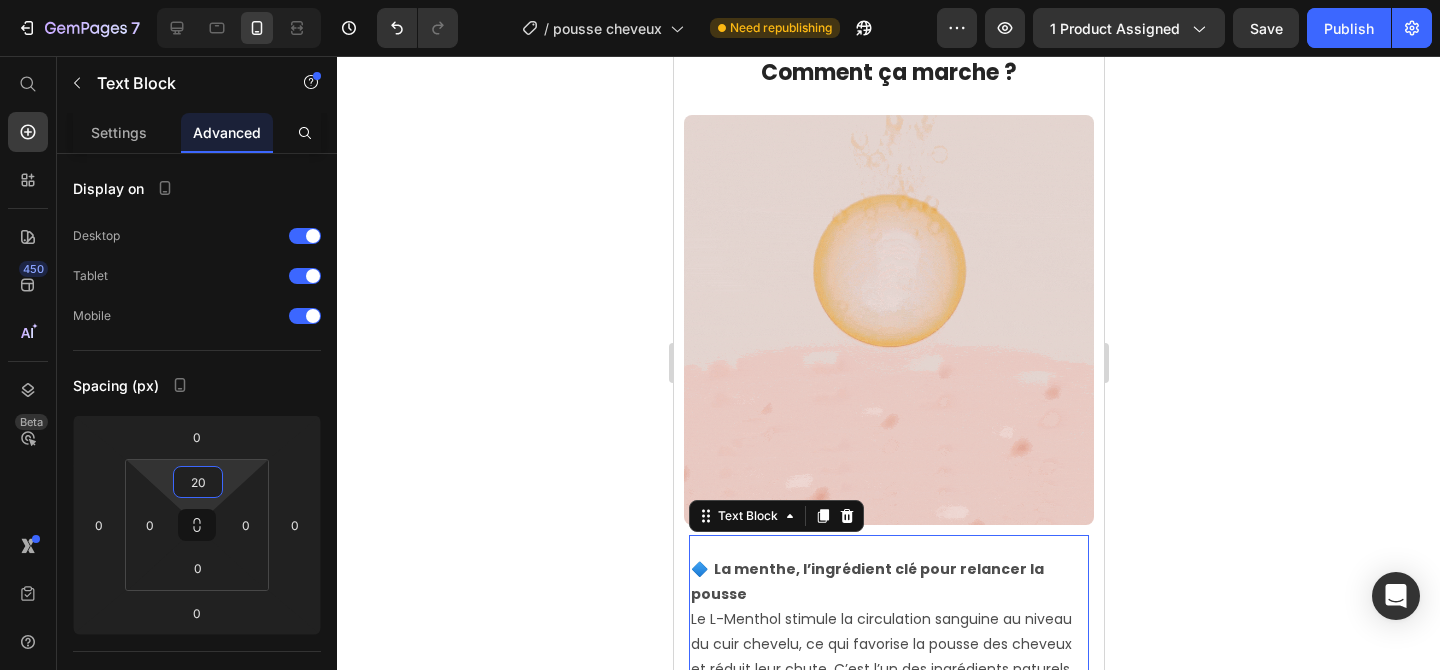 click 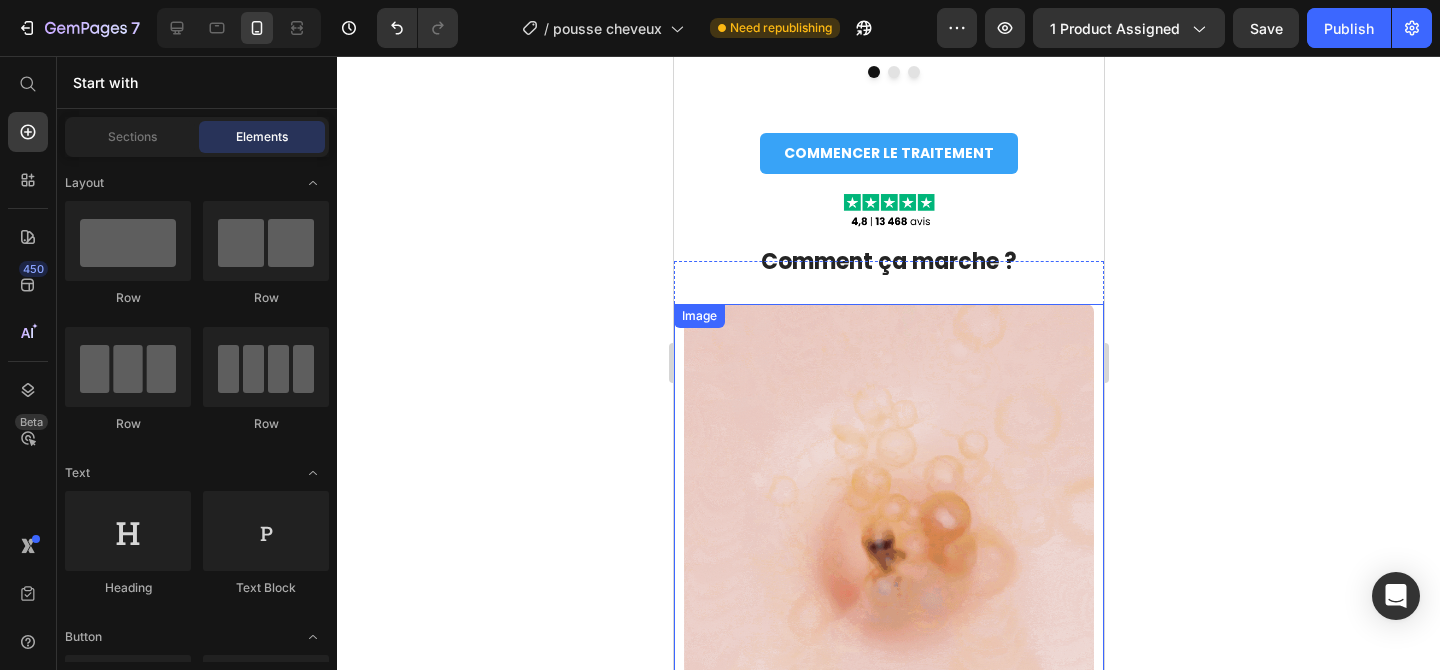 scroll, scrollTop: 3890, scrollLeft: 0, axis: vertical 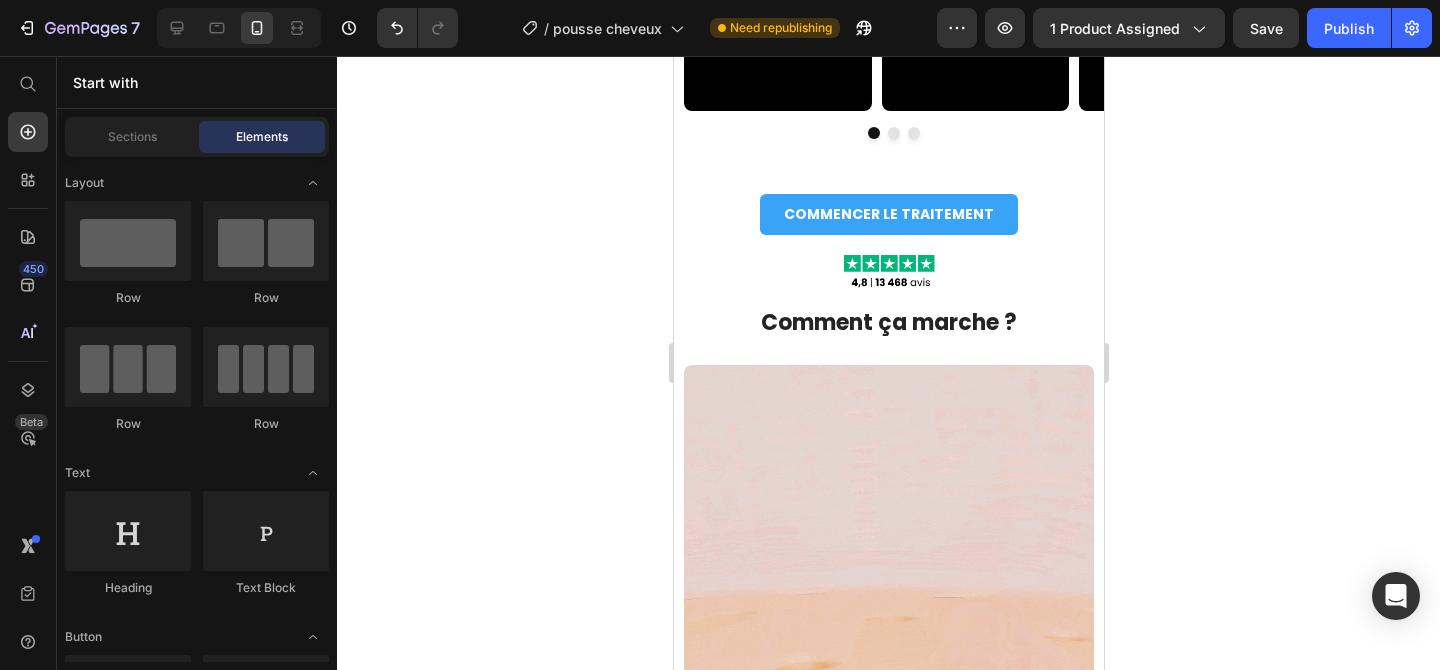 click 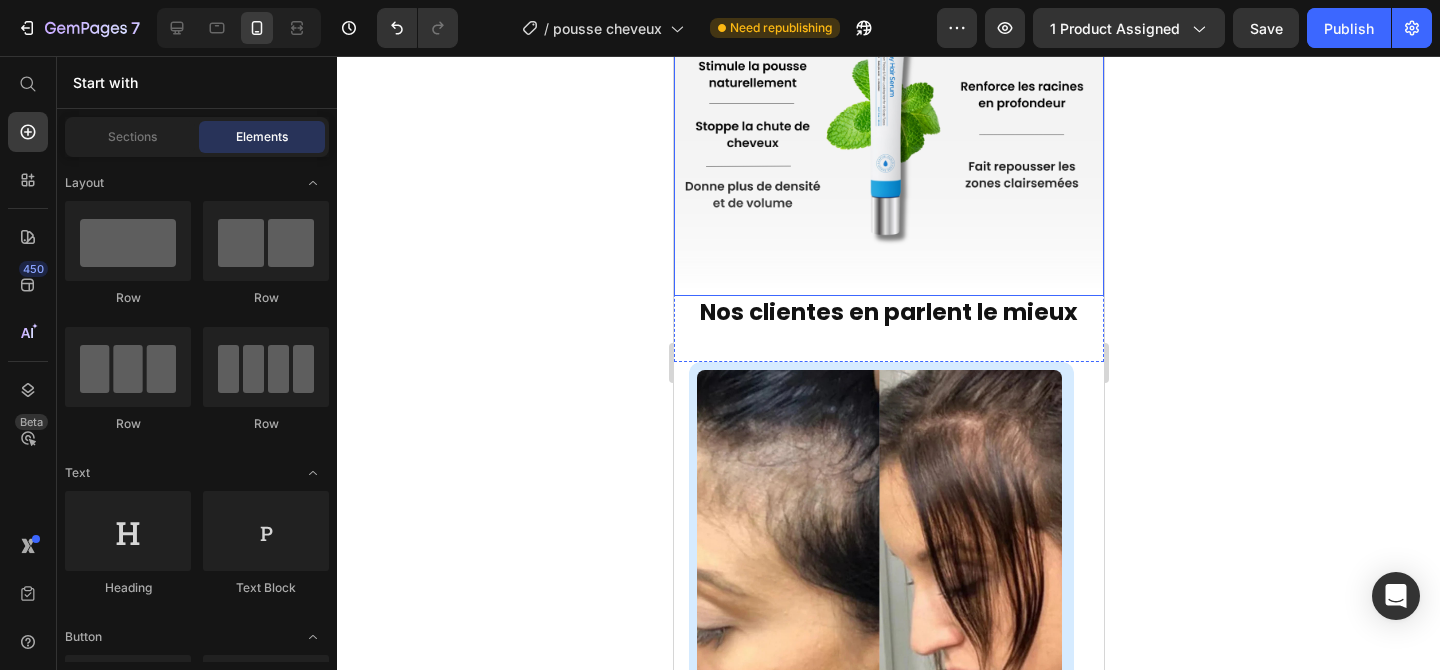 scroll, scrollTop: 0, scrollLeft: 0, axis: both 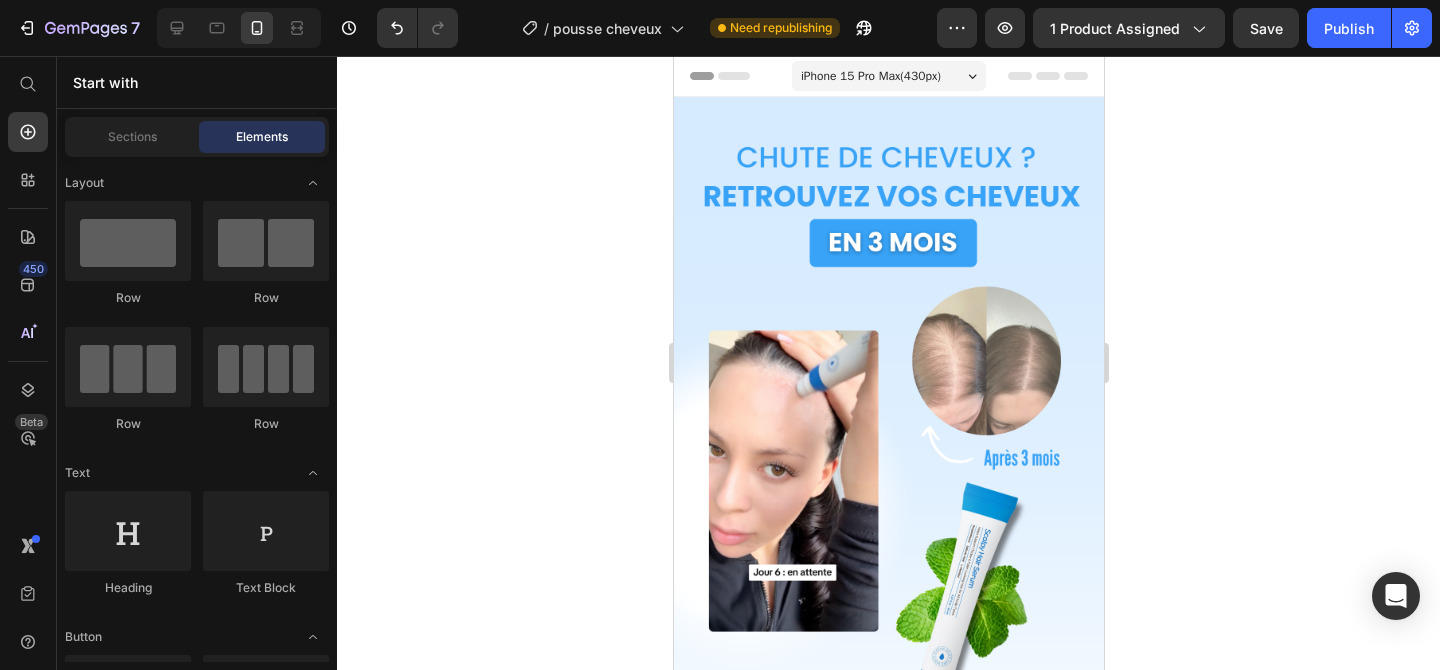 click at bounding box center (888, 430) 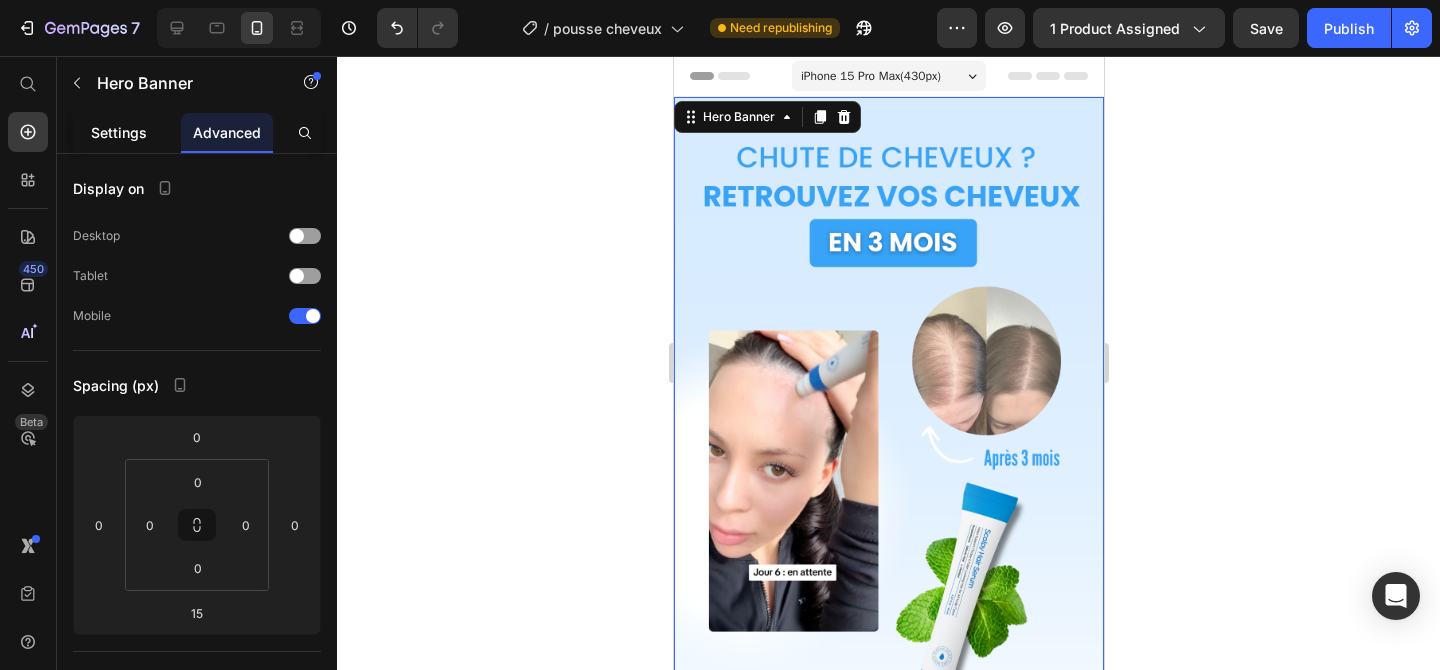 click on "Settings" 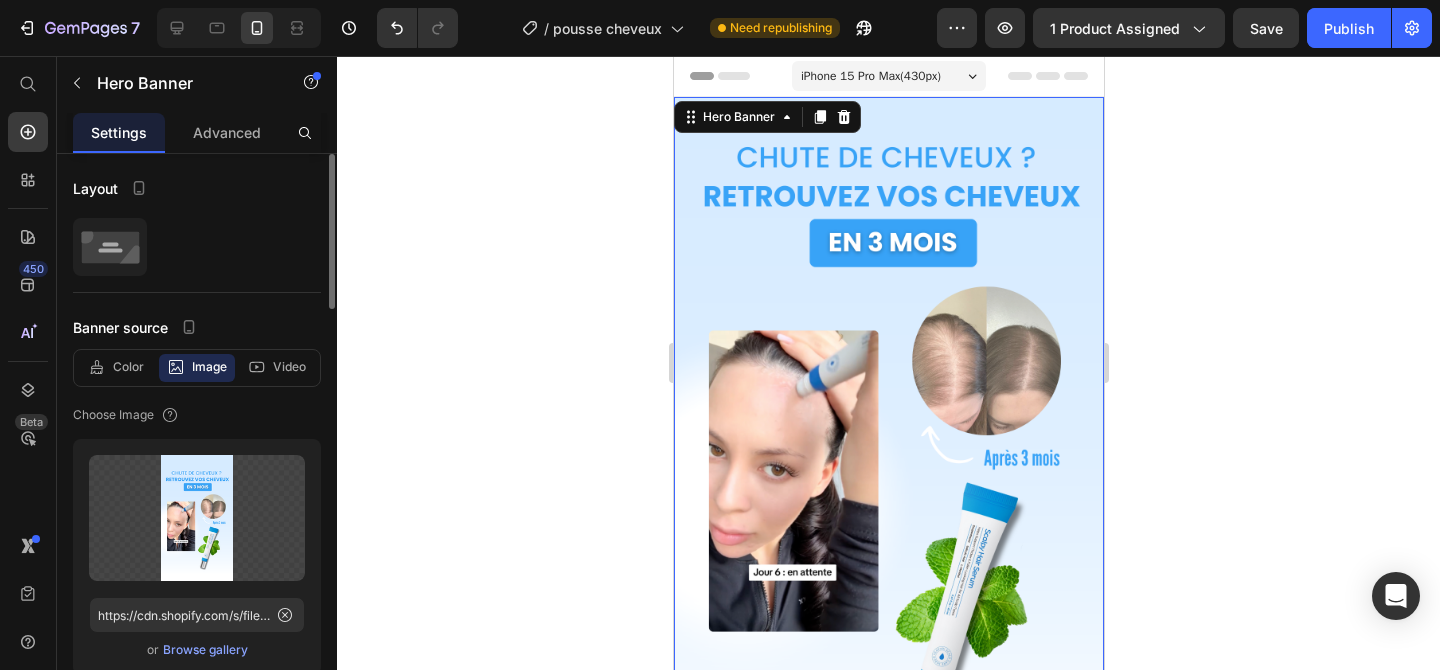 scroll, scrollTop: 78, scrollLeft: 0, axis: vertical 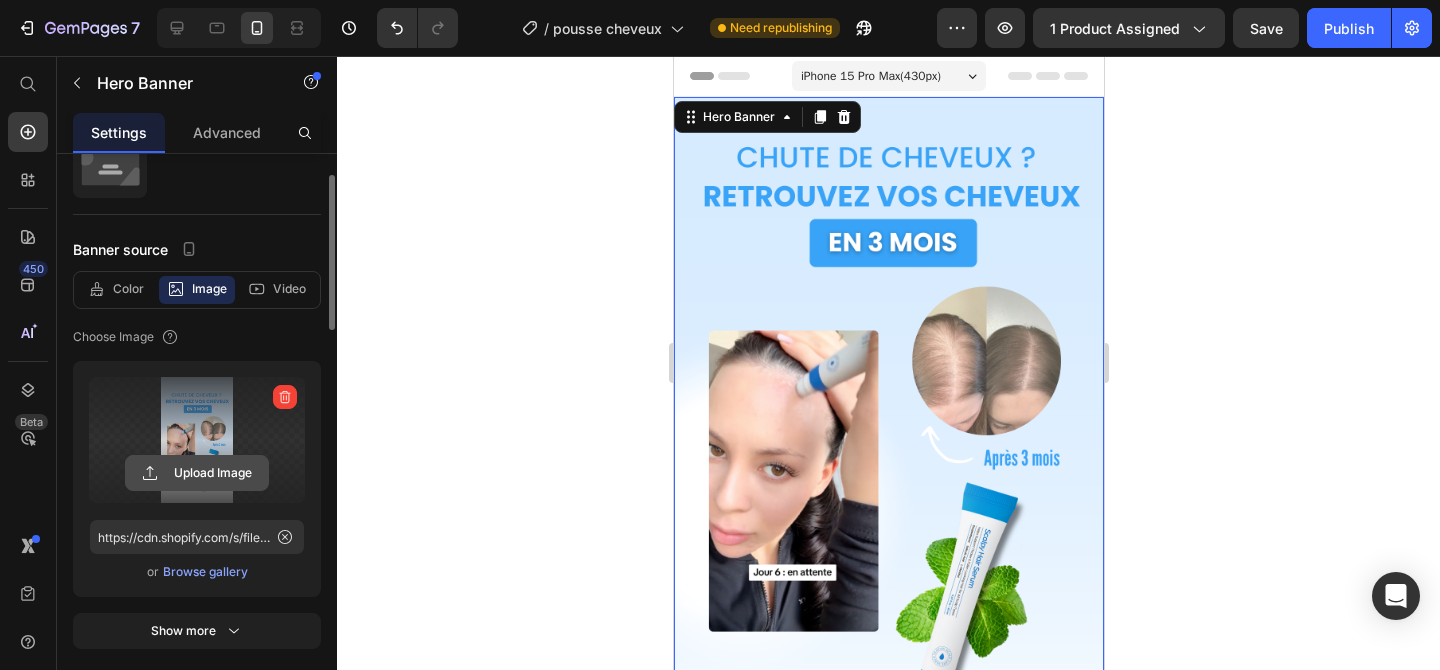 click 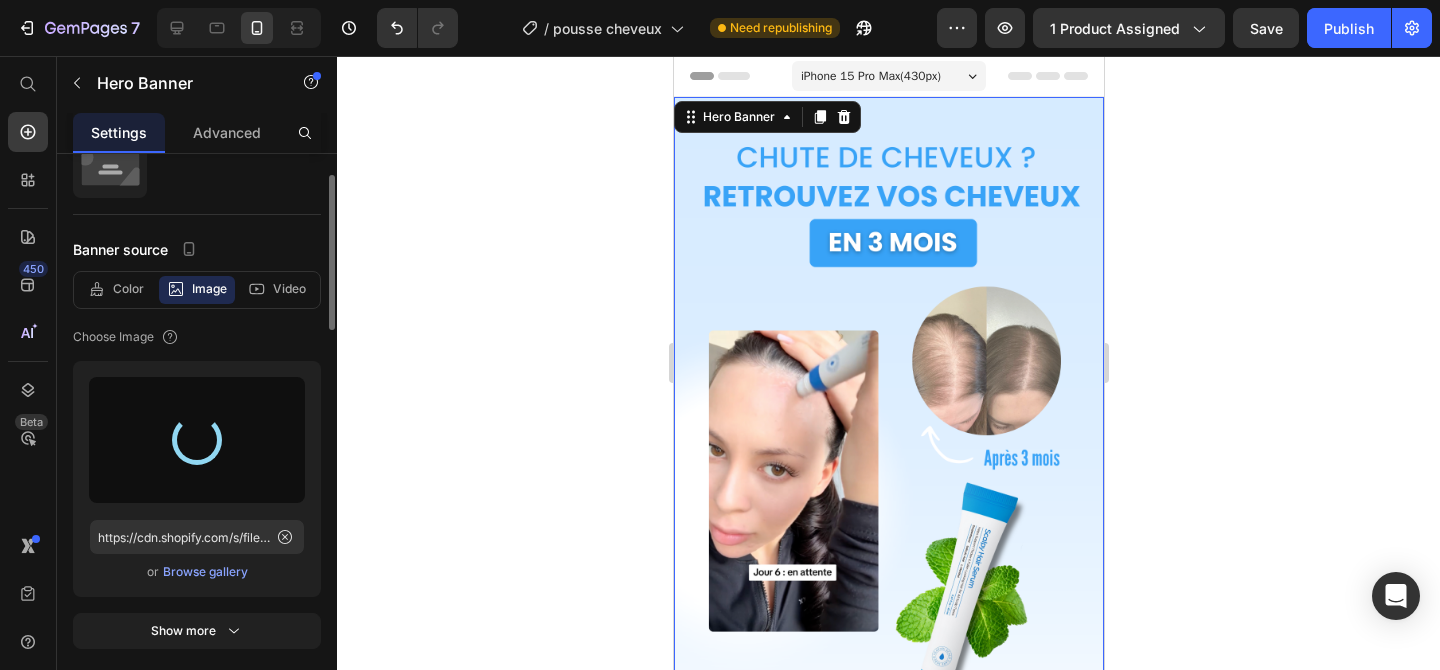 type on "https://cdn.shopify.com/s/files/1/0696/9353/8503/files/gempages_560741977759417125-71a6218d-be8f-49d2-abda-cb871e497876.png" 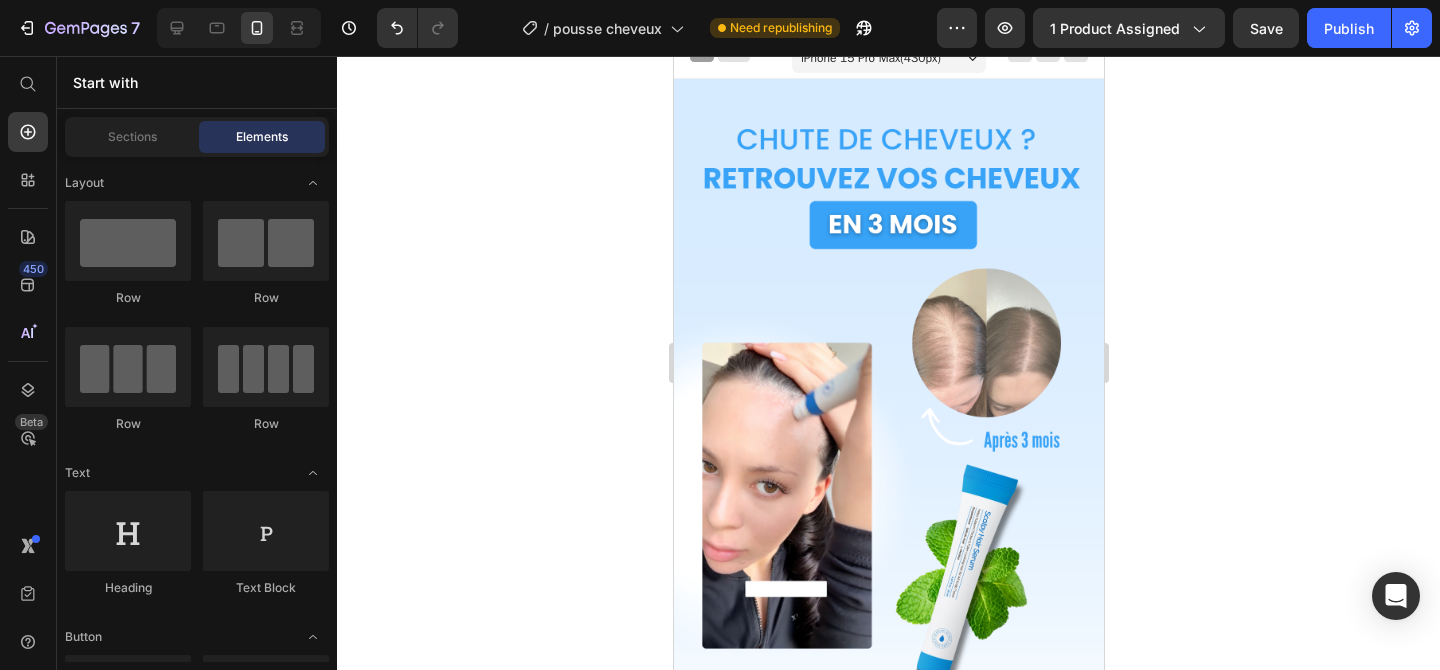 scroll, scrollTop: 0, scrollLeft: 0, axis: both 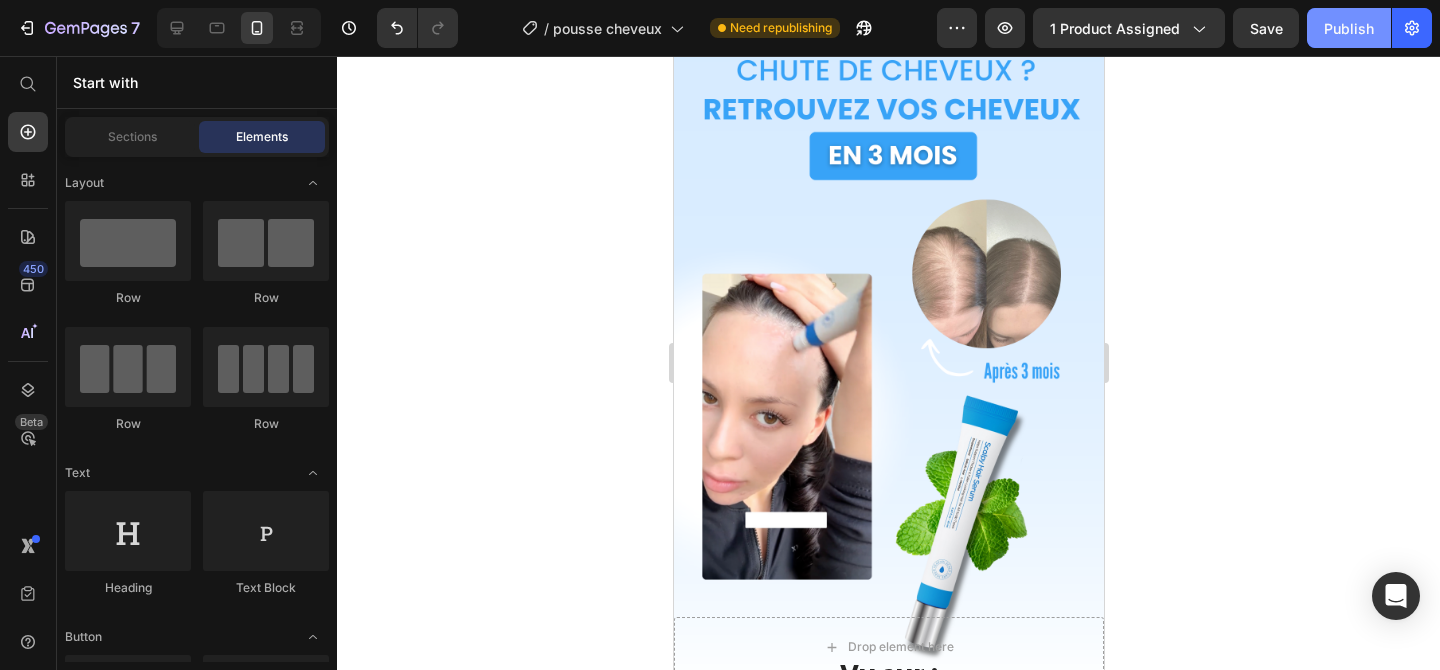 click on "Publish" at bounding box center (1349, 28) 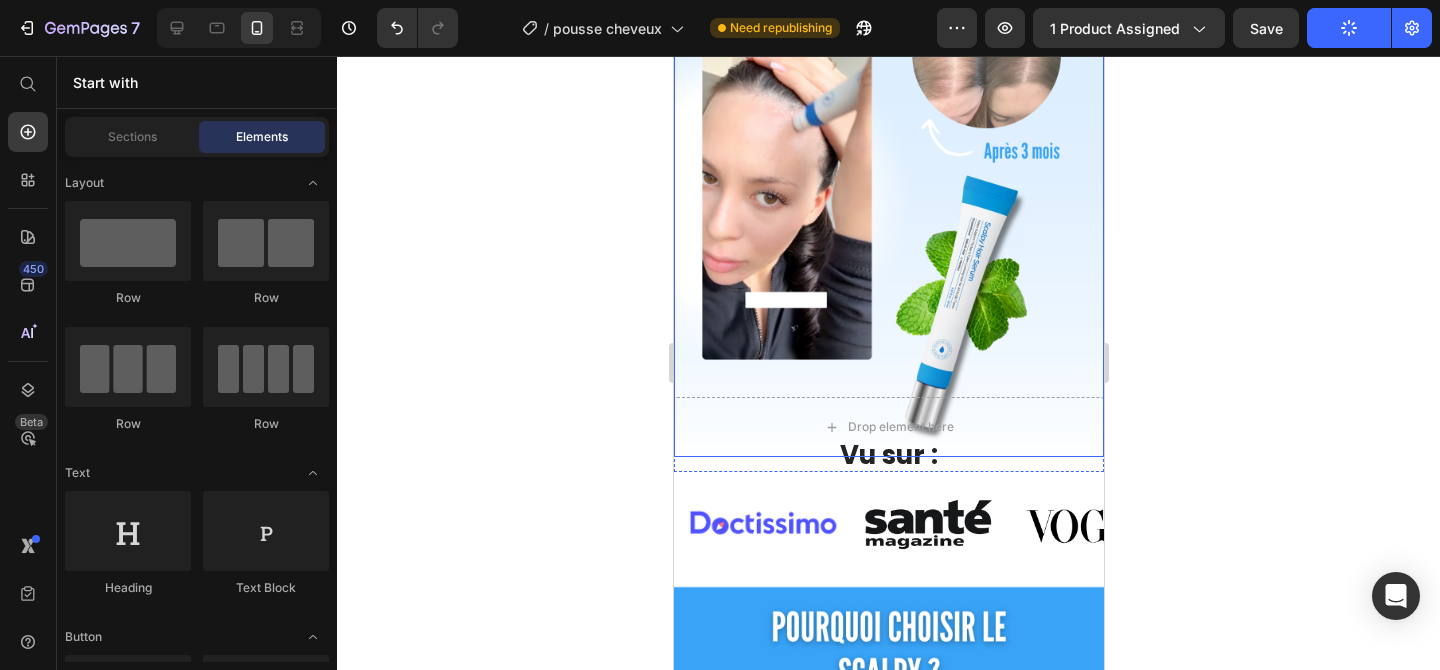 scroll, scrollTop: 312, scrollLeft: 0, axis: vertical 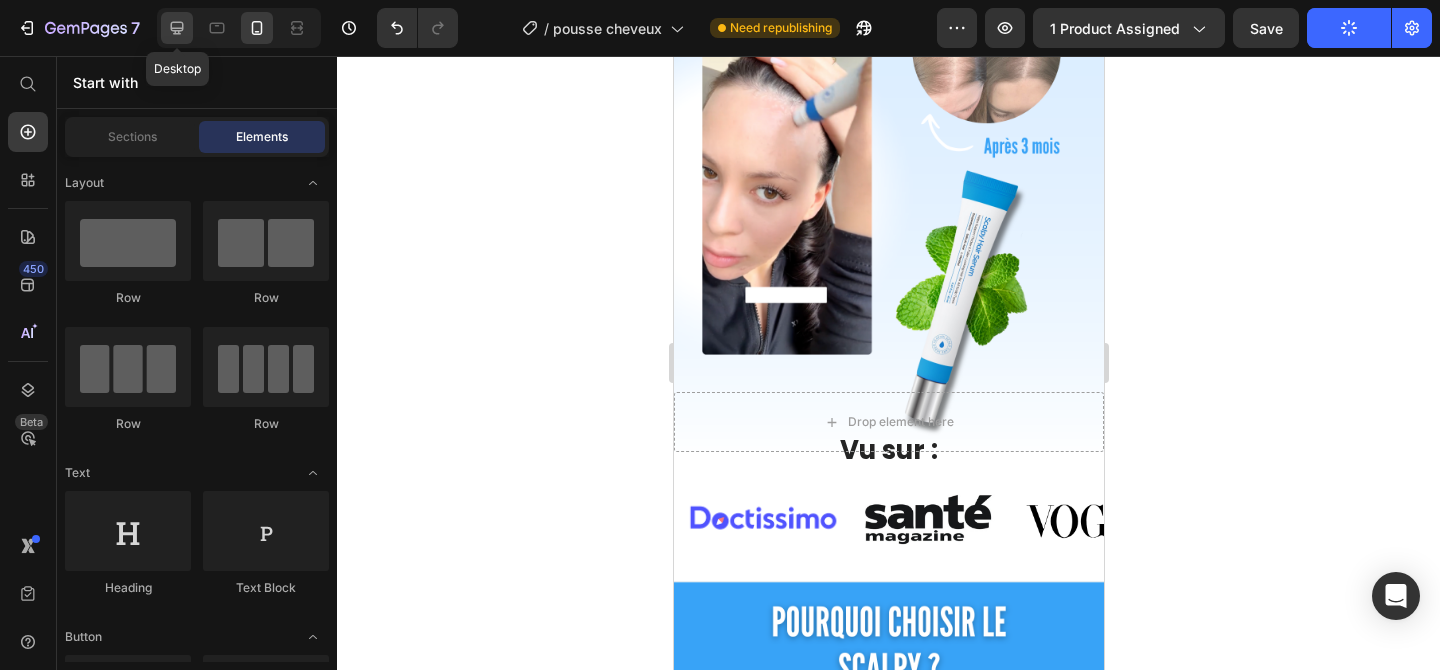 click 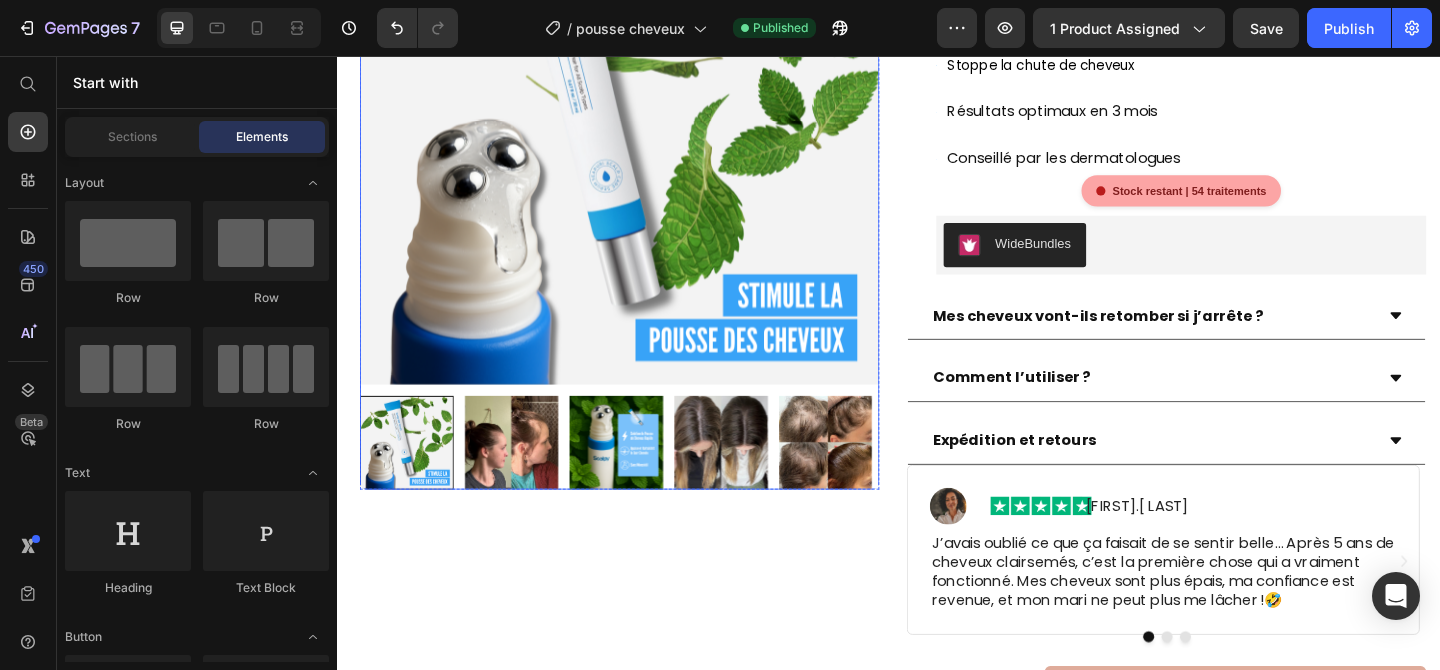 scroll, scrollTop: 0, scrollLeft: 0, axis: both 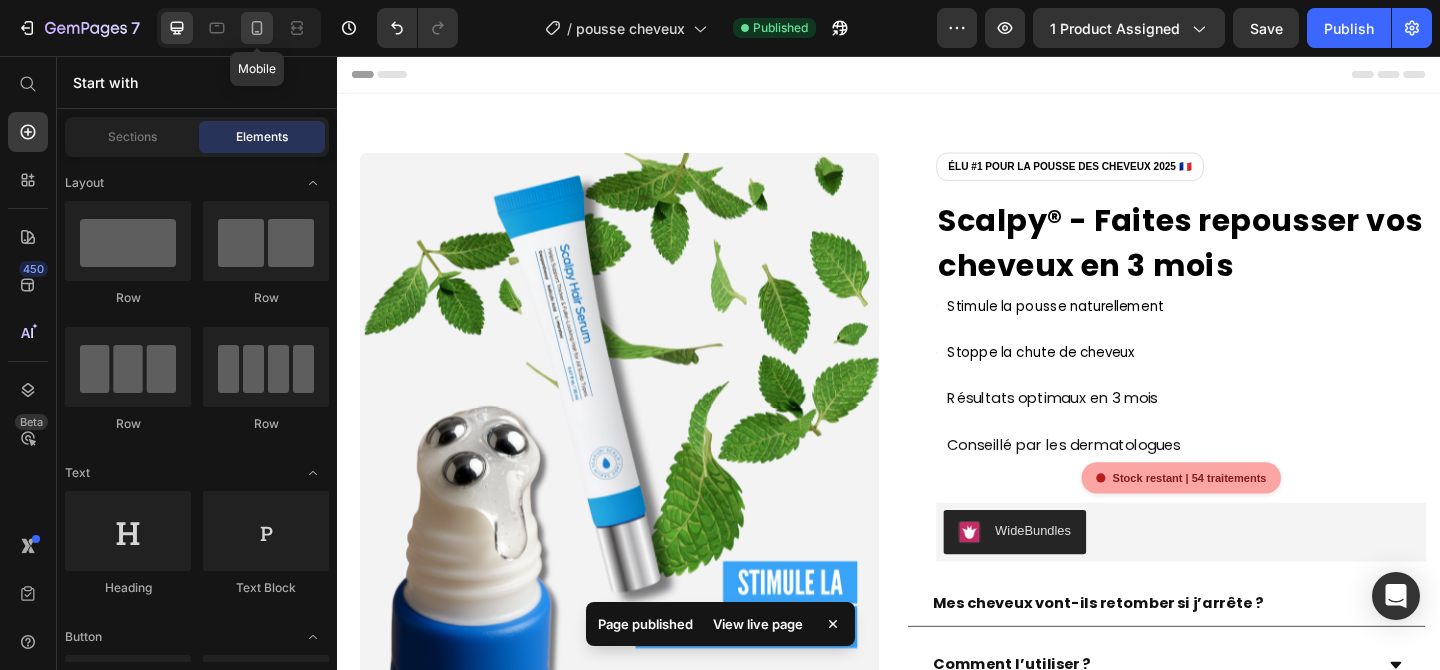 click 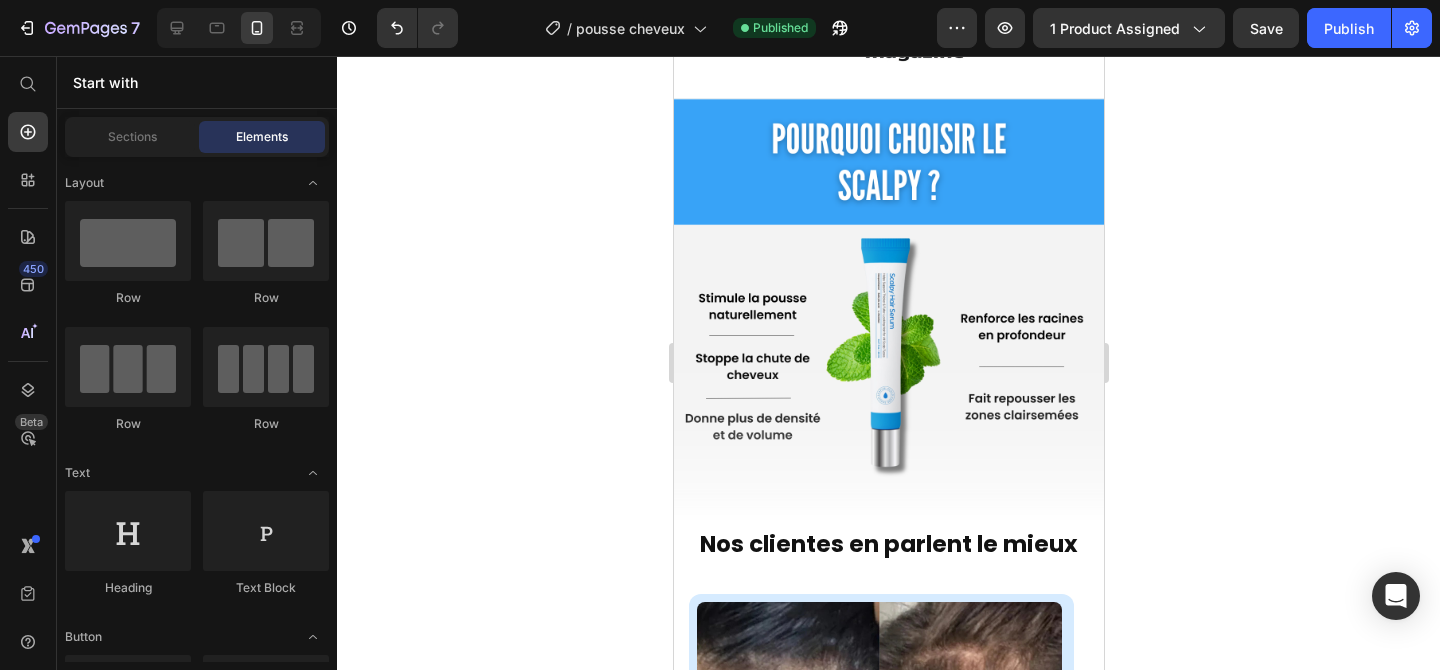 scroll, scrollTop: 759, scrollLeft: 0, axis: vertical 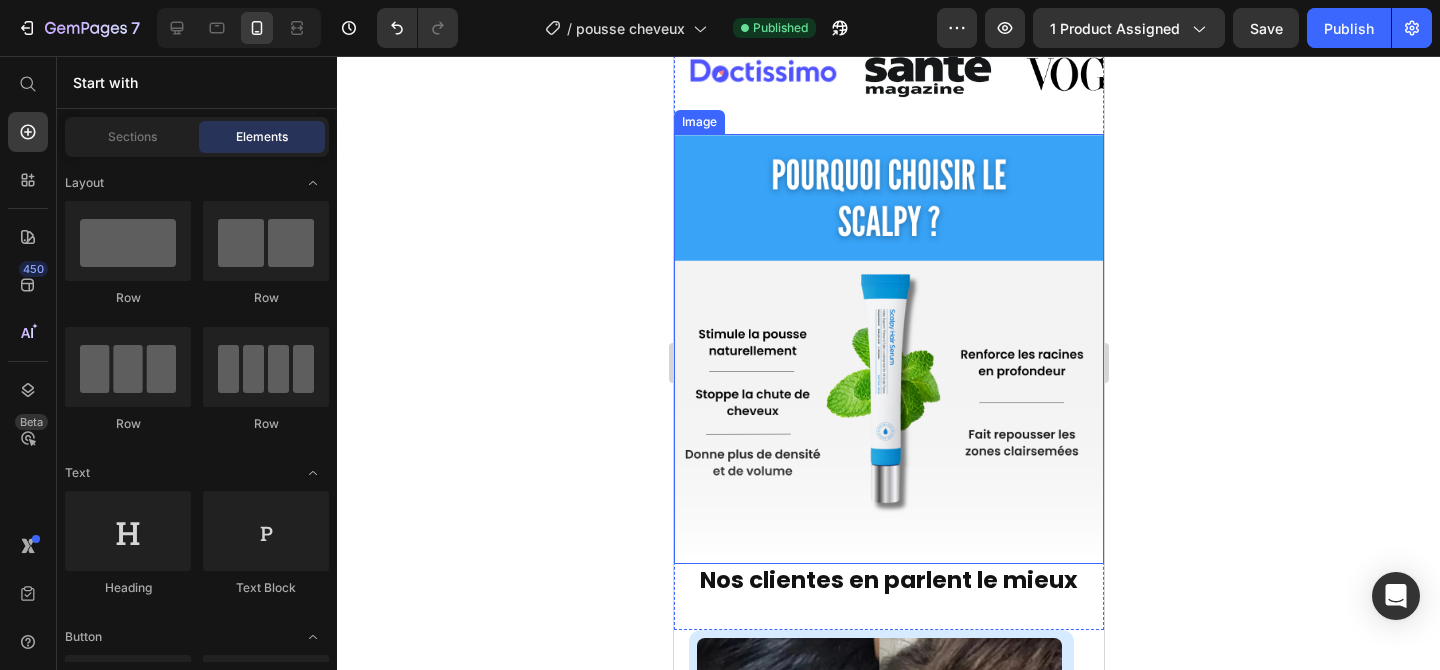 click at bounding box center [888, 349] 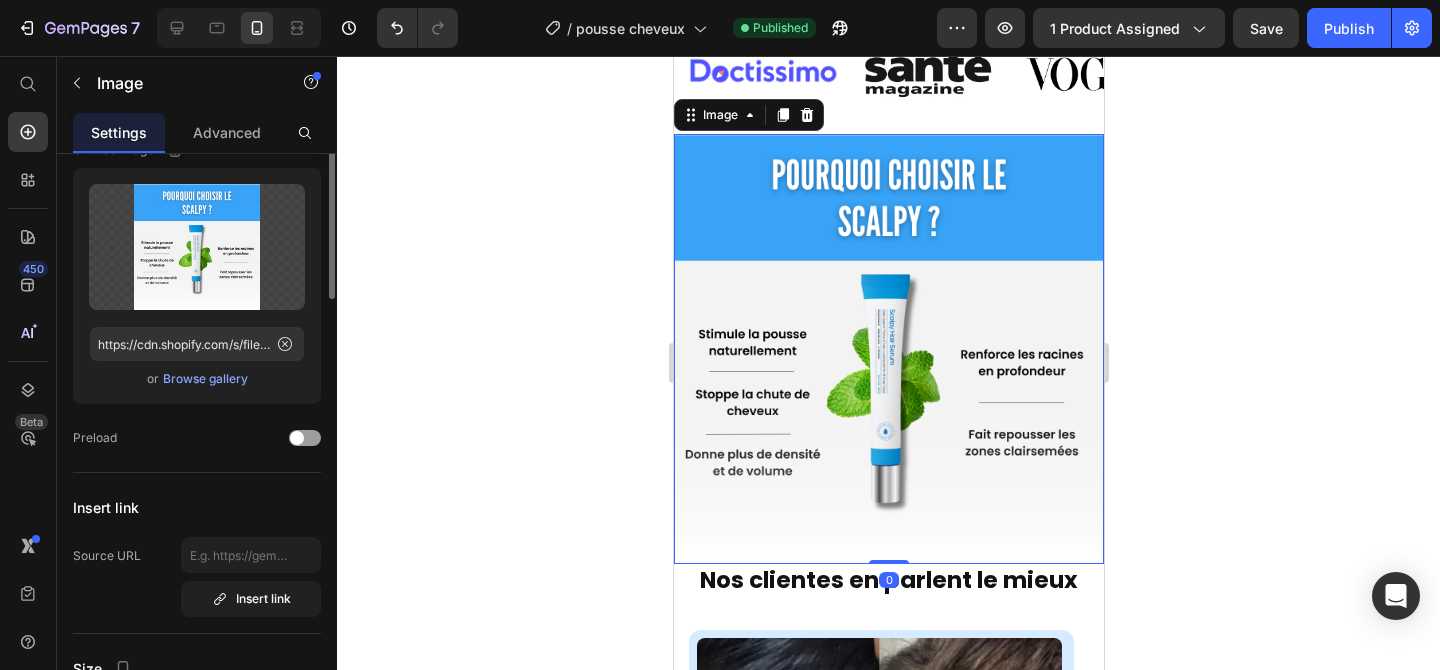scroll, scrollTop: 0, scrollLeft: 0, axis: both 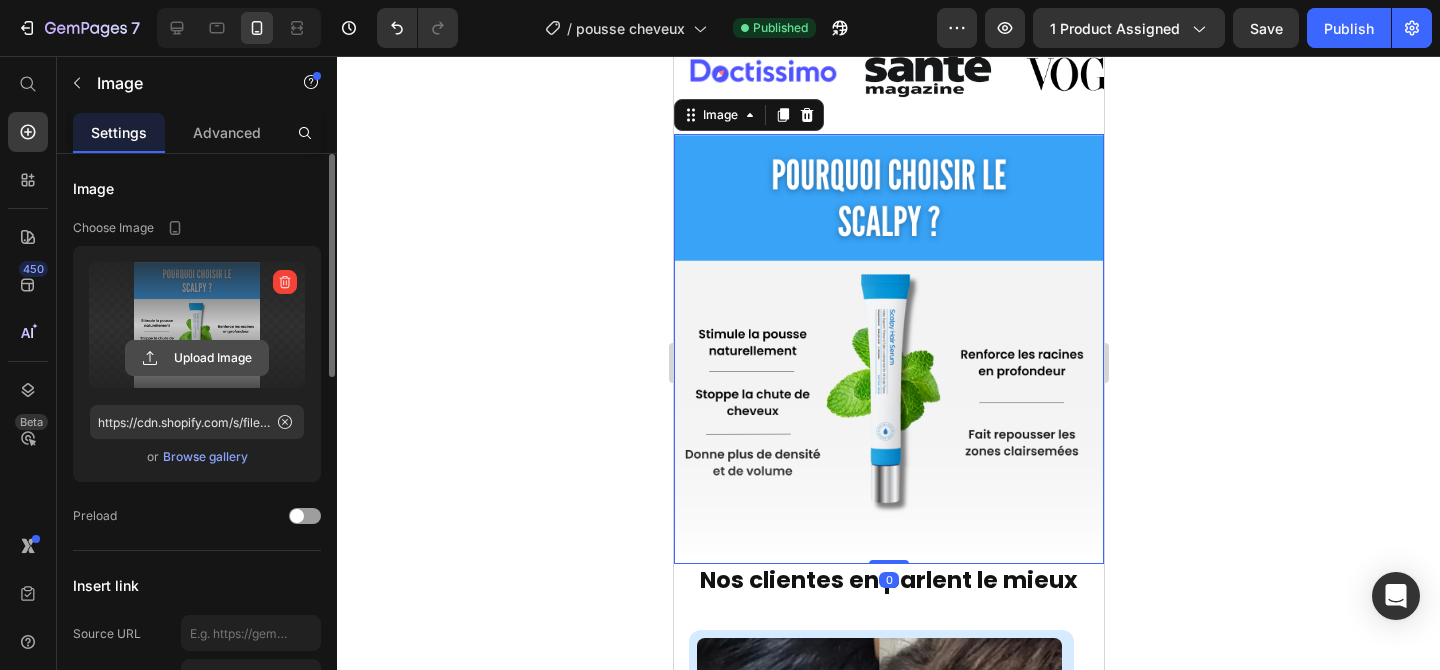 click 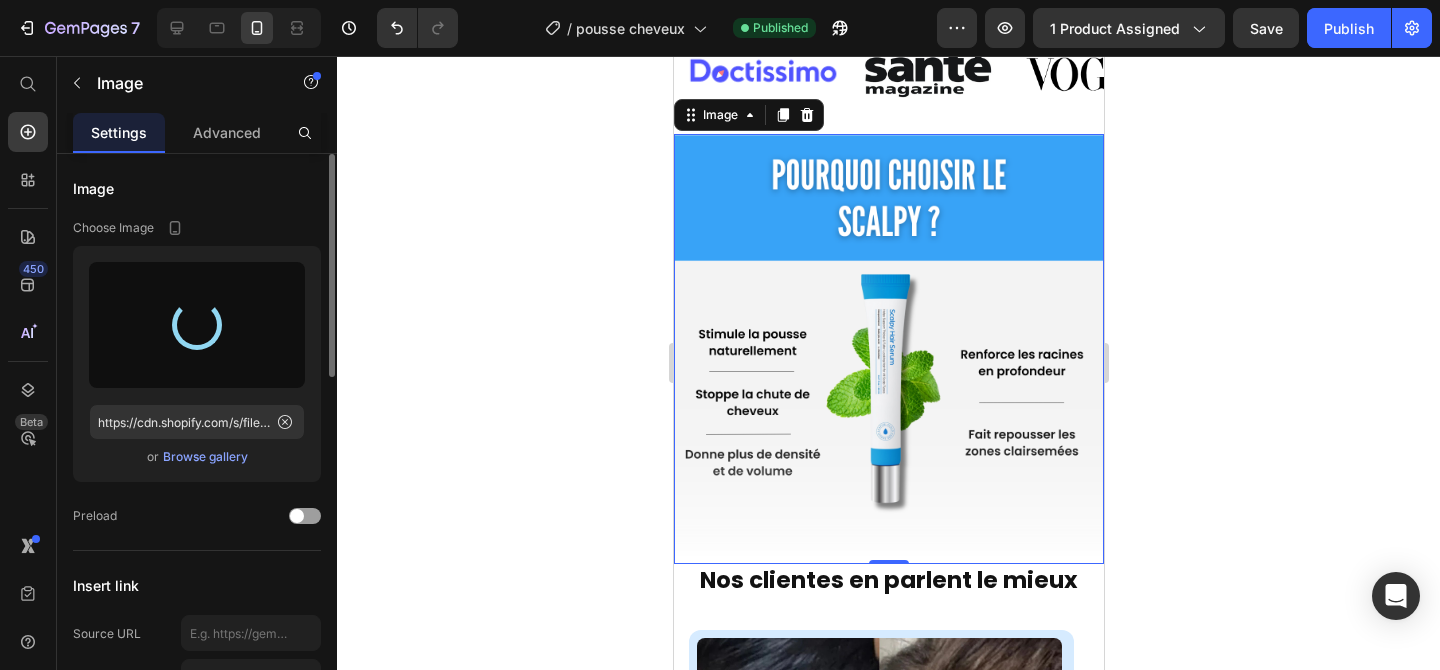 type on "https://cdn.shopify.com/s/files/1/0696/9353/8503/files/gempages_560741977759417125-a13a6dac-bb5c-4815-9a98-35fcb6394b88.png" 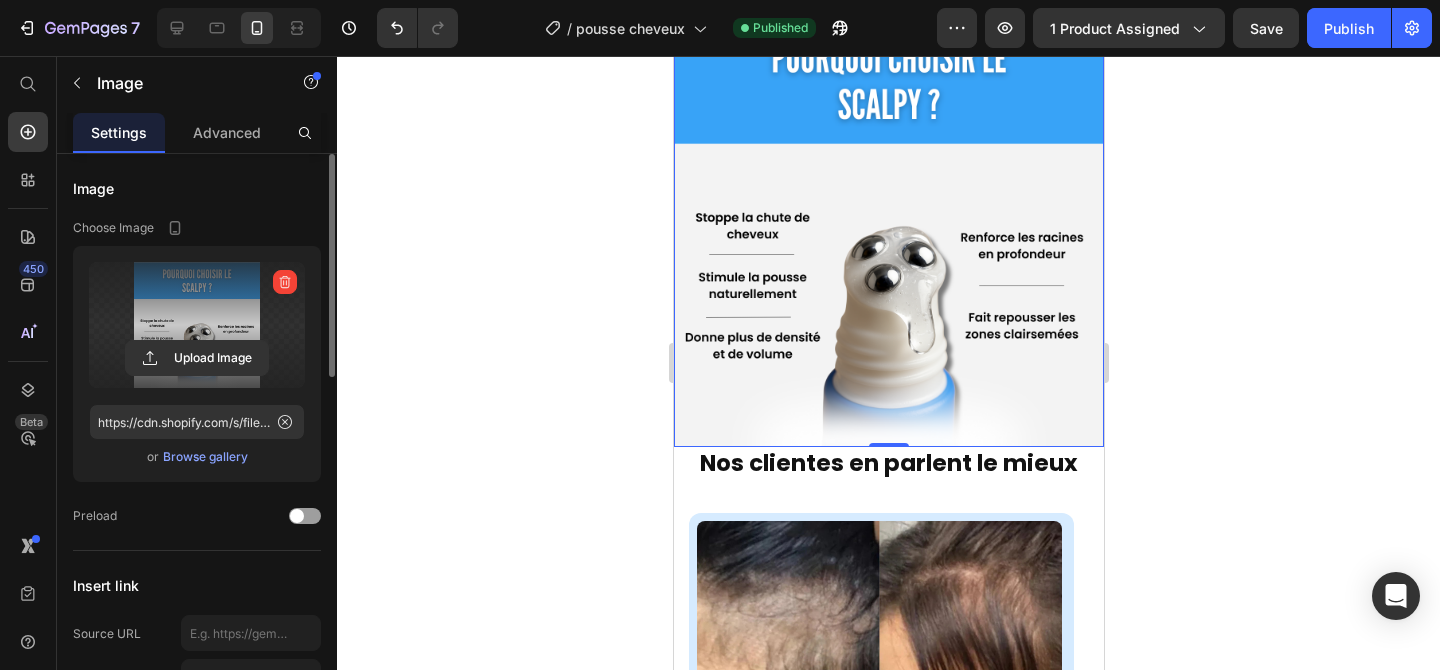 scroll, scrollTop: 875, scrollLeft: 0, axis: vertical 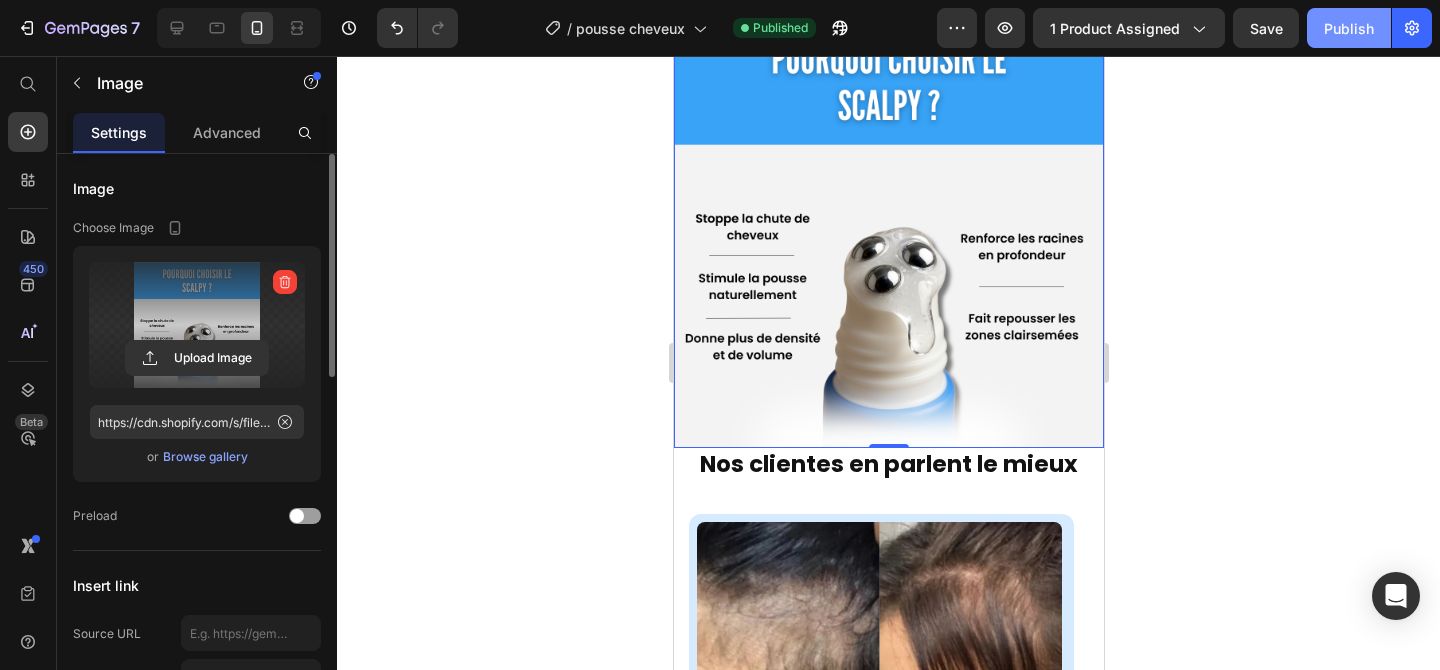click on "Publish" at bounding box center (1349, 28) 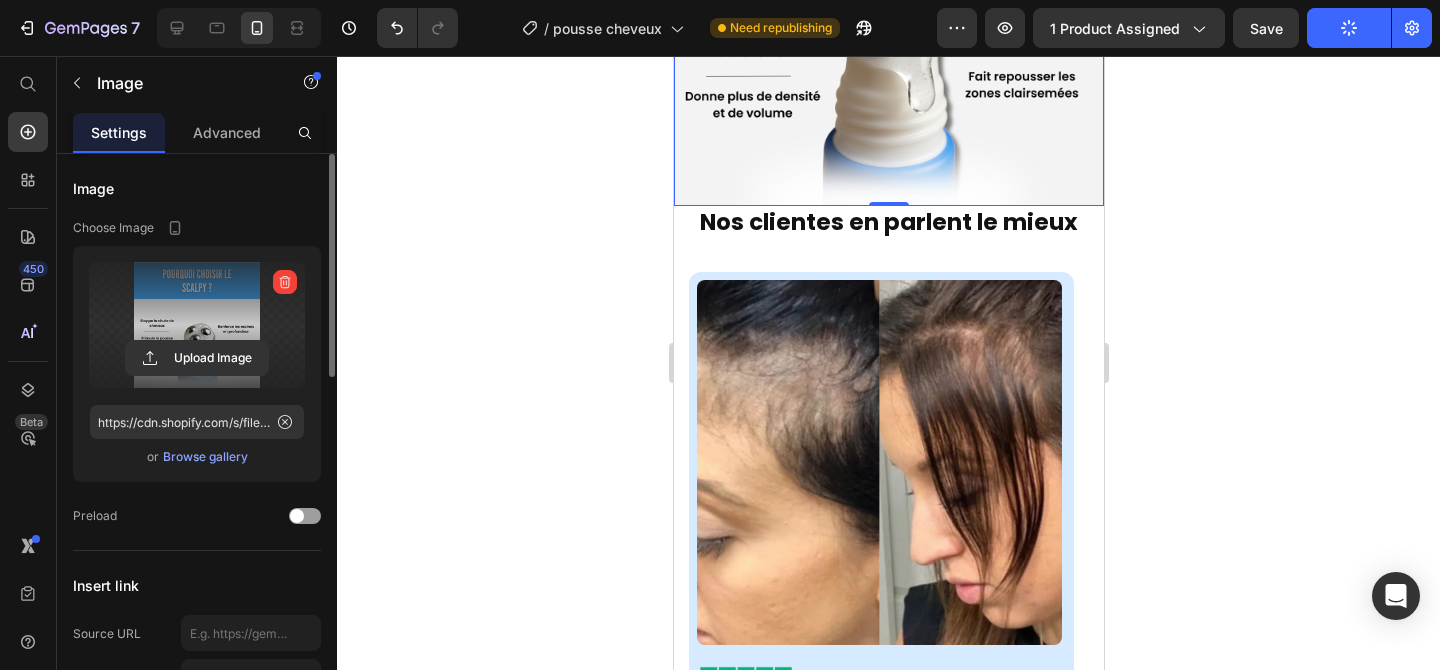 scroll, scrollTop: 1132, scrollLeft: 0, axis: vertical 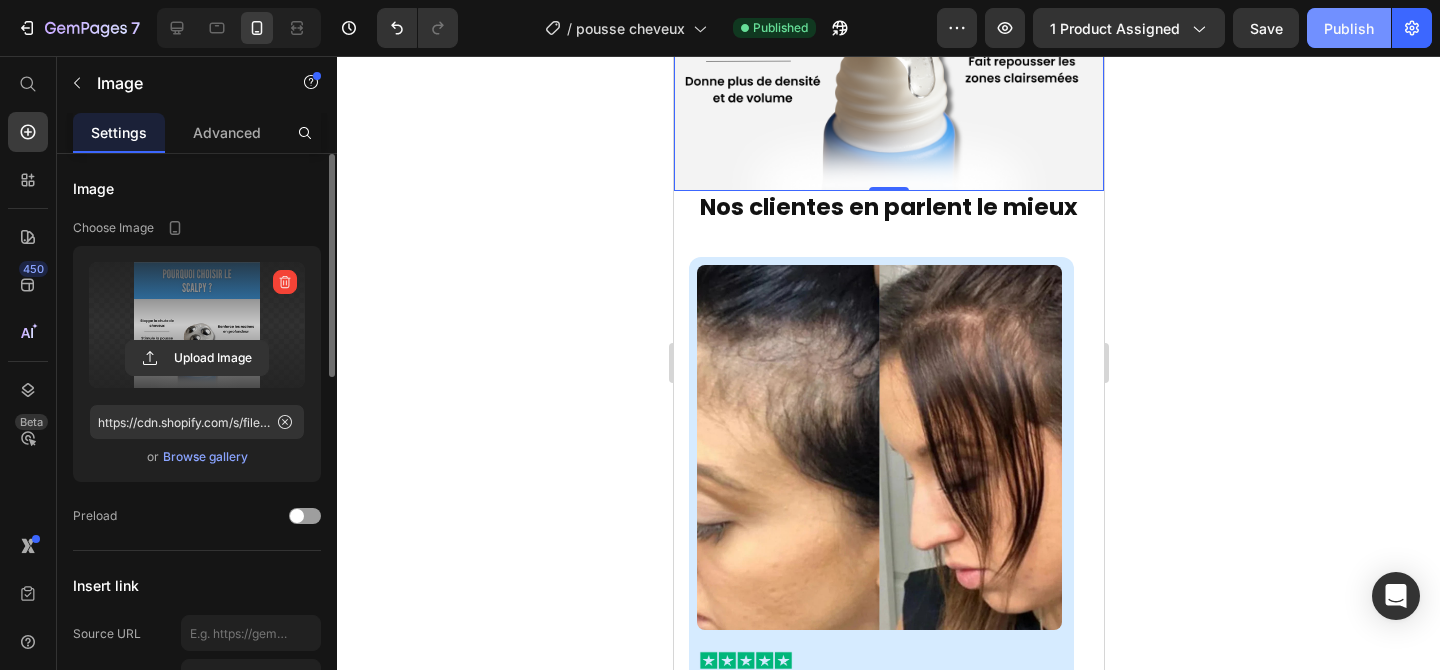 click on "Publish" at bounding box center (1349, 28) 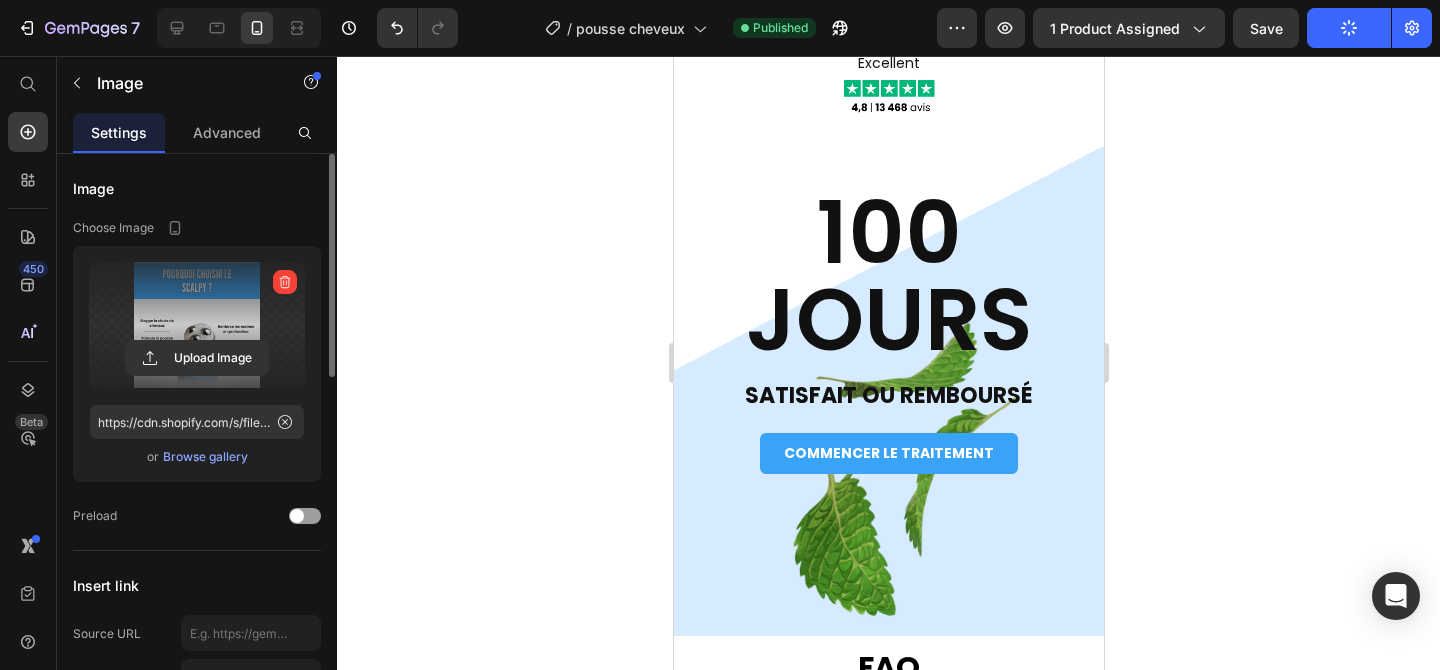 scroll, scrollTop: 5819, scrollLeft: 0, axis: vertical 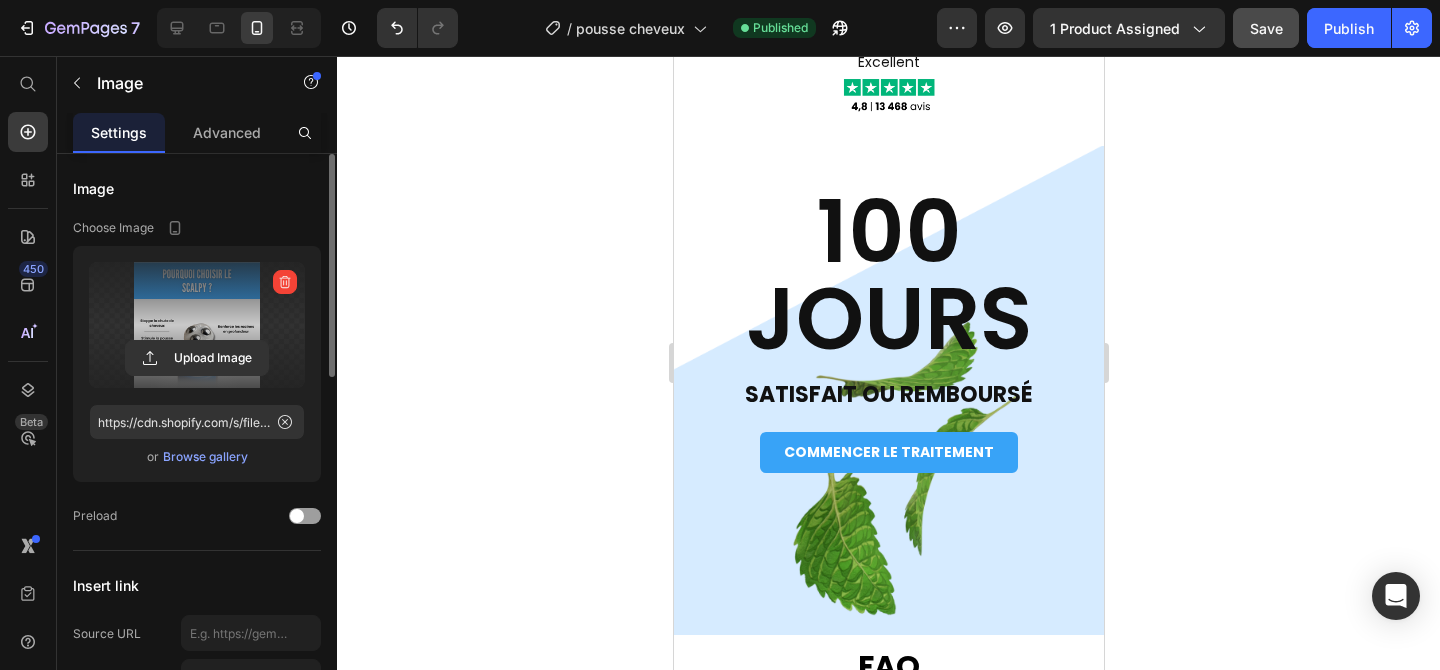 click on "Save" at bounding box center (1266, 28) 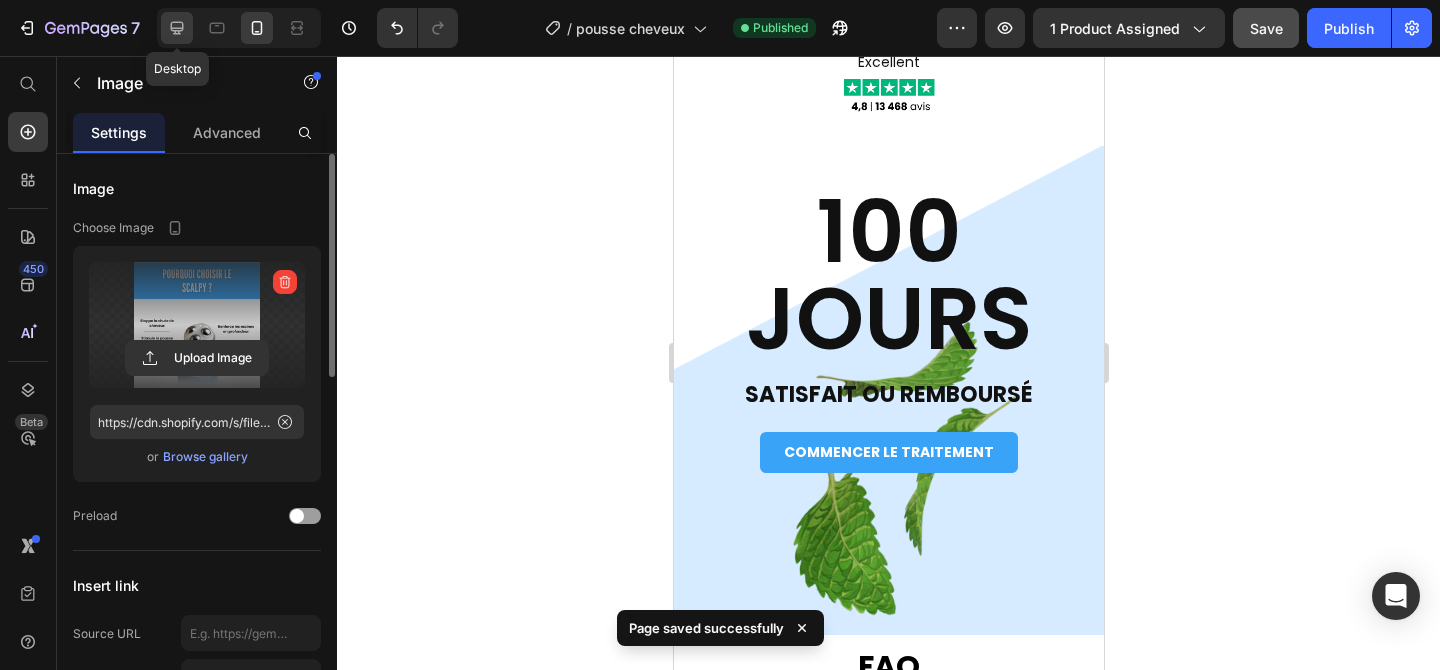 click 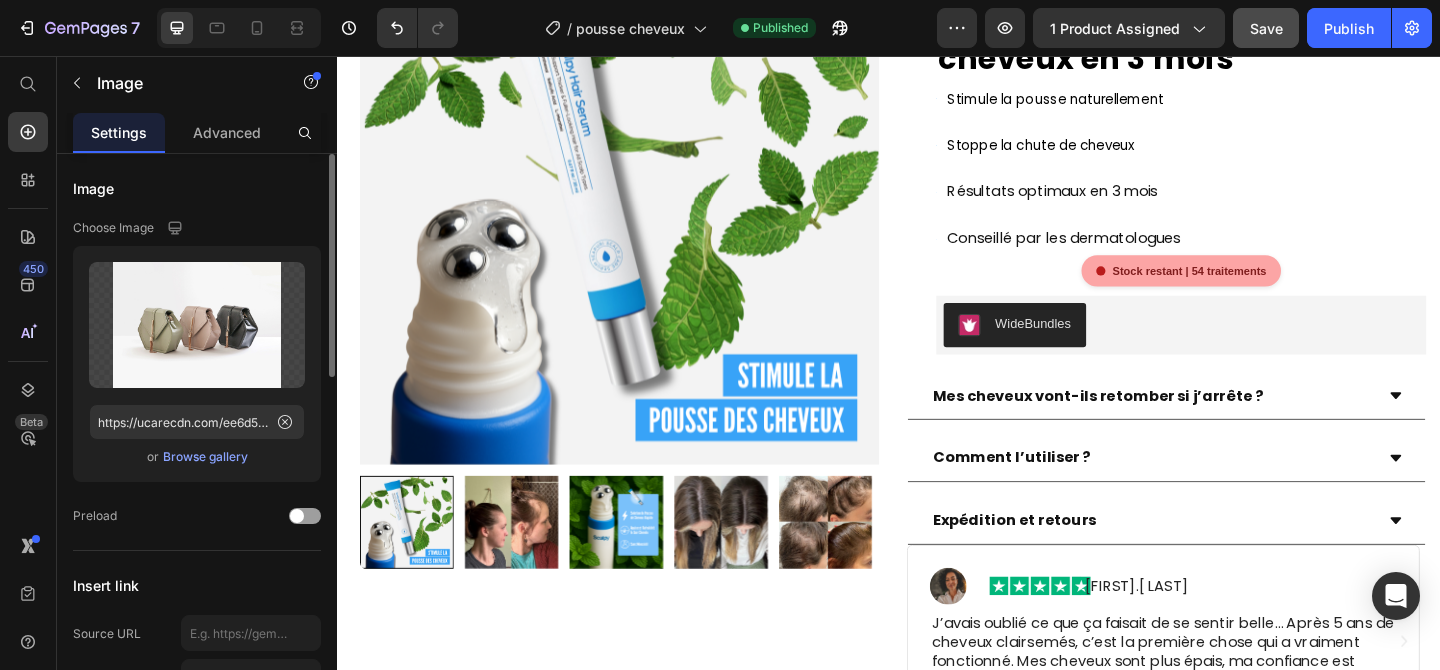 scroll, scrollTop: 0, scrollLeft: 0, axis: both 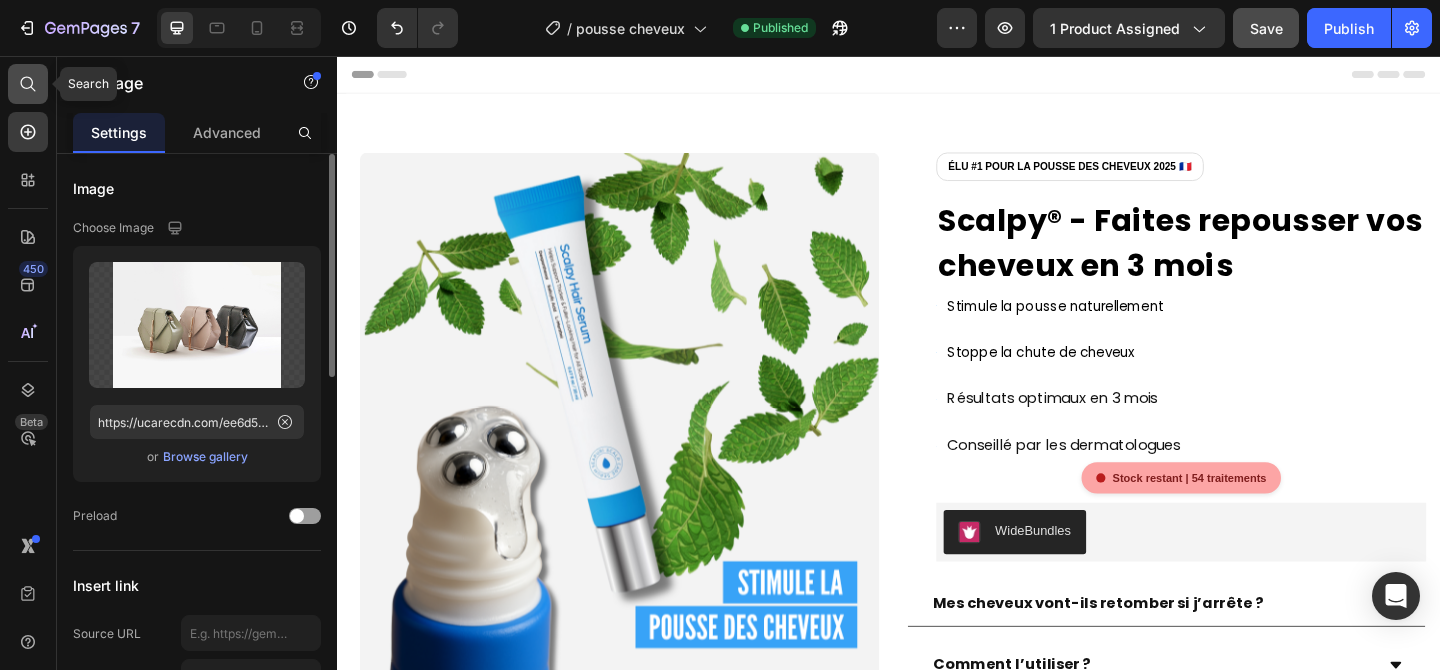 click 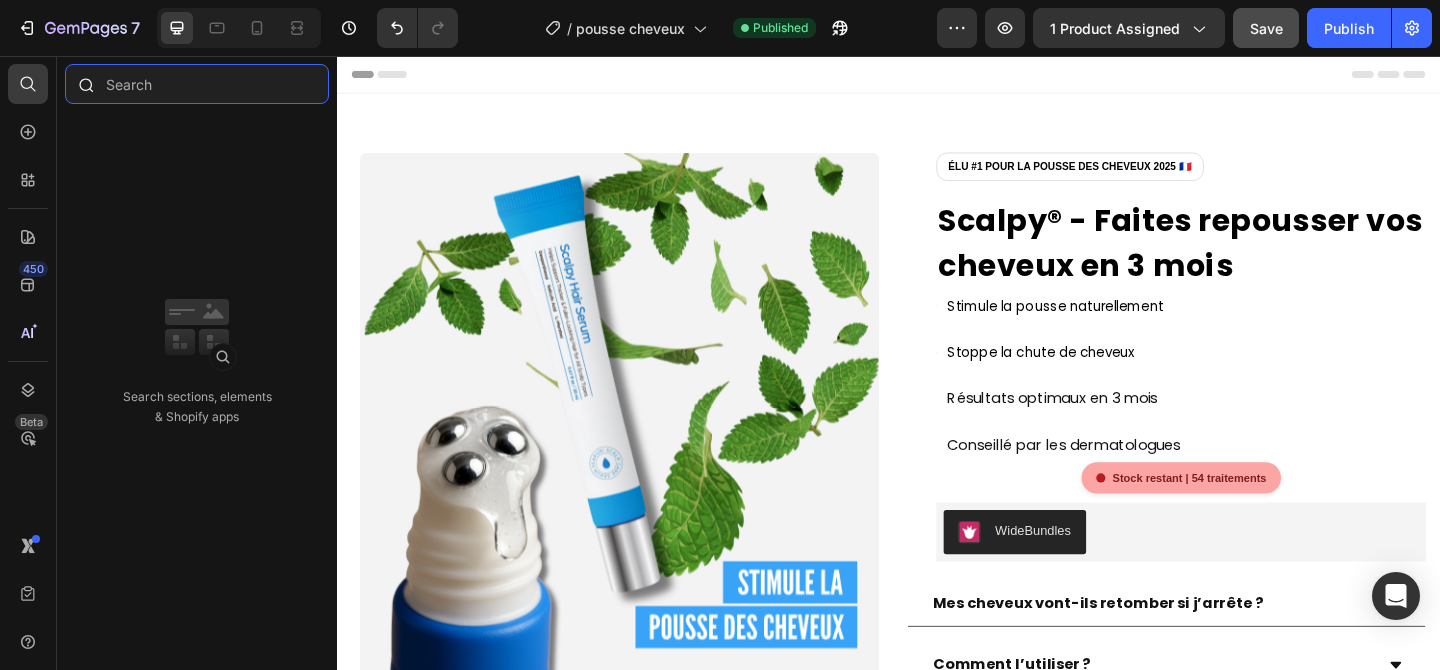 click at bounding box center [197, 84] 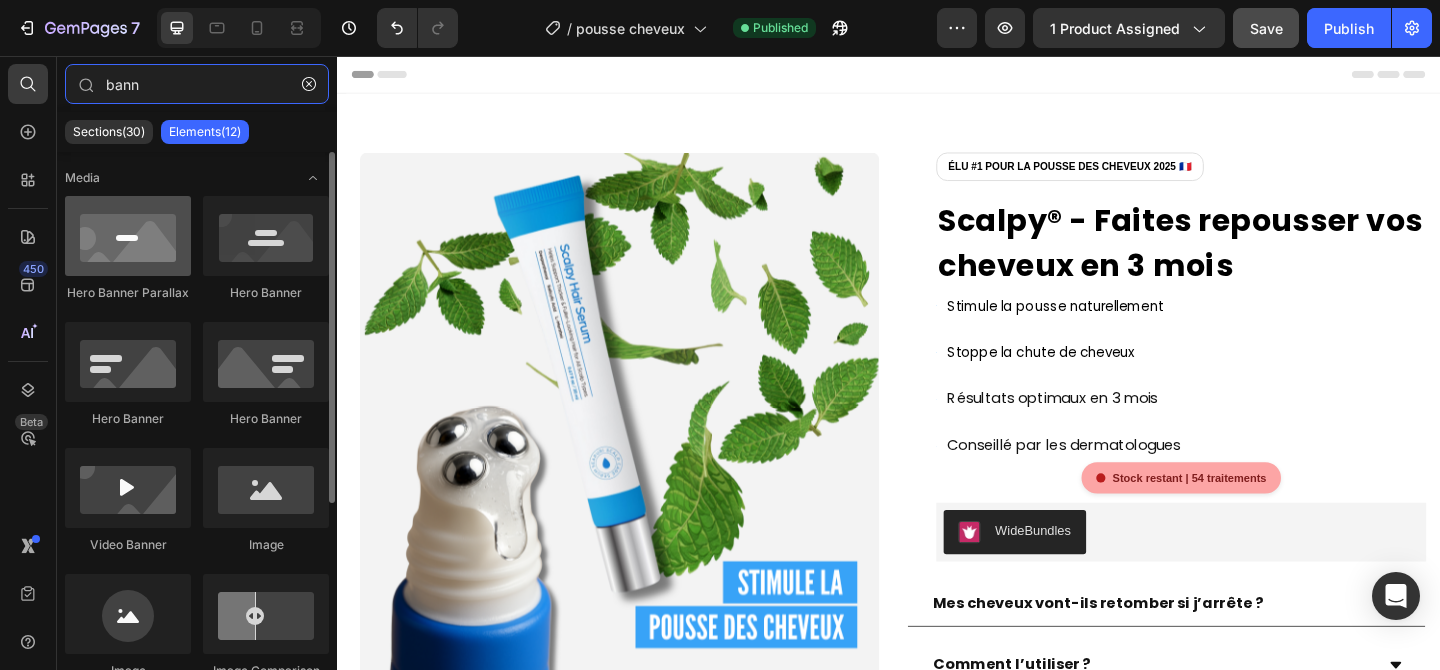 type on "bann" 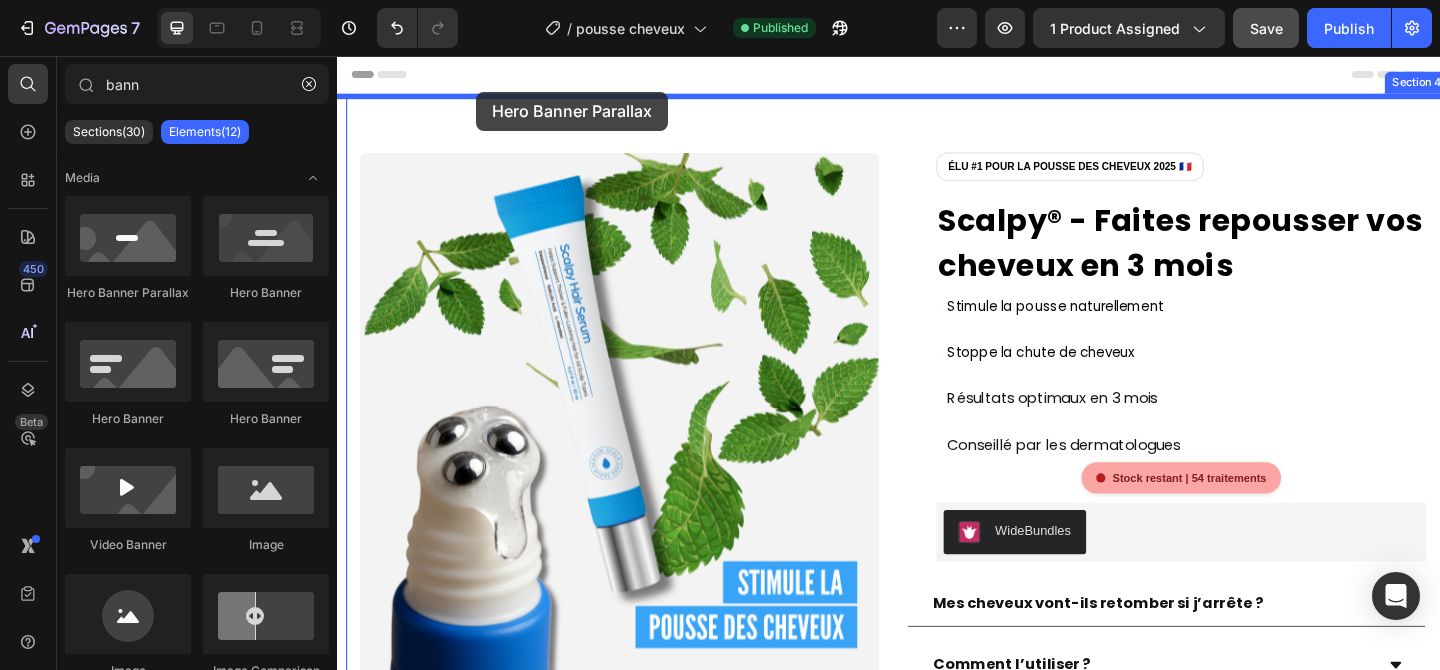 drag, startPoint x: 463, startPoint y: 288, endPoint x: 488, endPoint y: 95, distance: 194.61244 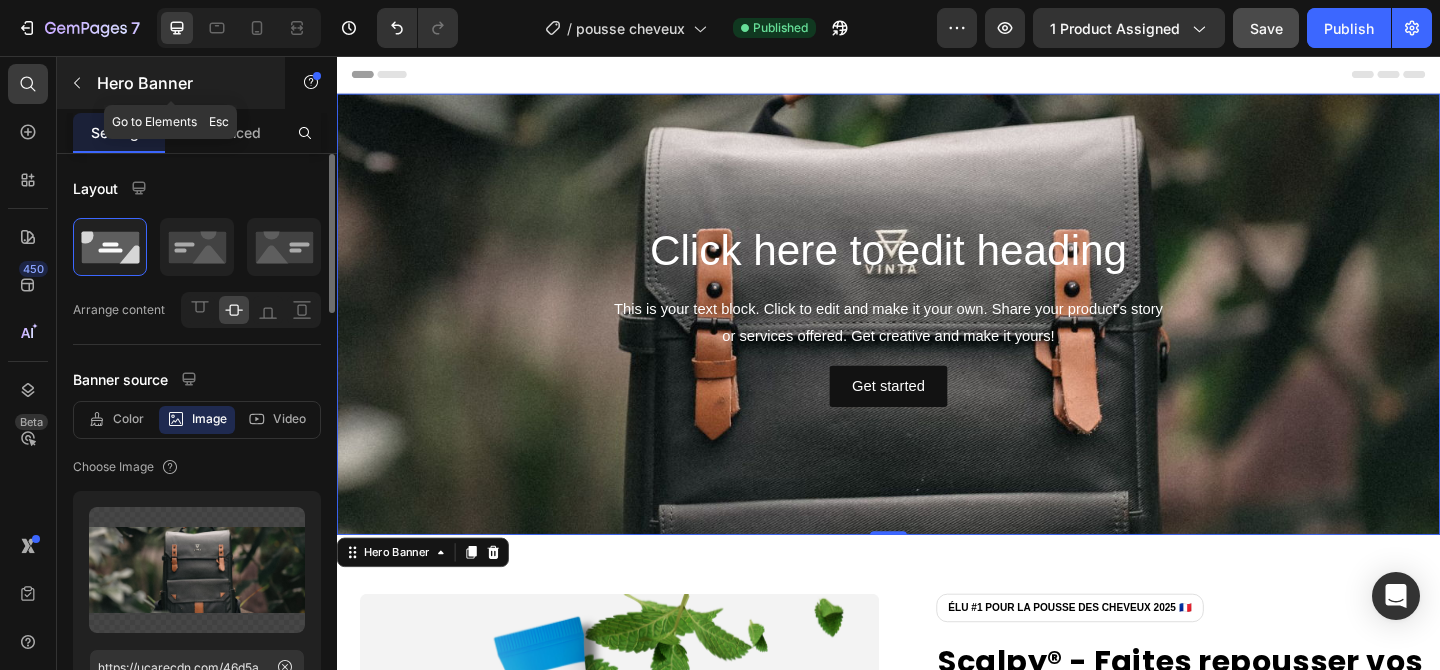 click 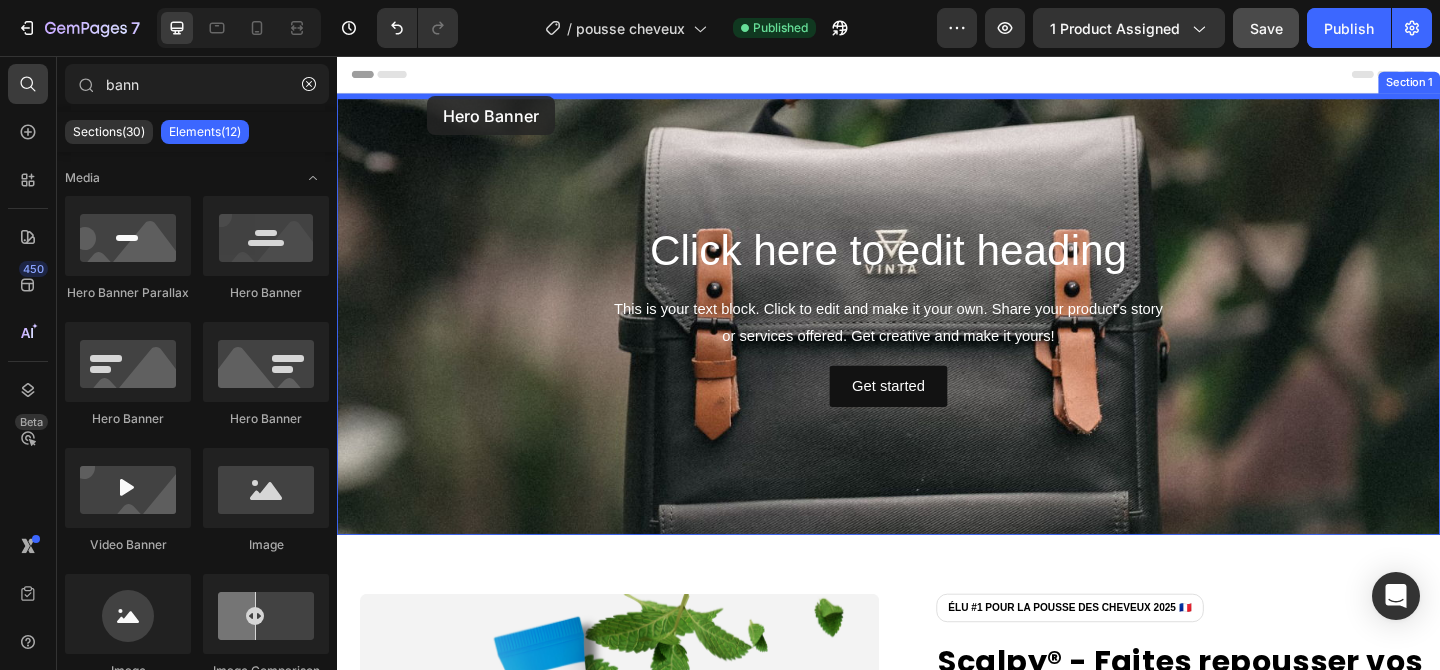 drag, startPoint x: 578, startPoint y: 283, endPoint x: 434, endPoint y: 100, distance: 232.86263 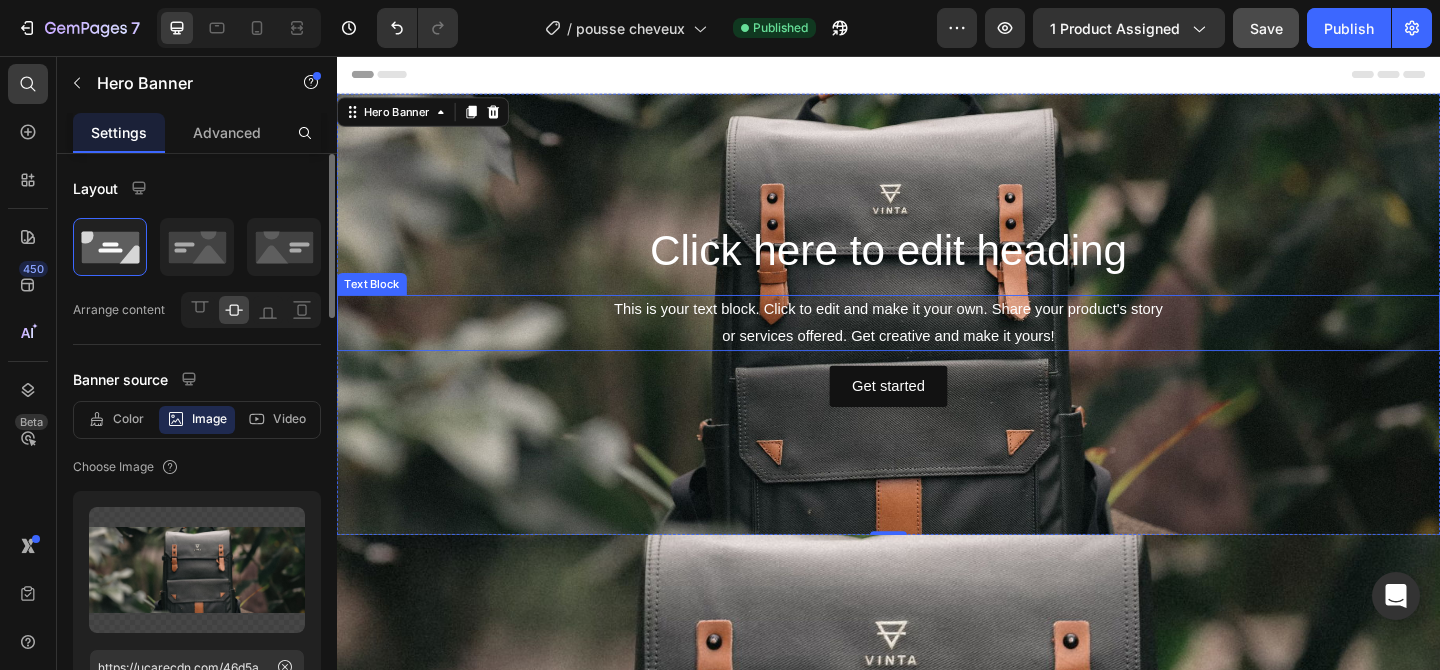 scroll, scrollTop: 202, scrollLeft: 0, axis: vertical 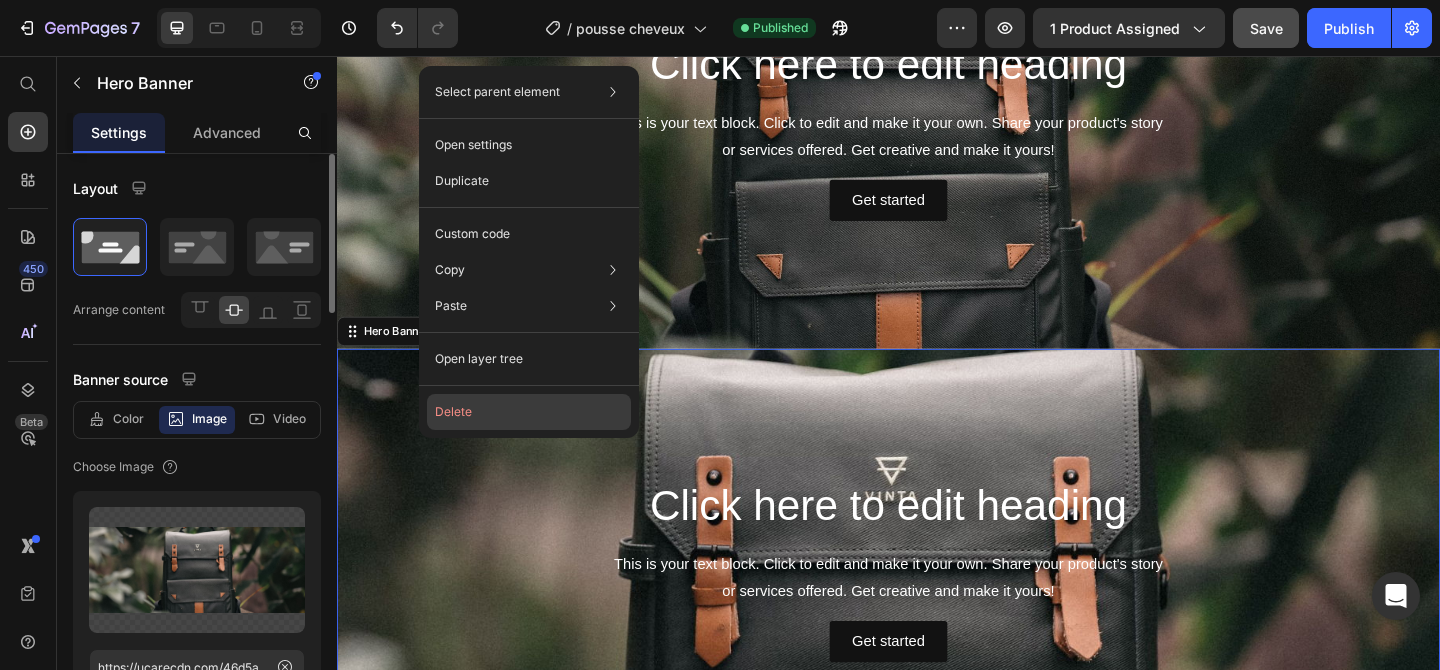 click on "Delete" 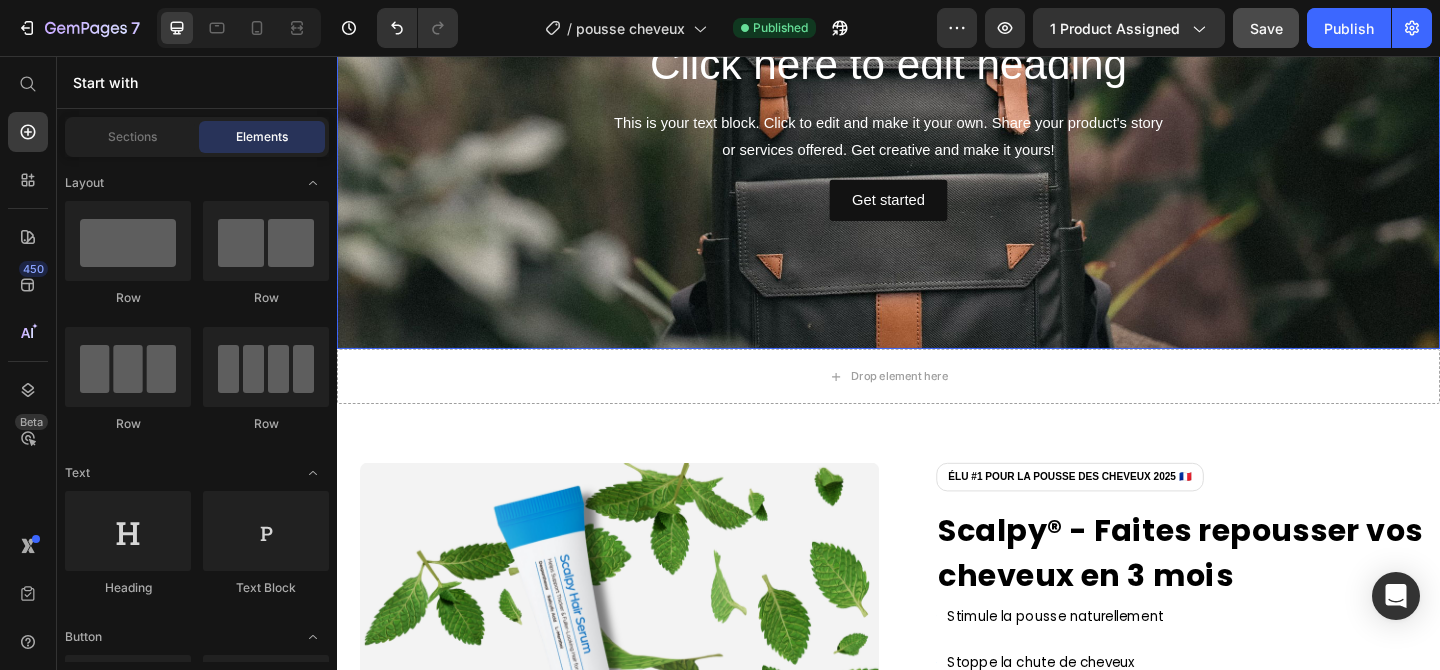 click at bounding box center [937, 135] 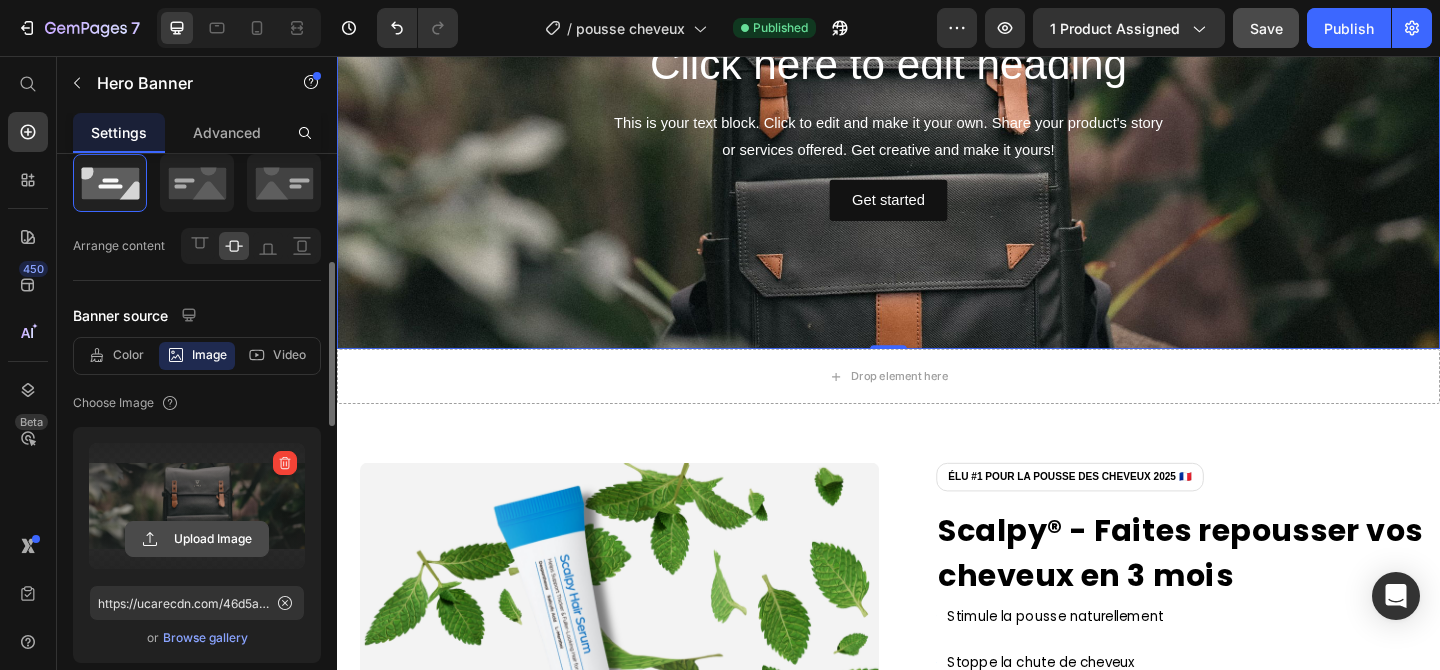 scroll, scrollTop: 134, scrollLeft: 0, axis: vertical 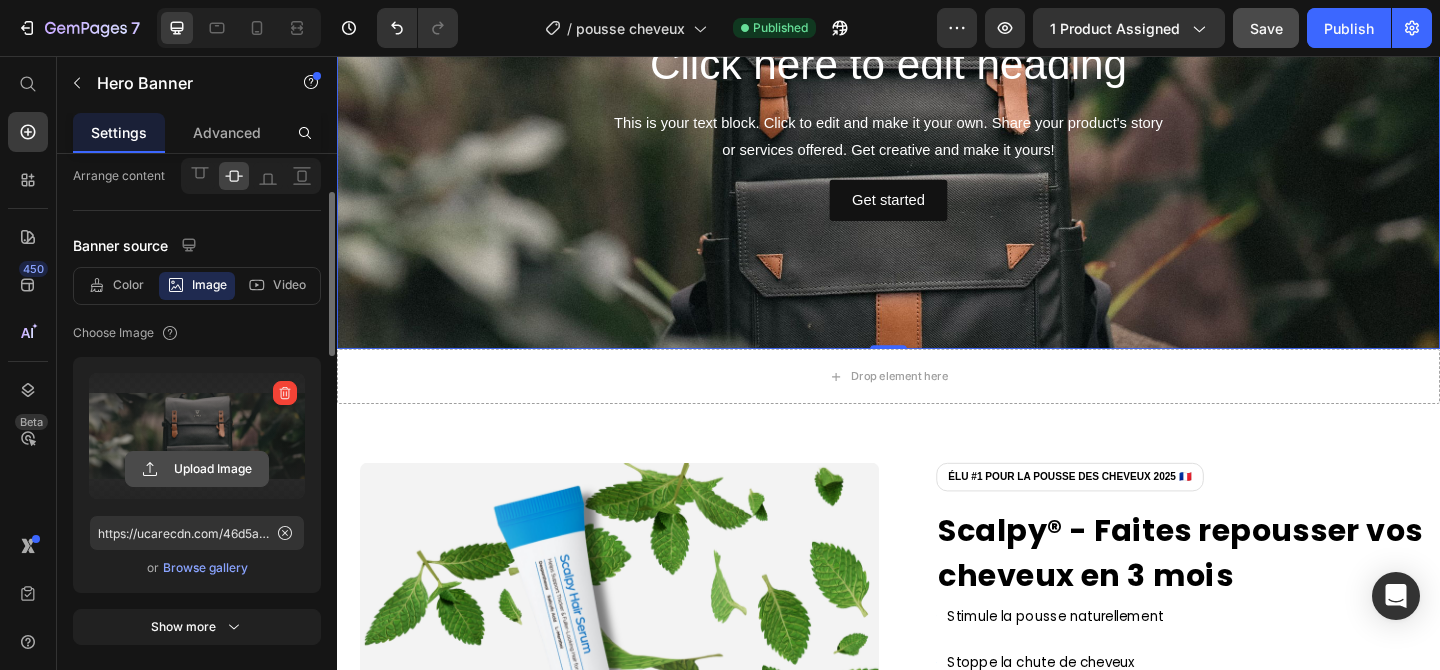 click 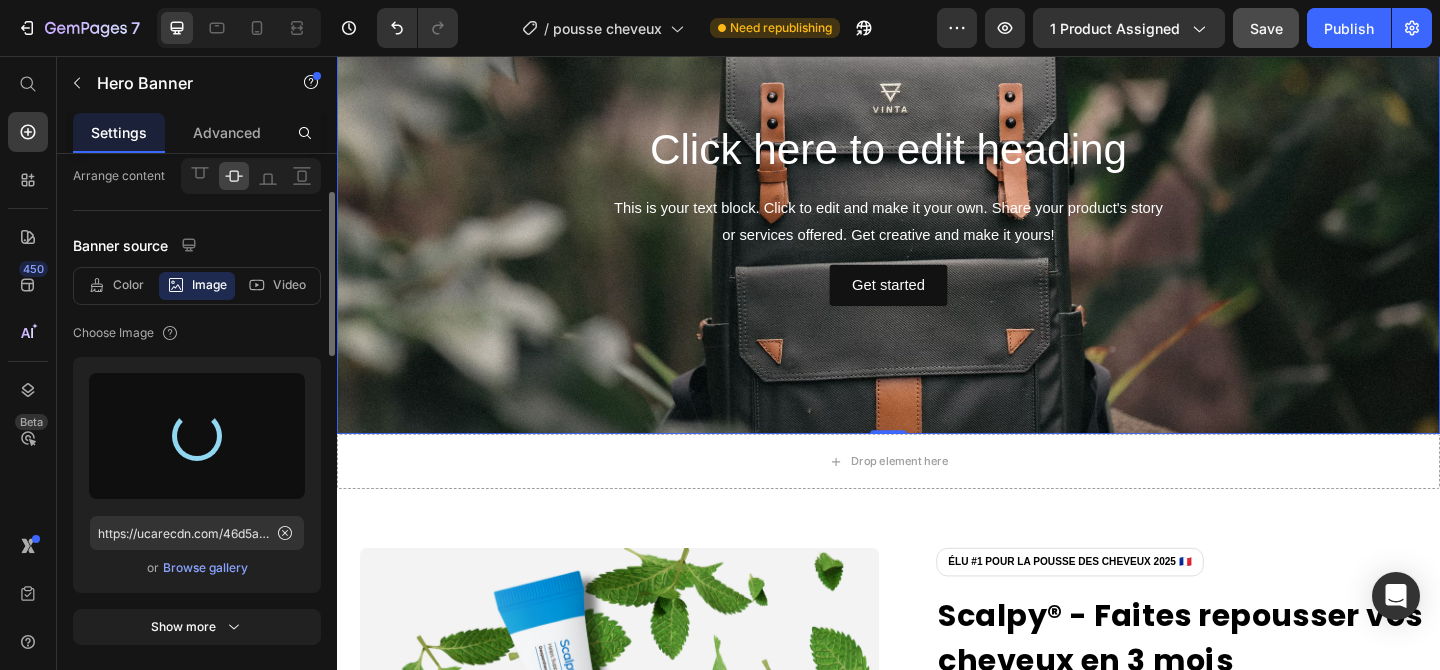 scroll, scrollTop: 0, scrollLeft: 0, axis: both 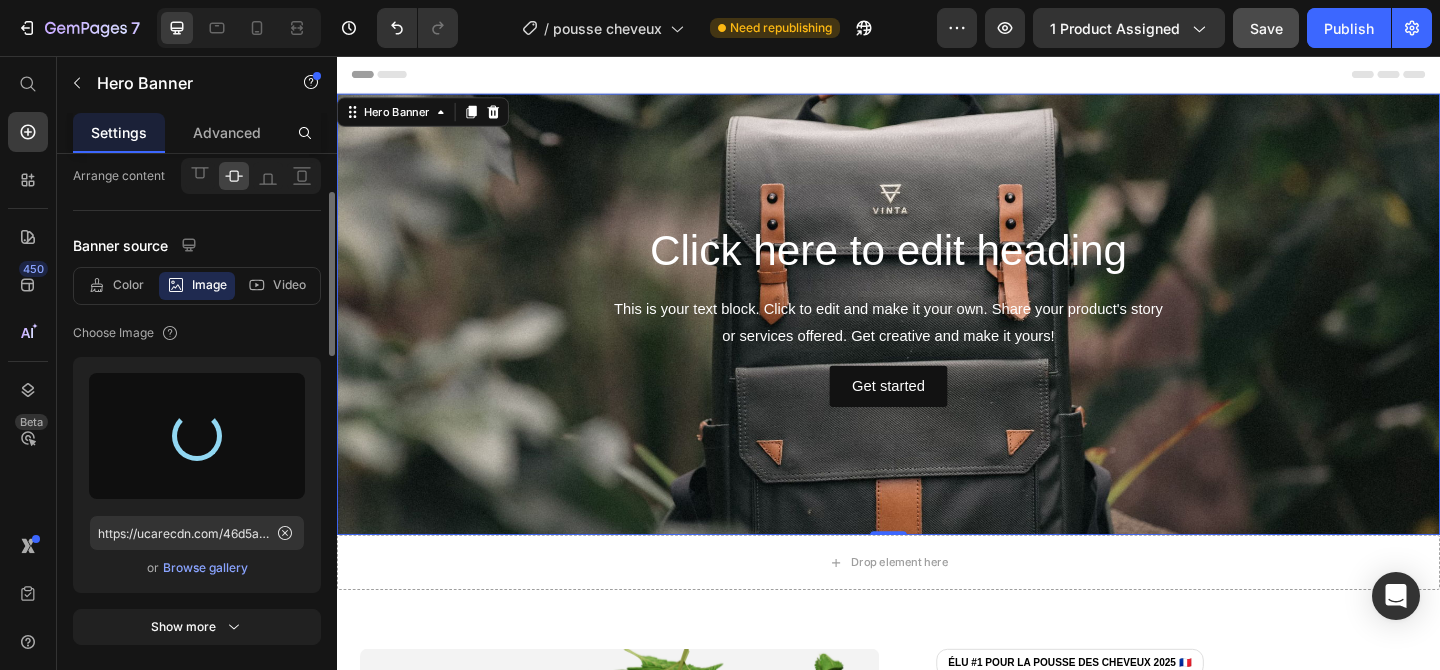 type on "https://cdn.shopify.com/s/files/1/0696/9353/8503/files/gempages_560741977759417125-f55aa024-bc93-44c9-9e72-b5ca9ebf6b8e.png" 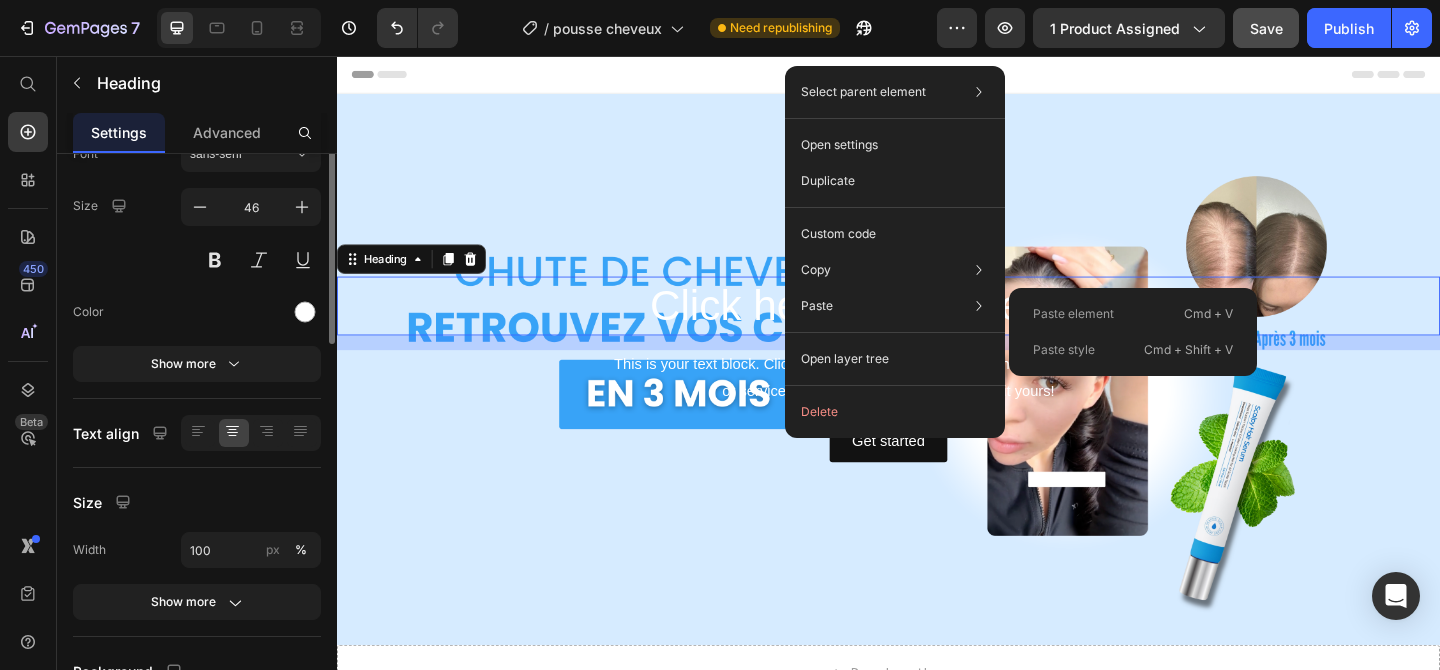 scroll, scrollTop: 0, scrollLeft: 0, axis: both 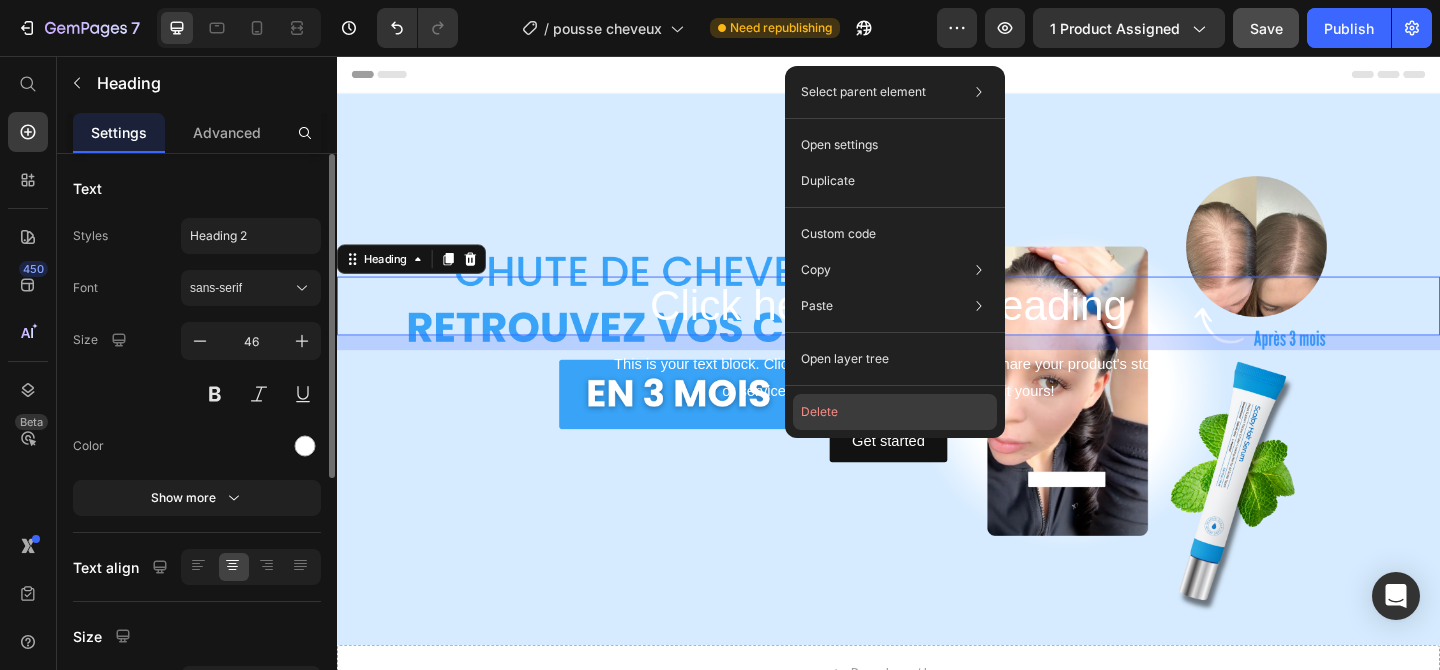 drag, startPoint x: 840, startPoint y: 402, endPoint x: 546, endPoint y: 376, distance: 295.14743 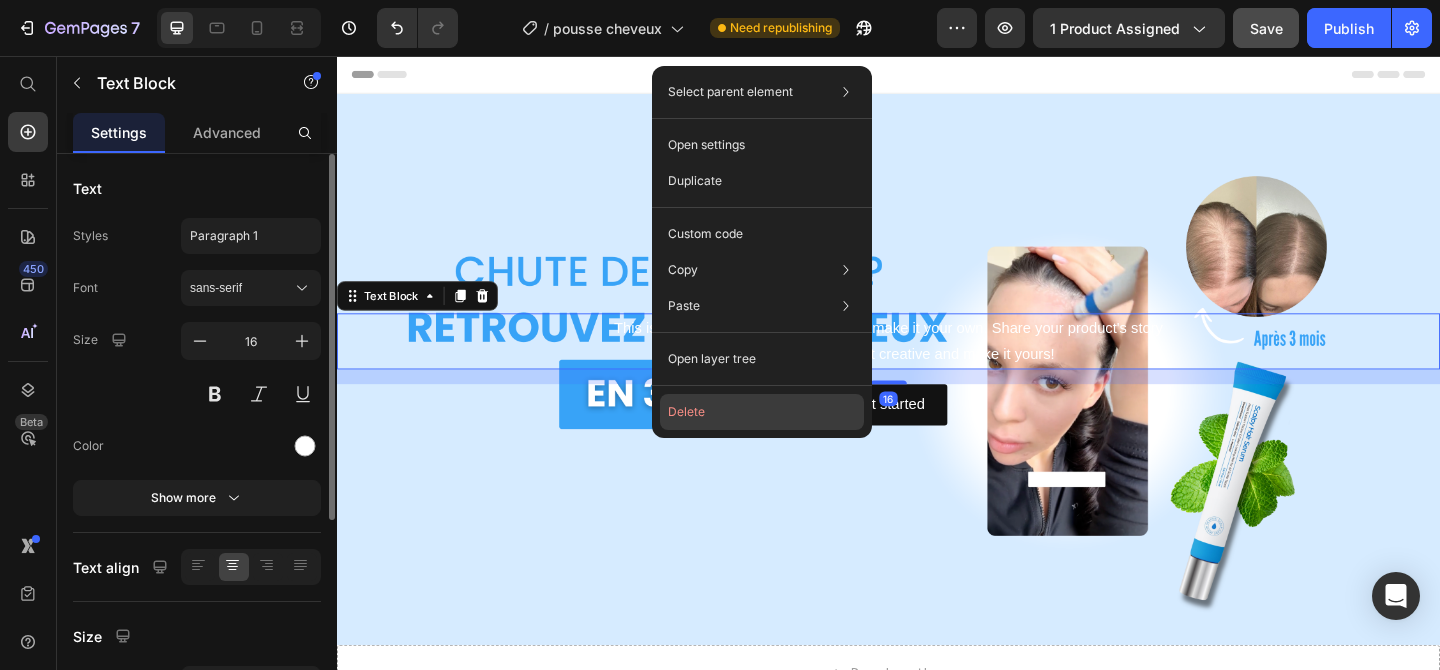 click on "Delete" 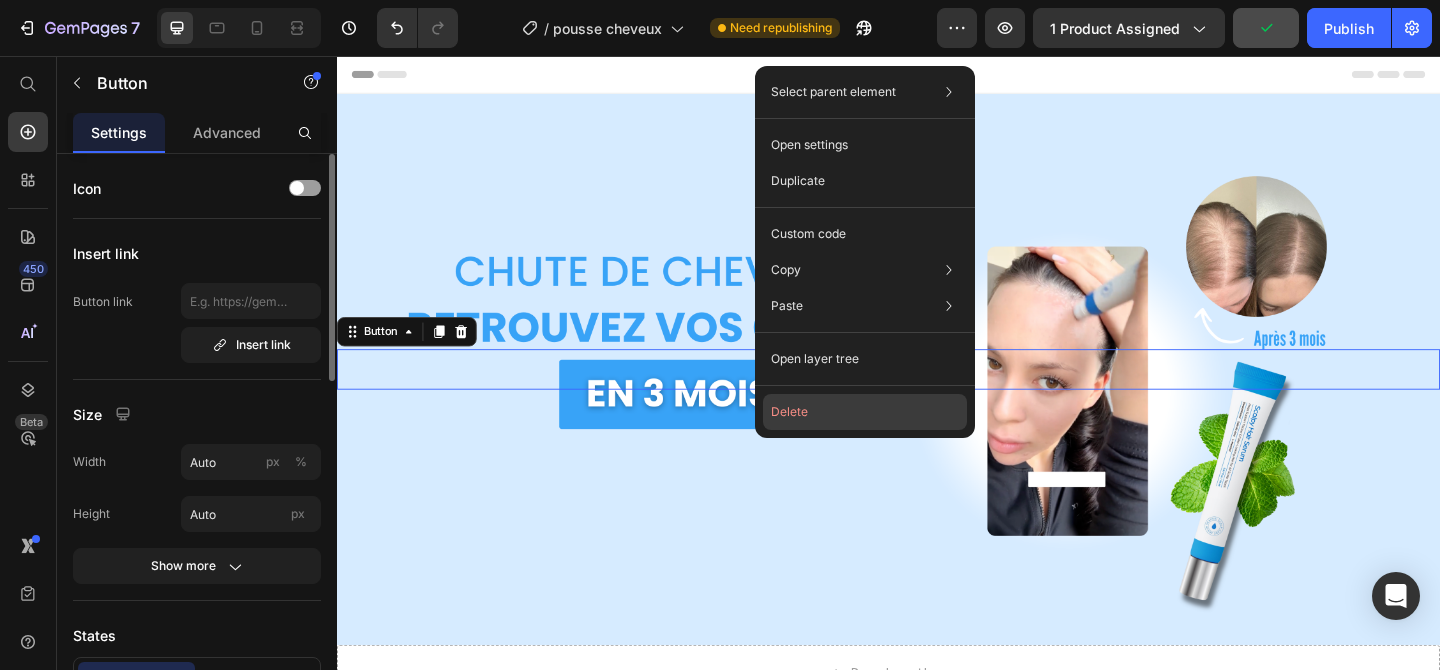click on "Delete" 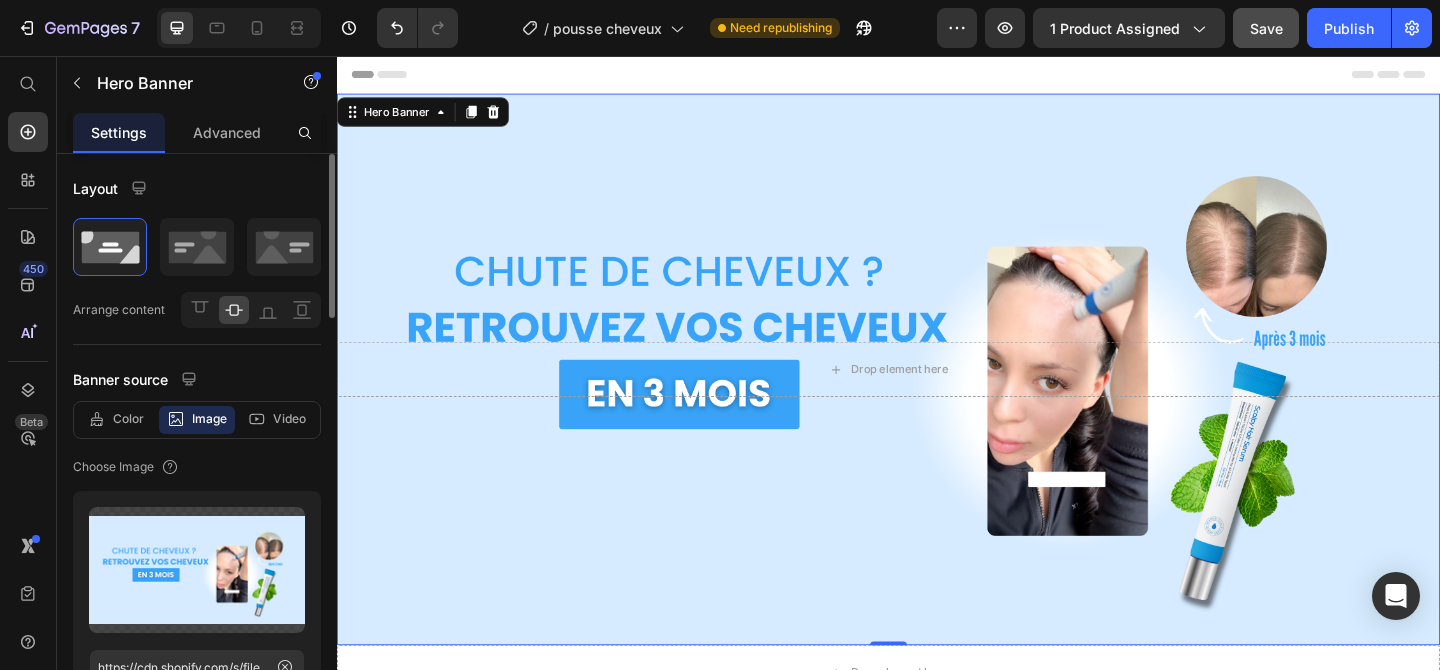 click at bounding box center [937, 397] 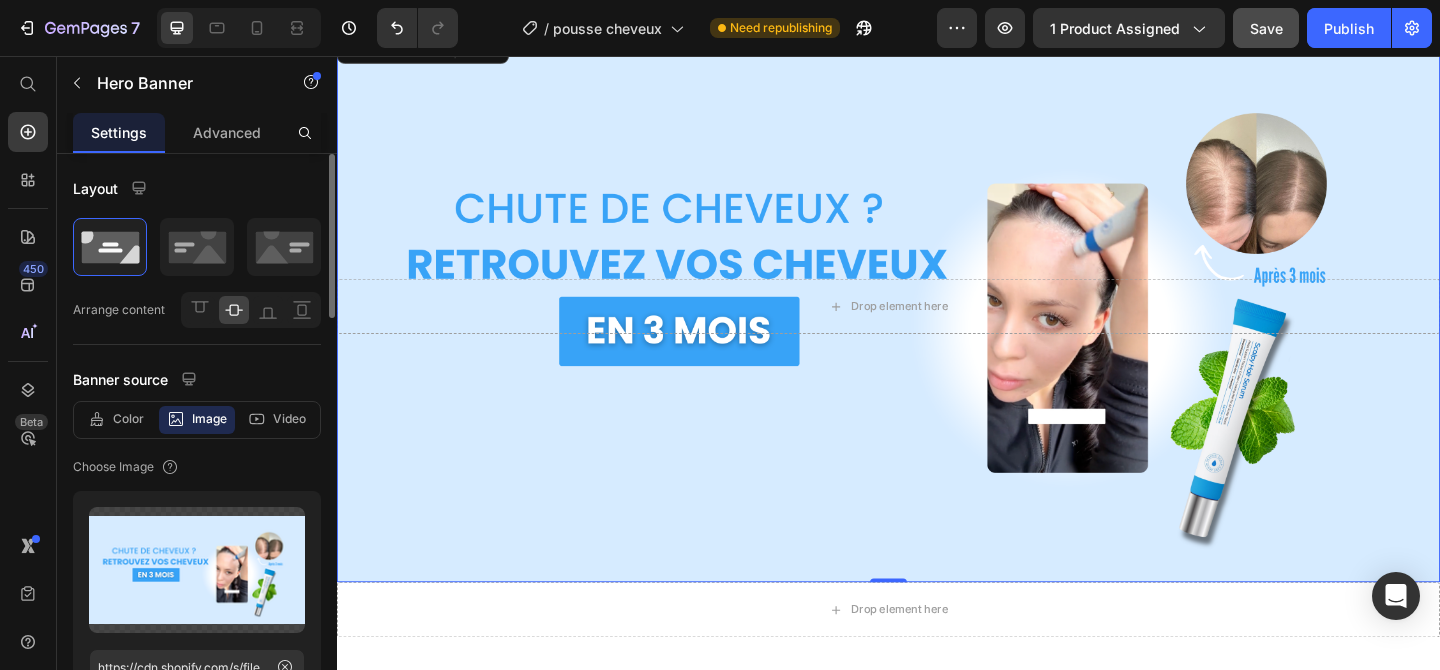 scroll, scrollTop: 0, scrollLeft: 0, axis: both 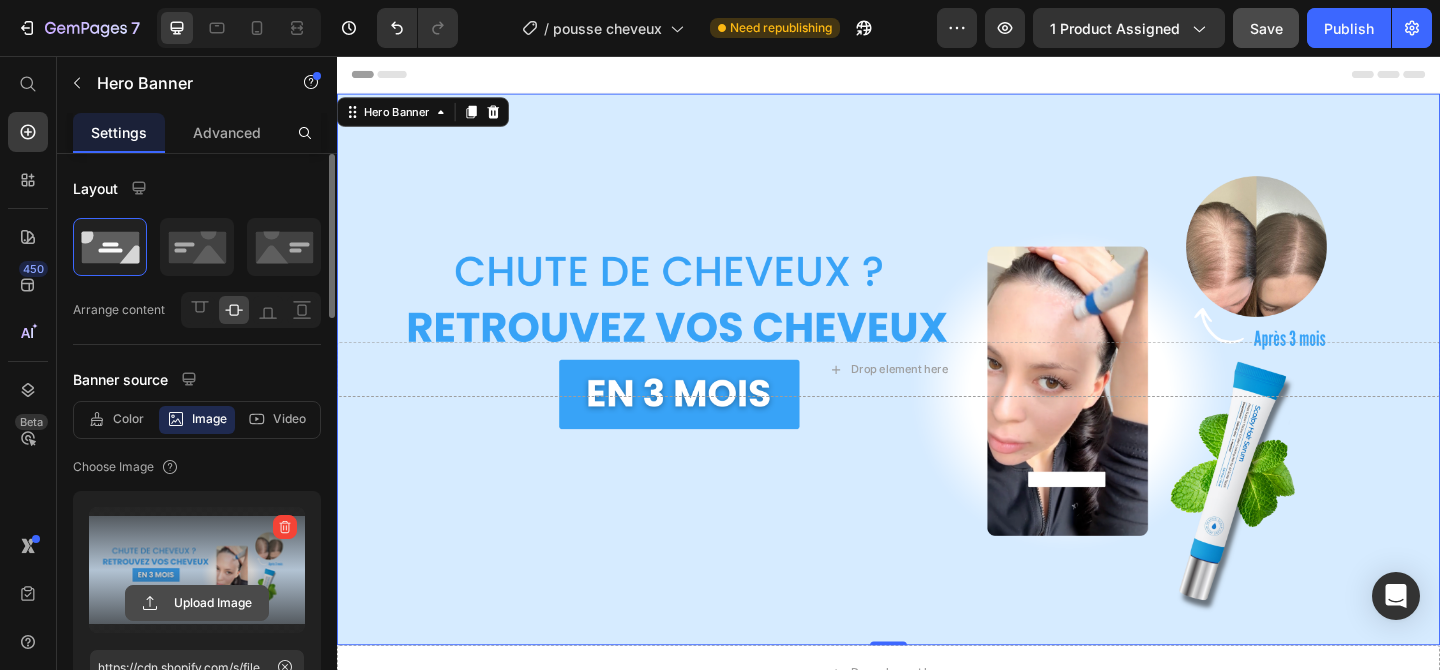 click 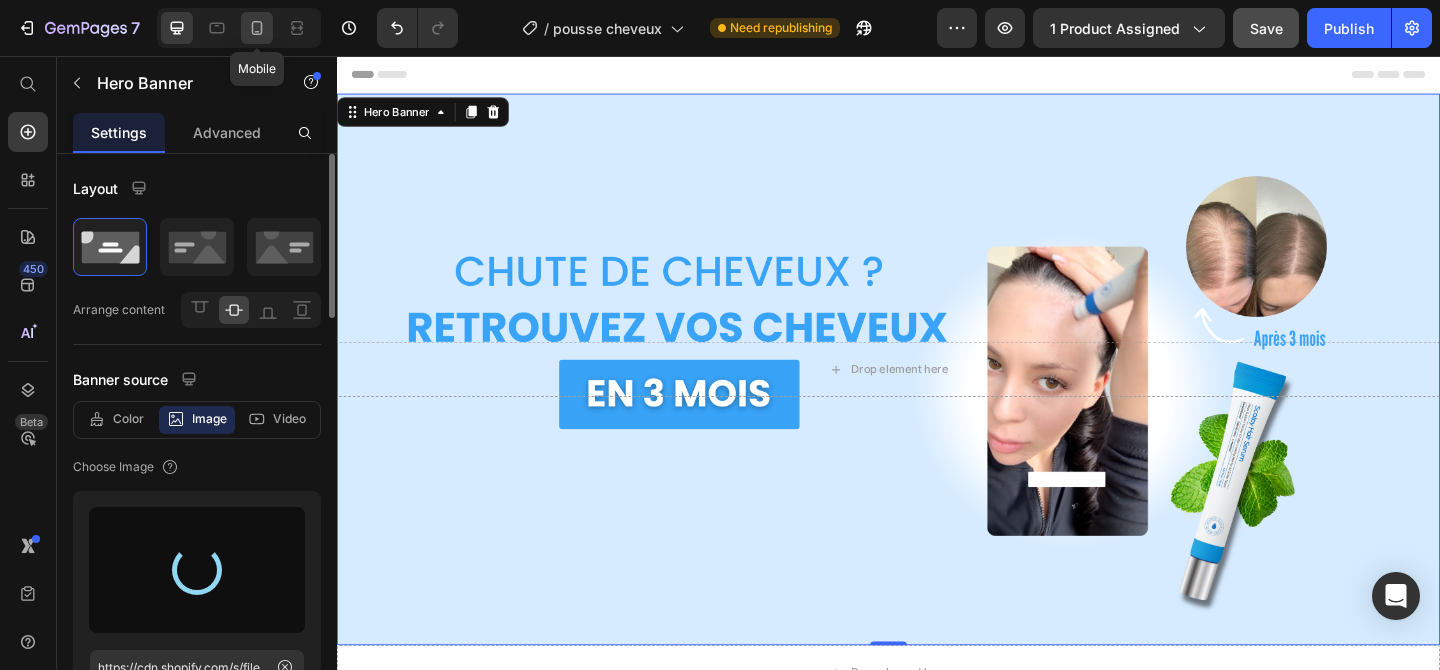 type on "https://cdn.shopify.com/s/files/1/0696/9353/8503/files/gempages_560741977759417125-aea18675-af07-4b0d-a02c-84b54c31b839.png" 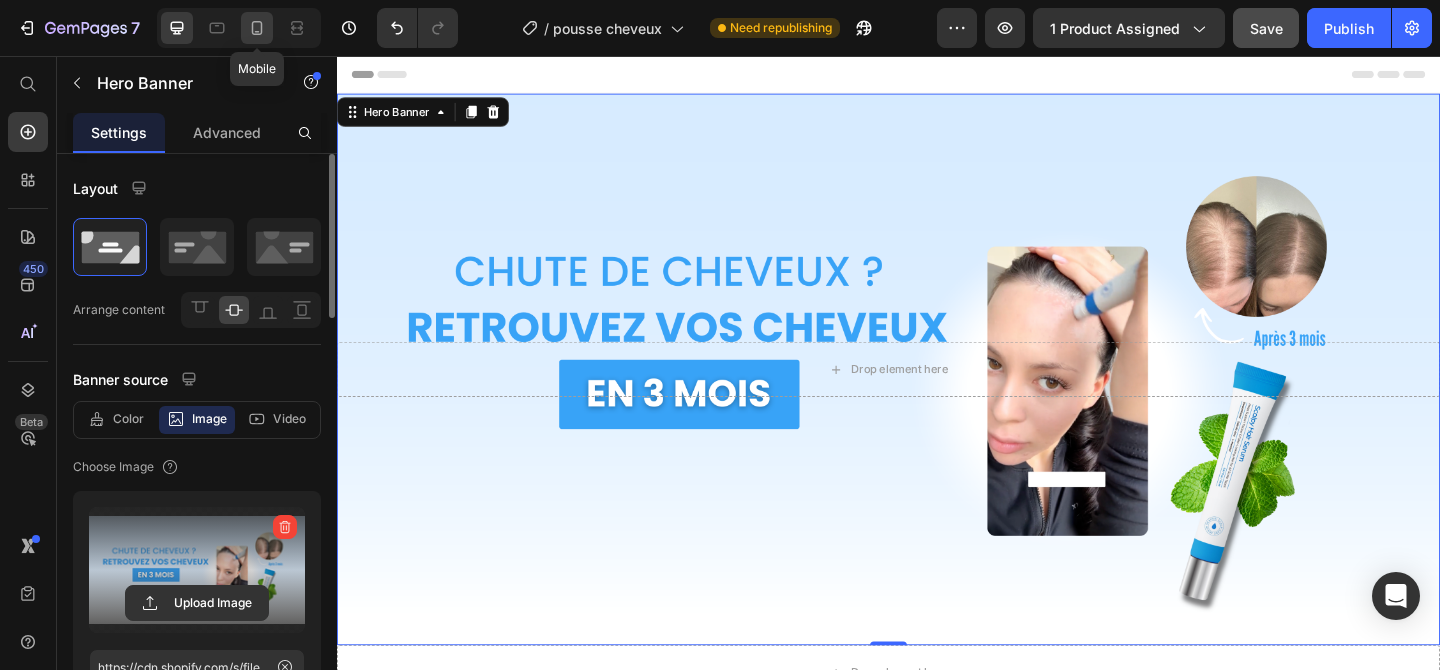 click 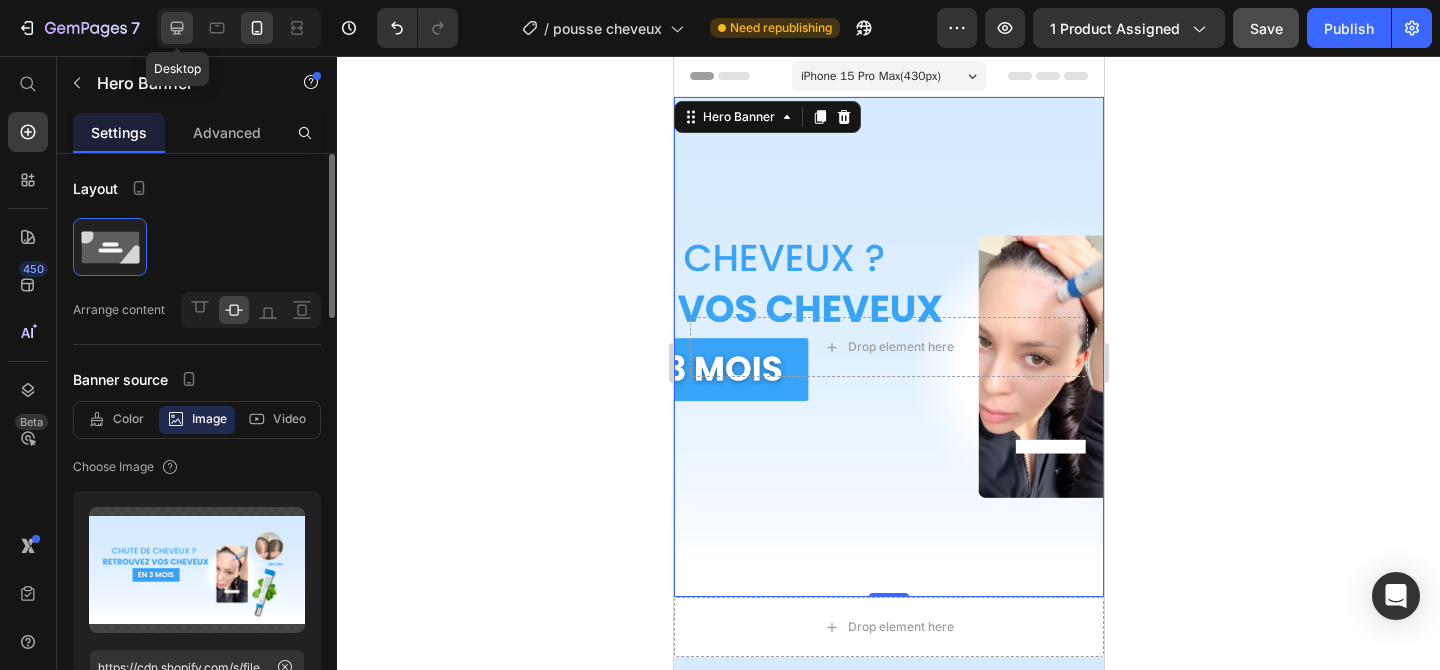 click 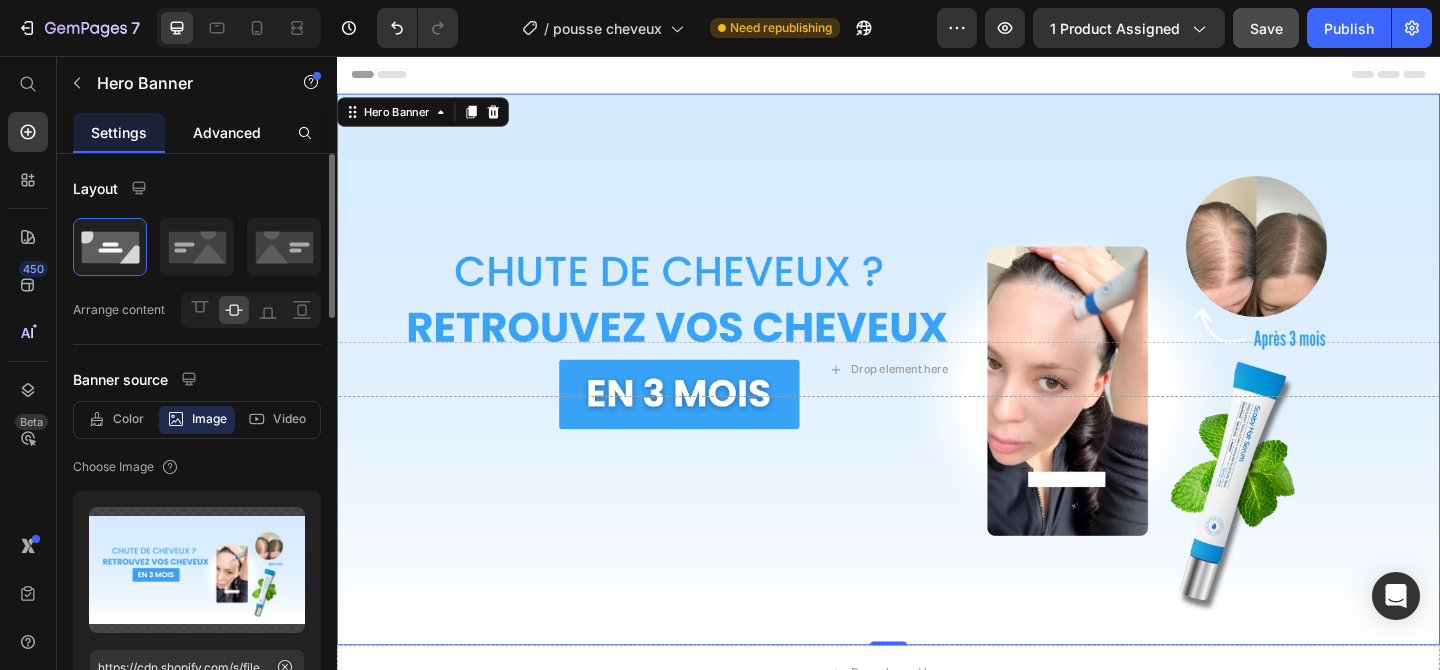 click on "Advanced" 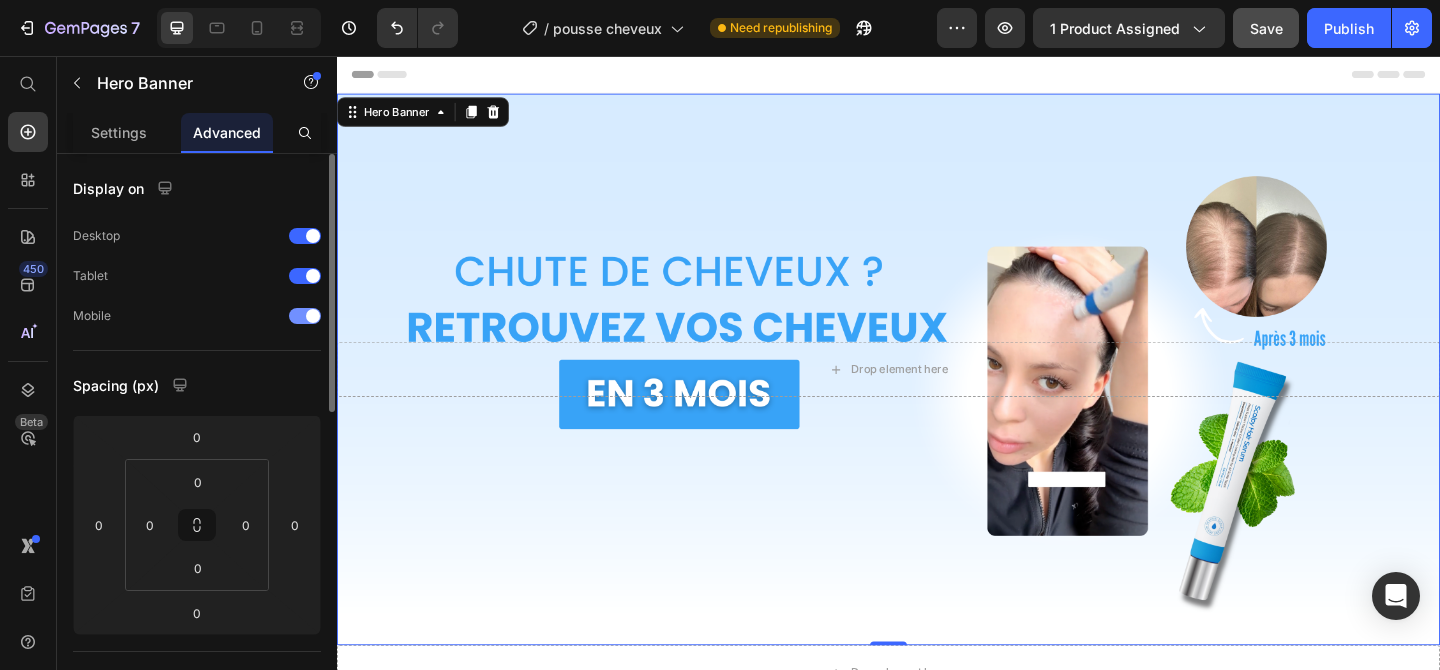 click at bounding box center [313, 316] 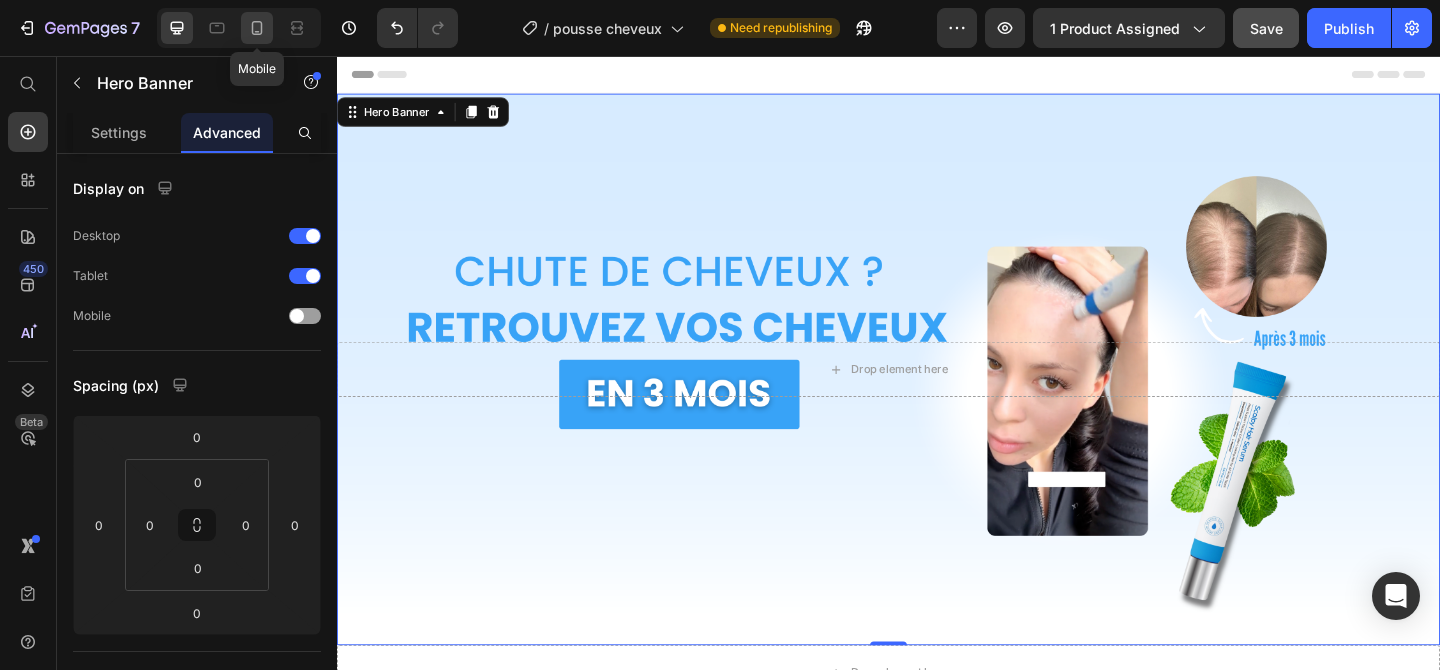 click 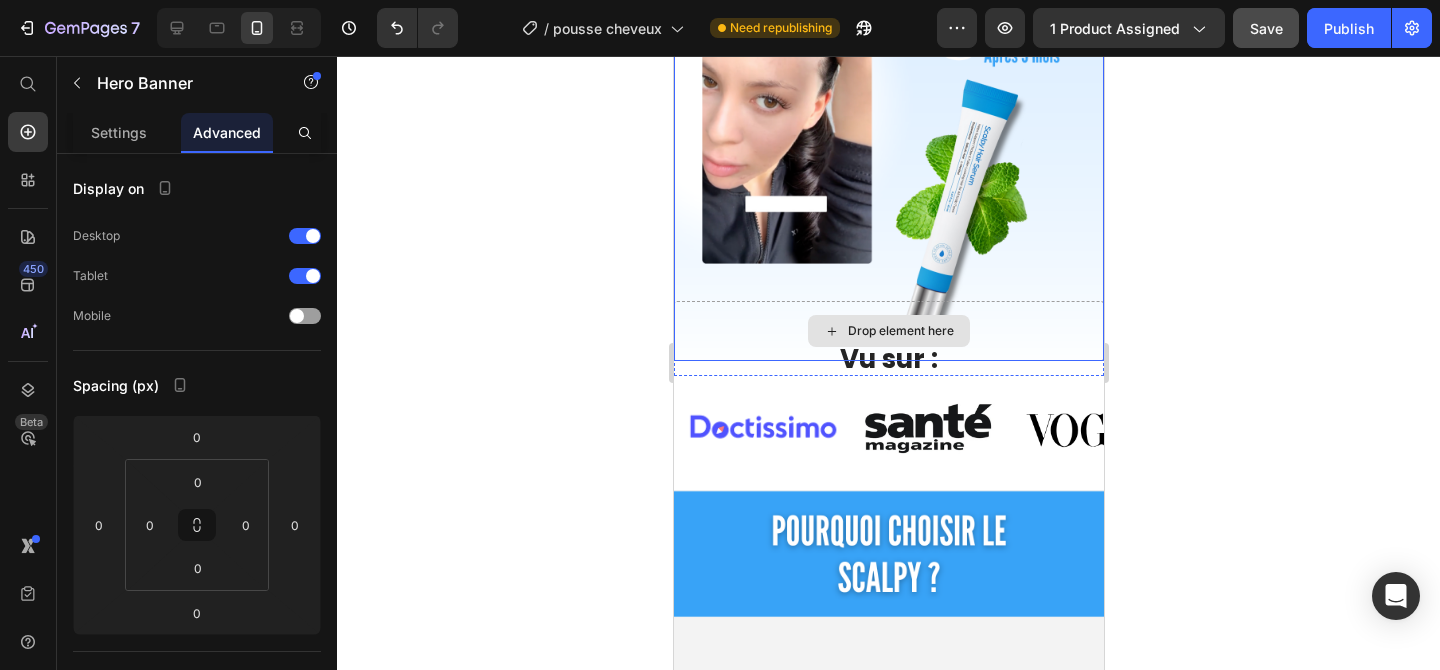 scroll, scrollTop: 0, scrollLeft: 0, axis: both 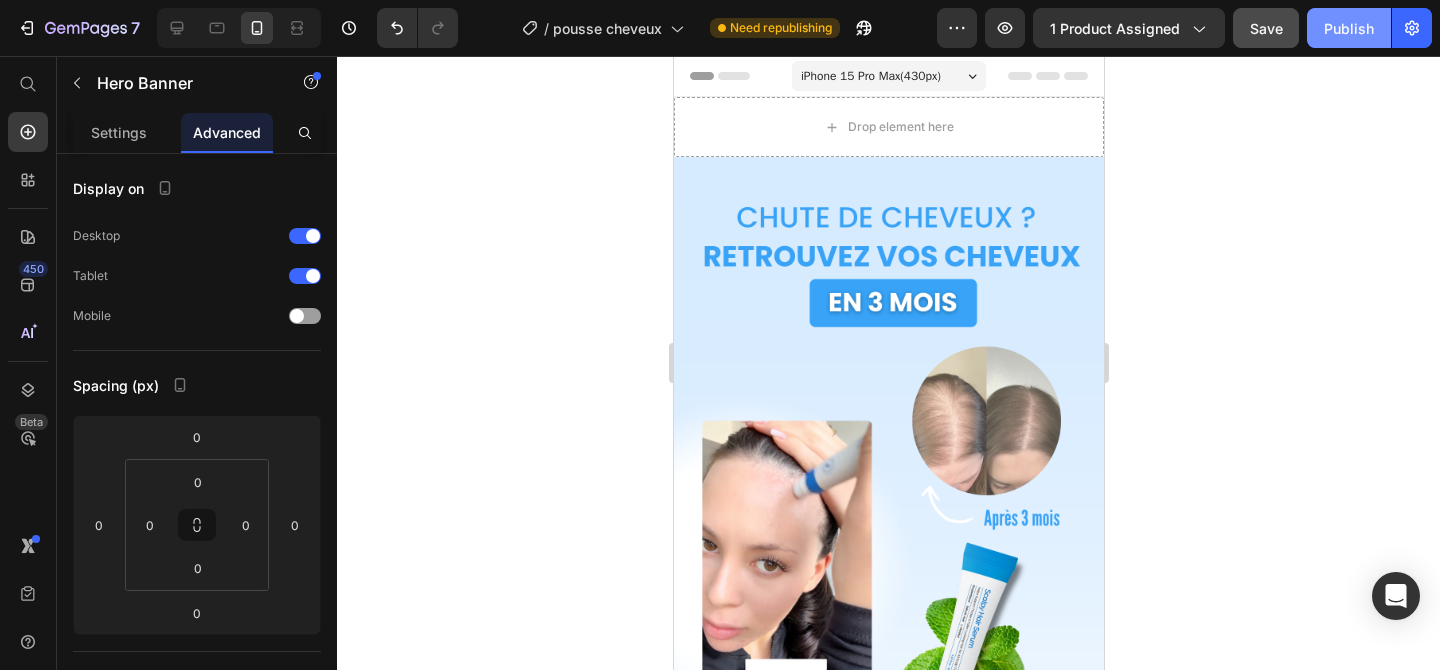 click on "Publish" at bounding box center [1349, 28] 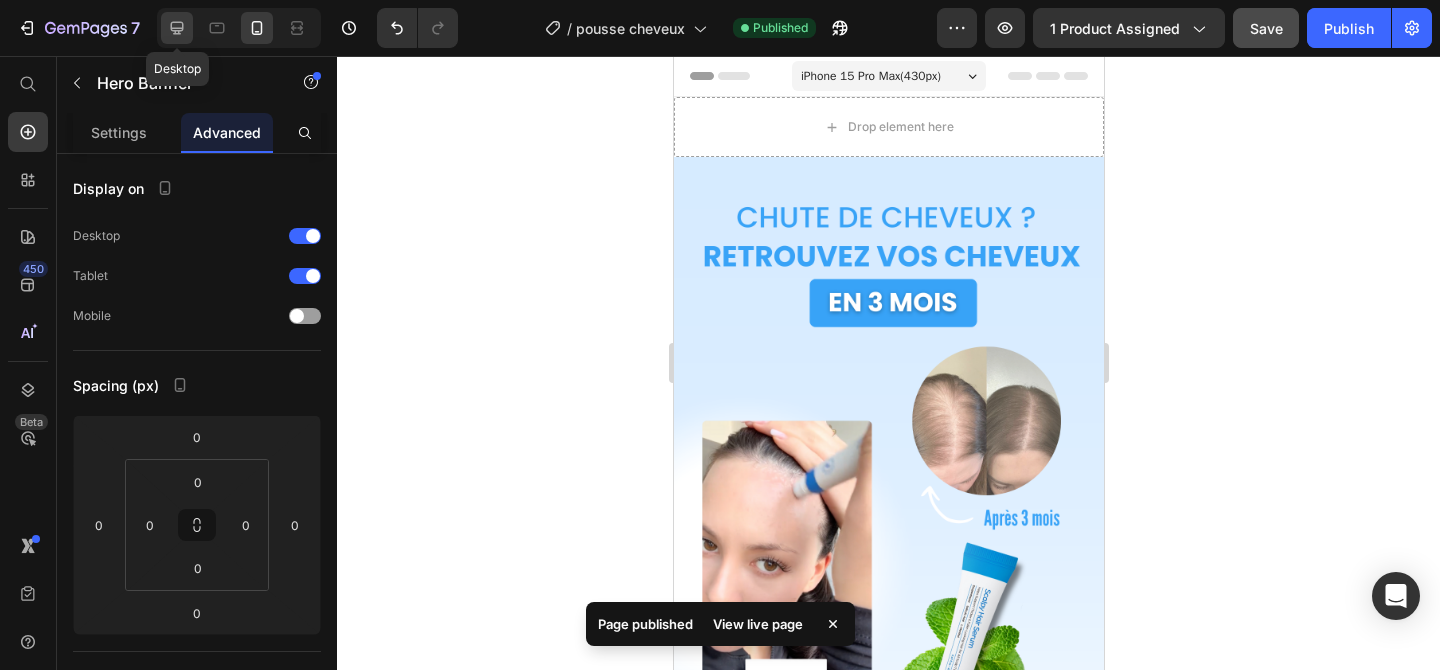 click 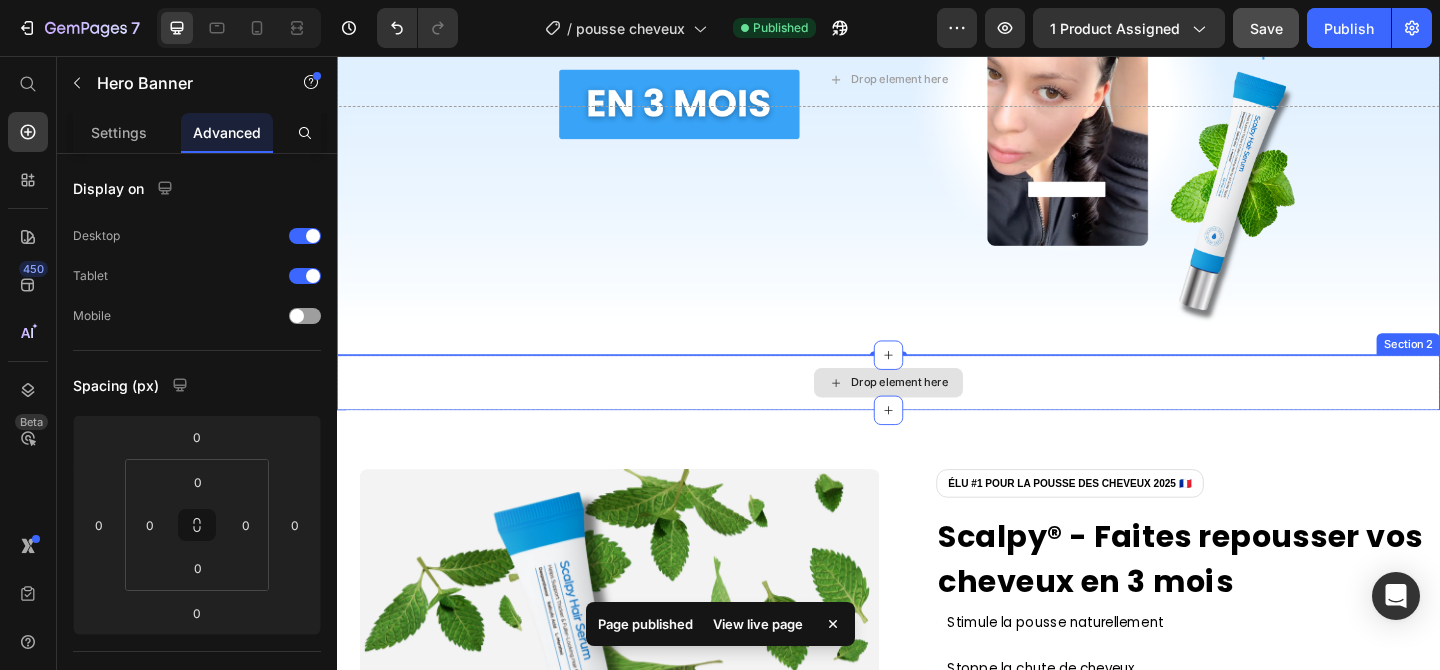 scroll, scrollTop: 307, scrollLeft: 0, axis: vertical 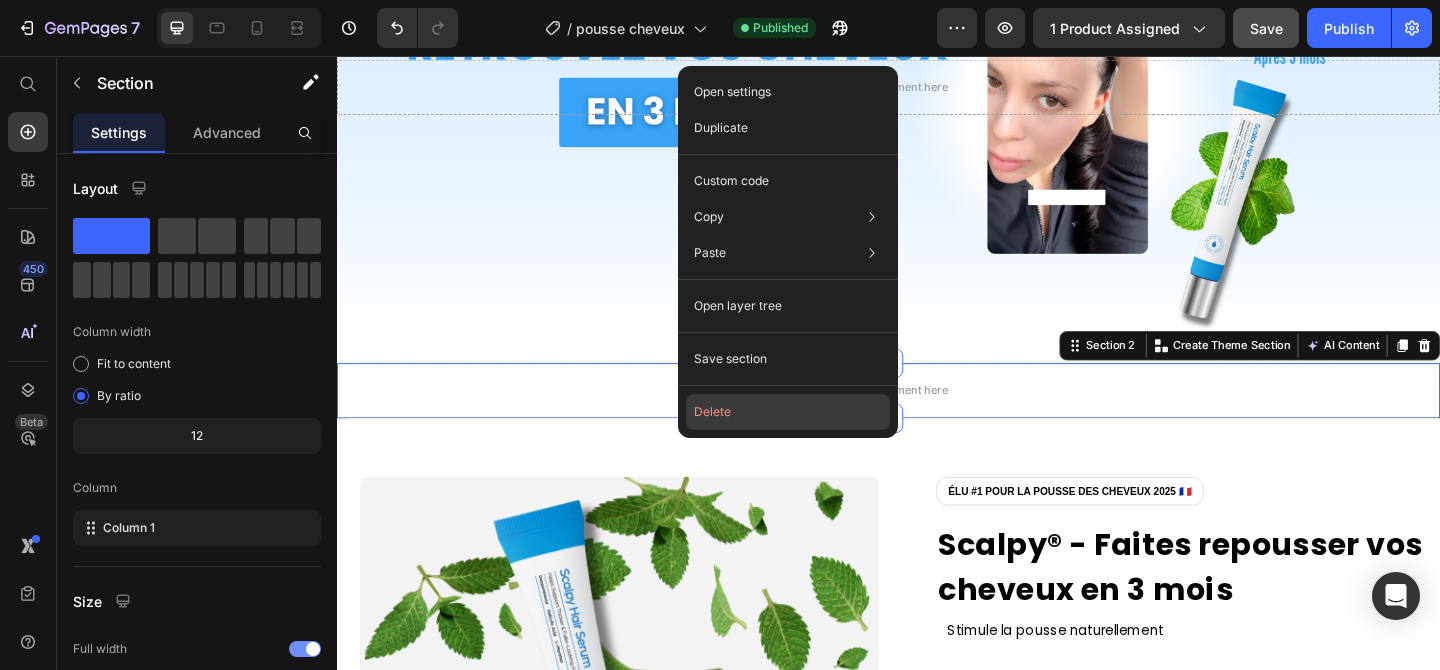 click on "Delete" 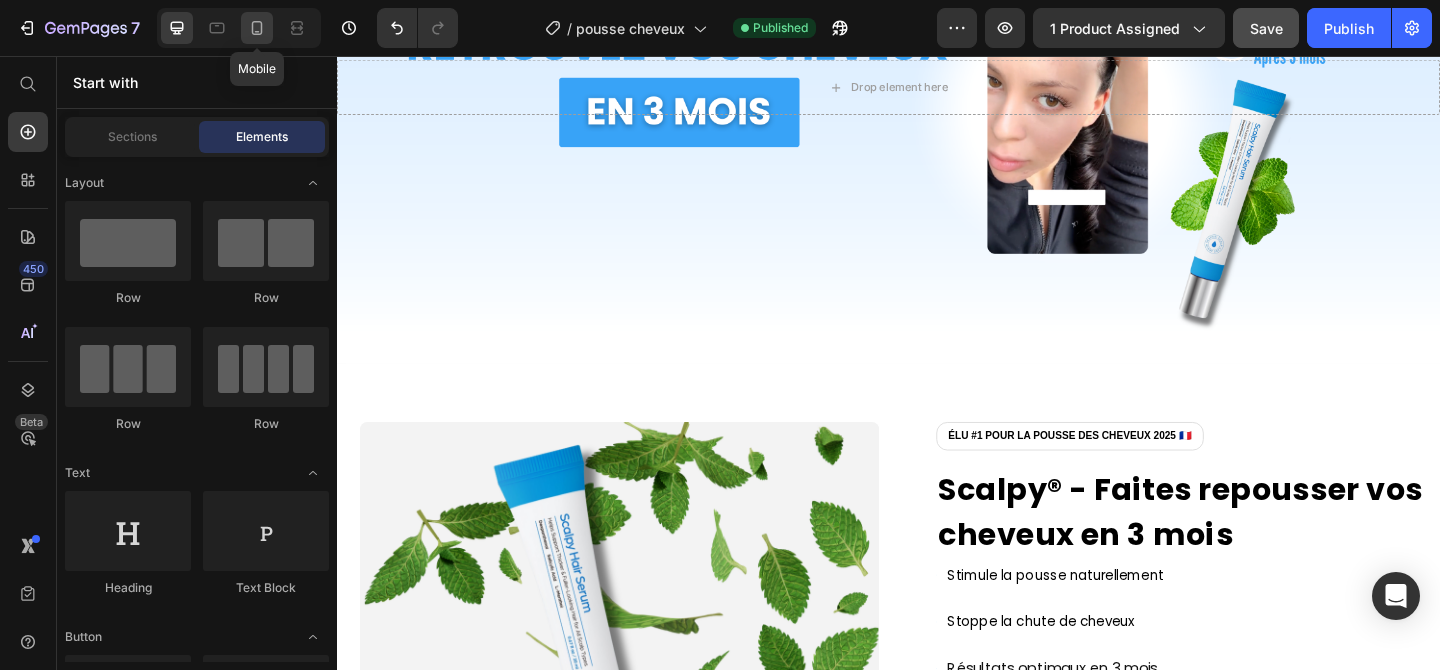 click 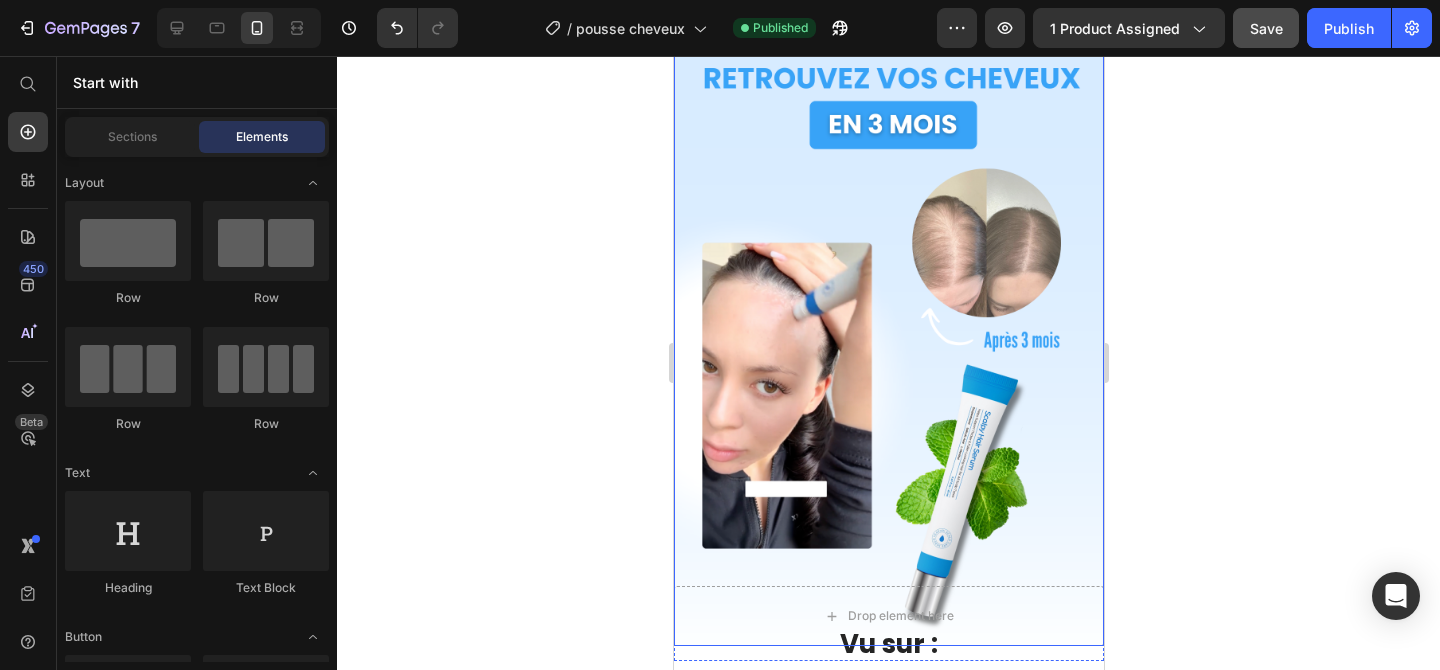scroll, scrollTop: 462, scrollLeft: 0, axis: vertical 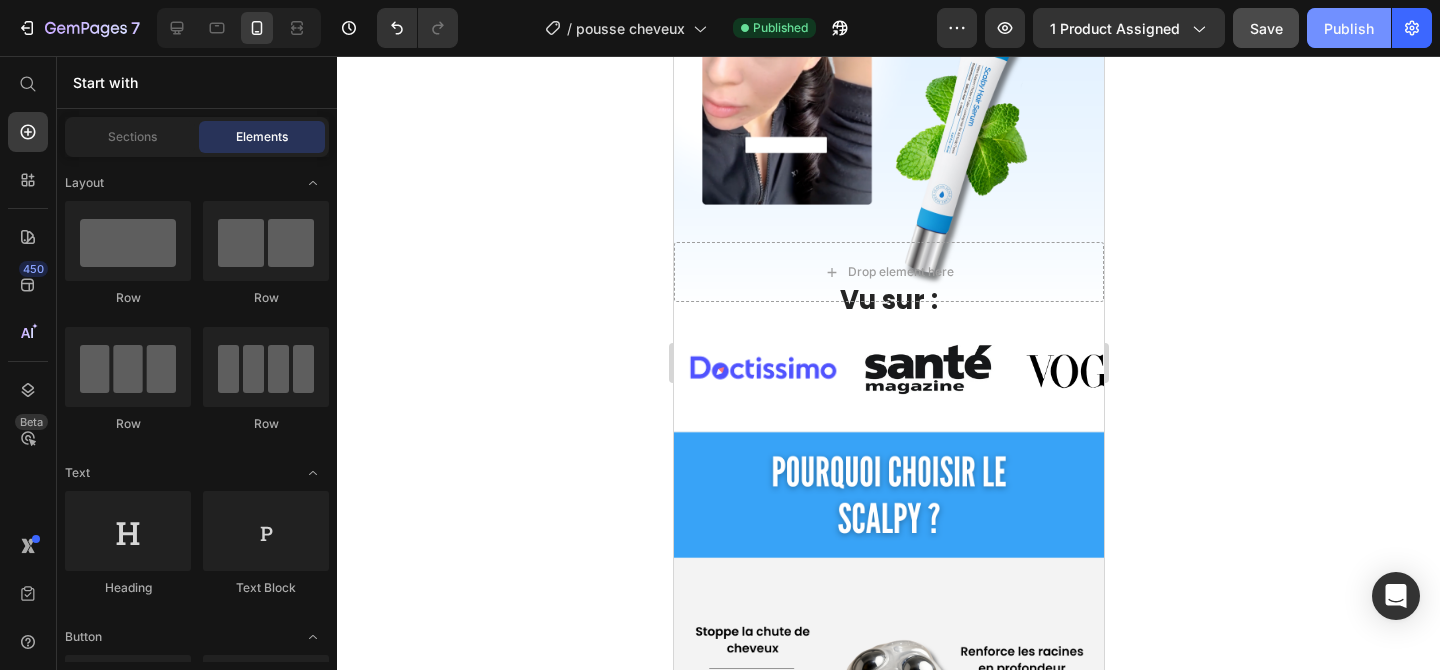 click on "Publish" at bounding box center [1349, 28] 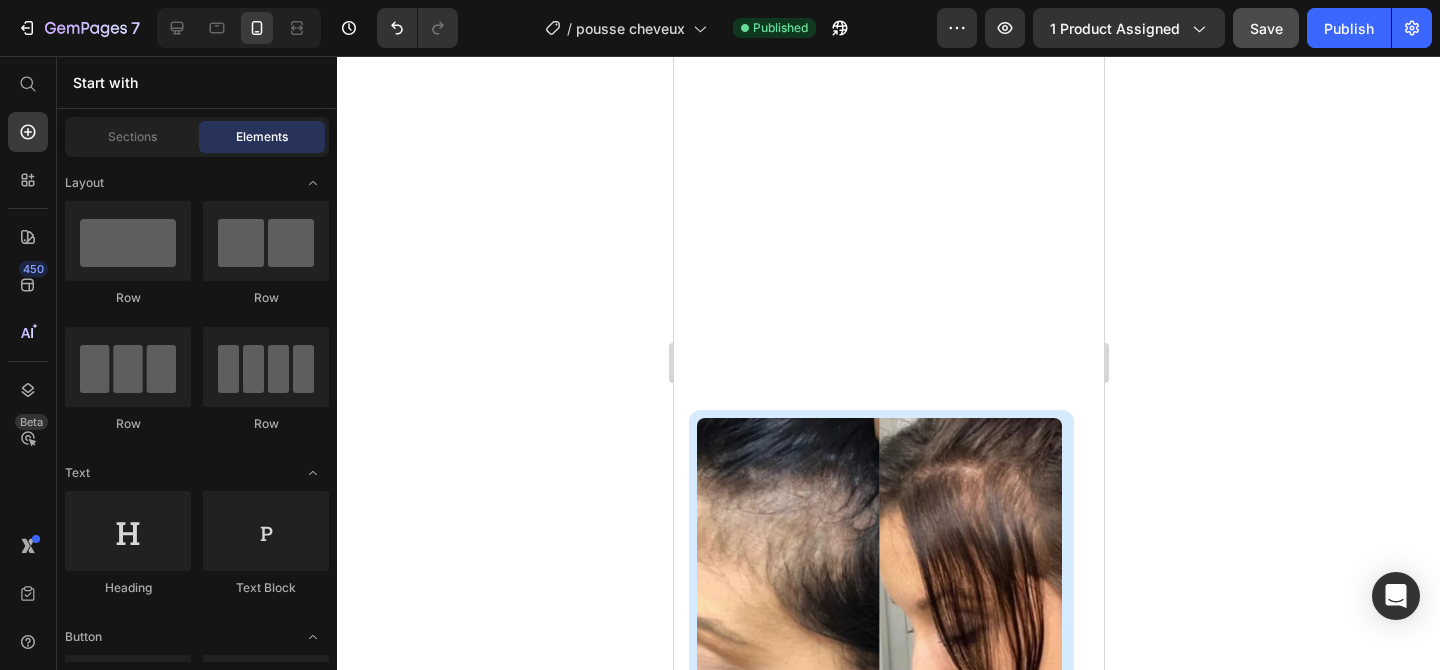 scroll, scrollTop: 0, scrollLeft: 0, axis: both 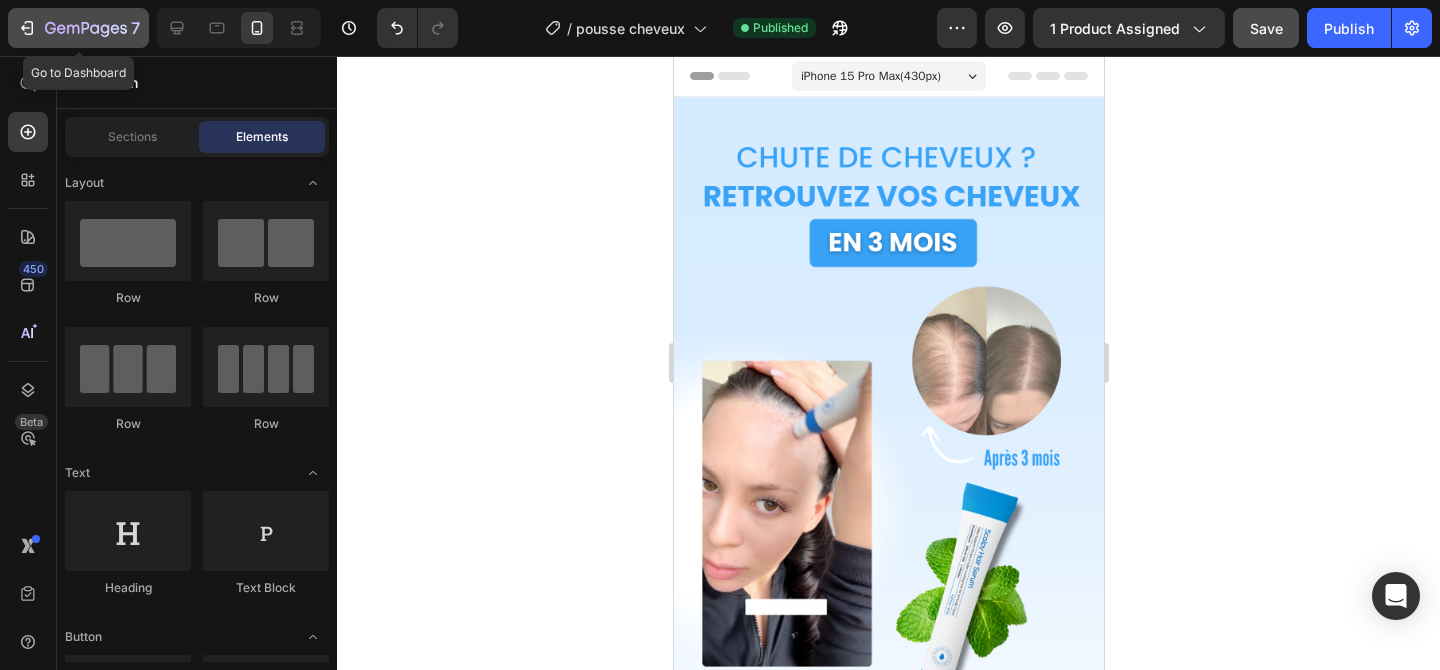 click on "7" at bounding box center (78, 28) 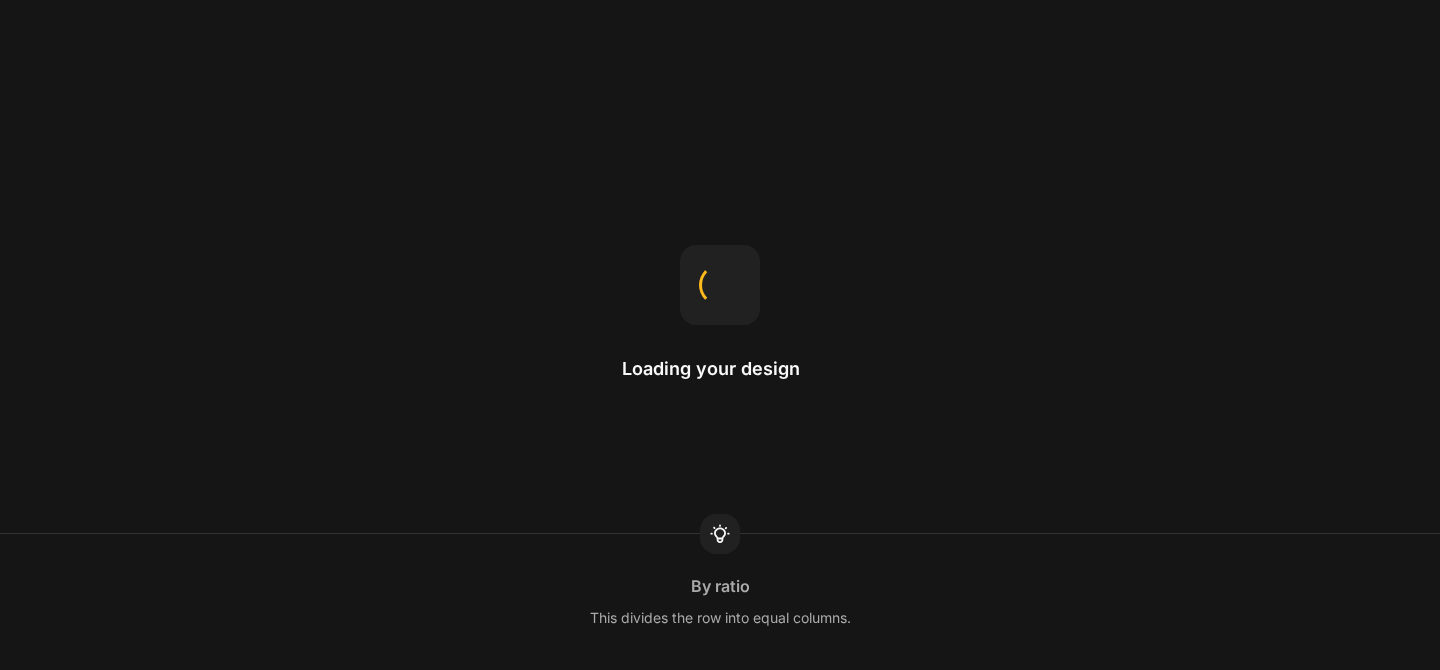 scroll, scrollTop: 0, scrollLeft: 0, axis: both 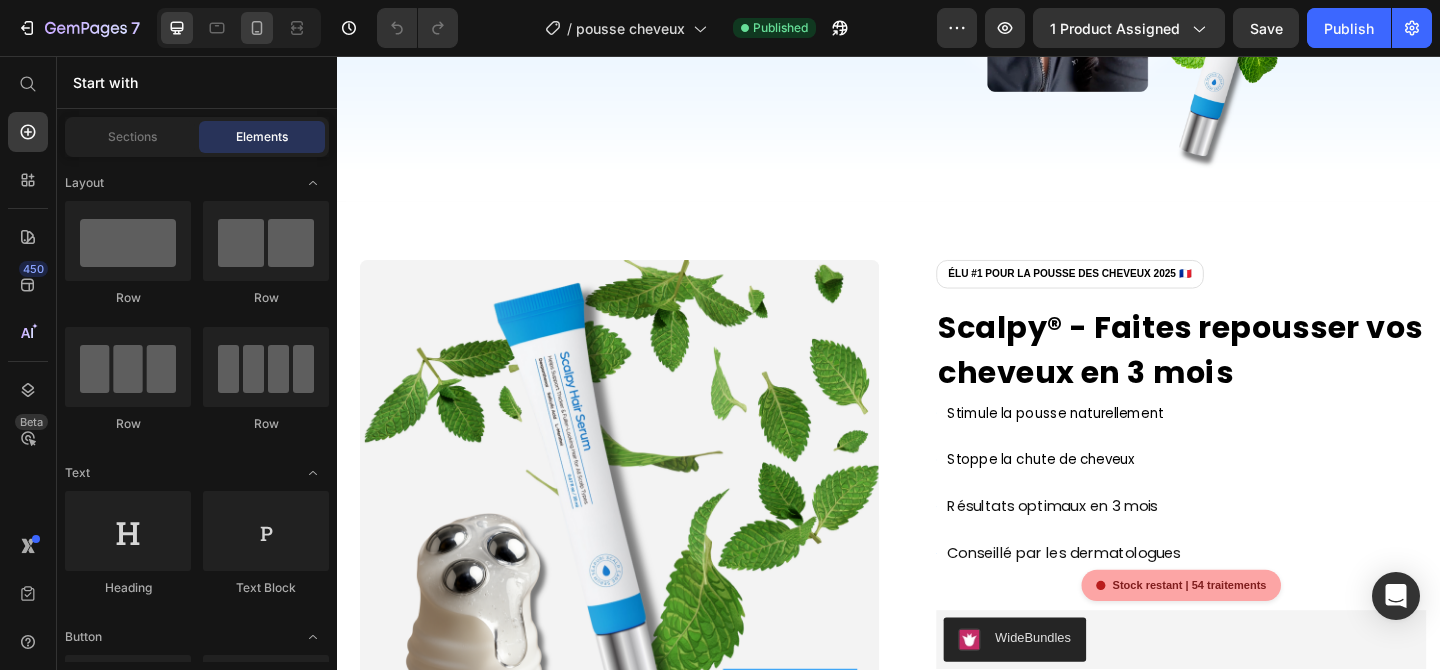 click 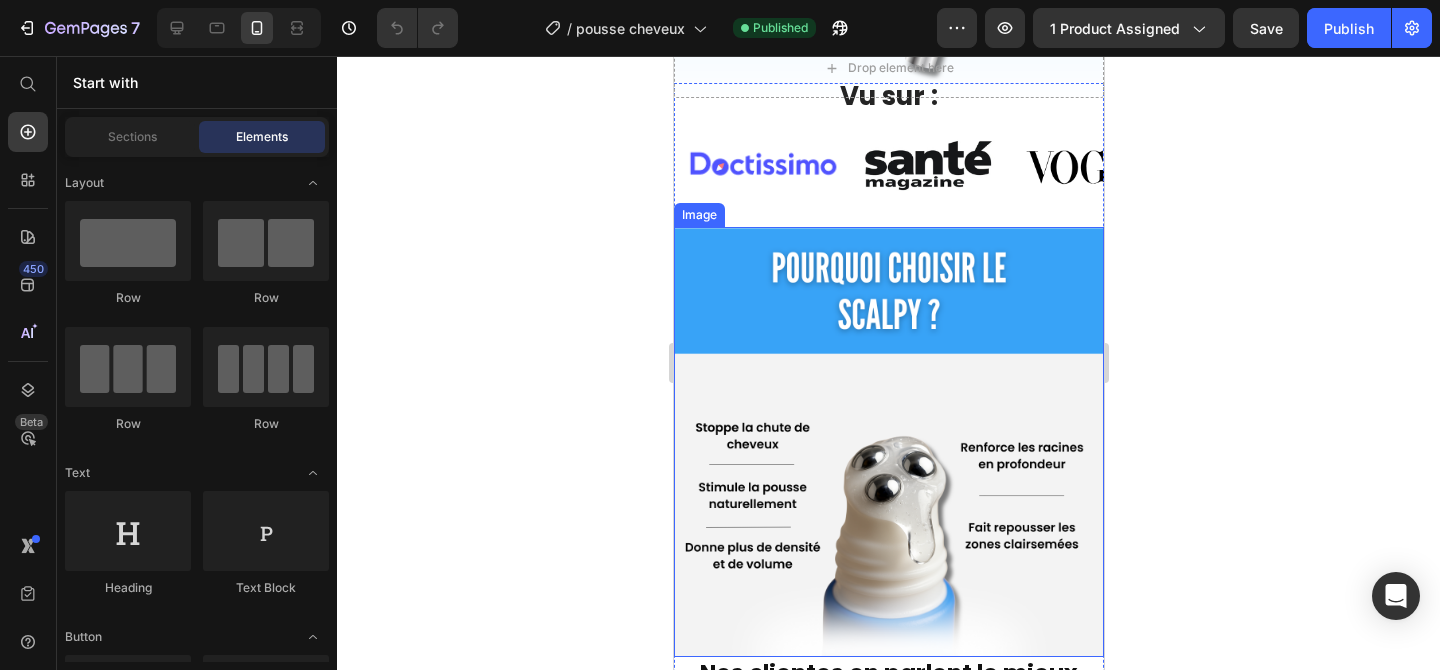 scroll, scrollTop: 684, scrollLeft: 0, axis: vertical 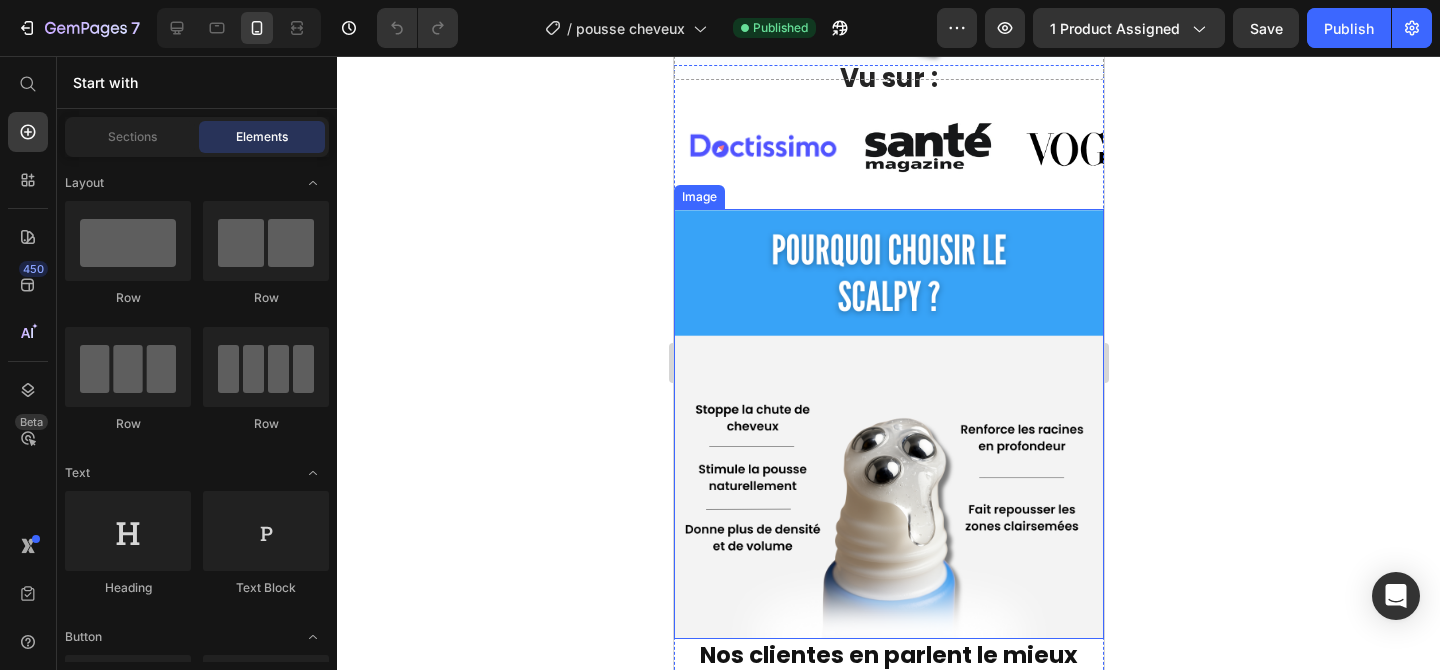 click at bounding box center [888, 424] 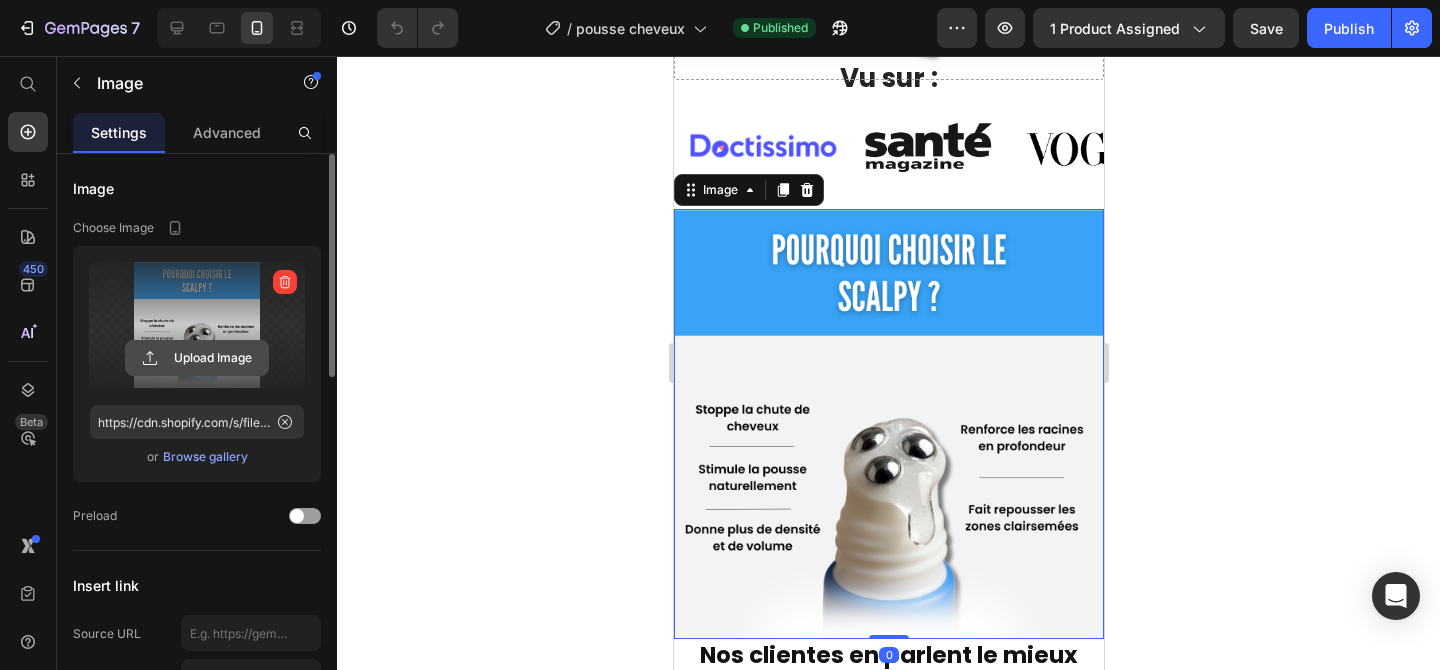 click 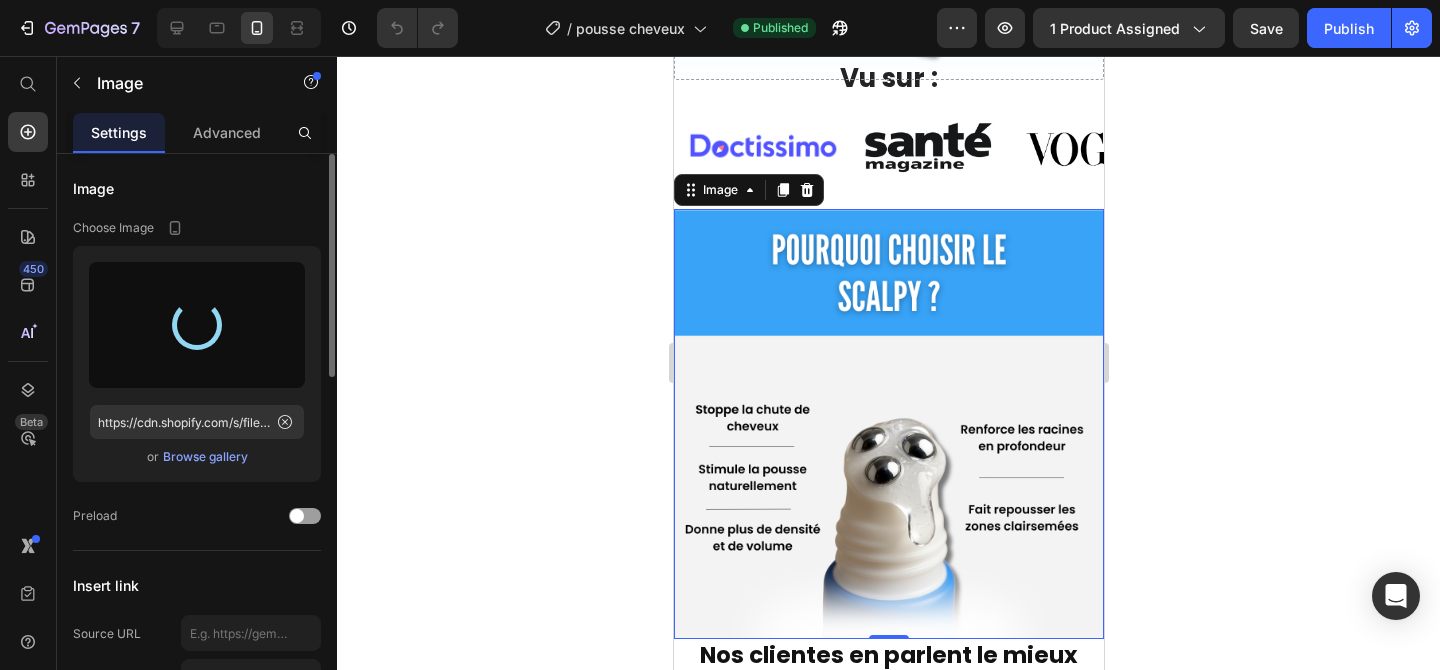 type on "https://cdn.shopify.com/s/files/1/0696/9353/8503/files/gempages_560741977759417125-40e4e754-472a-473a-b591-fff71c289455.png" 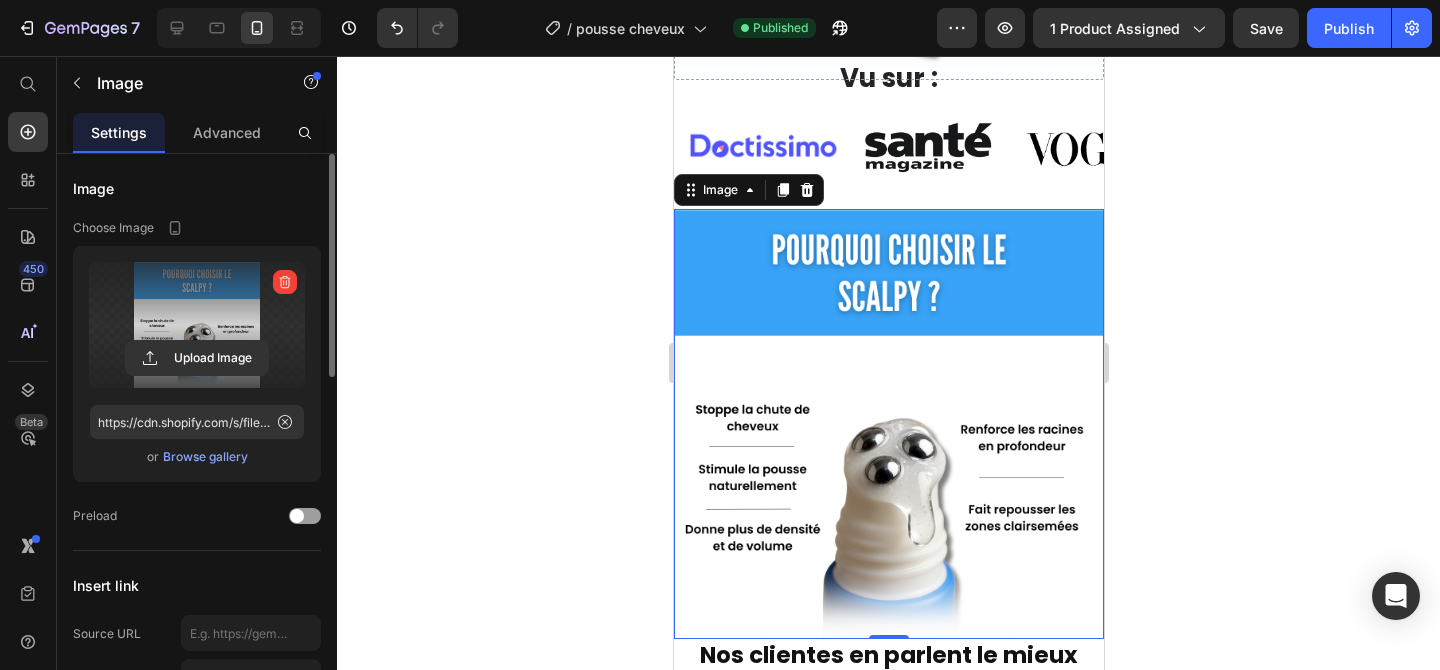 scroll, scrollTop: 870, scrollLeft: 0, axis: vertical 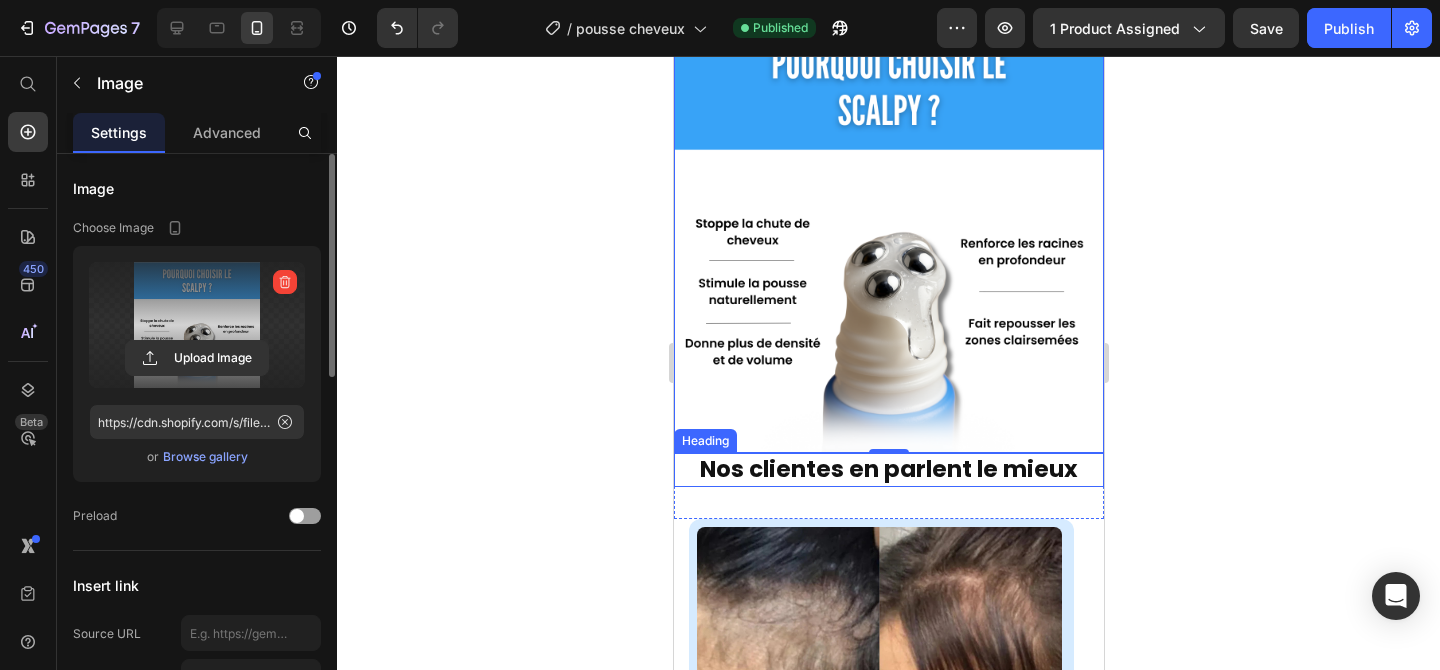 click on "Nos clientes en parlent le mieux" at bounding box center (888, 469) 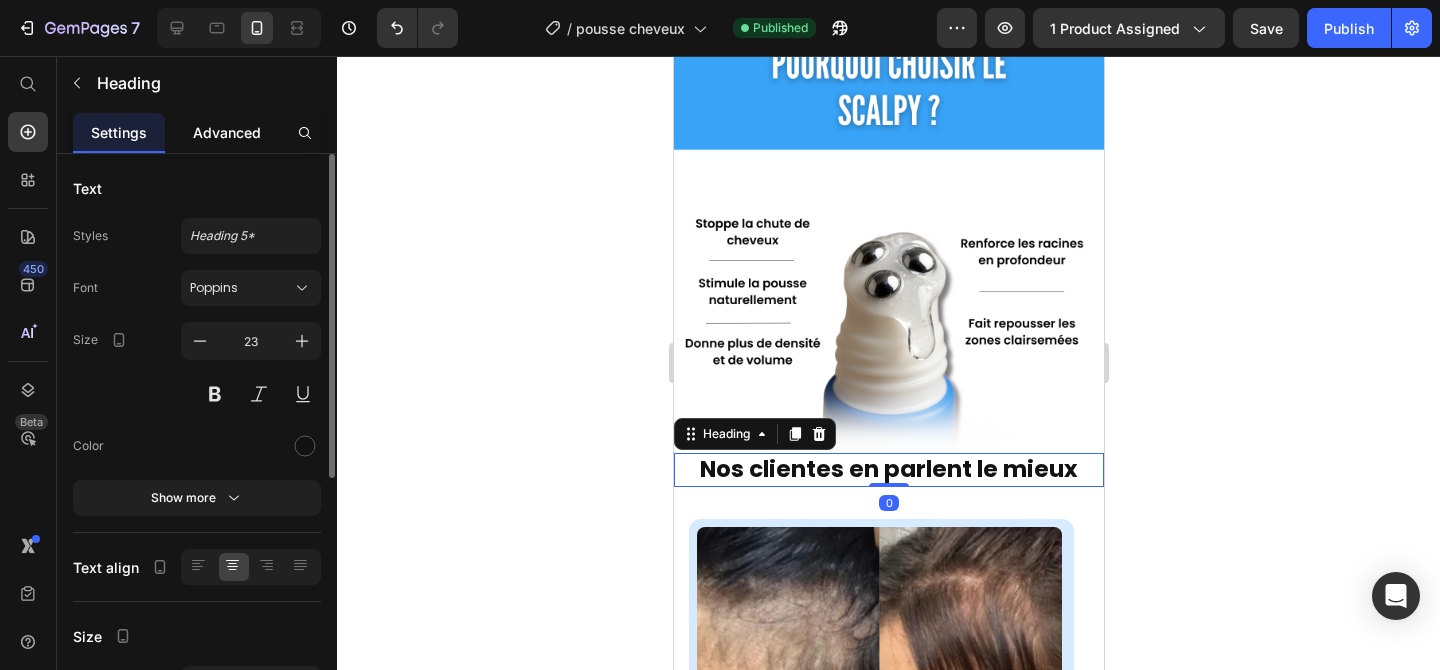 click on "Advanced" 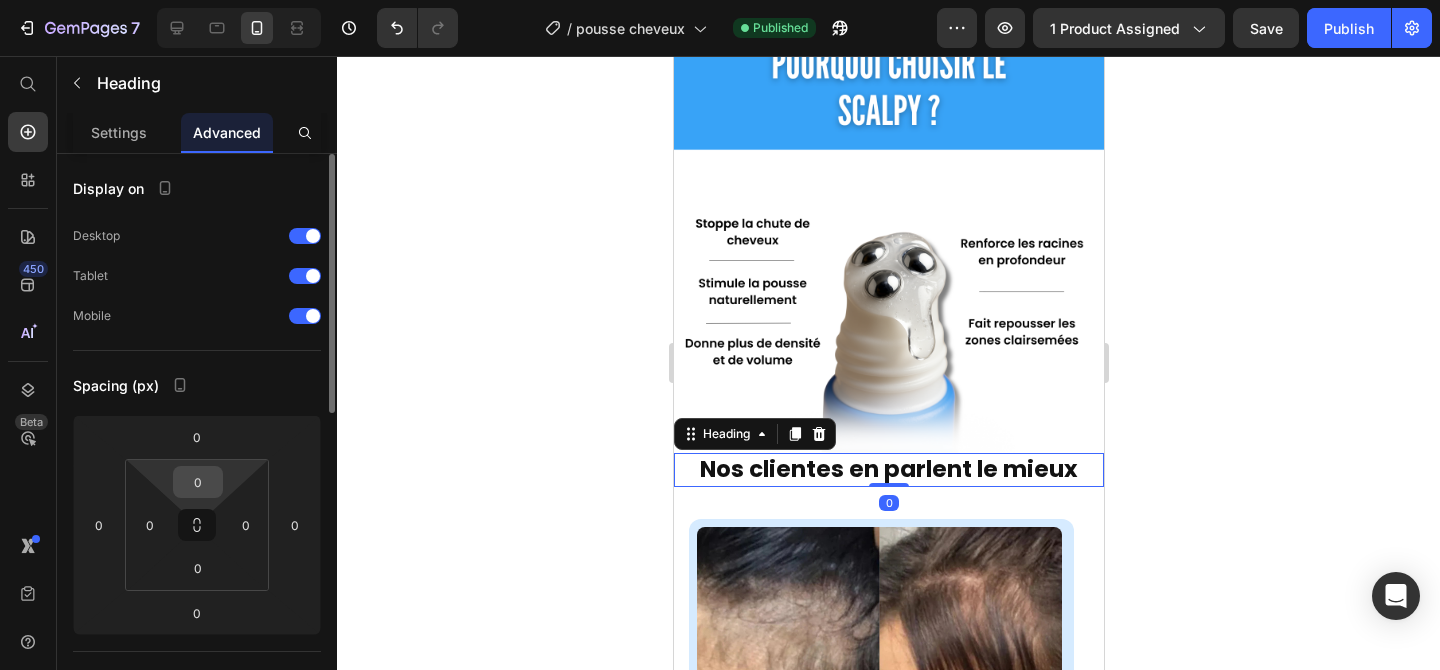 click on "0" at bounding box center (198, 482) 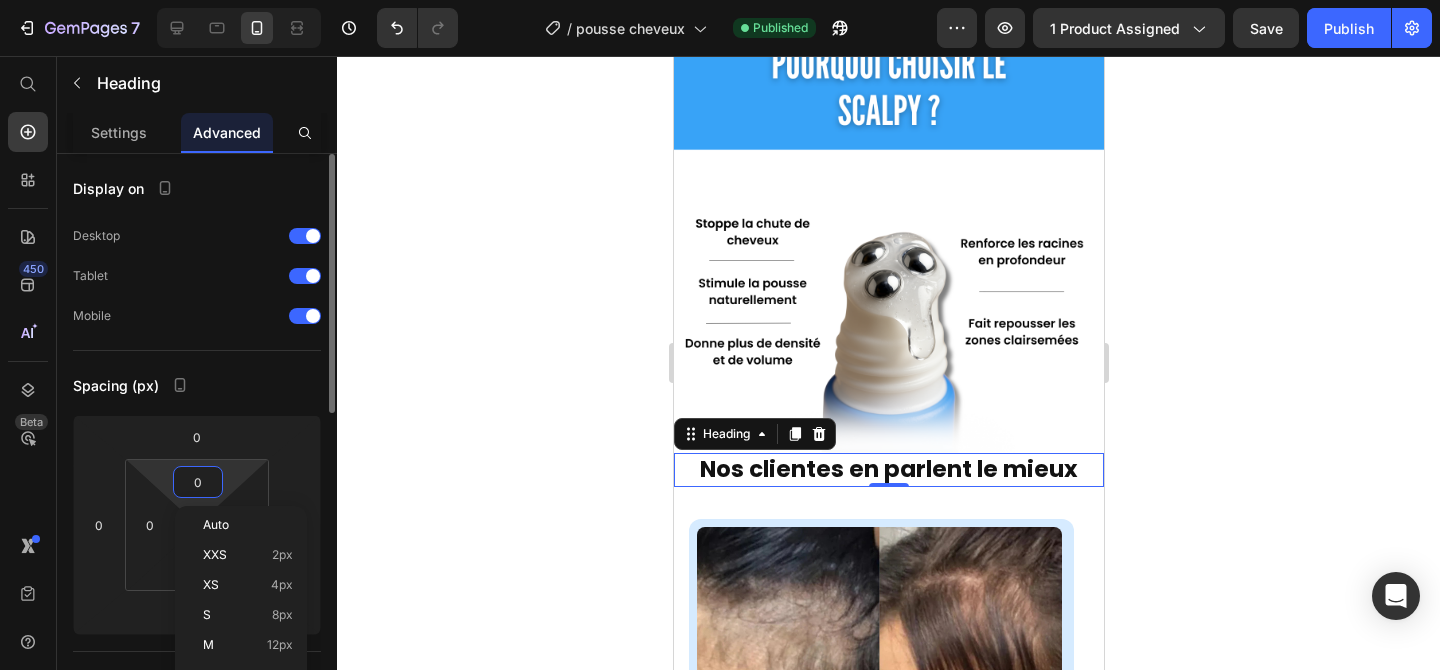 click on "0" at bounding box center [198, 482] 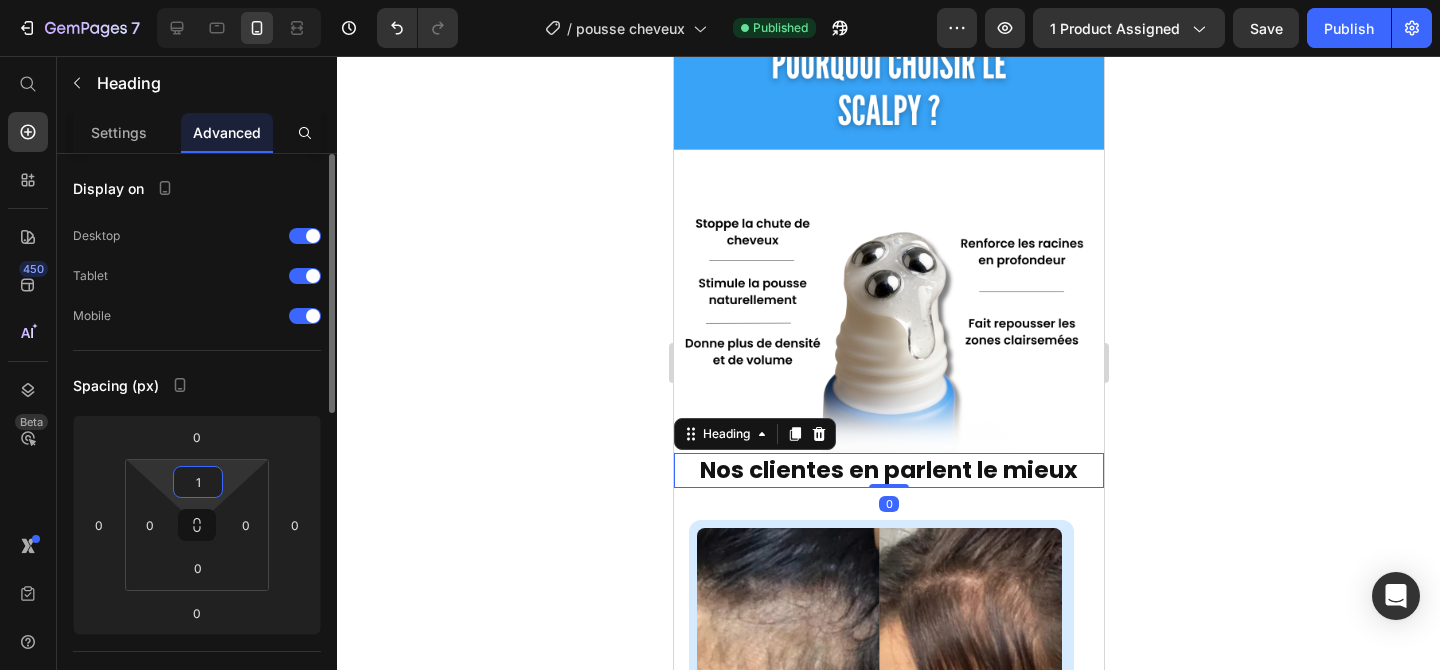 type on "10" 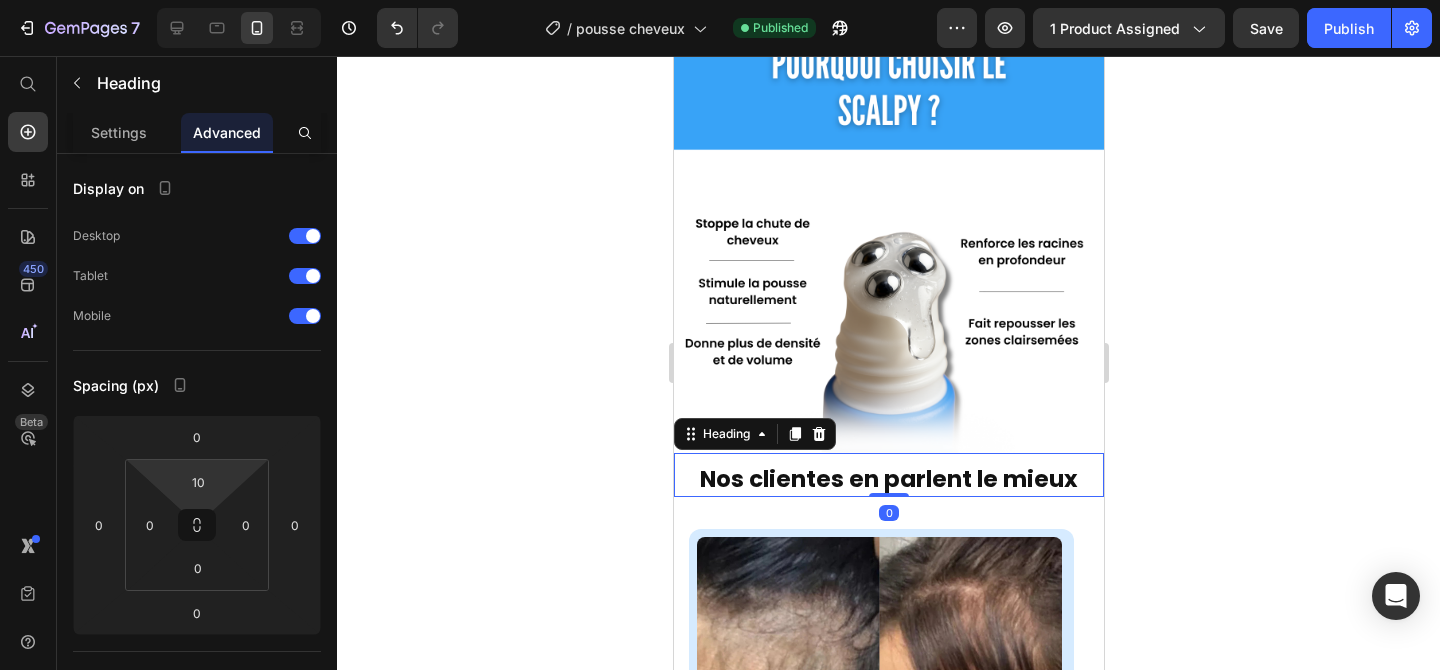 click 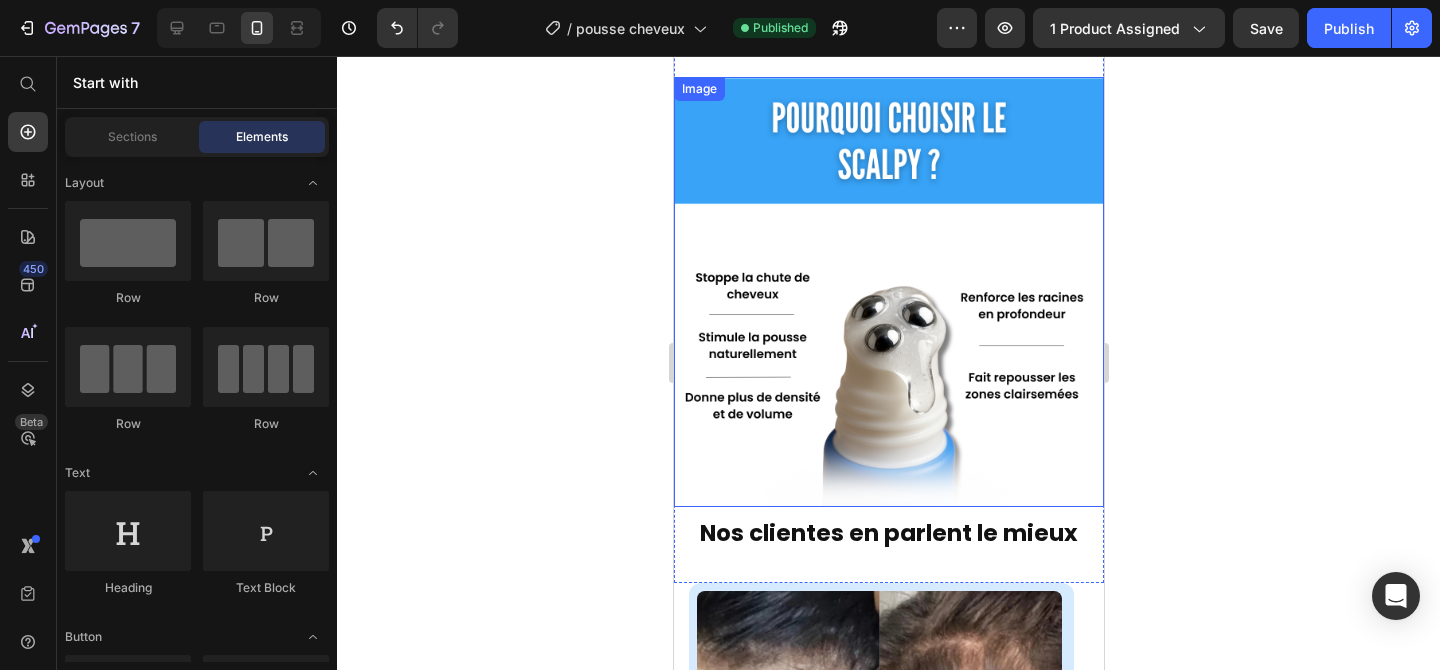 scroll, scrollTop: 789, scrollLeft: 0, axis: vertical 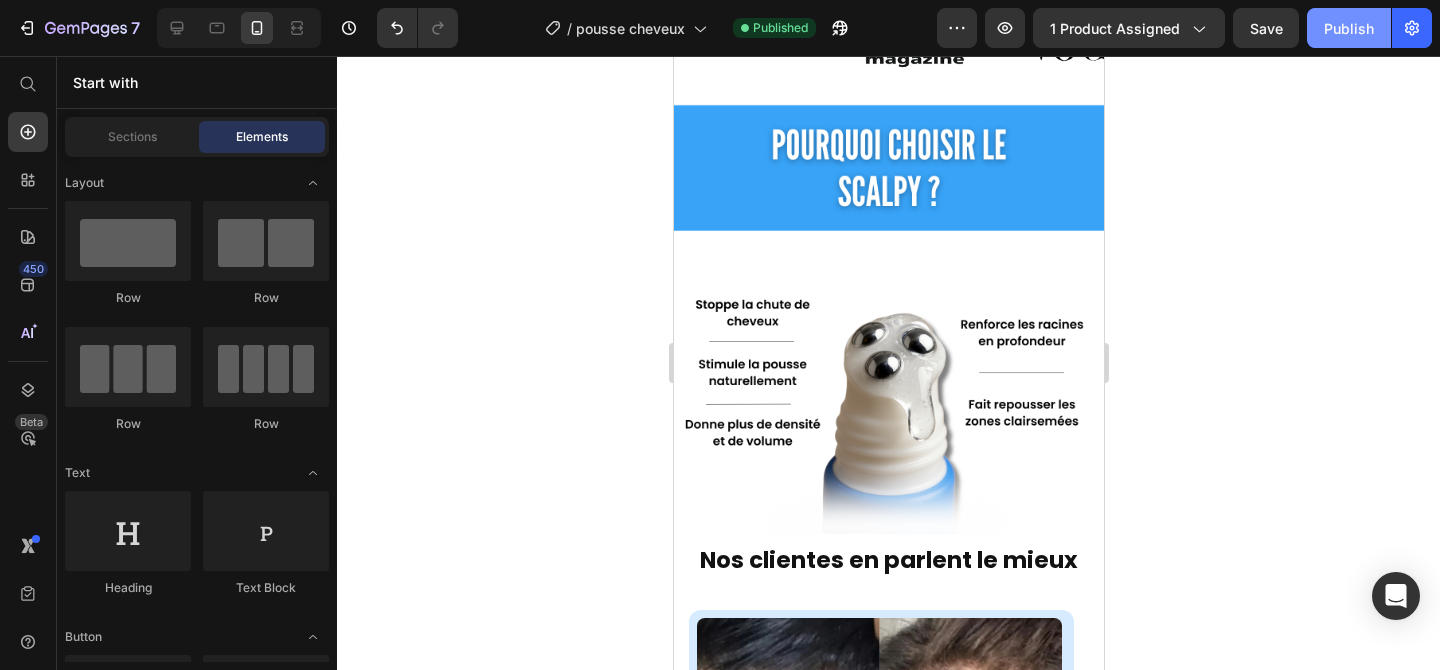 click on "Publish" at bounding box center [1349, 28] 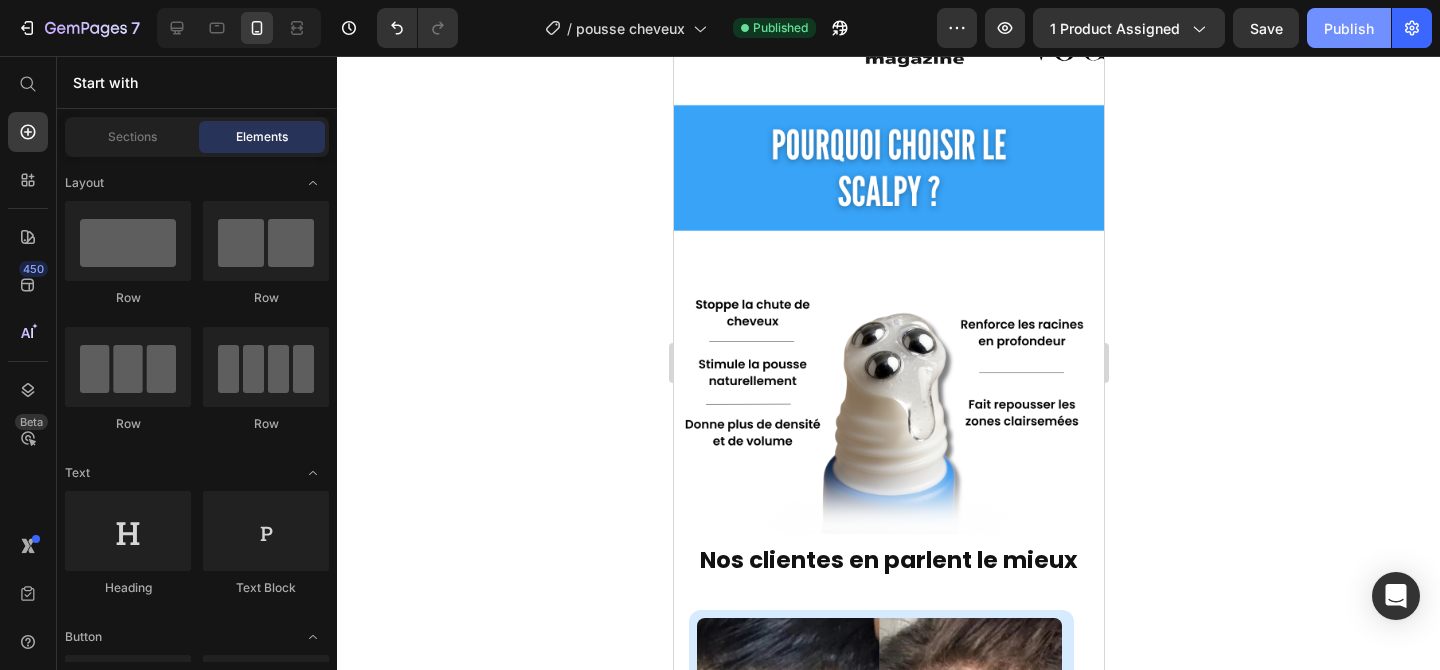 click on "Publish" at bounding box center (1349, 28) 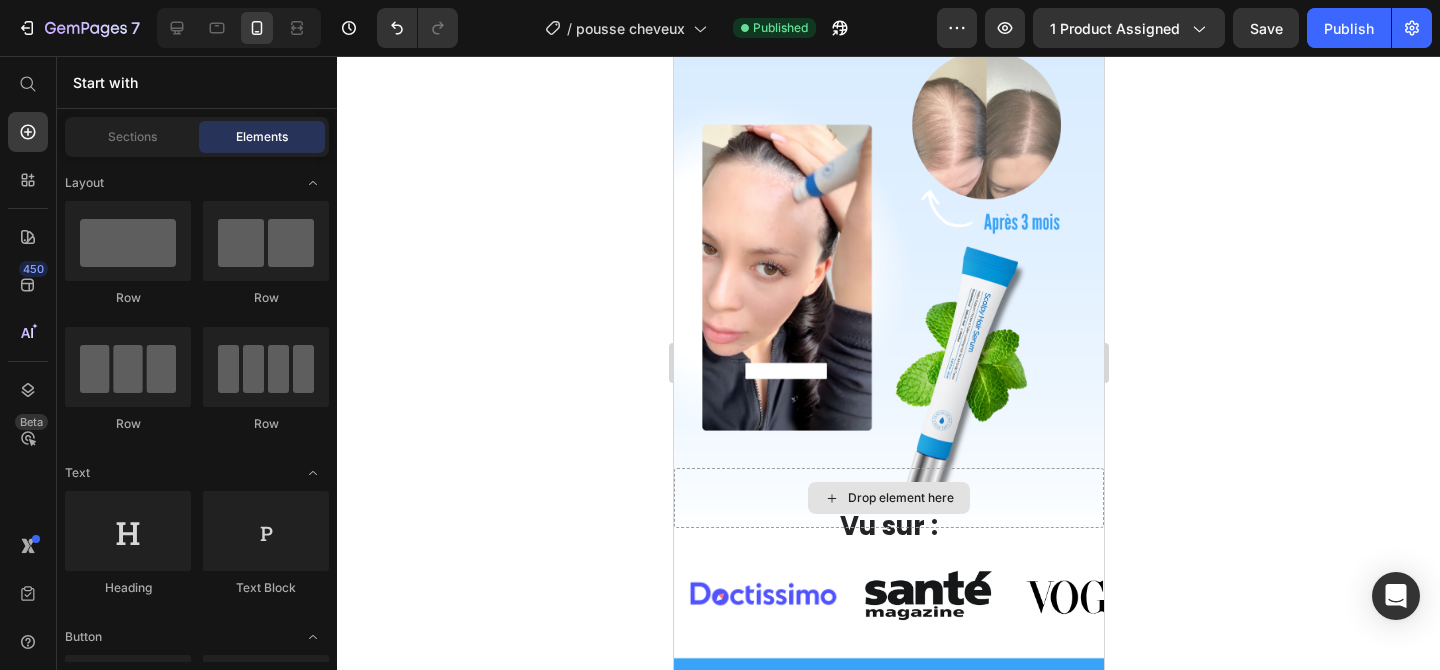 scroll, scrollTop: 0, scrollLeft: 0, axis: both 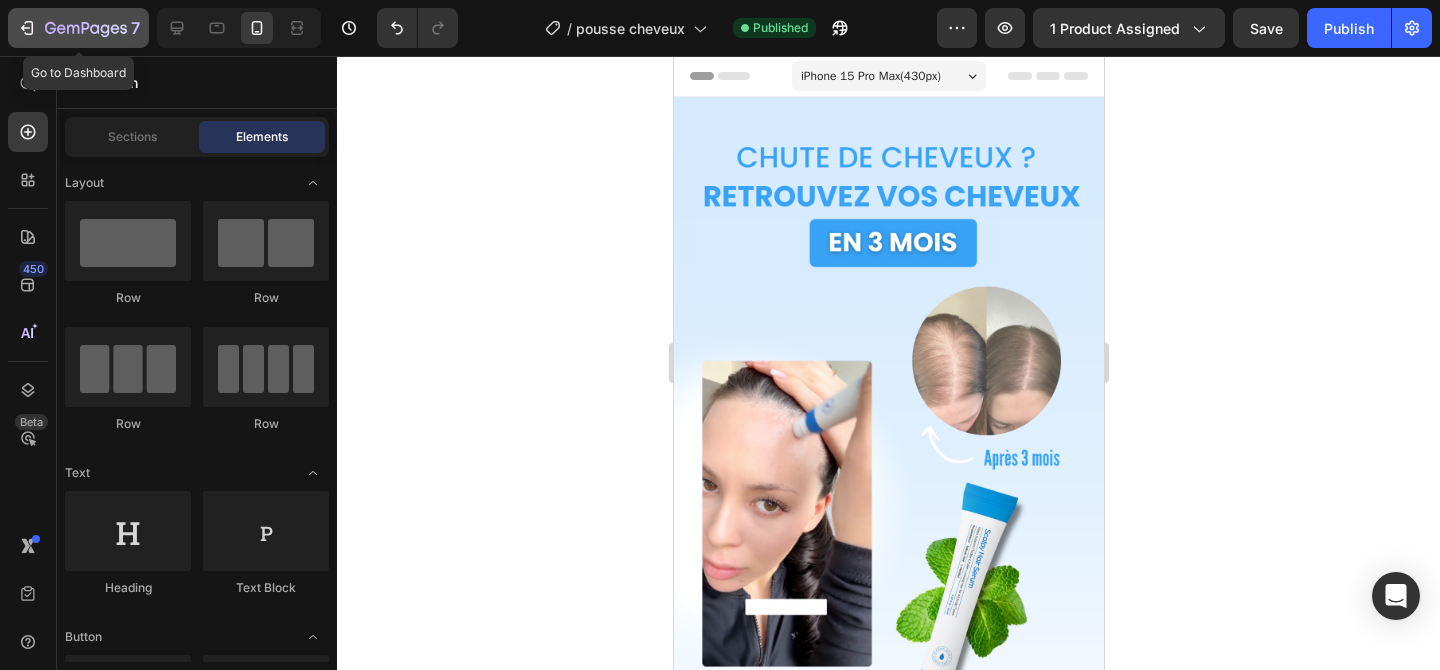 click 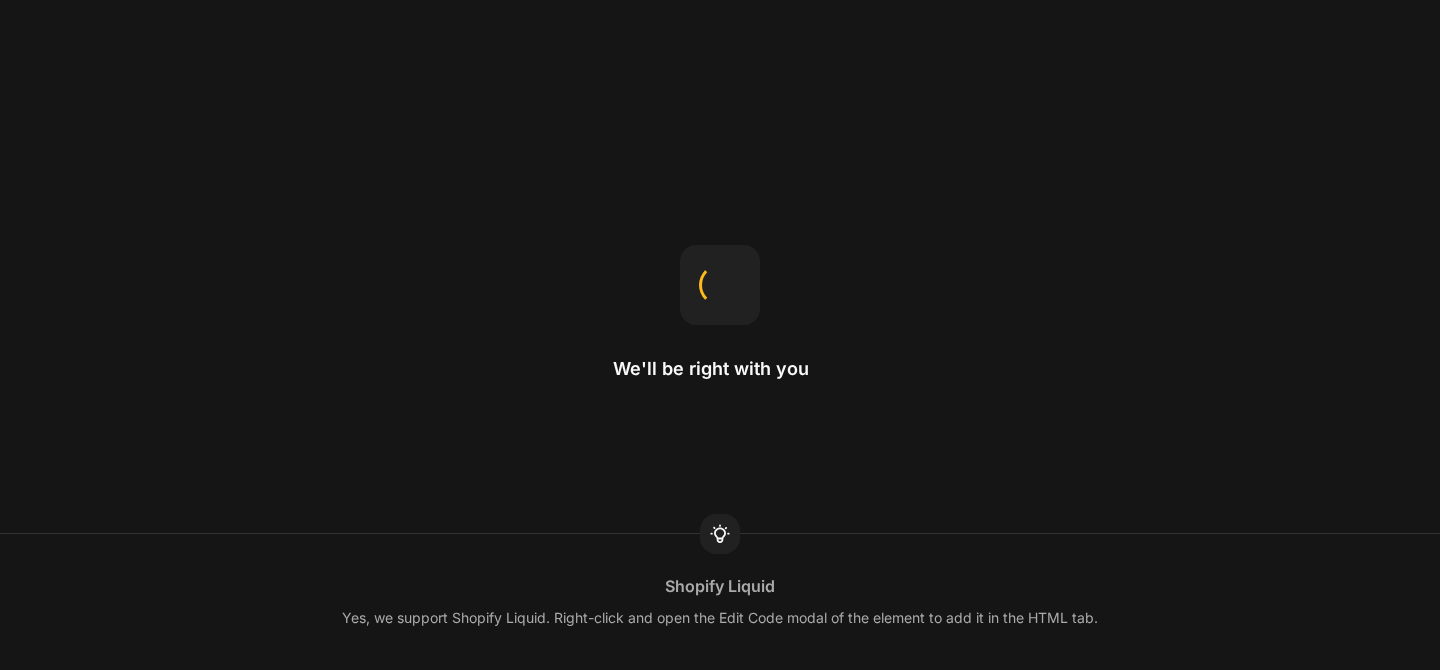 scroll, scrollTop: 0, scrollLeft: 0, axis: both 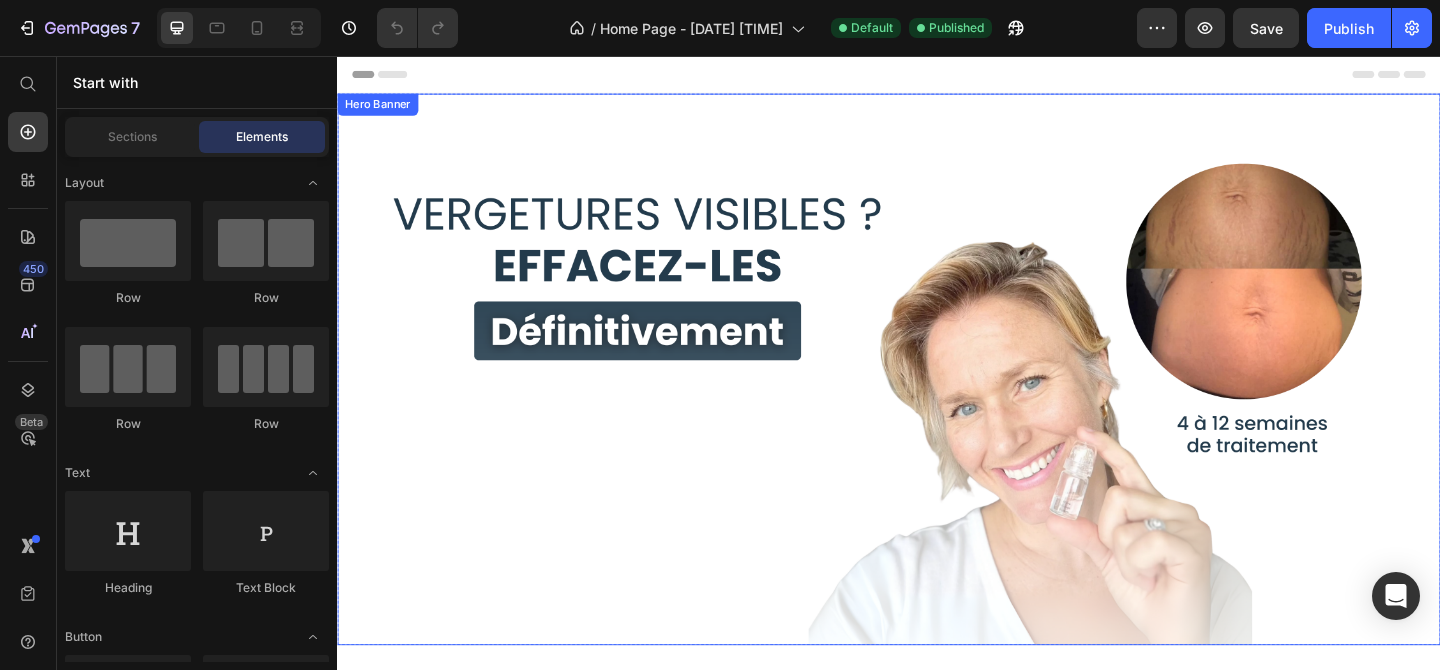 click at bounding box center [937, 397] 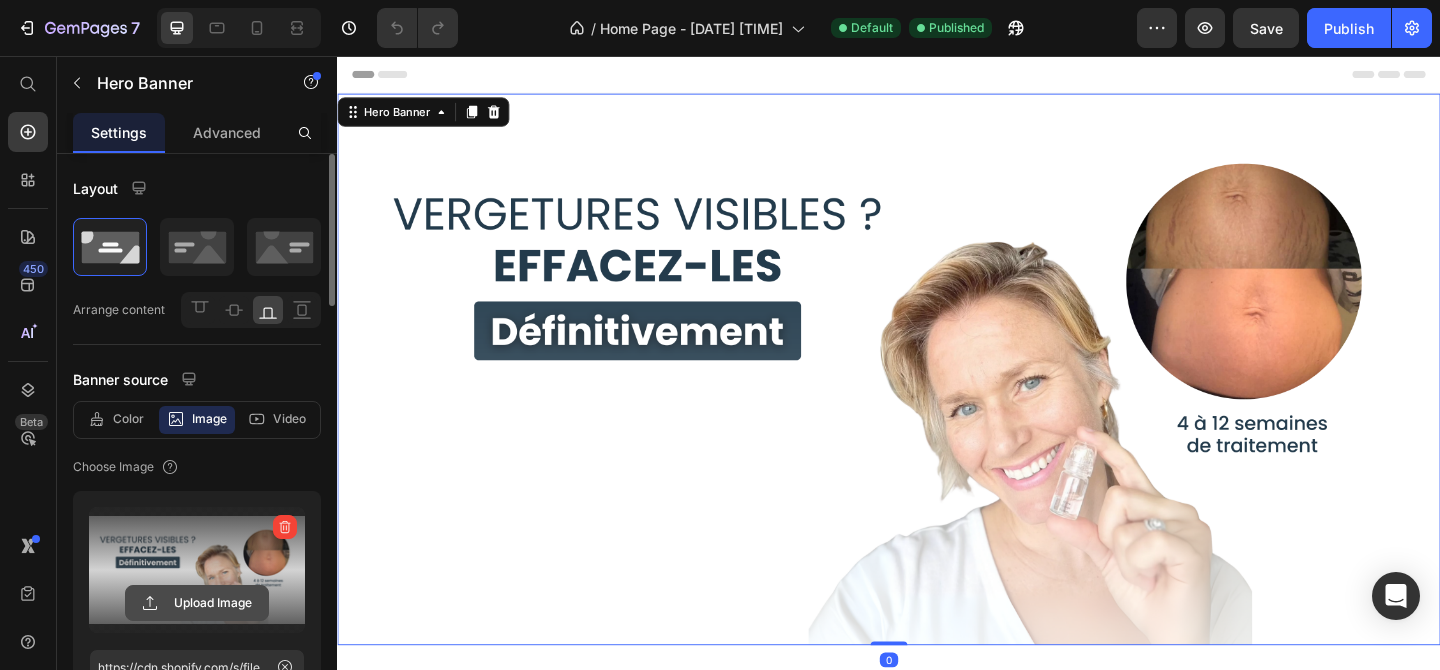 click 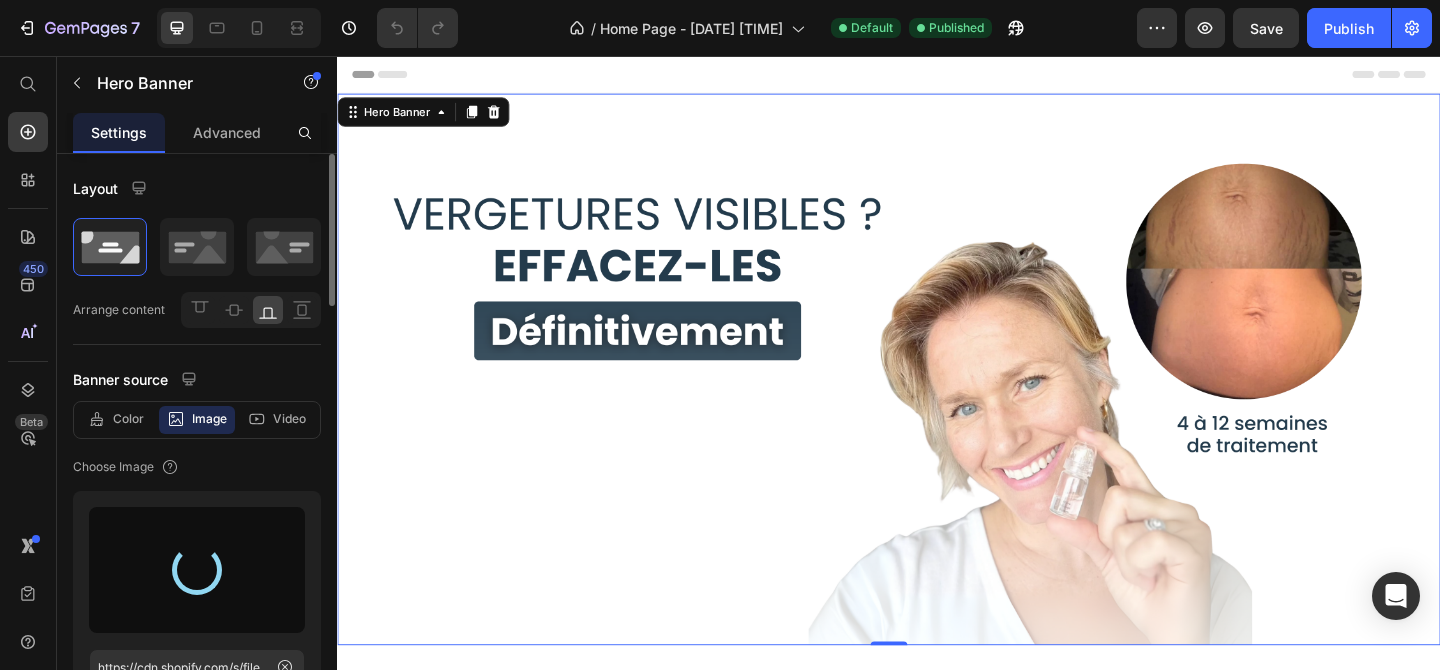type on "https://cdn.shopify.com/s/files/1/0696/9353/8503/files/gempages_560741977759417125-aea18675-af07-4b0d-a02c-84b54c31b839.png" 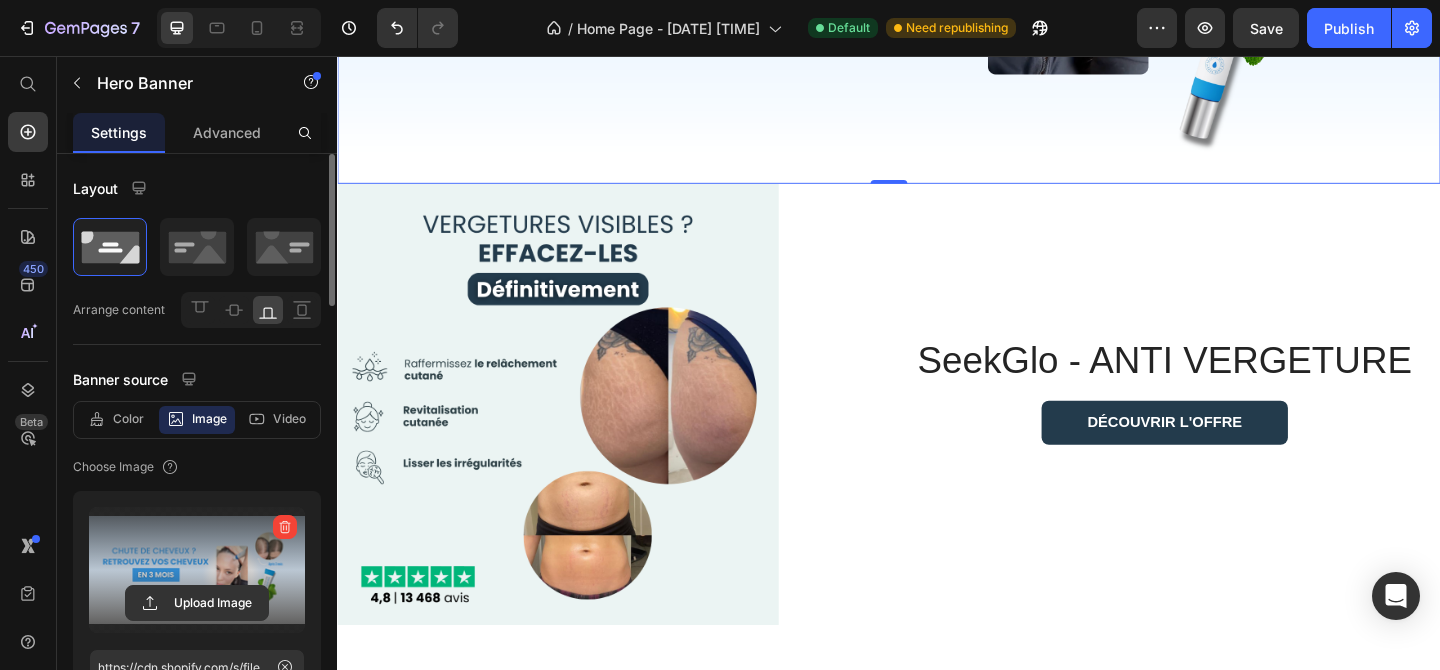 scroll, scrollTop: 531, scrollLeft: 0, axis: vertical 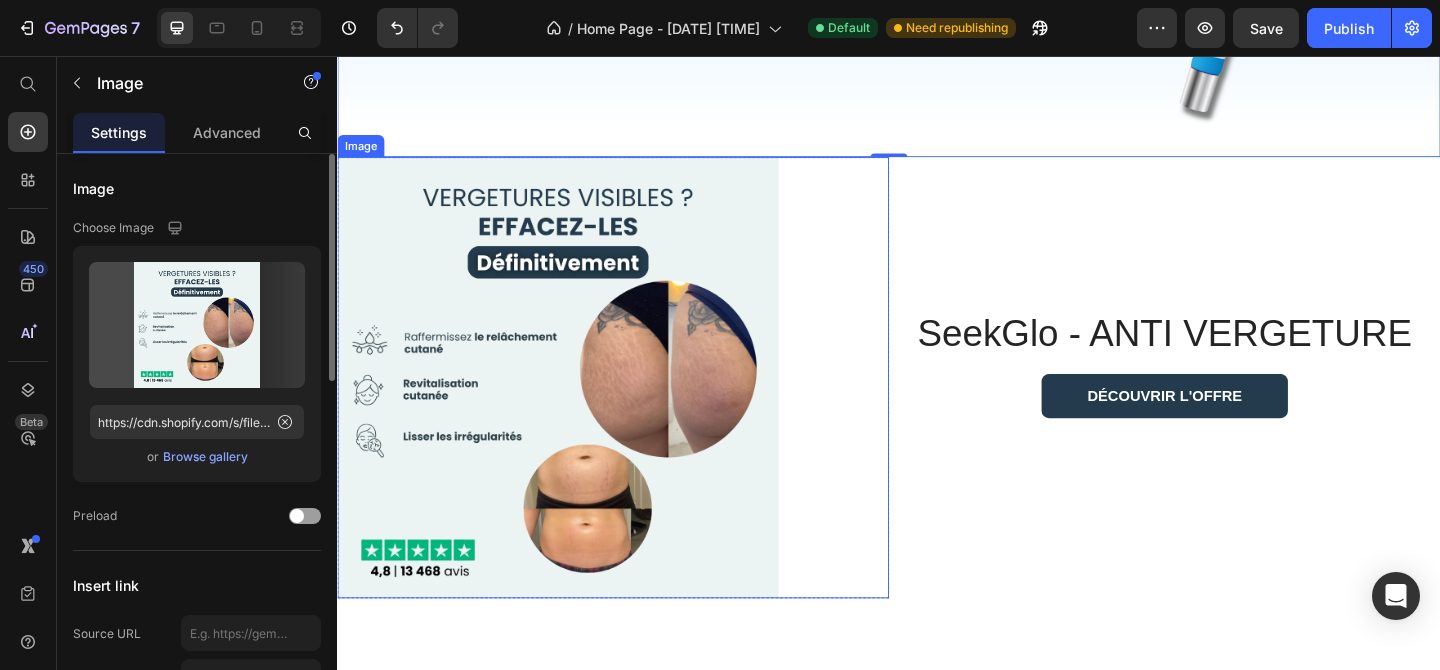 click at bounding box center (637, 406) 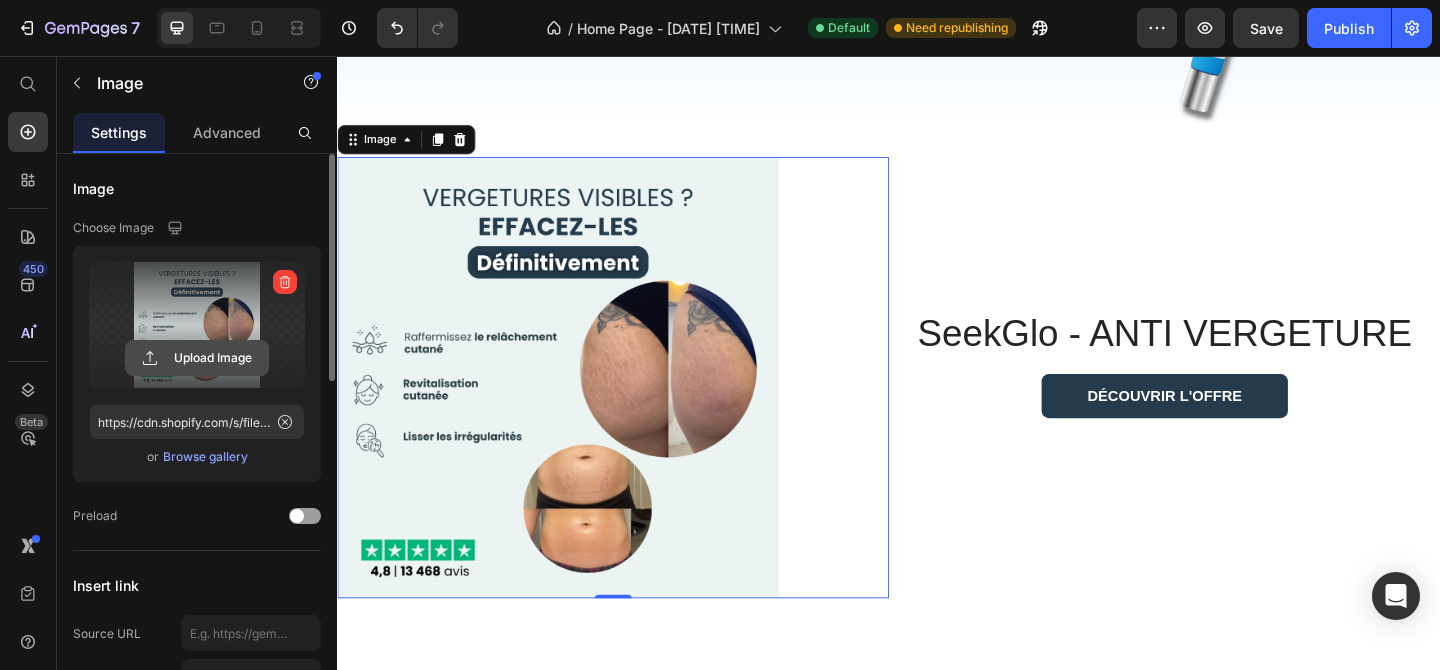 click 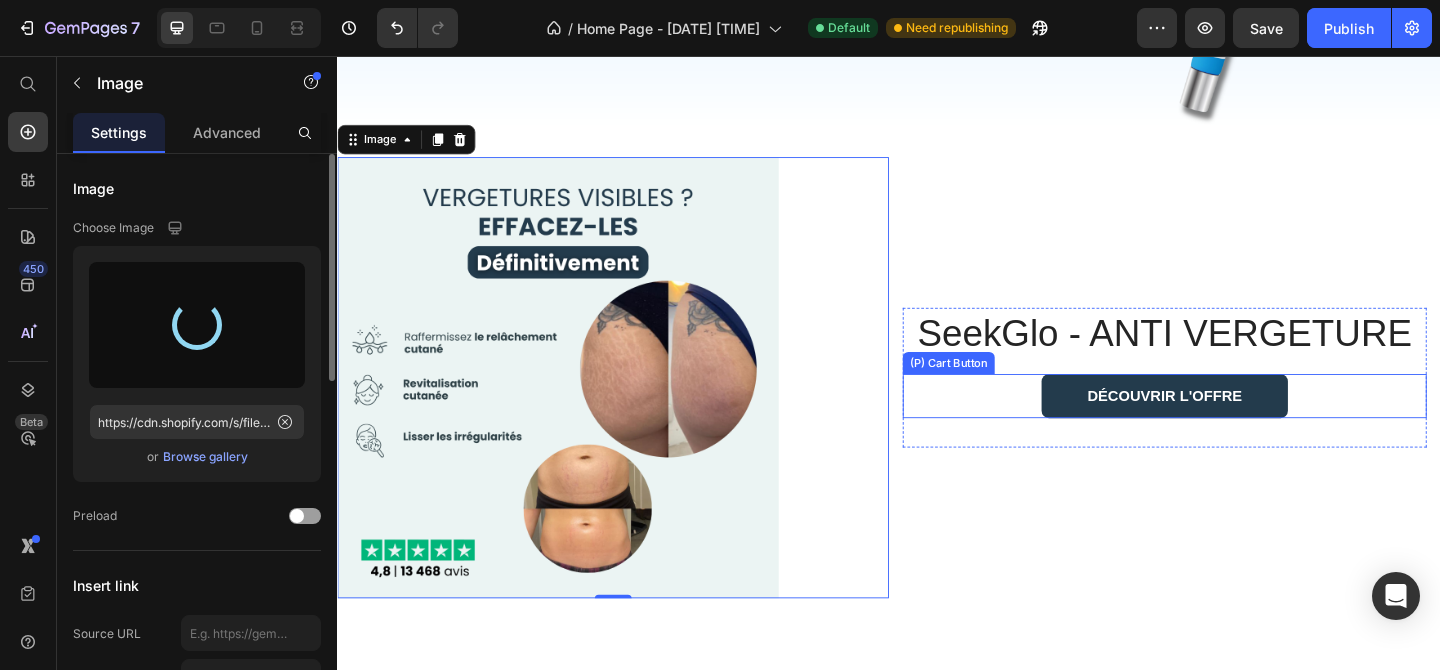 type on "https://cdn.shopify.com/s/files/1/0696/9353/8503/files/gempages_560741977759417125-a13a6dac-bb5c-4815-9a98-35fcb6394b88.png" 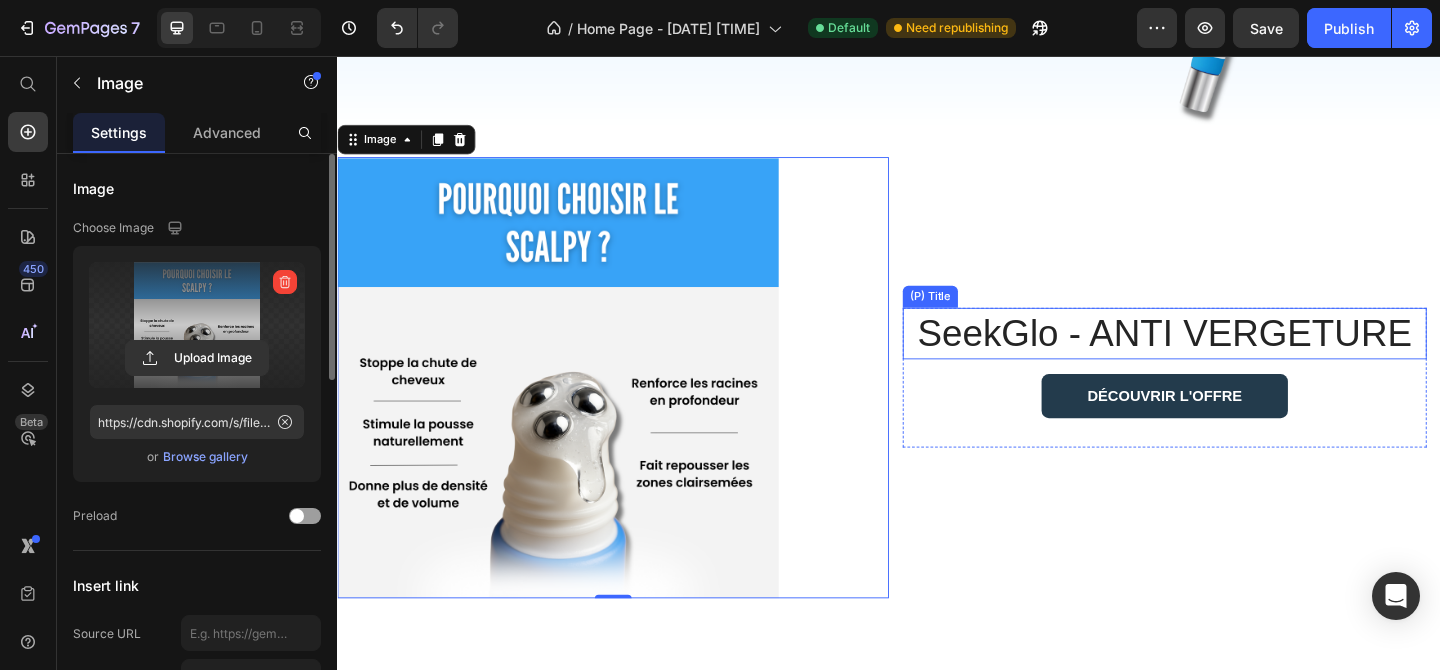 click on "SeekGlo - ANTI VERGETURE" at bounding box center (1237, 358) 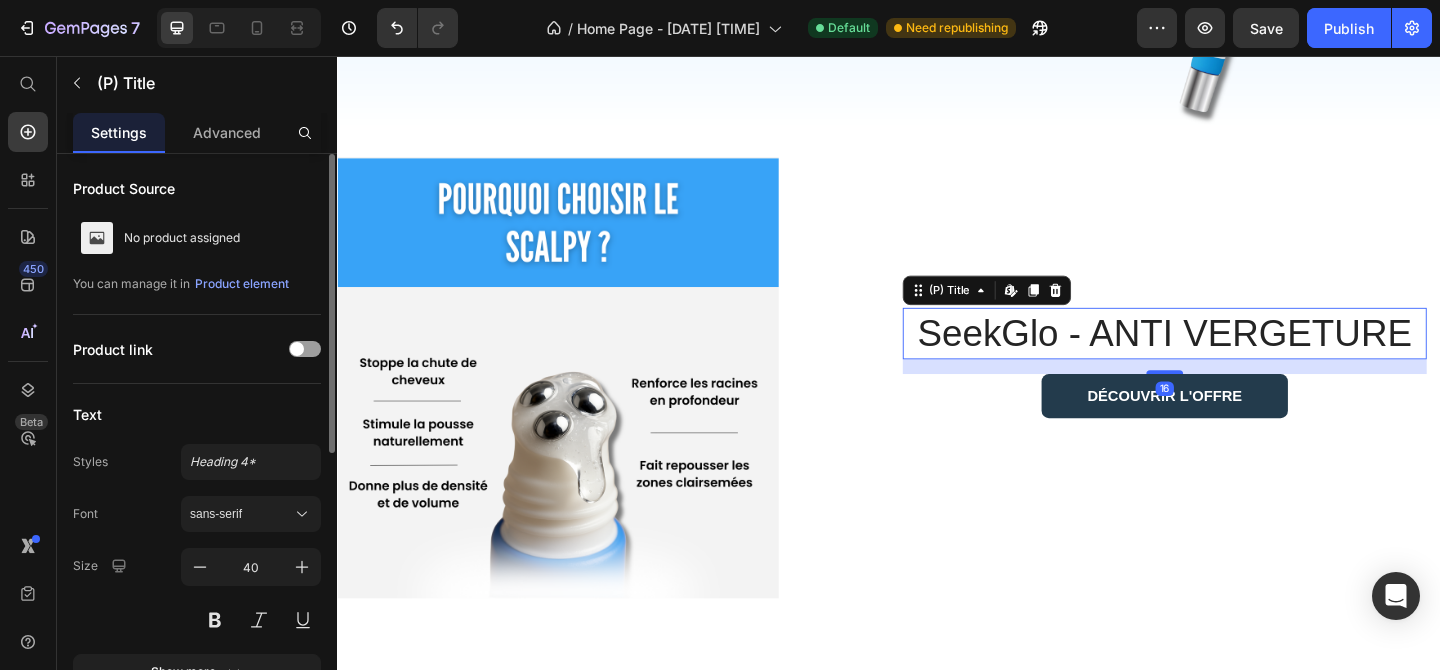 click on "SeekGlo - ANTI VERGETURE" at bounding box center [1237, 358] 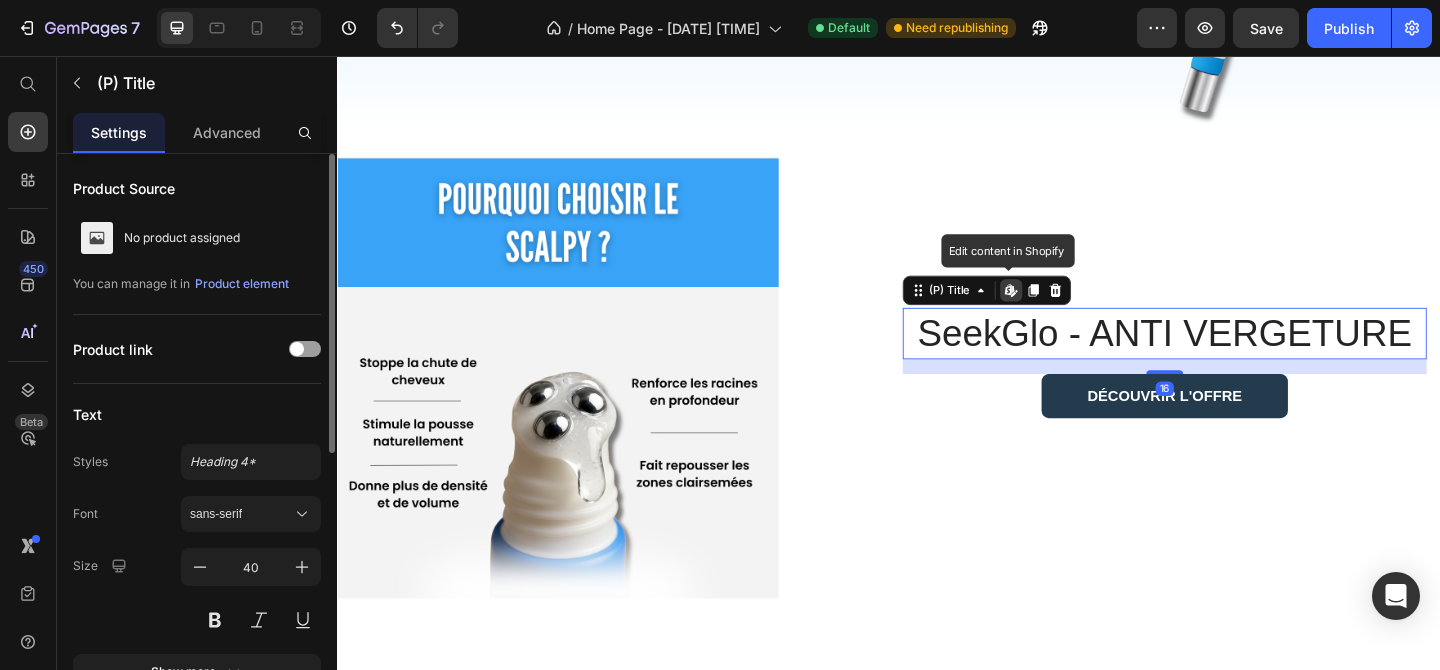 click on "SeekGlo - ANTI VERGETURE" at bounding box center [1237, 358] 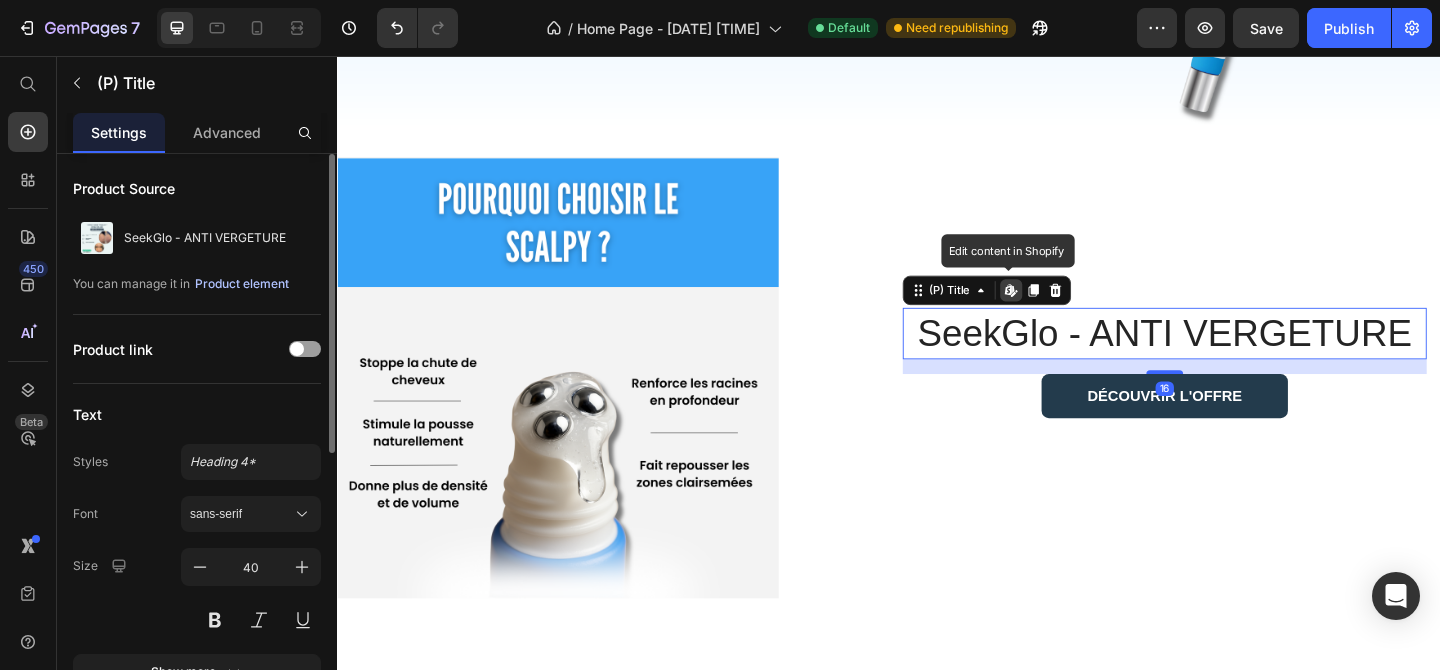 click on "Product element" at bounding box center [242, 284] 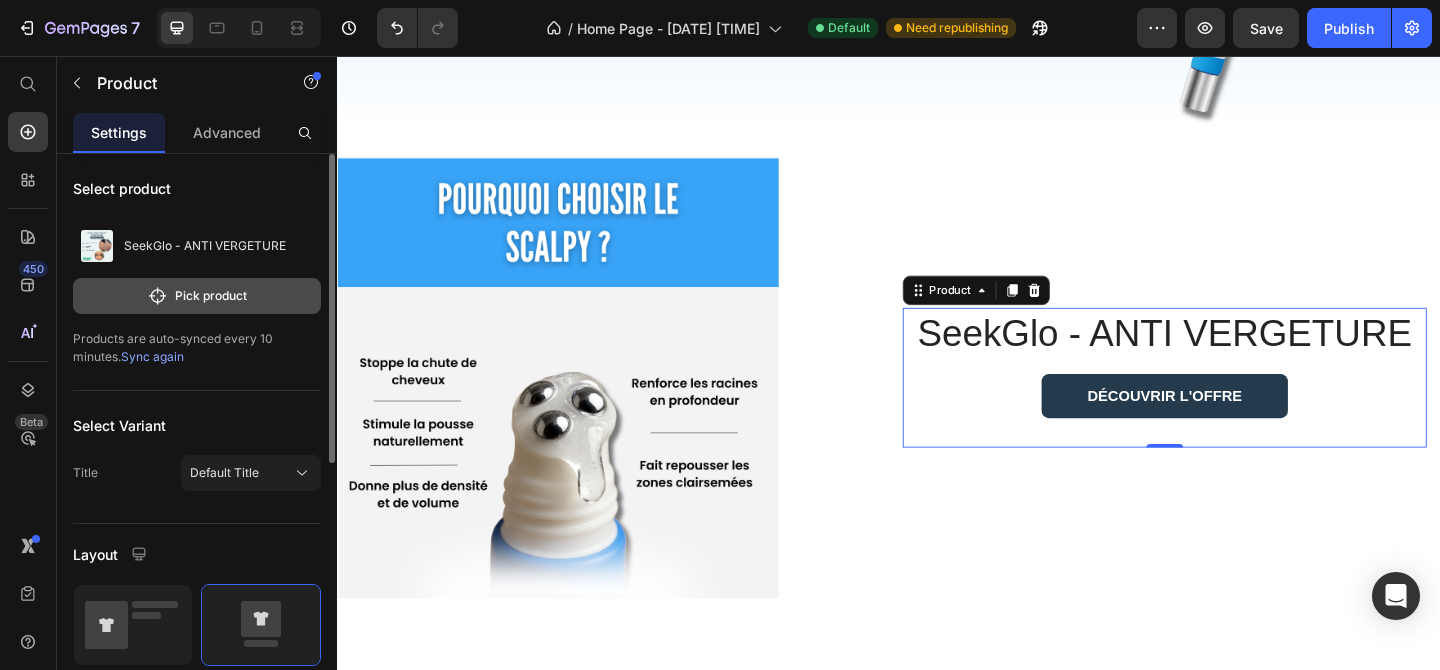 click on "Pick product" at bounding box center (197, 296) 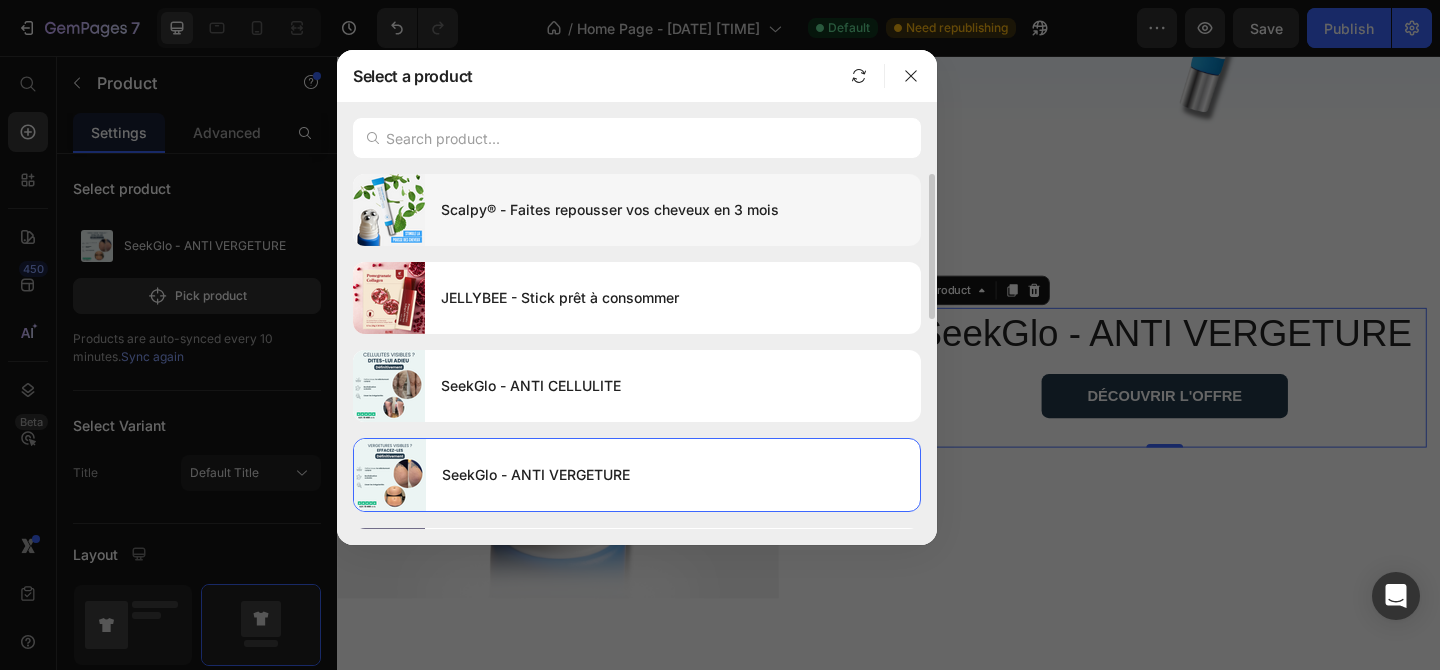 click on "Scalpy®  - Faites repousser vos cheveux en 3 mois" at bounding box center (673, 210) 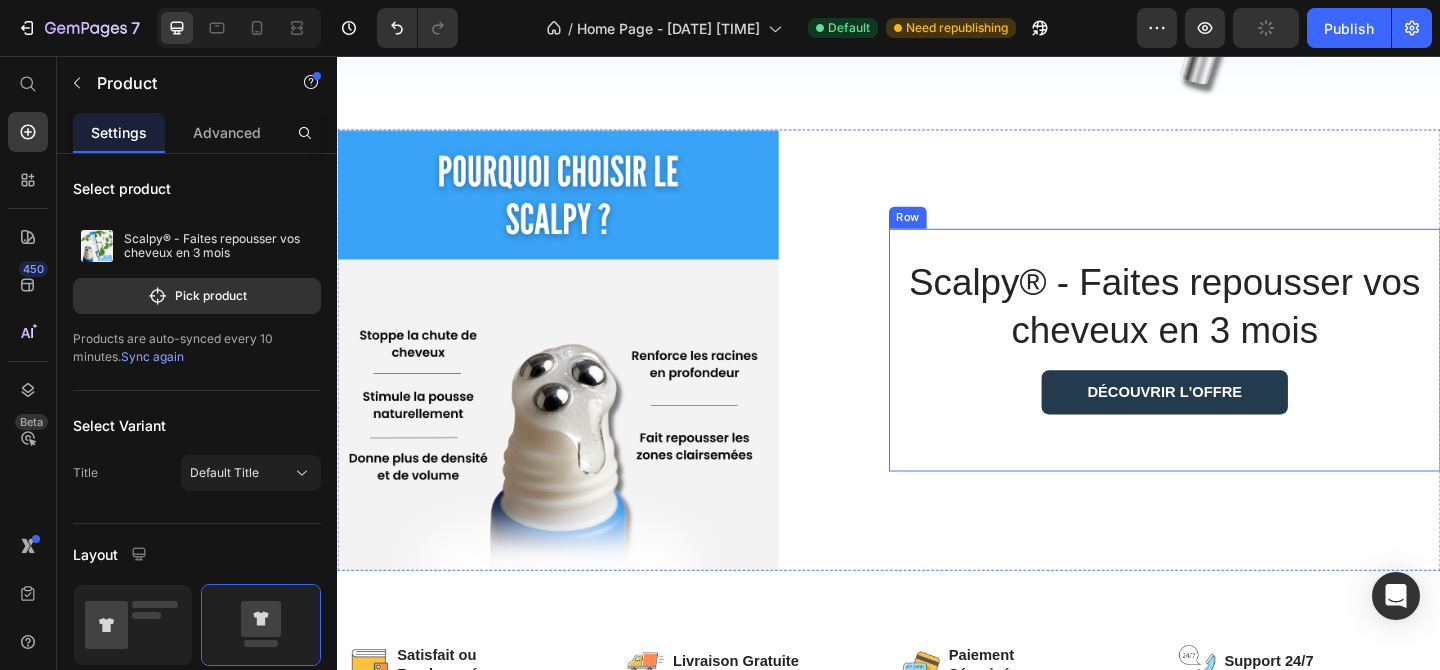 scroll, scrollTop: 563, scrollLeft: 0, axis: vertical 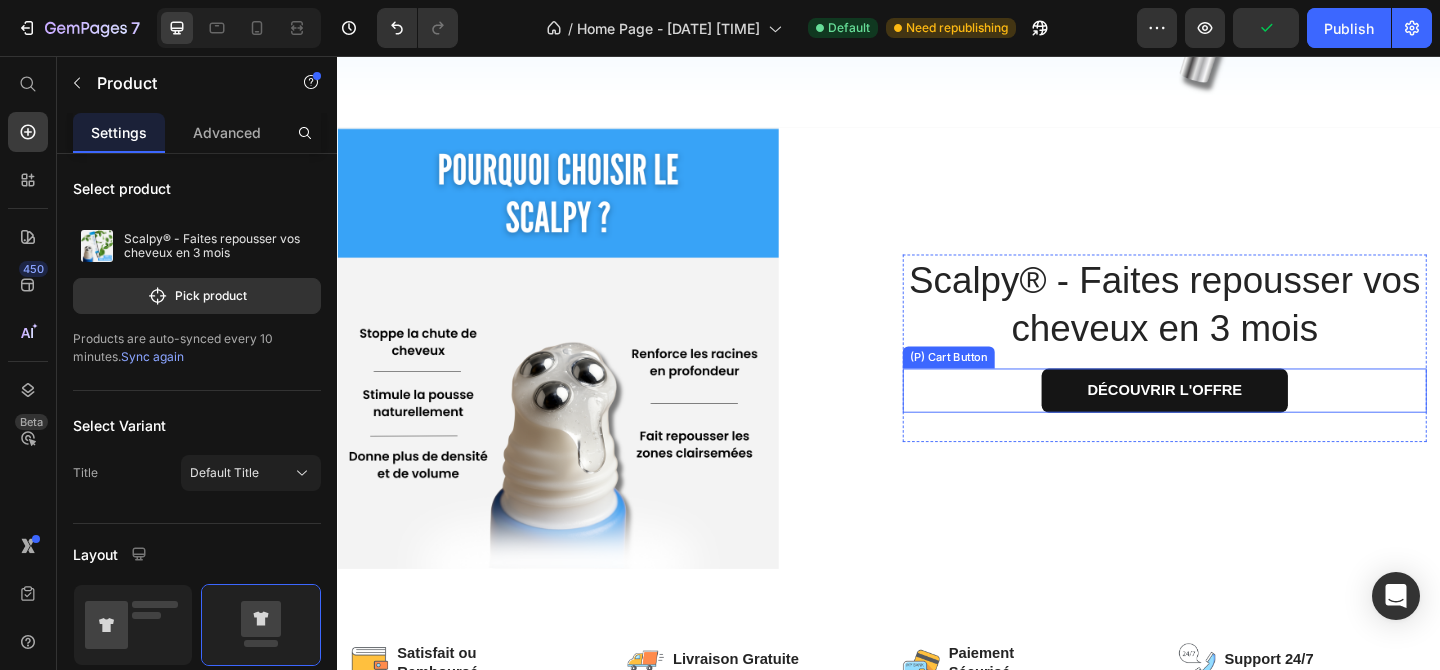 click on "DÉCOUVRIR L'OFFRE" at bounding box center [1237, 420] 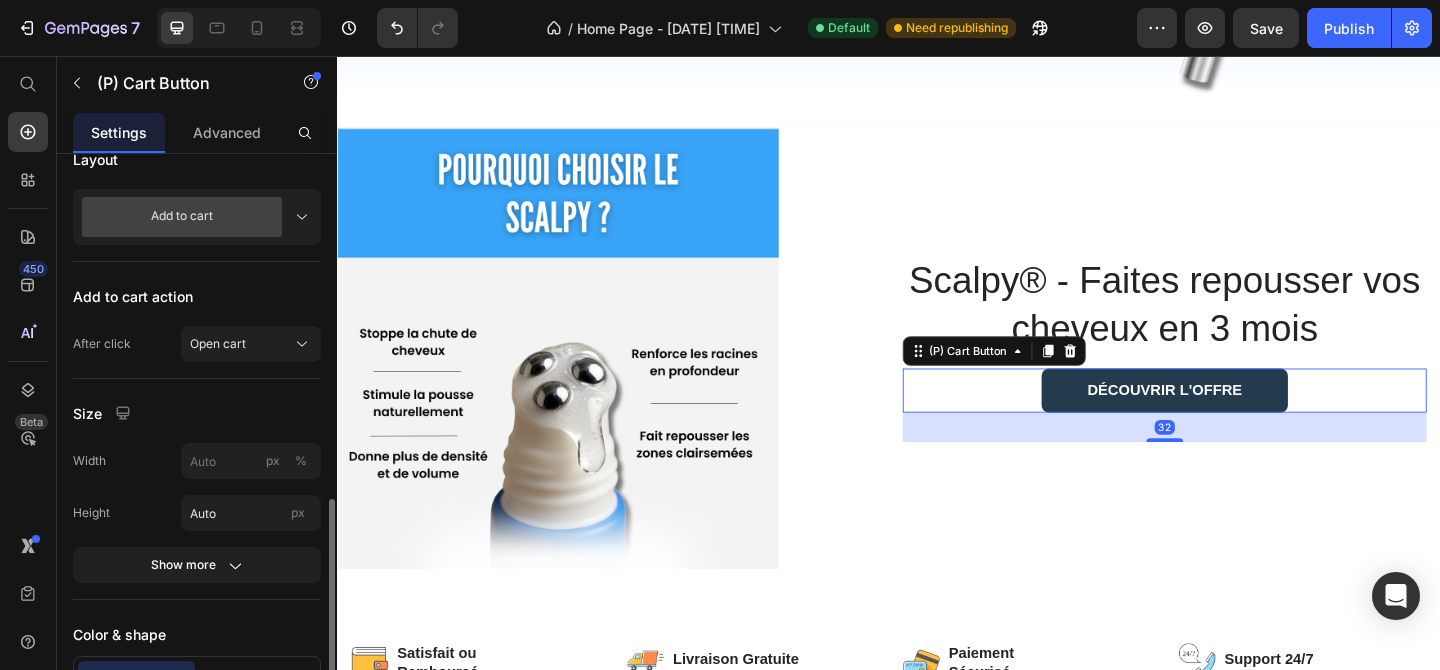 scroll, scrollTop: 728, scrollLeft: 0, axis: vertical 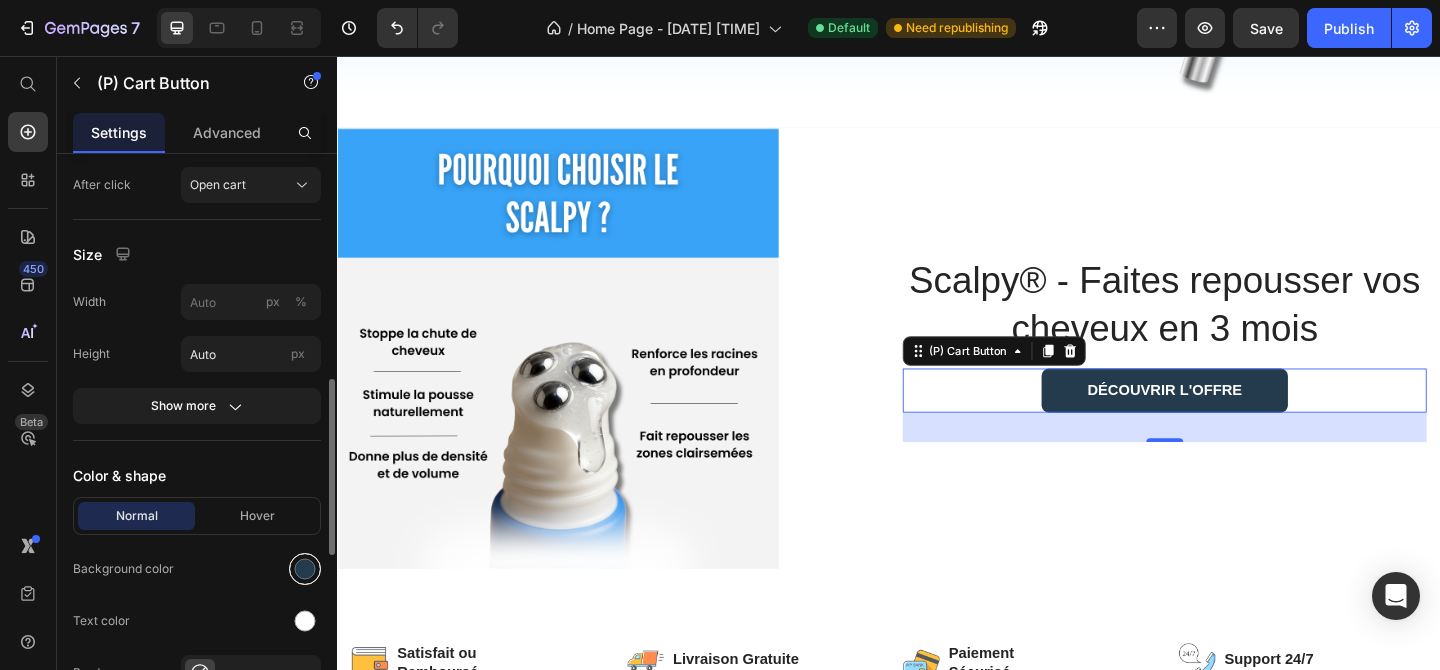 click at bounding box center (305, 569) 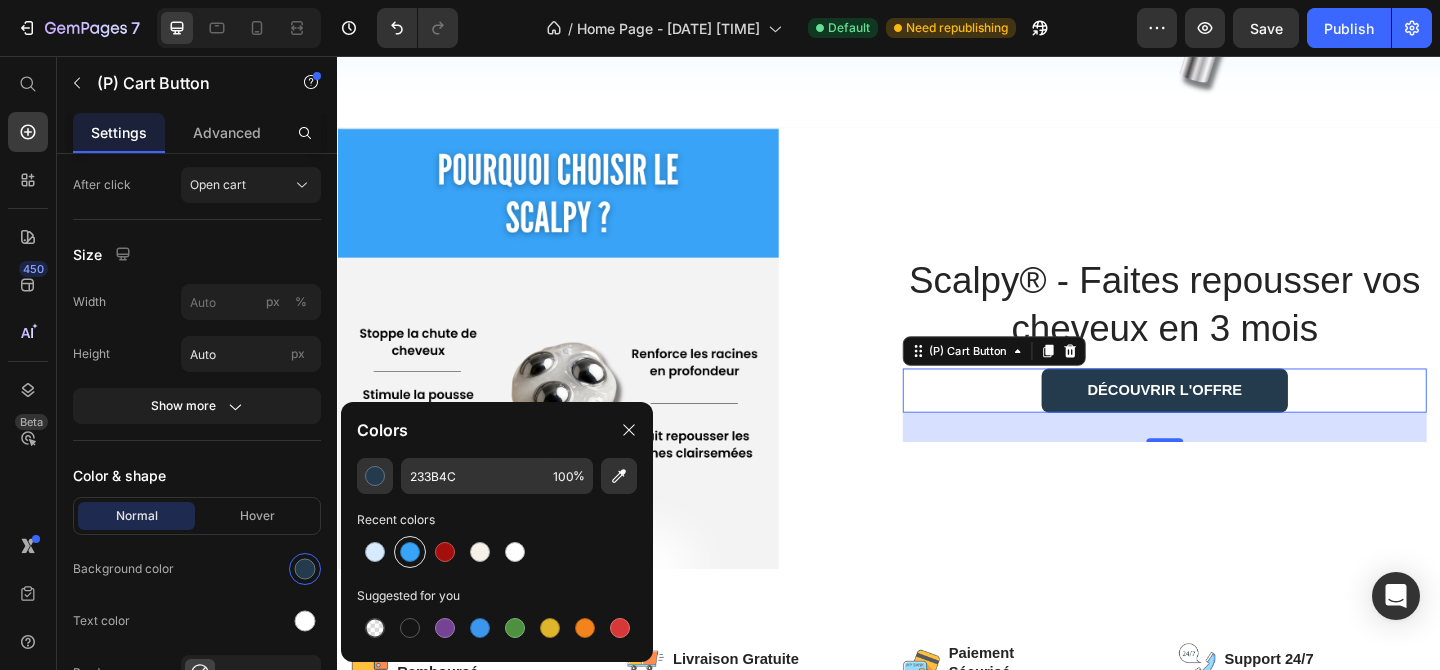 click at bounding box center (410, 552) 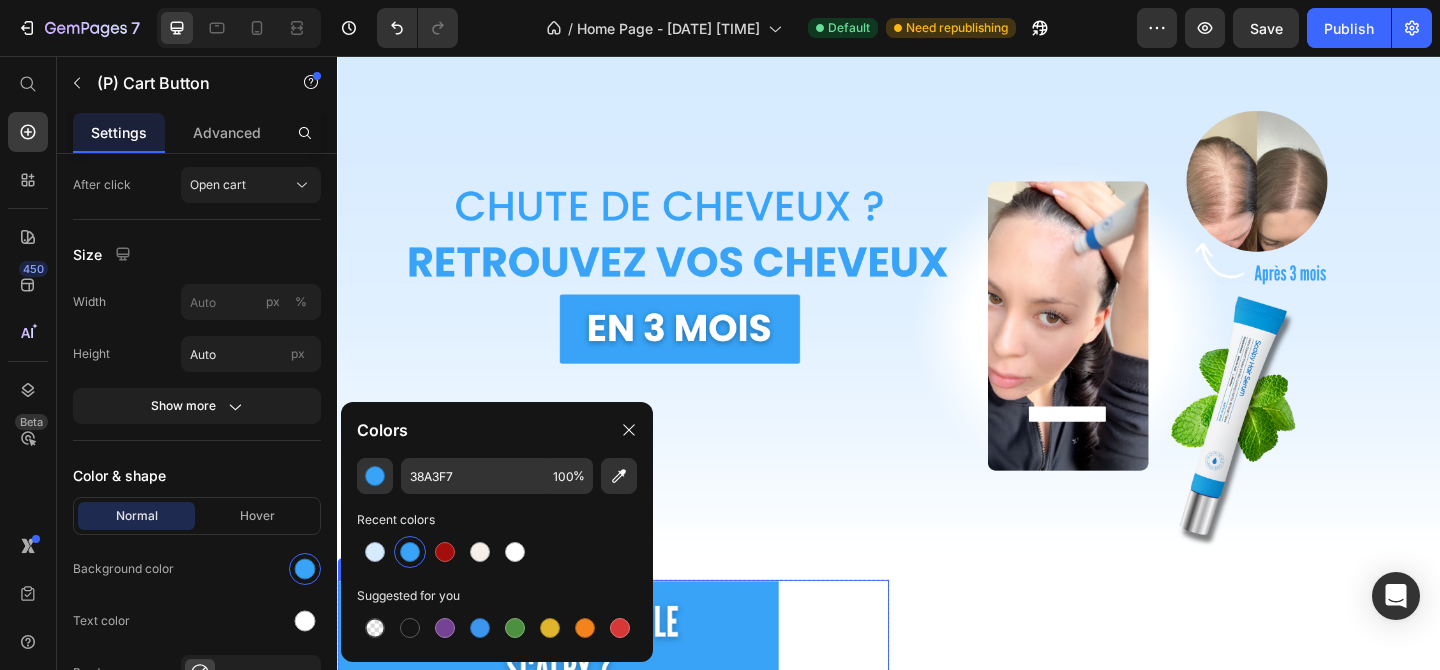scroll, scrollTop: 24, scrollLeft: 0, axis: vertical 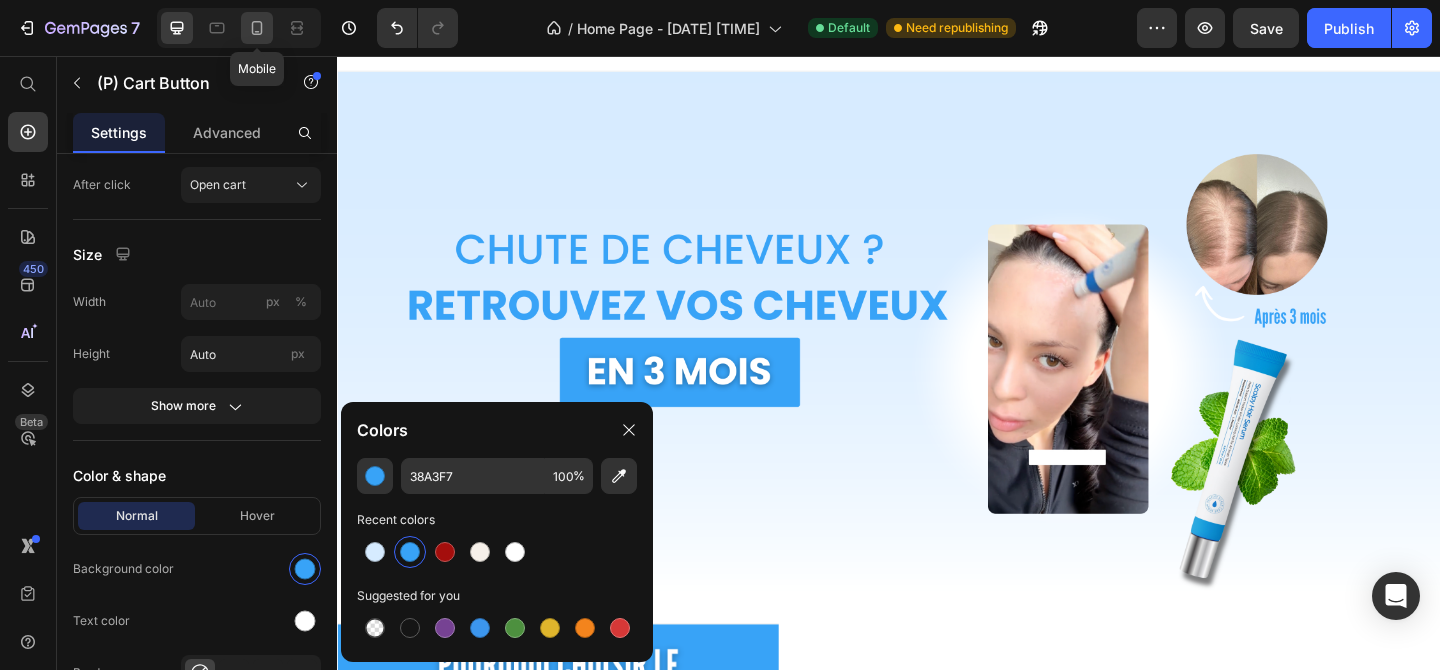 click 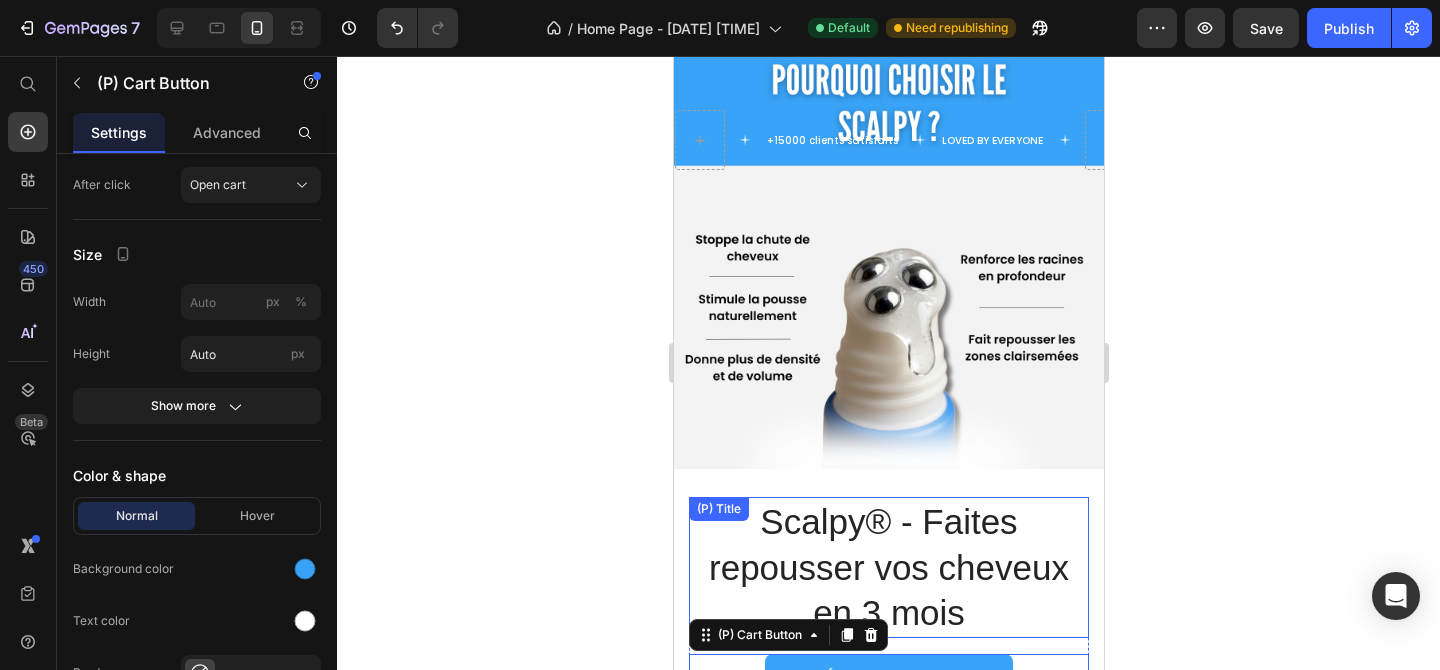 scroll, scrollTop: 0, scrollLeft: 0, axis: both 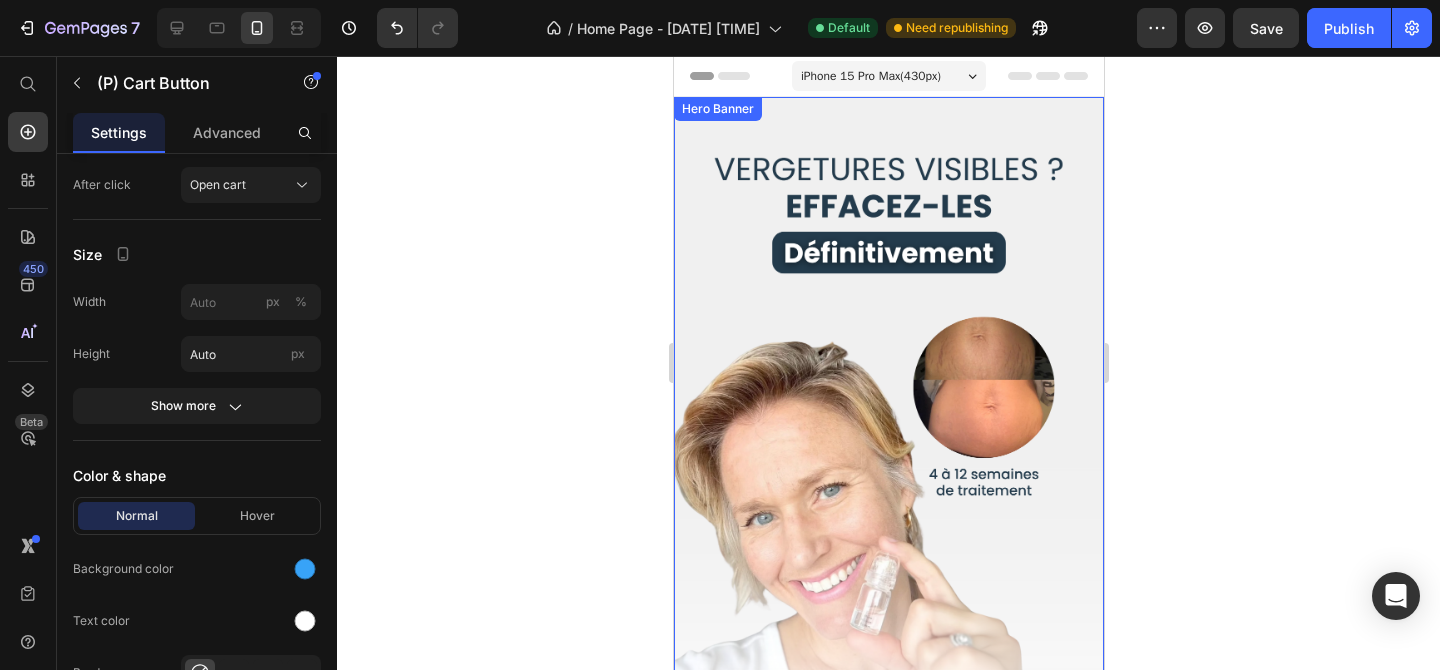 click at bounding box center (888, 430) 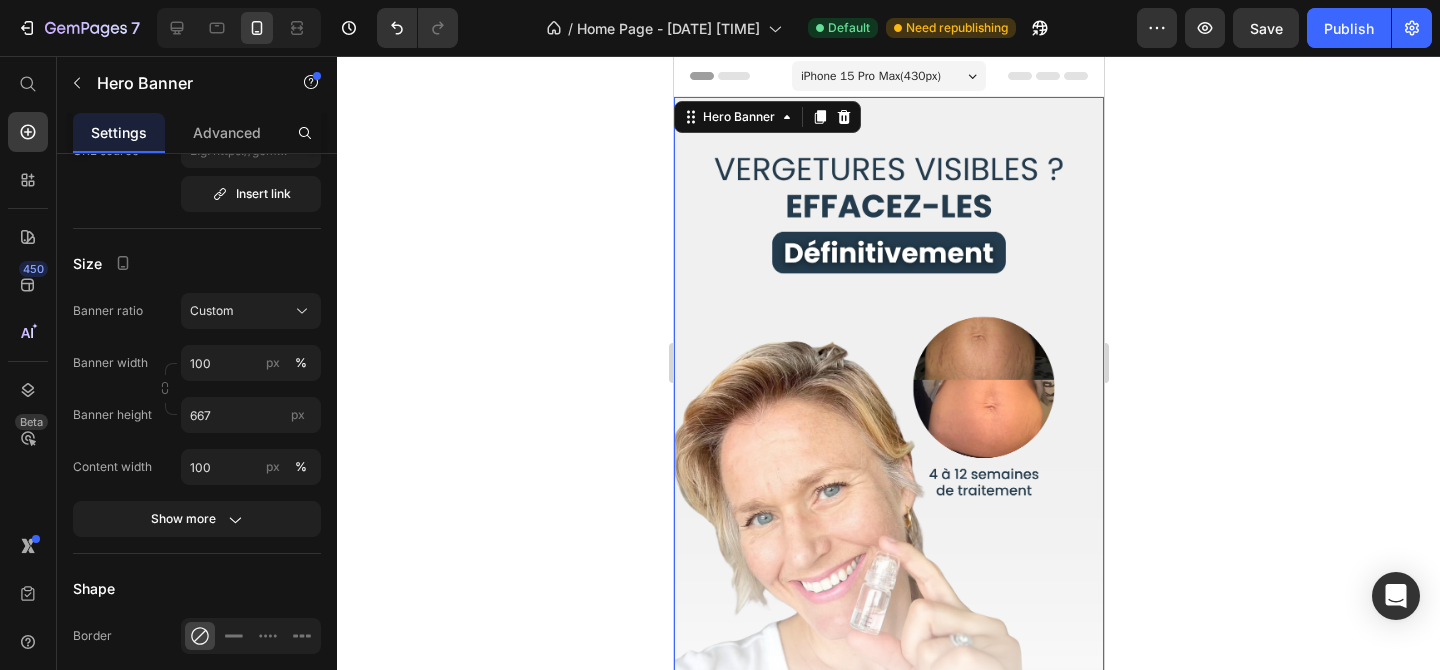 scroll, scrollTop: 0, scrollLeft: 0, axis: both 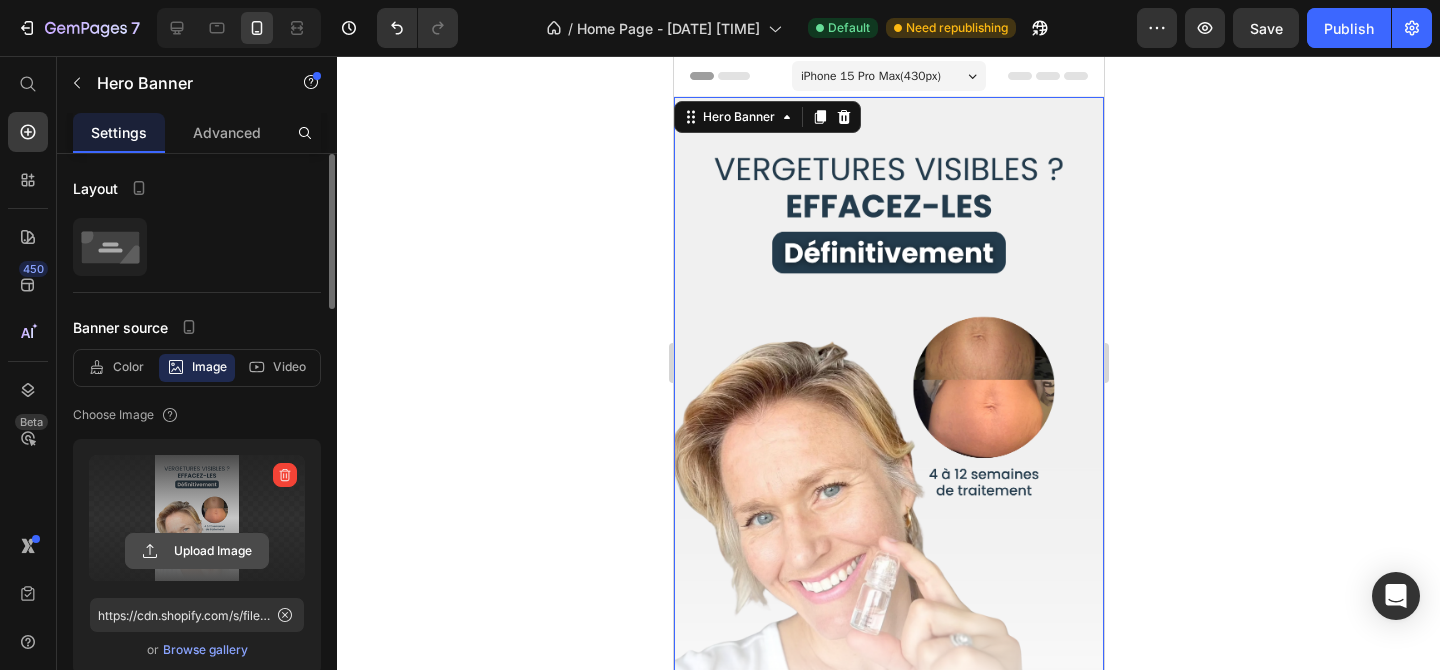 click 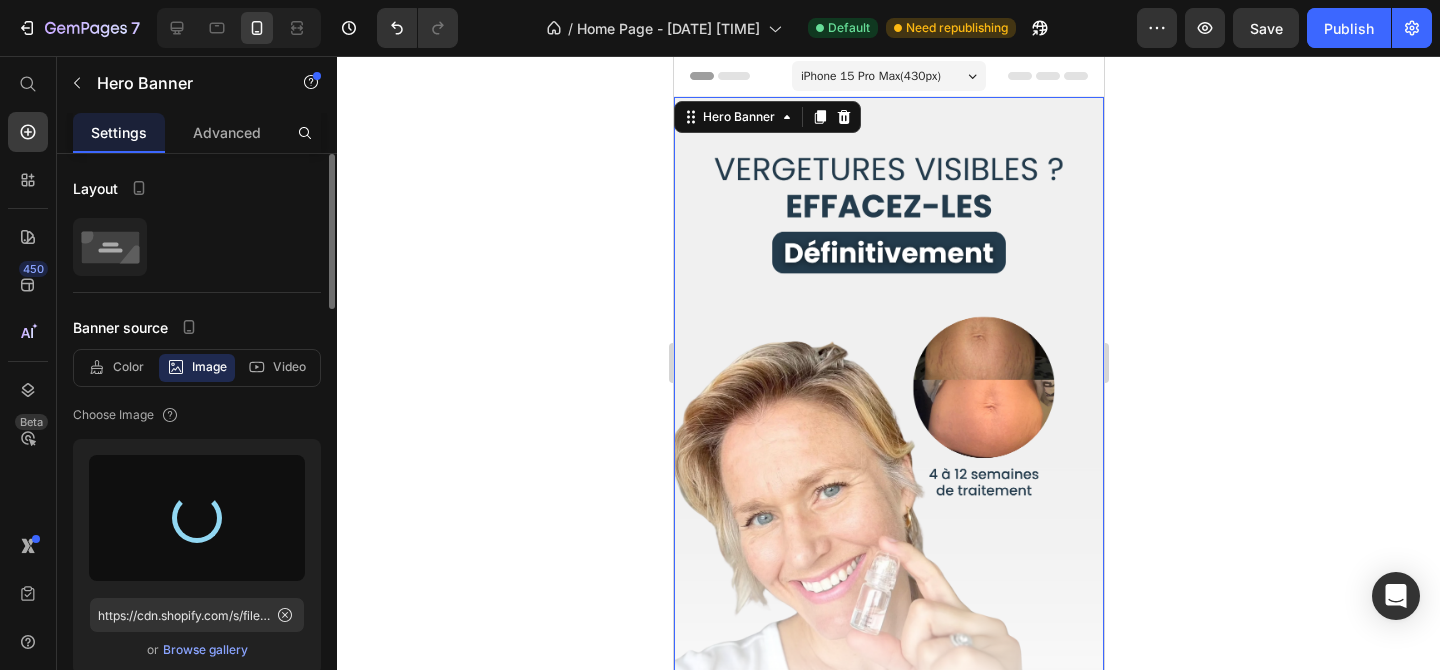 type on "https://cdn.shopify.com/s/files/1/0696/9353/8503/files/gempages_560741977759417125-71a6218d-be8f-49d2-abda-cb871e497876.png" 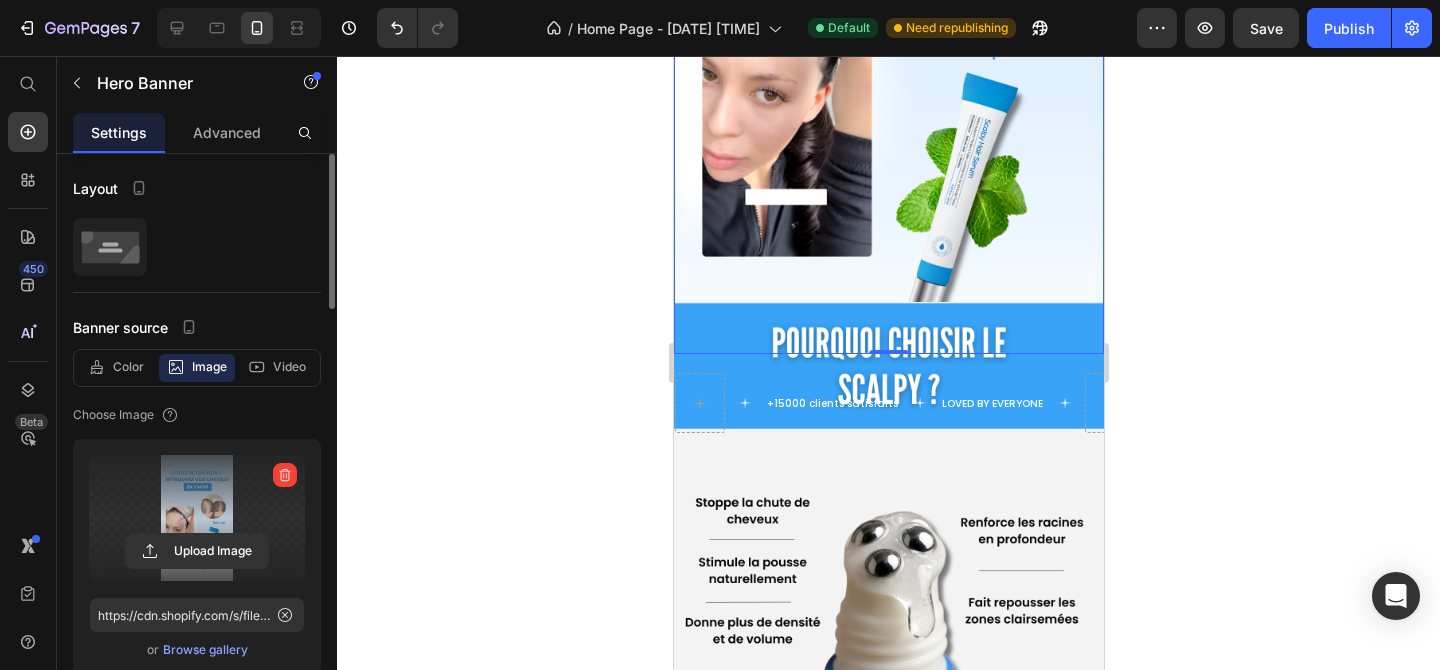 scroll, scrollTop: 502, scrollLeft: 0, axis: vertical 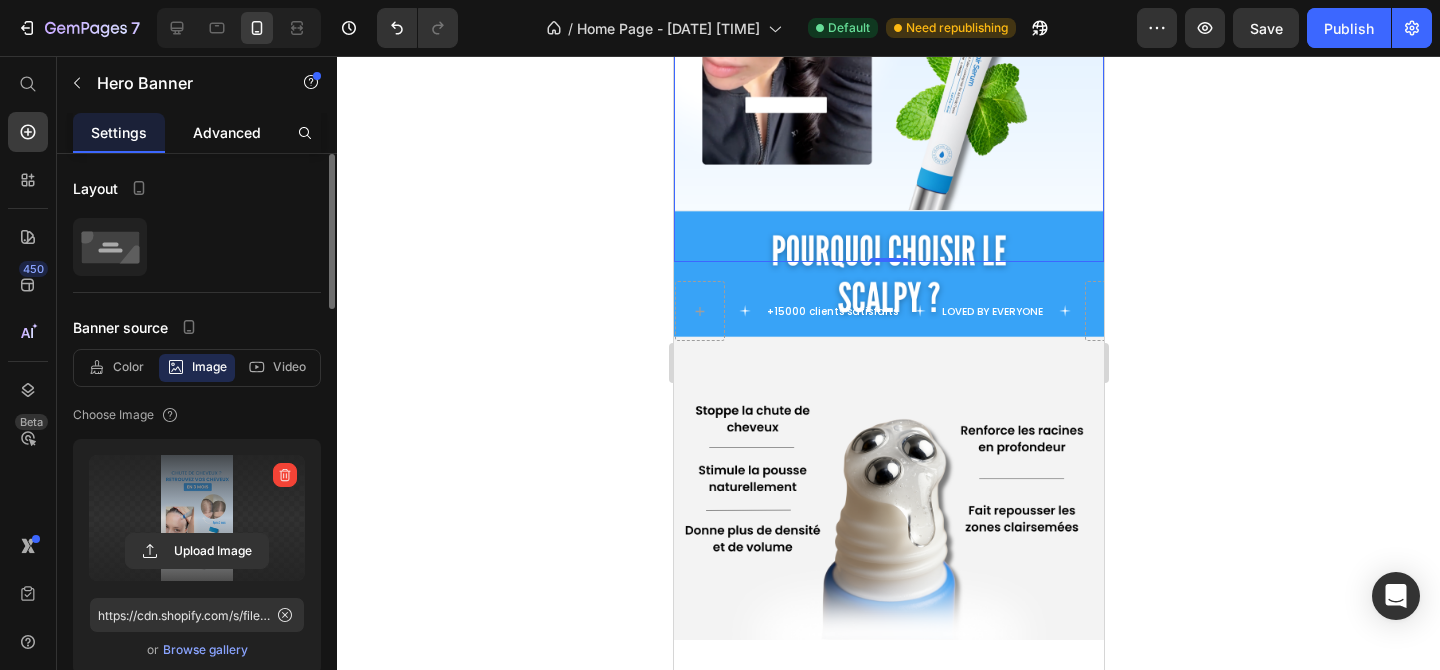 click on "Advanced" at bounding box center [227, 132] 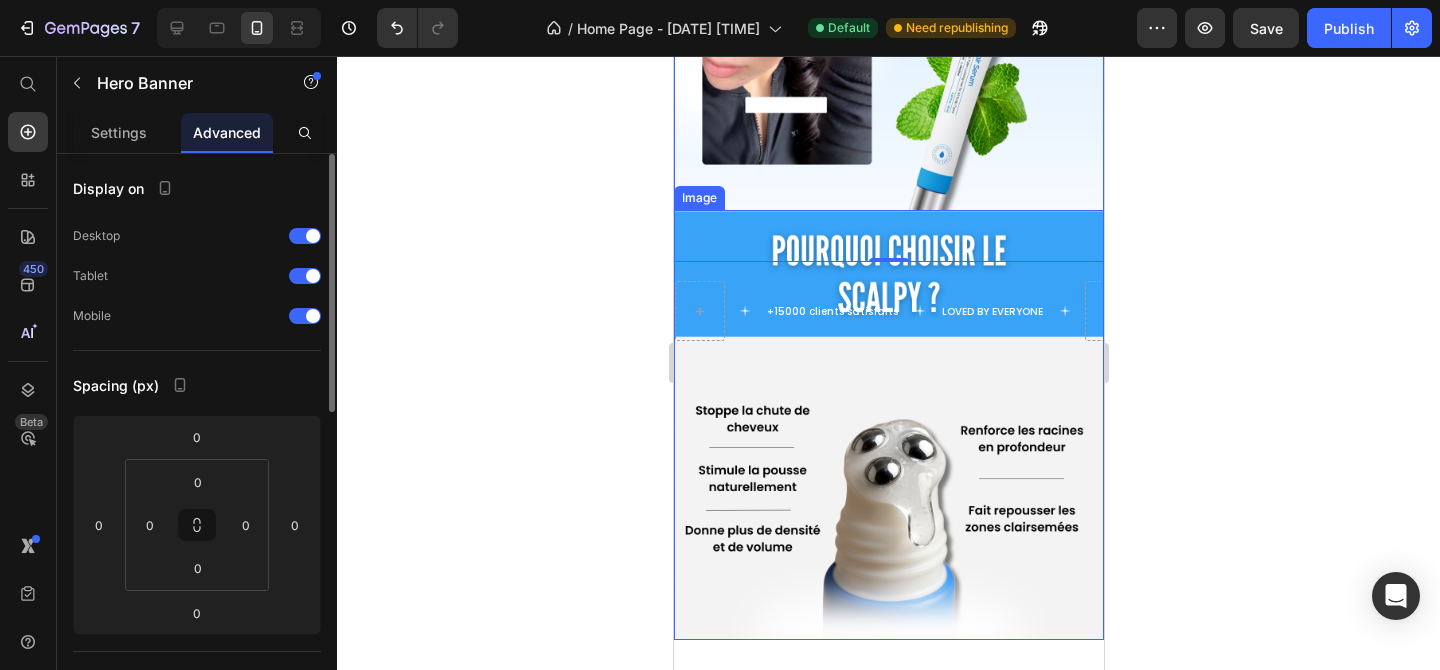 click at bounding box center [888, 425] 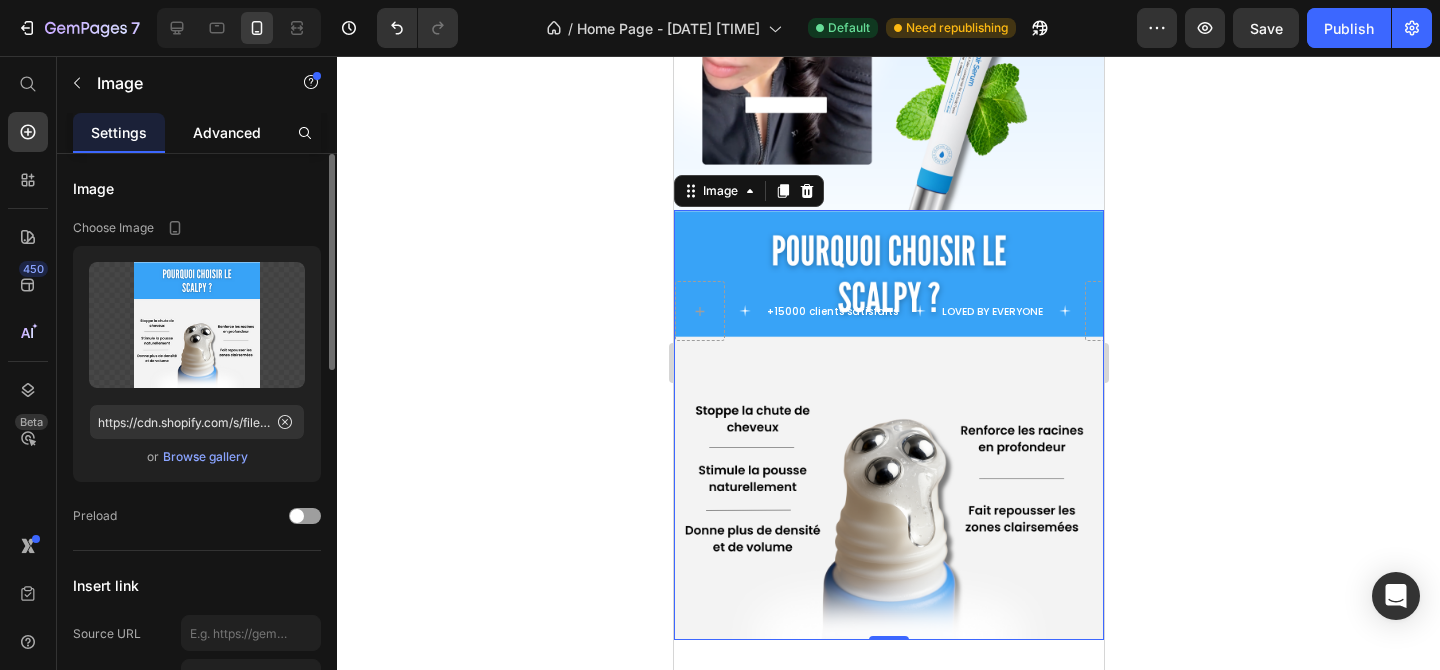 click on "Advanced" 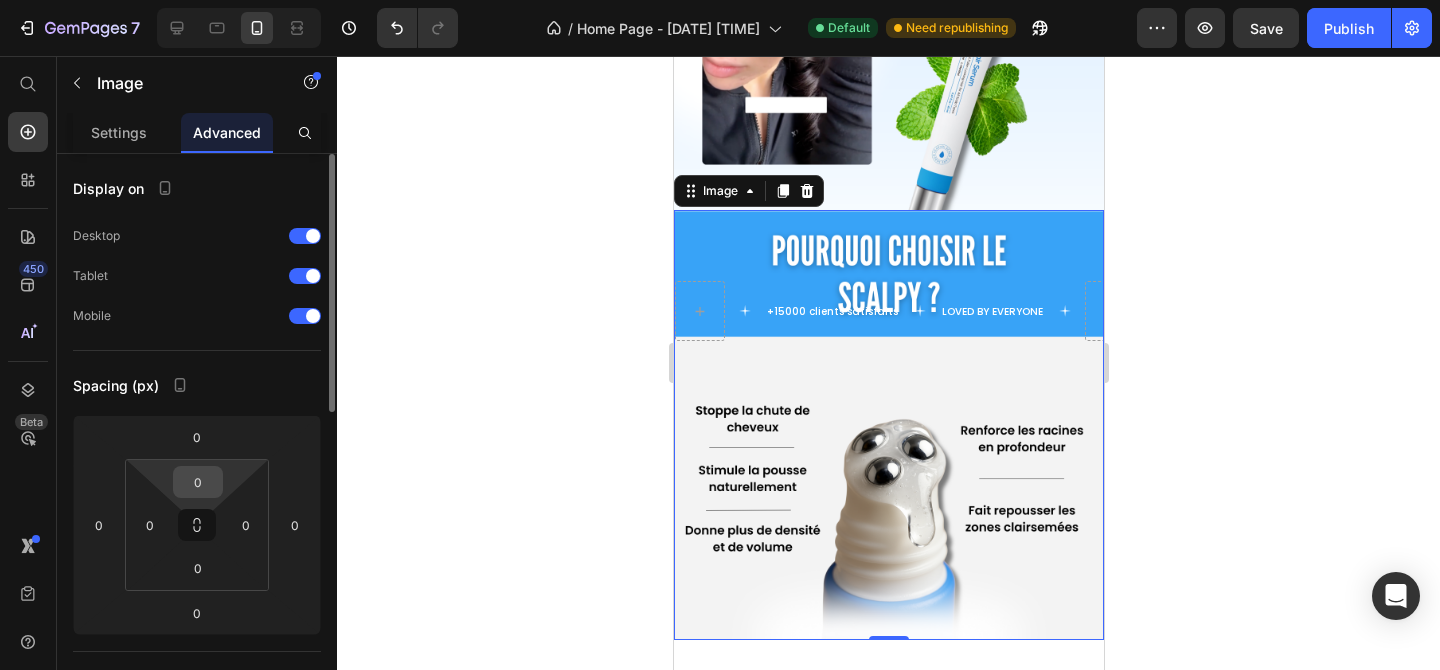 click on "0" at bounding box center (198, 482) 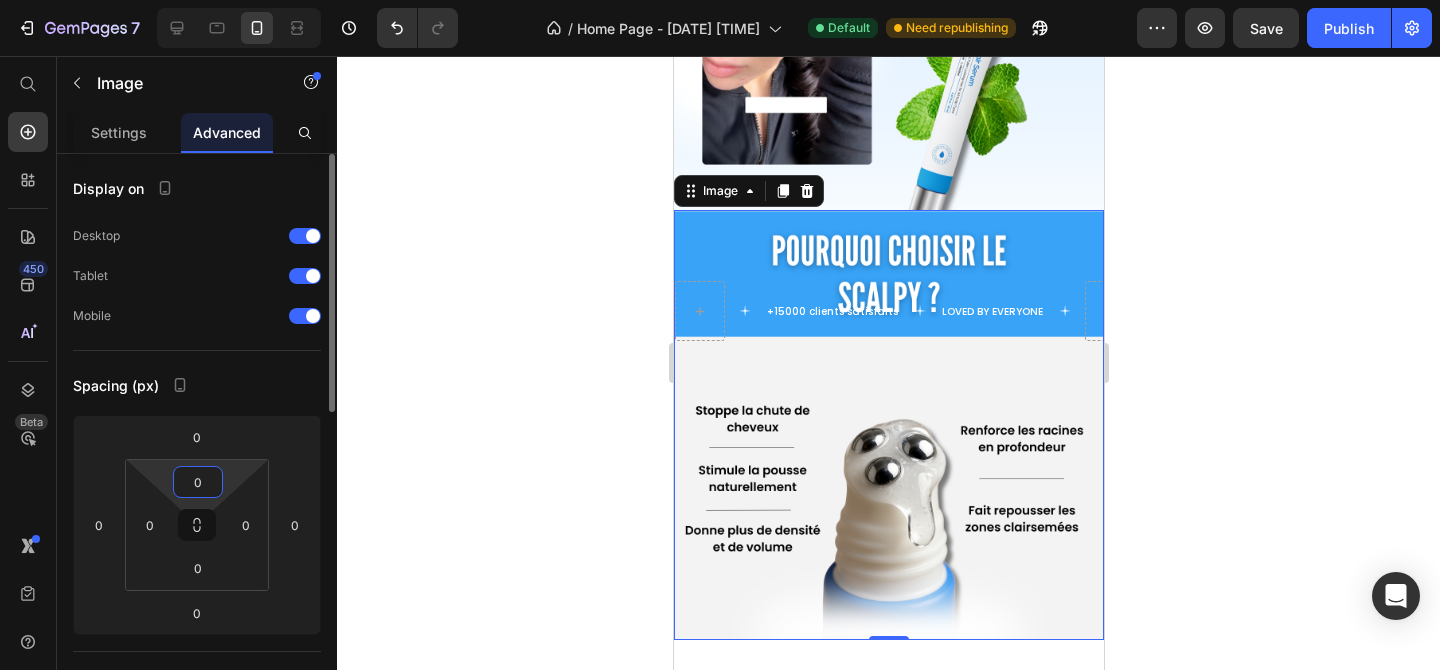 click on "0" at bounding box center (198, 482) 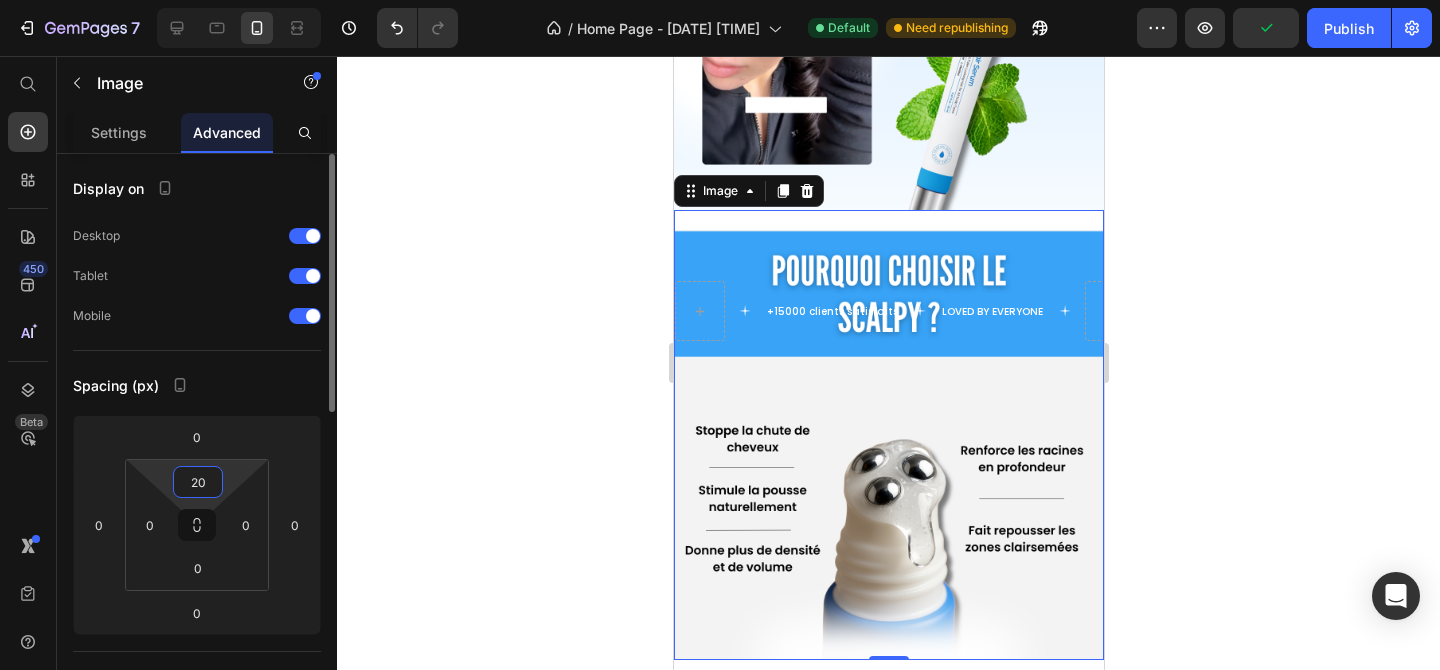 type on "2" 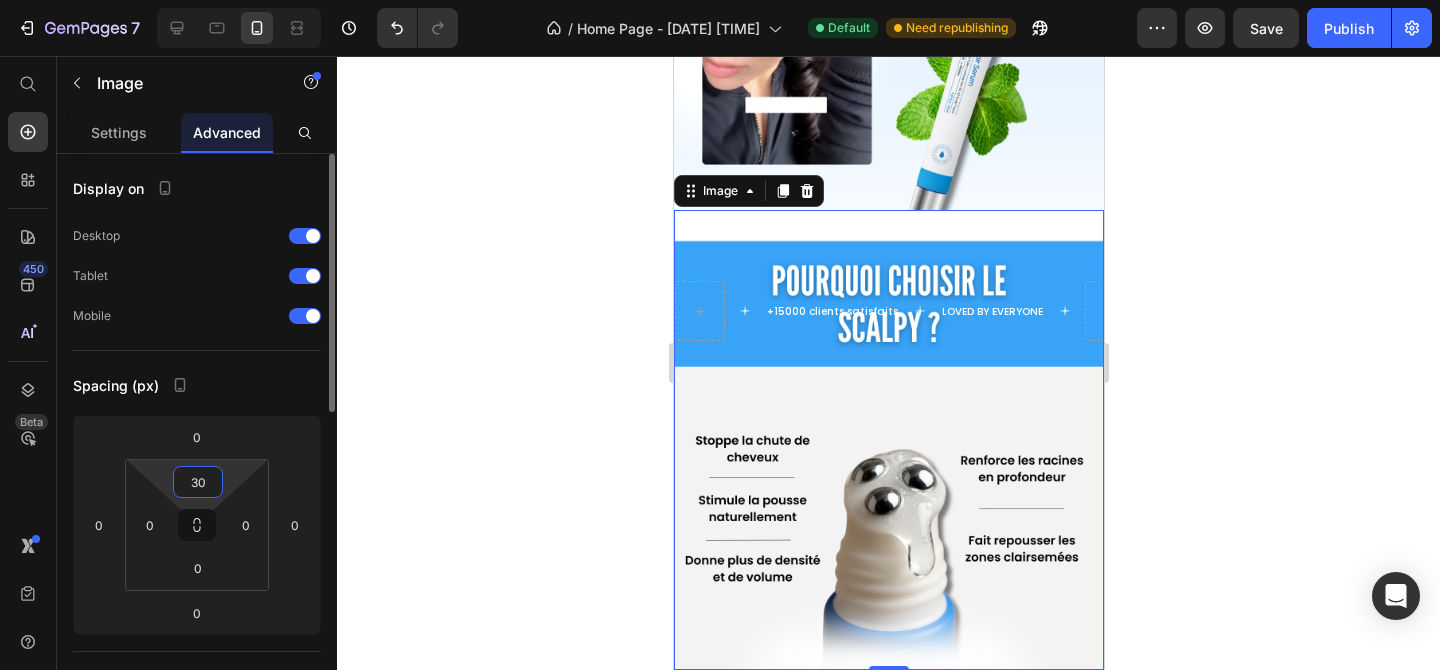 type on "3" 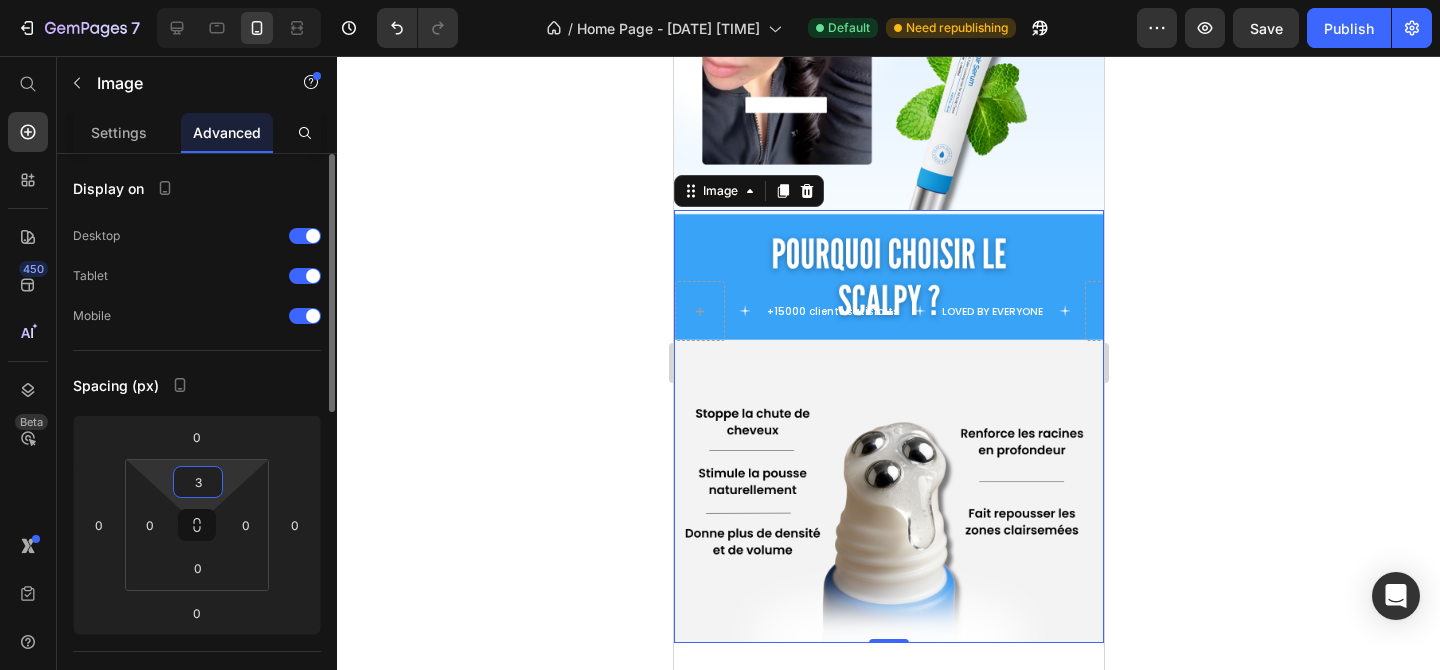 type 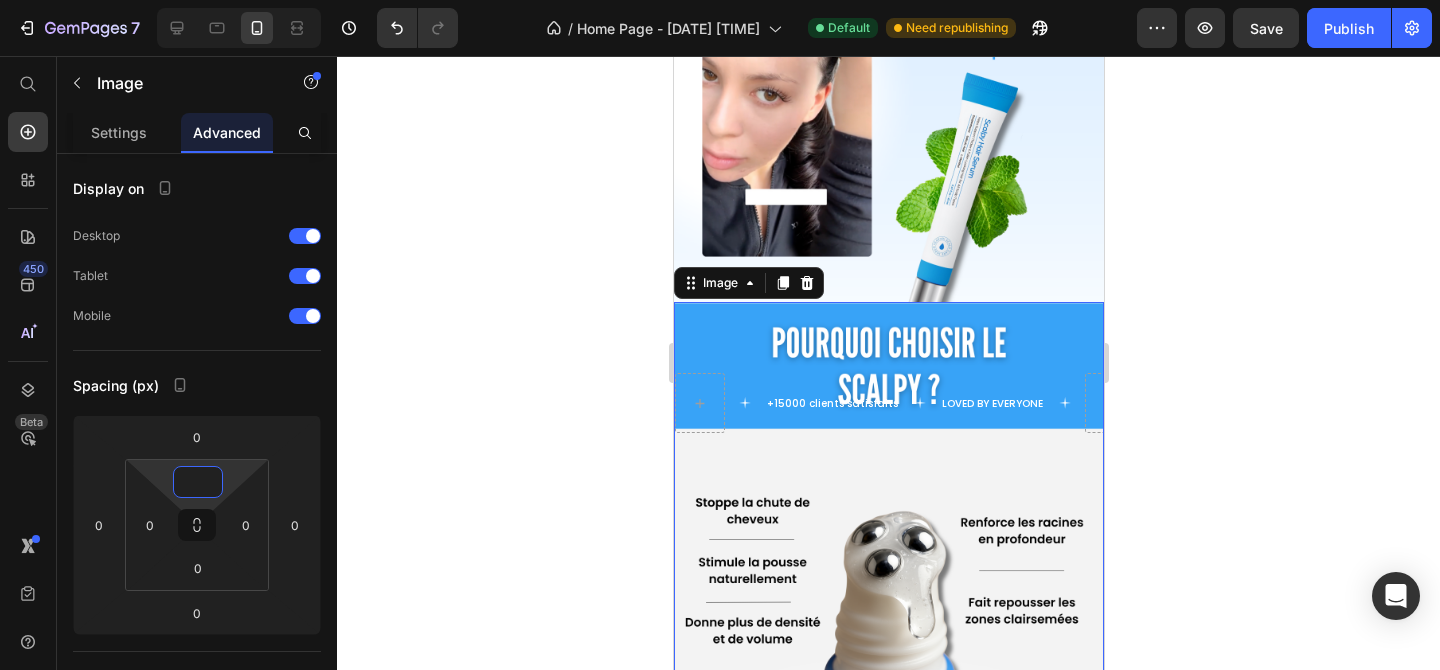 scroll, scrollTop: 281, scrollLeft: 0, axis: vertical 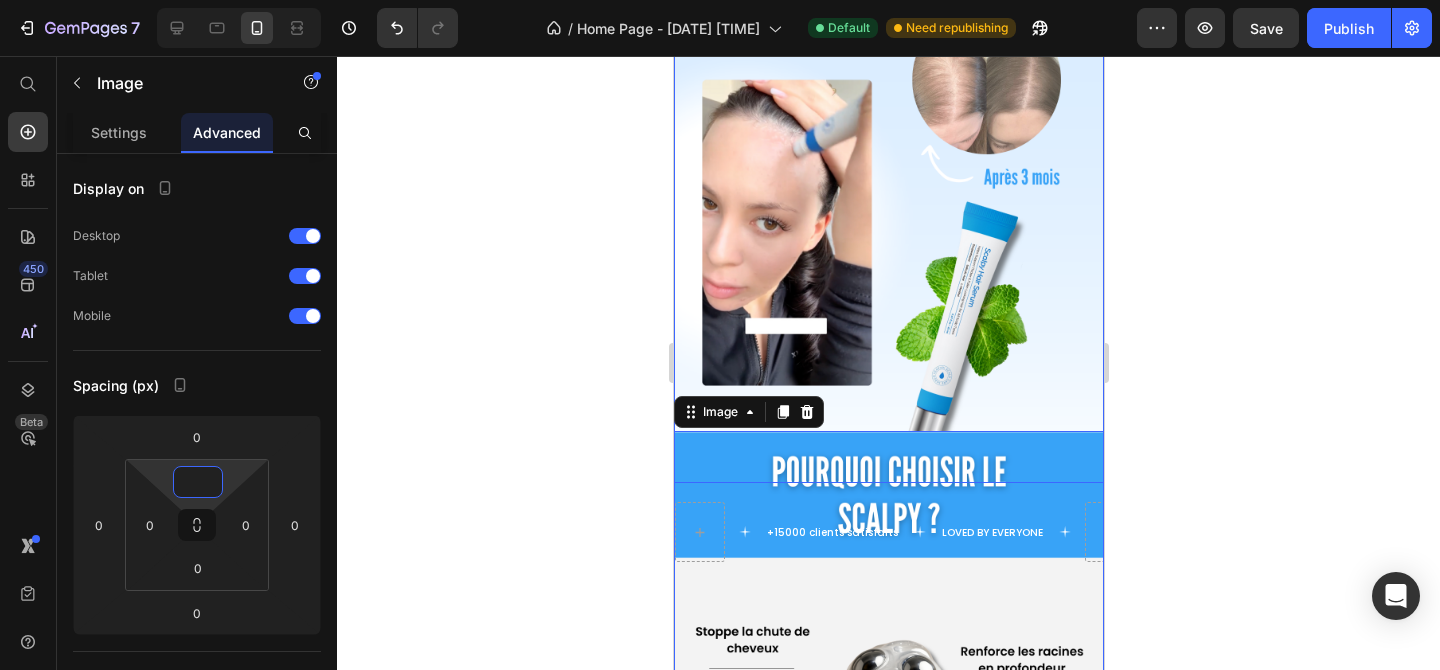 click at bounding box center [888, 149] 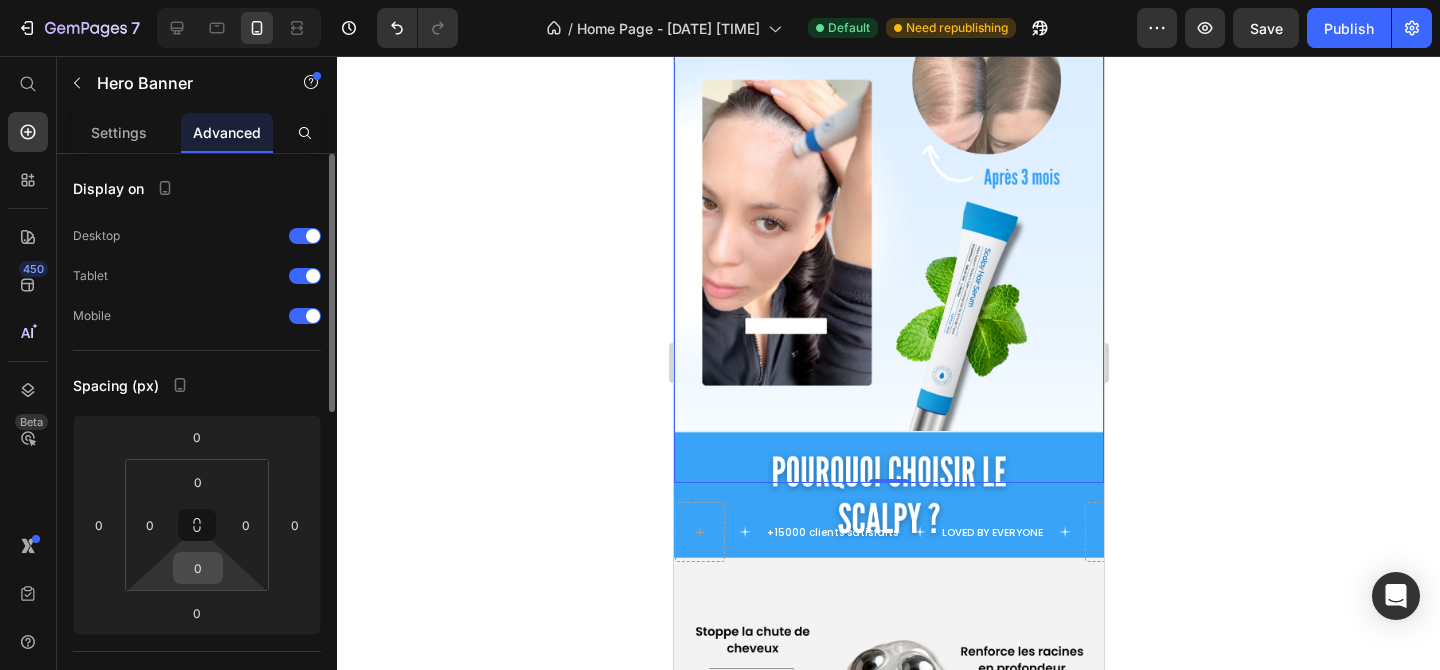 click on "0" at bounding box center [198, 568] 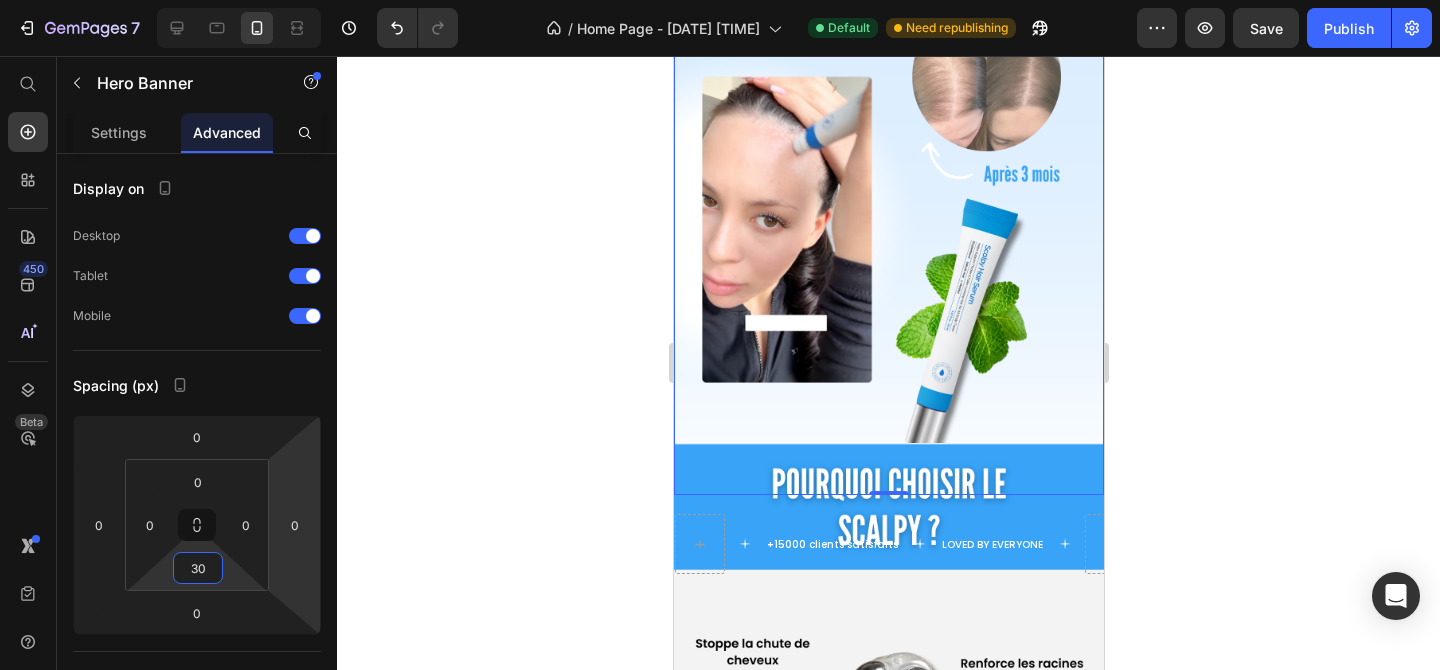 scroll, scrollTop: 285, scrollLeft: 0, axis: vertical 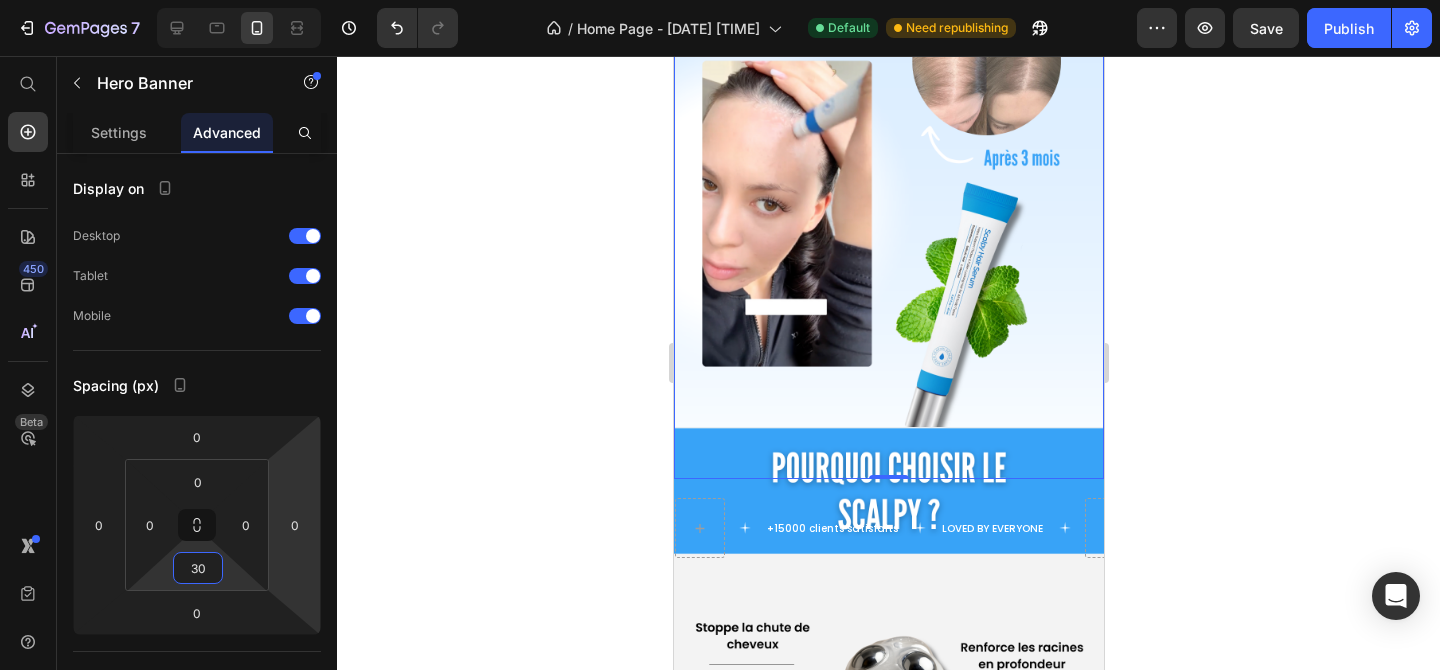 type on "3" 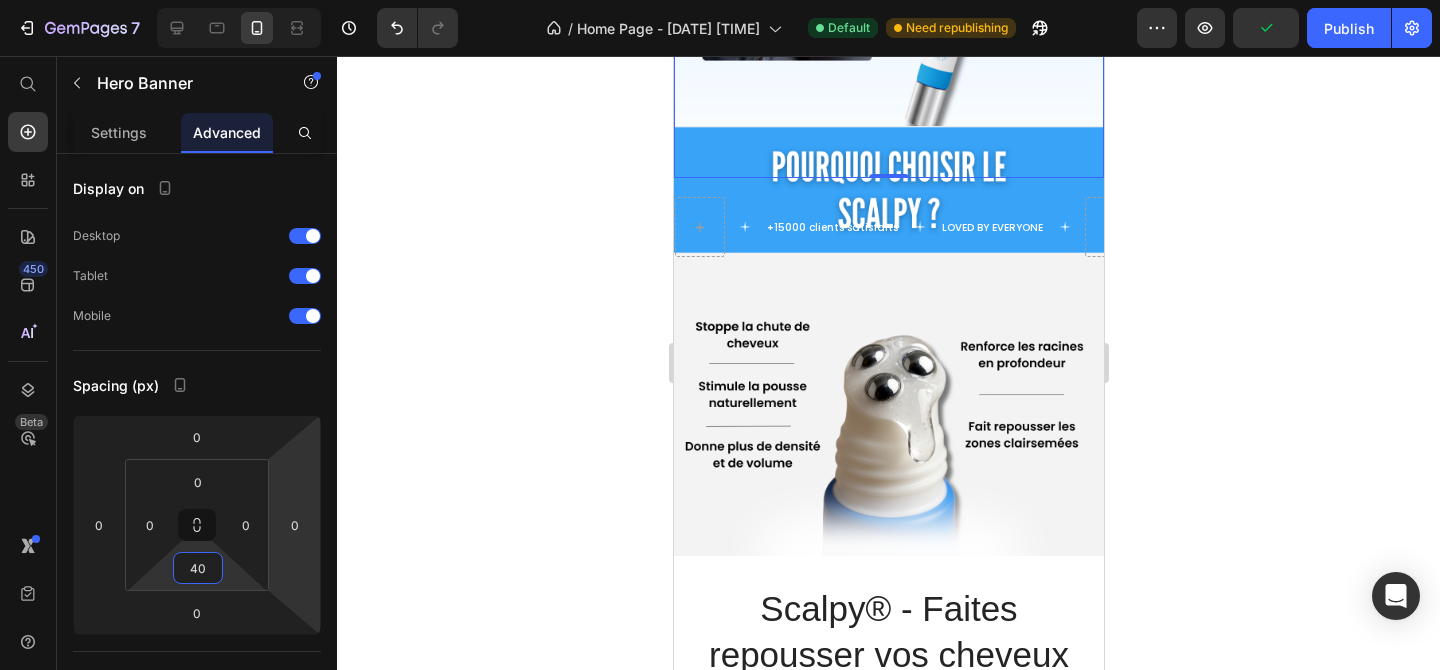 scroll, scrollTop: 600, scrollLeft: 0, axis: vertical 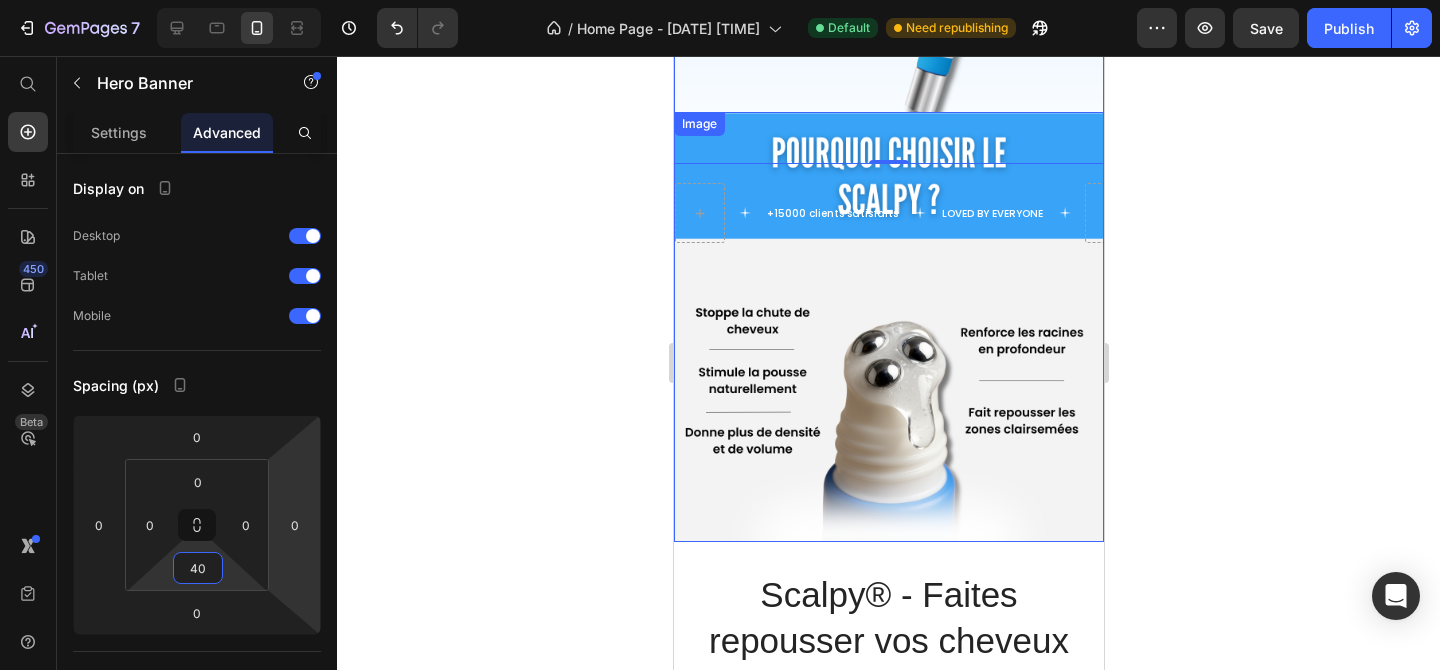 type on "40" 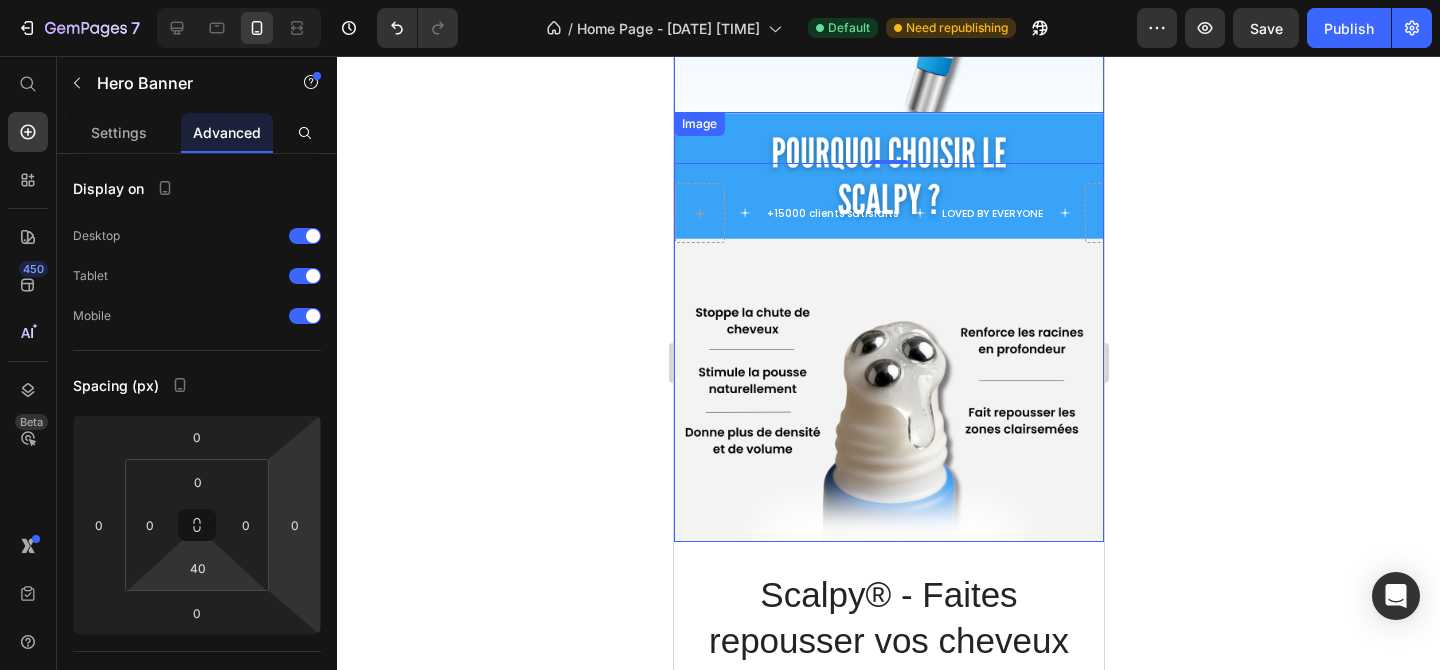 click 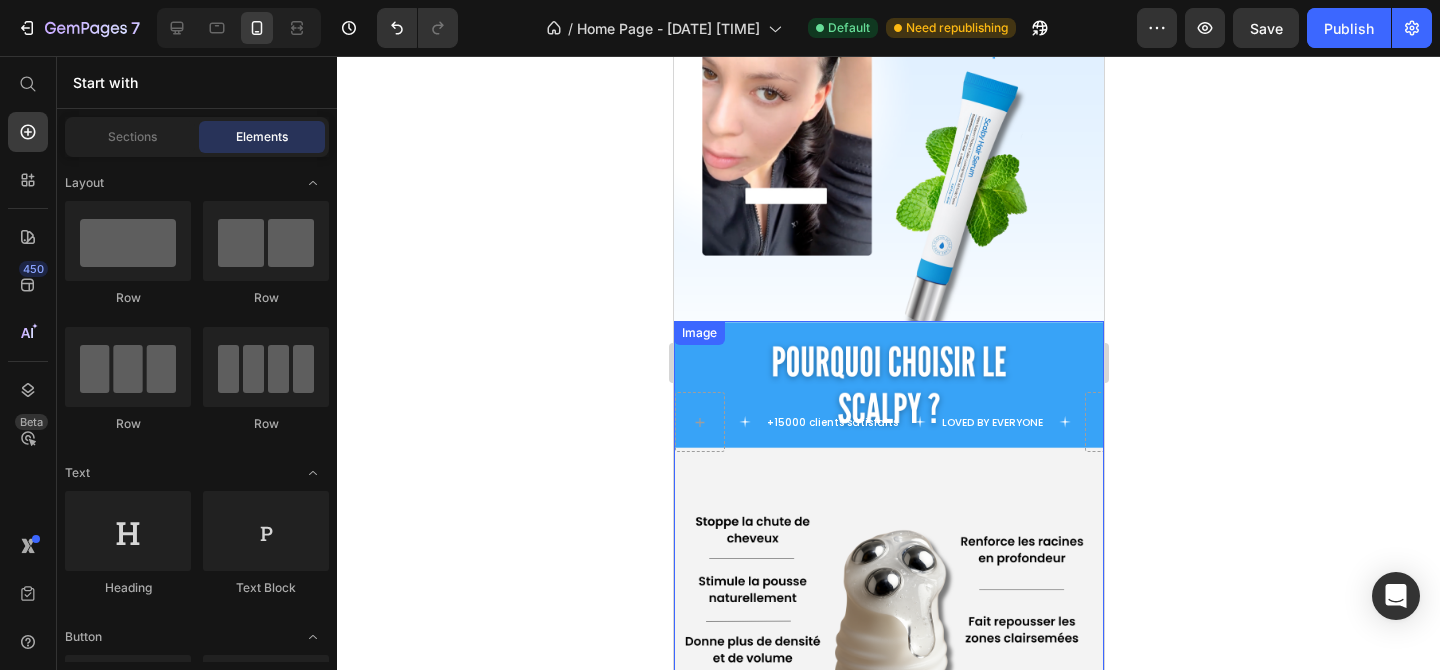 scroll, scrollTop: 405, scrollLeft: 0, axis: vertical 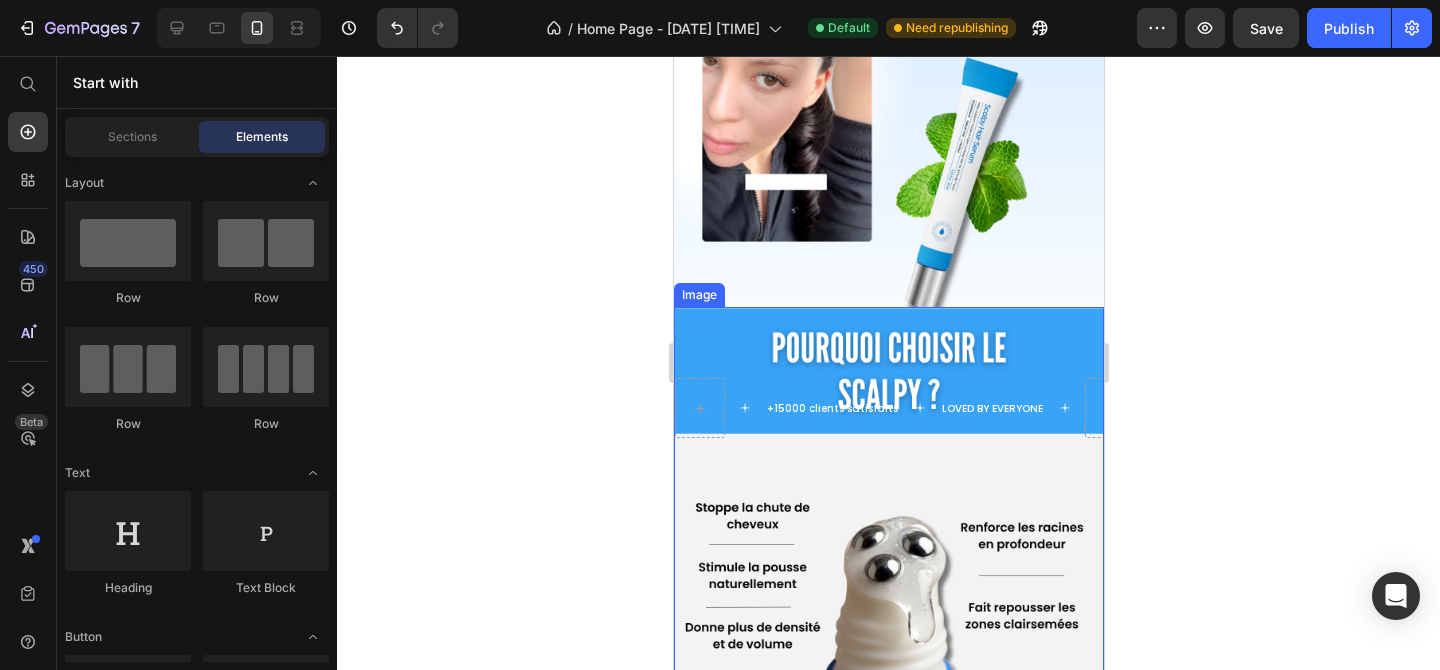 click at bounding box center (888, 522) 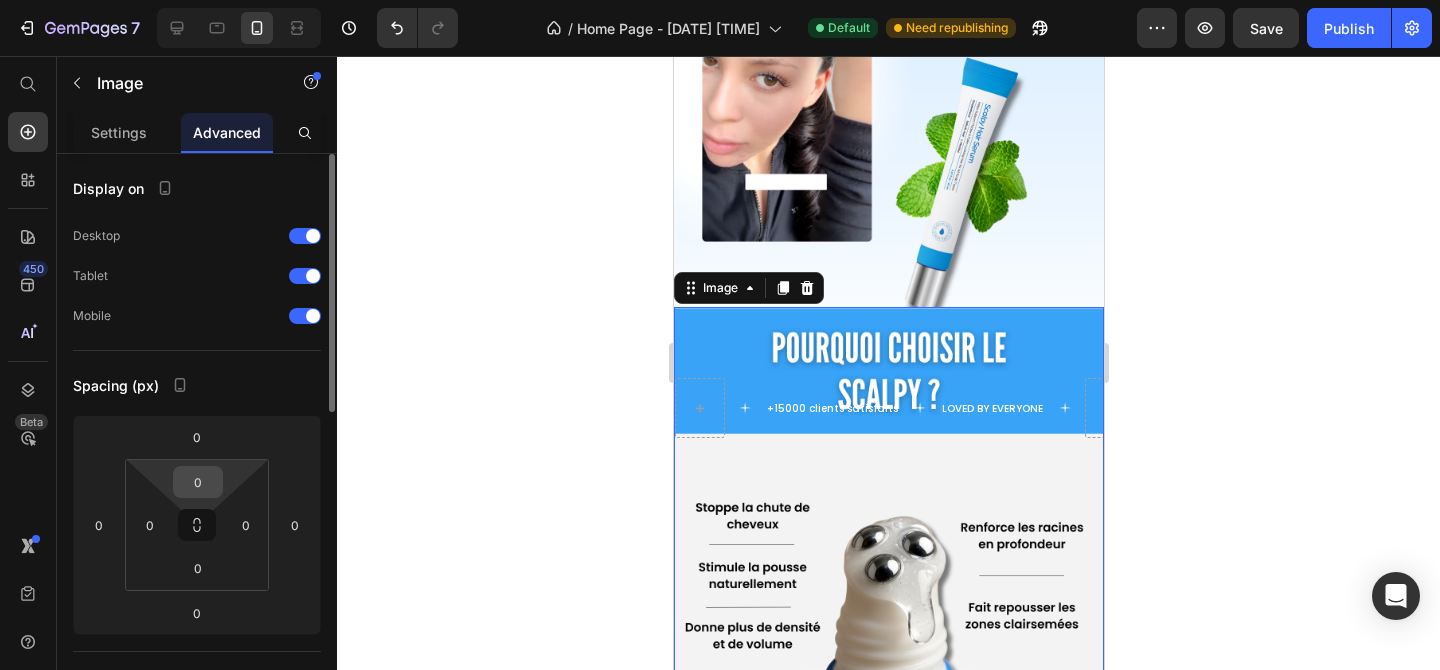 click on "0" at bounding box center [198, 482] 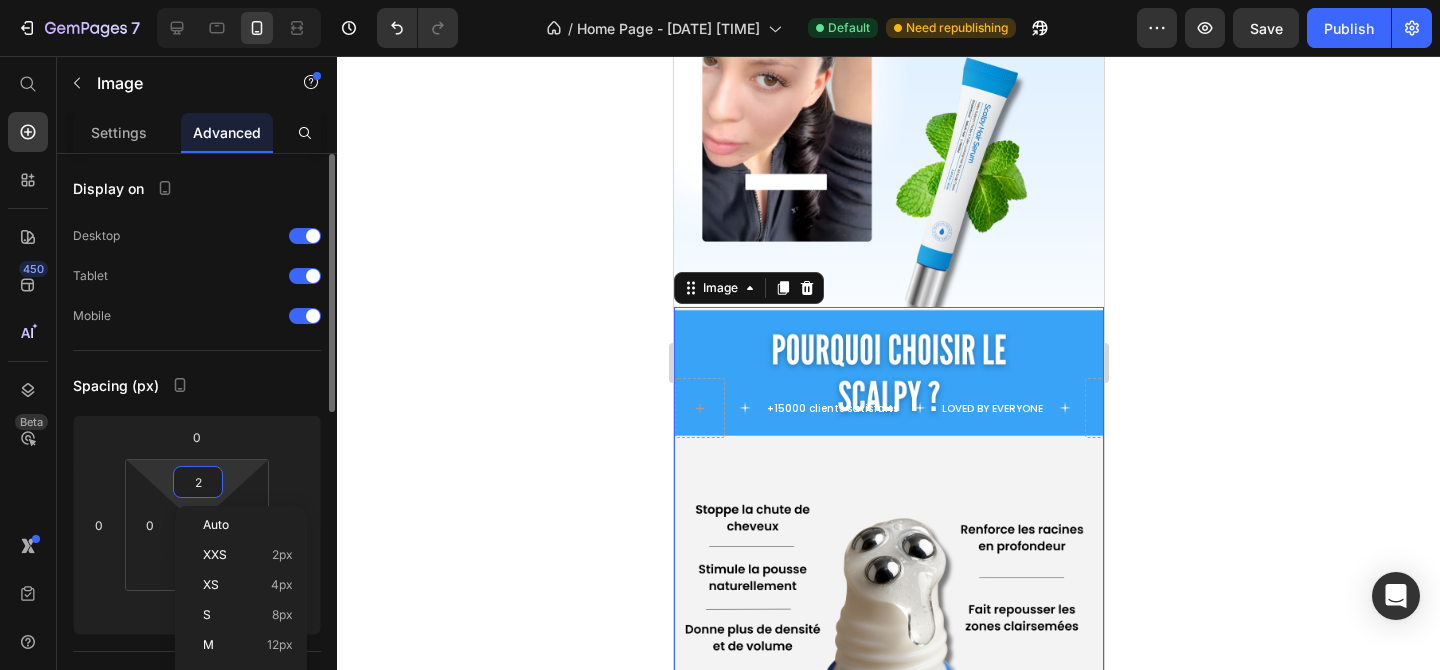 type on "20" 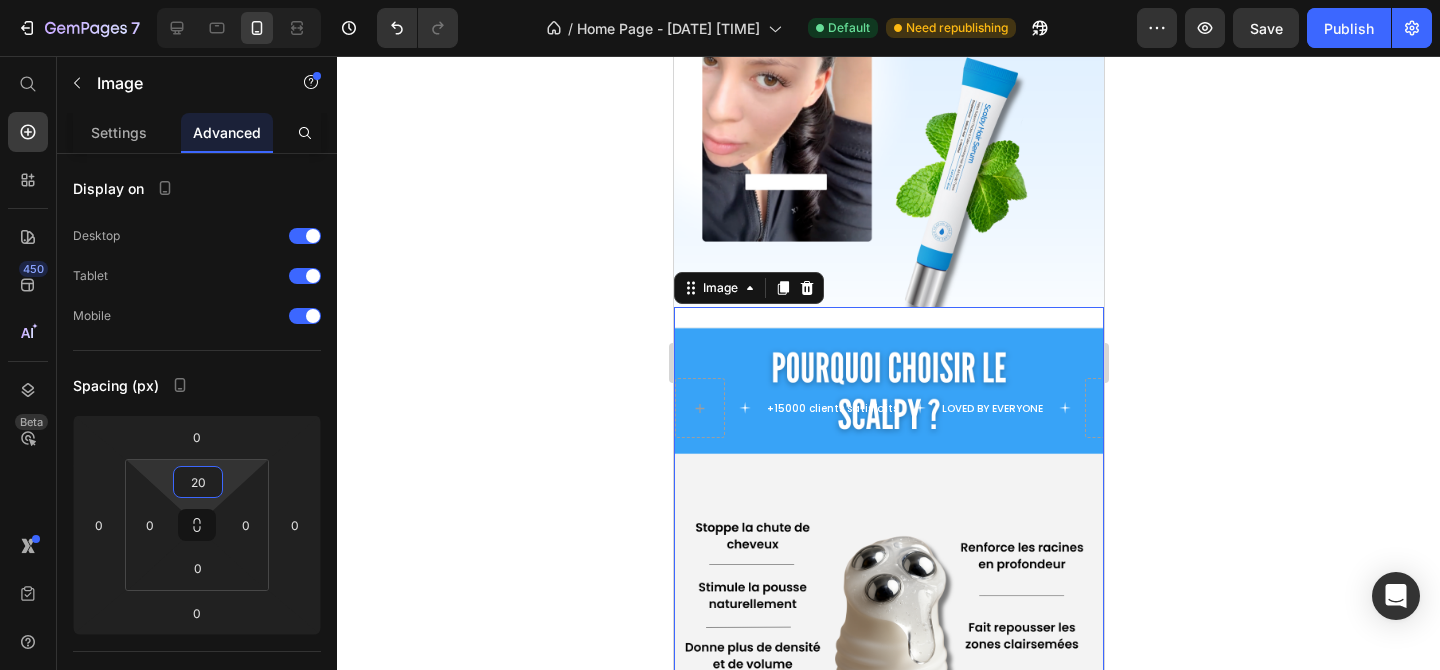 click 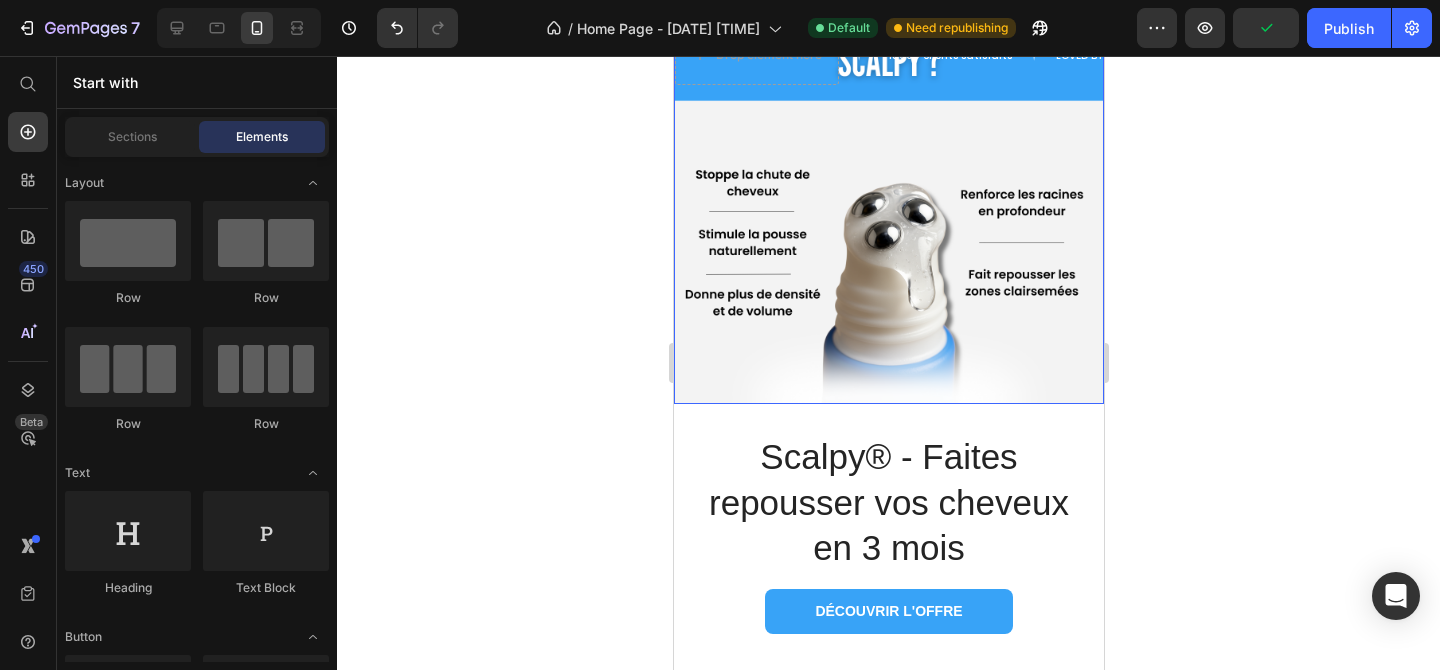 scroll, scrollTop: 518, scrollLeft: 0, axis: vertical 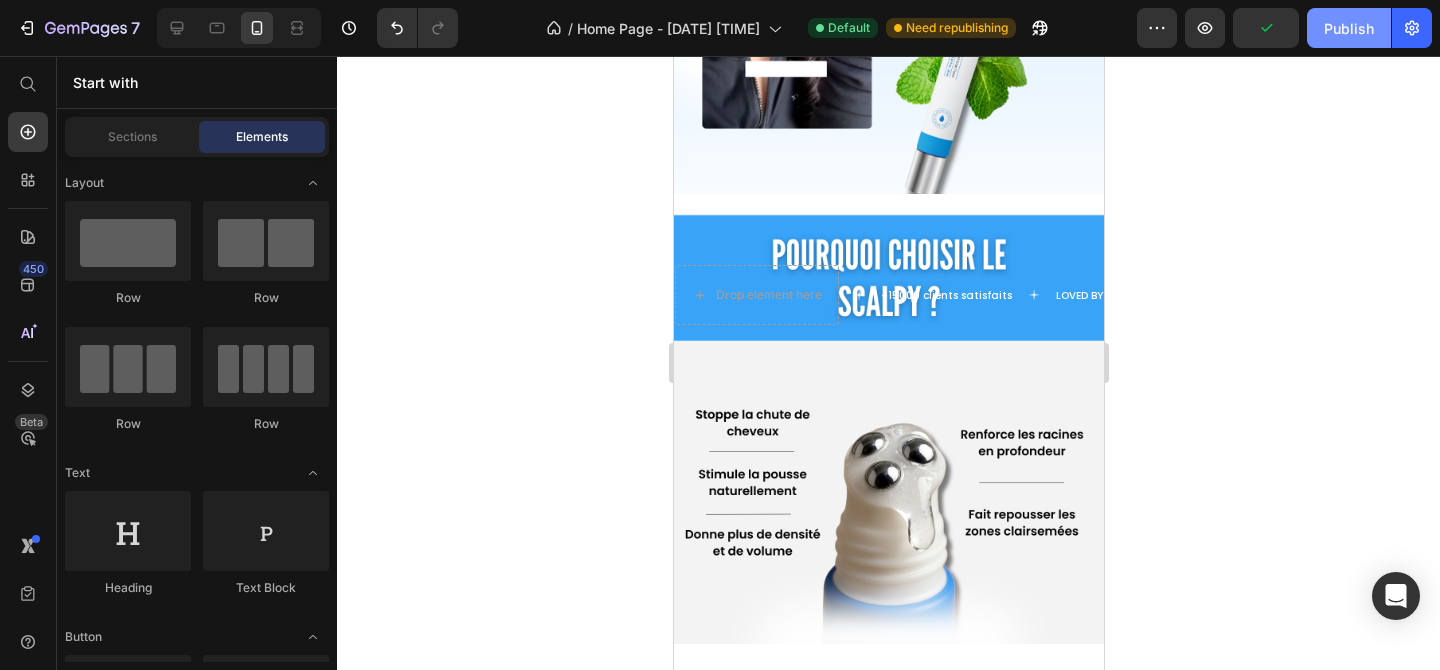click on "Publish" at bounding box center [1349, 28] 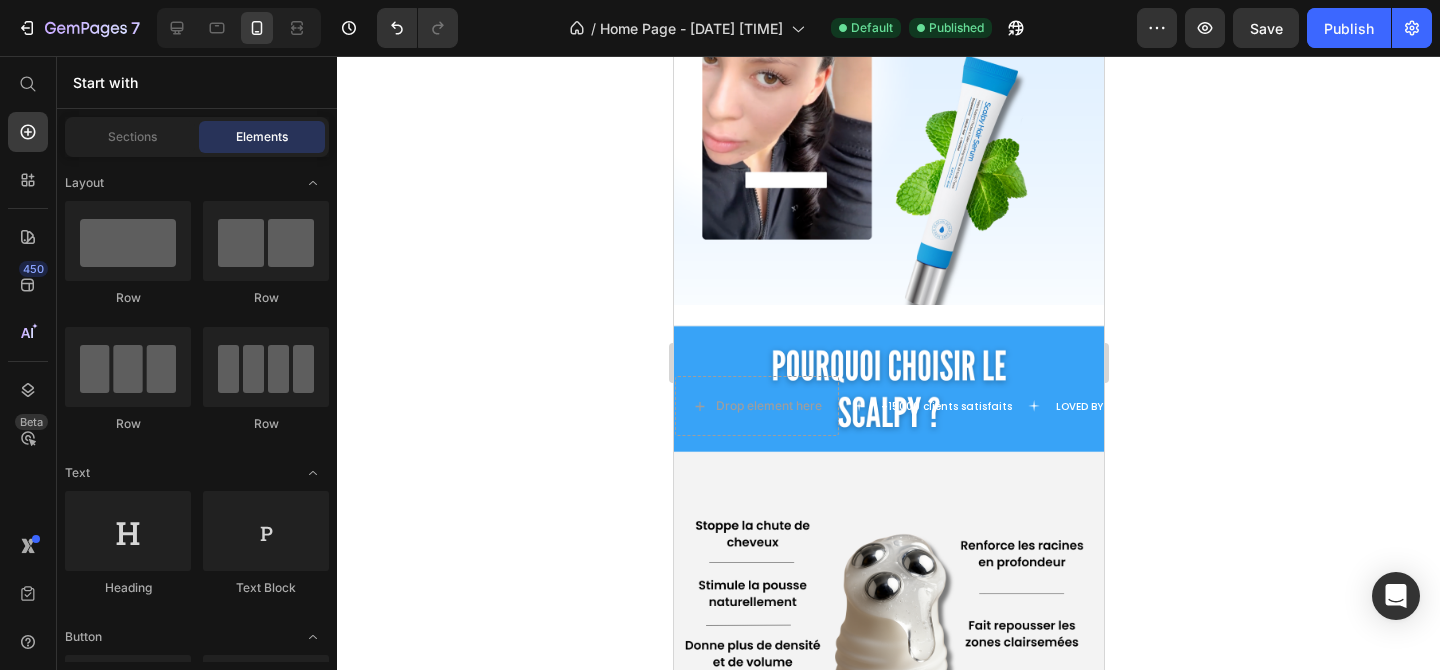 scroll, scrollTop: 0, scrollLeft: 0, axis: both 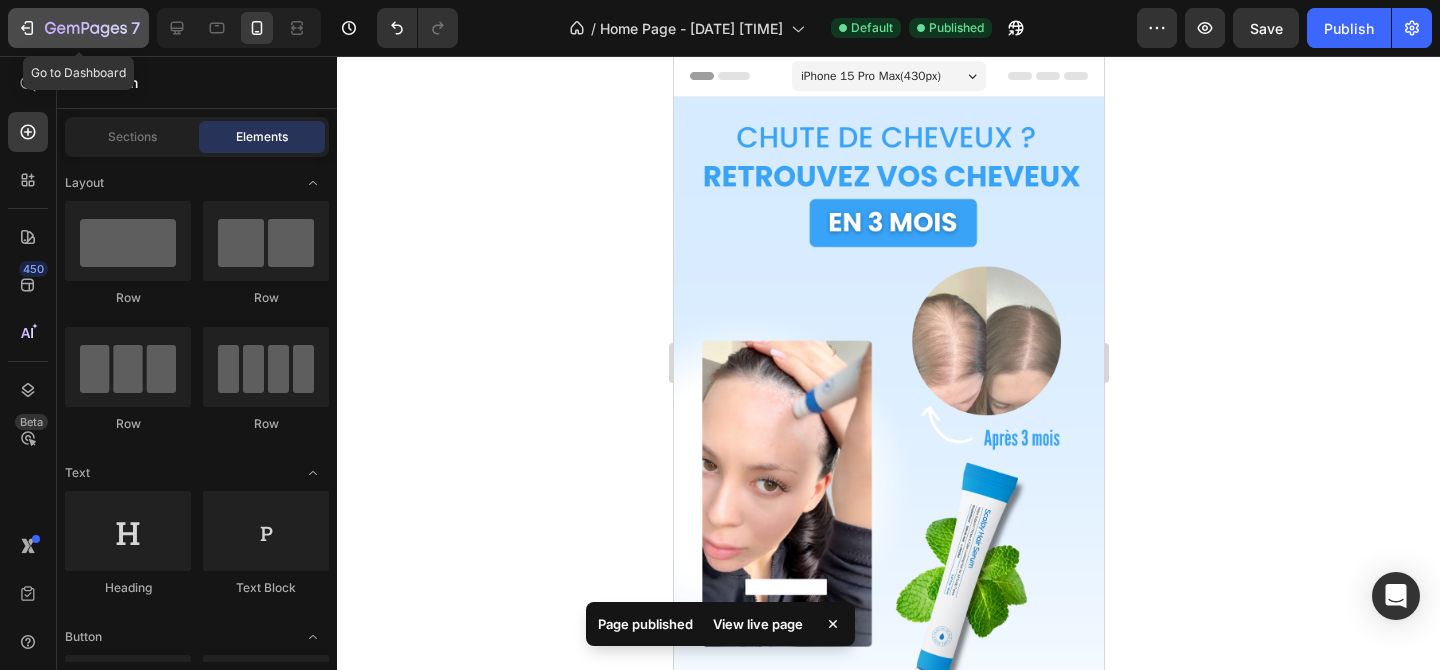 click on "7" at bounding box center (78, 28) 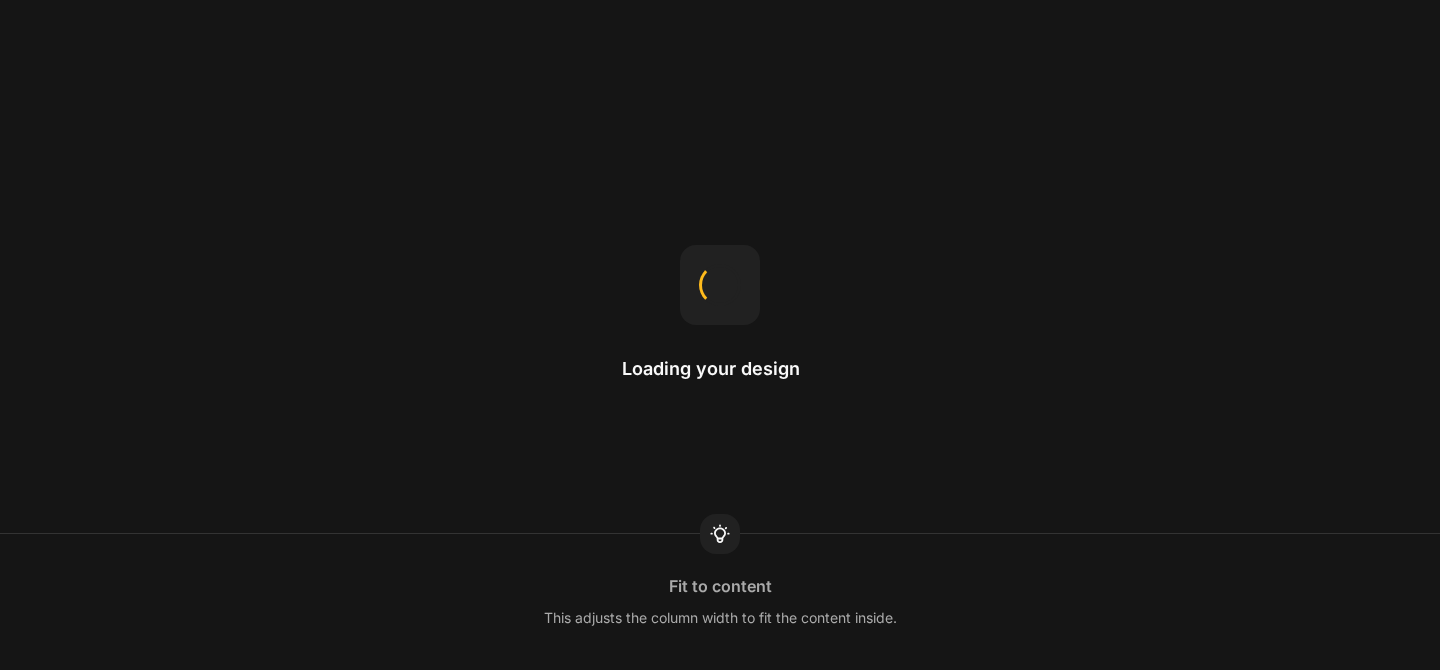 scroll, scrollTop: 0, scrollLeft: 0, axis: both 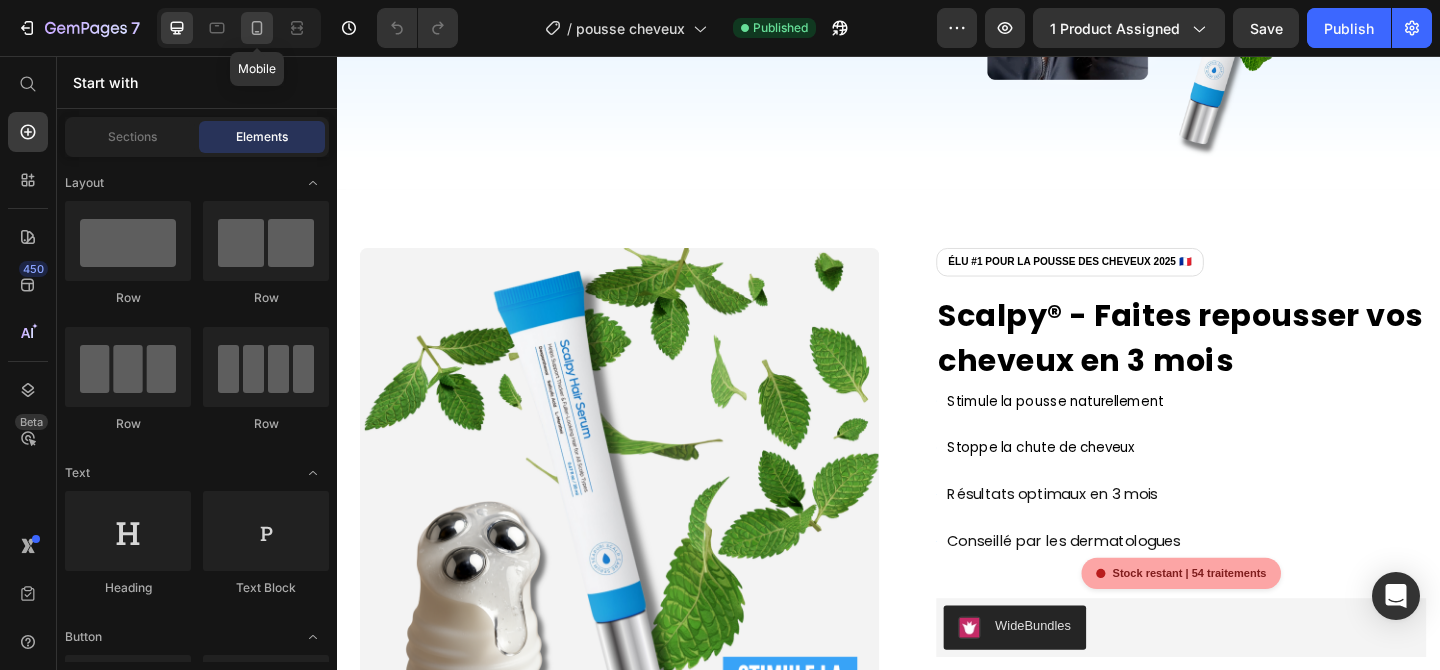 click 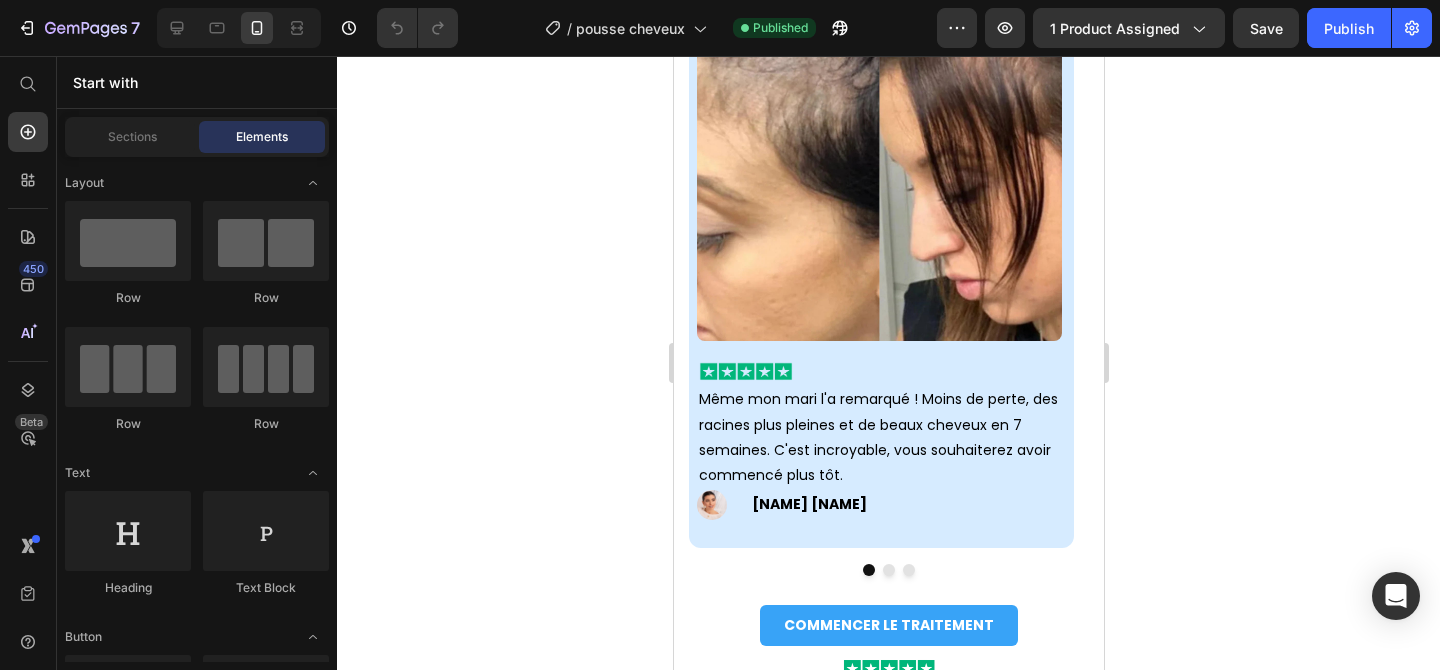 scroll, scrollTop: 1419, scrollLeft: 0, axis: vertical 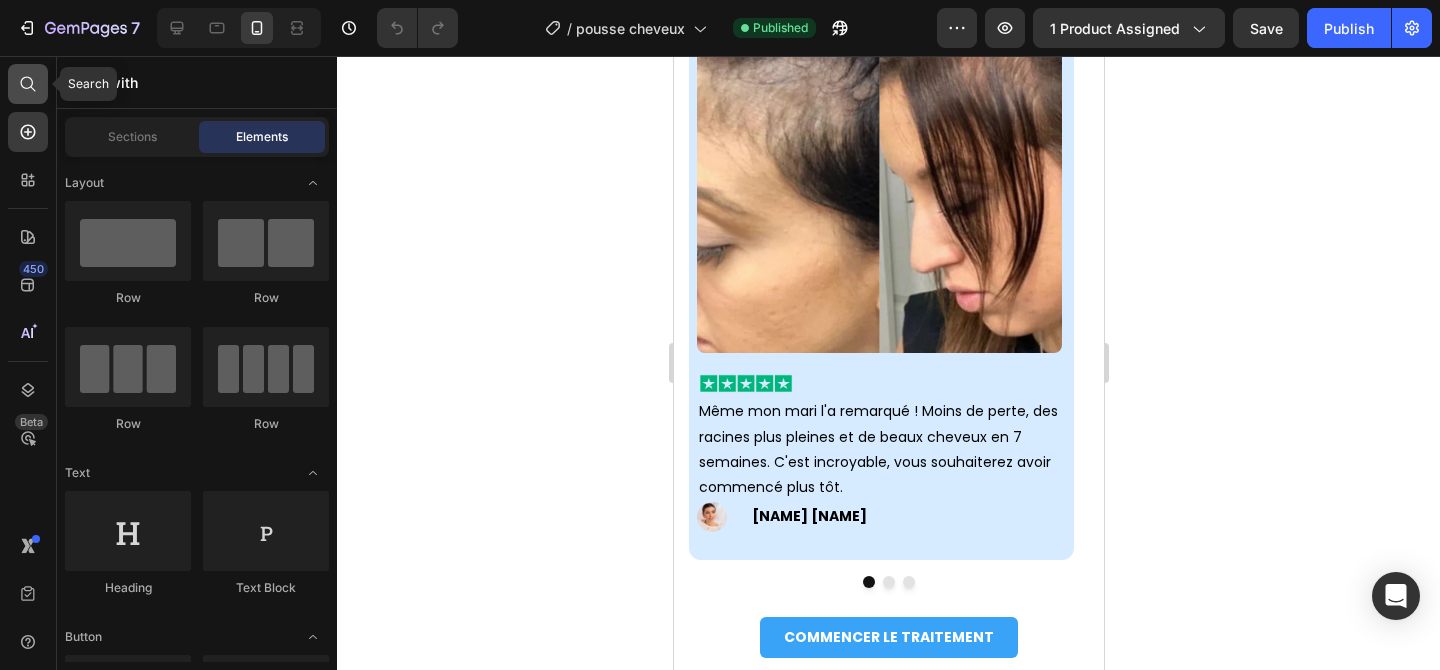 click 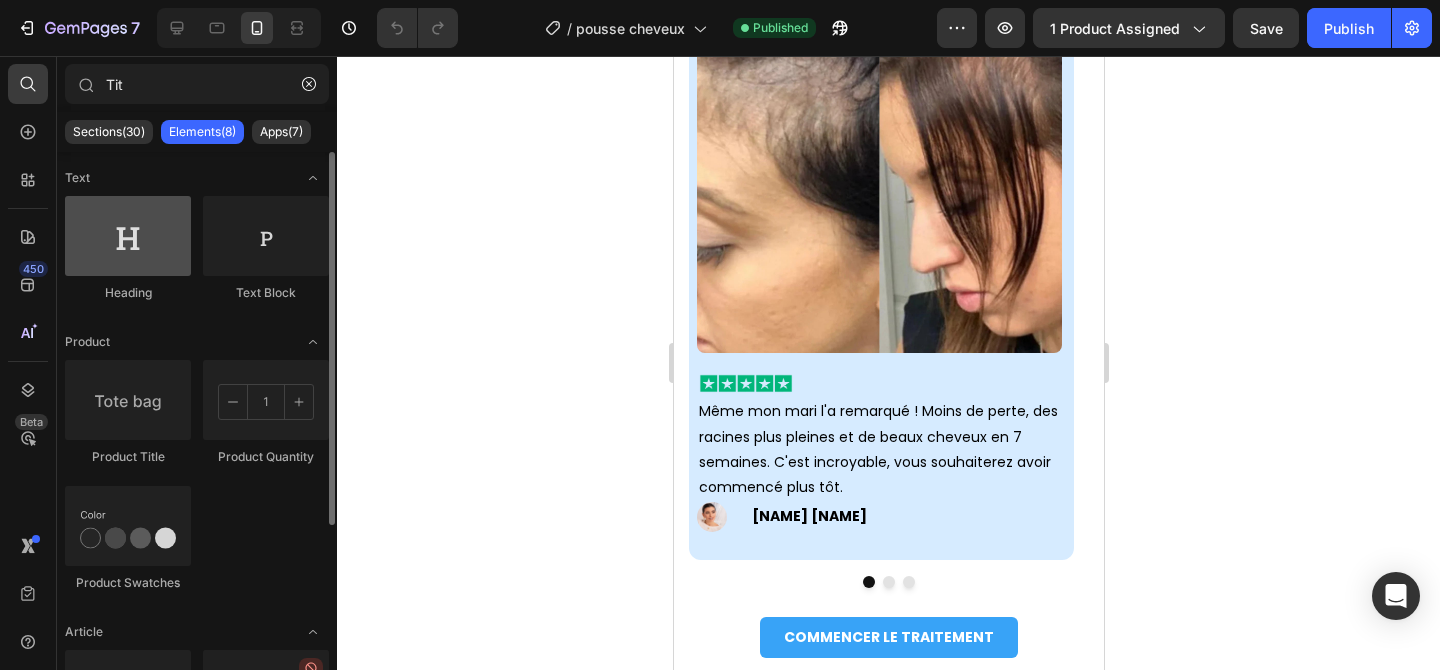 type on "Tit" 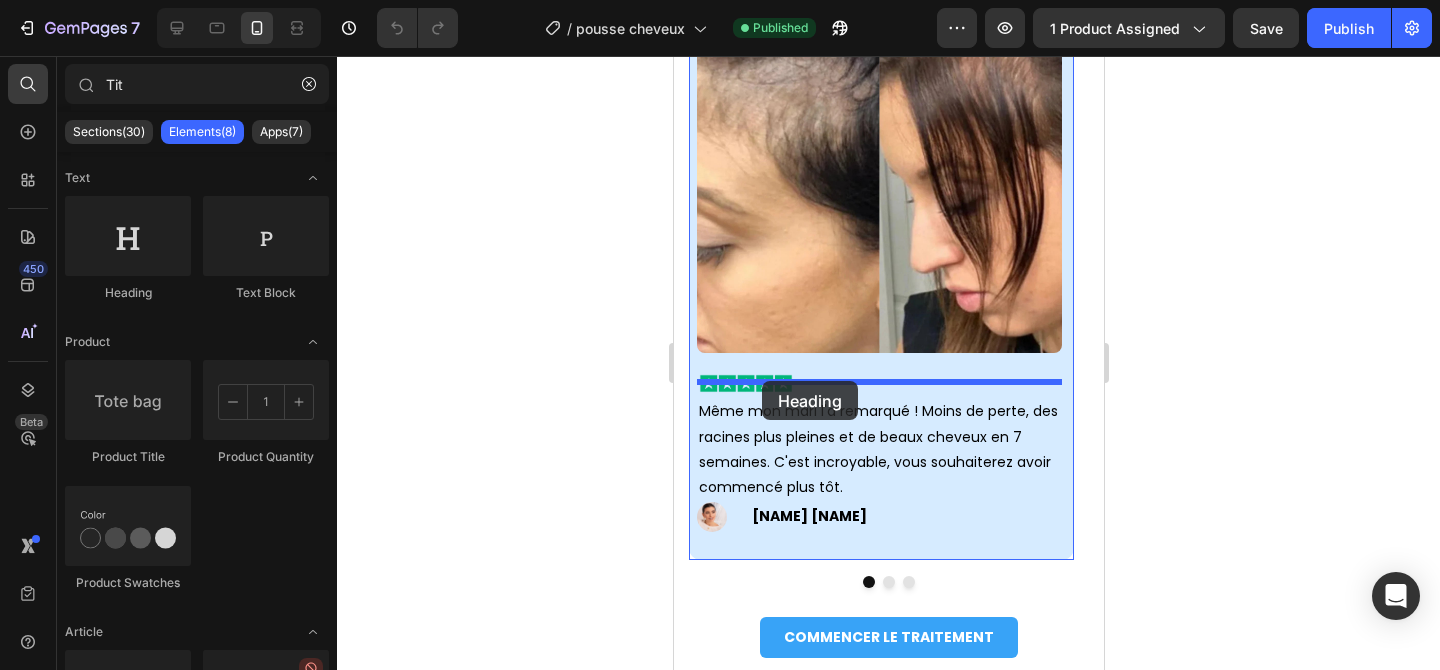 drag, startPoint x: 825, startPoint y: 297, endPoint x: 761, endPoint y: 381, distance: 105.60303 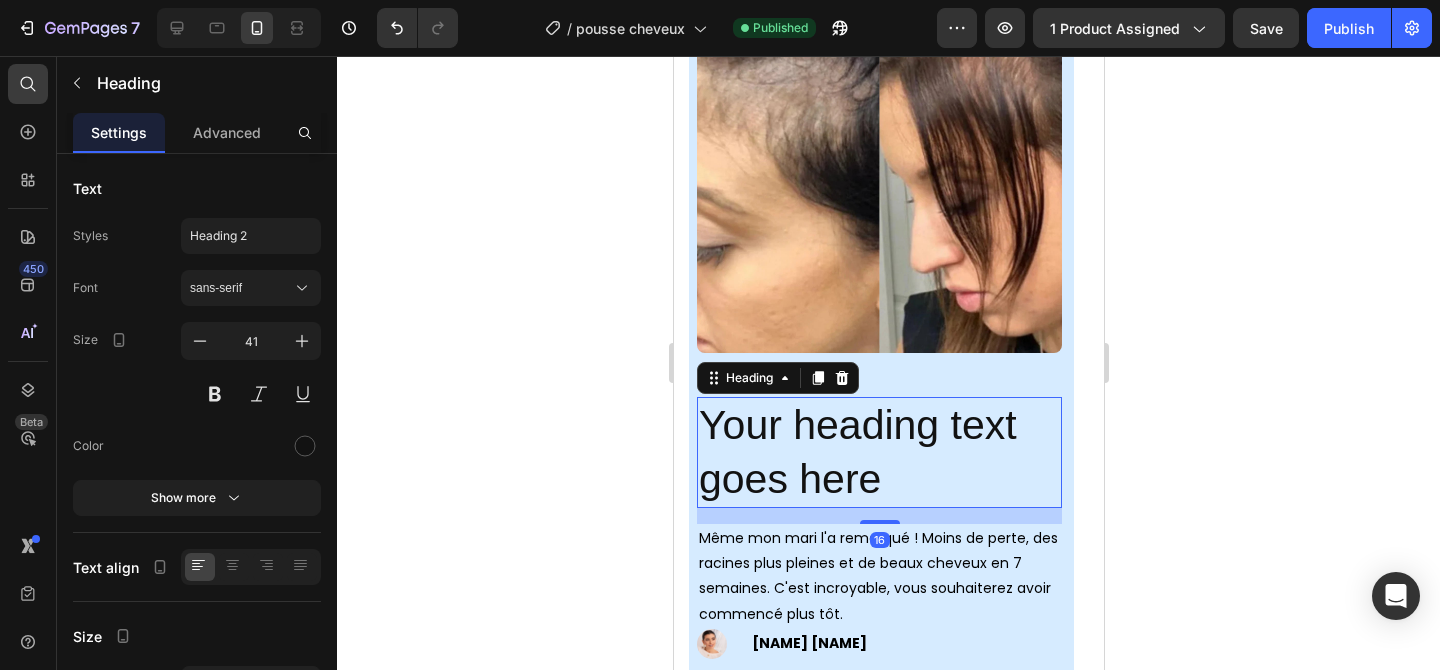 click on "Your heading text goes here" at bounding box center (878, 452) 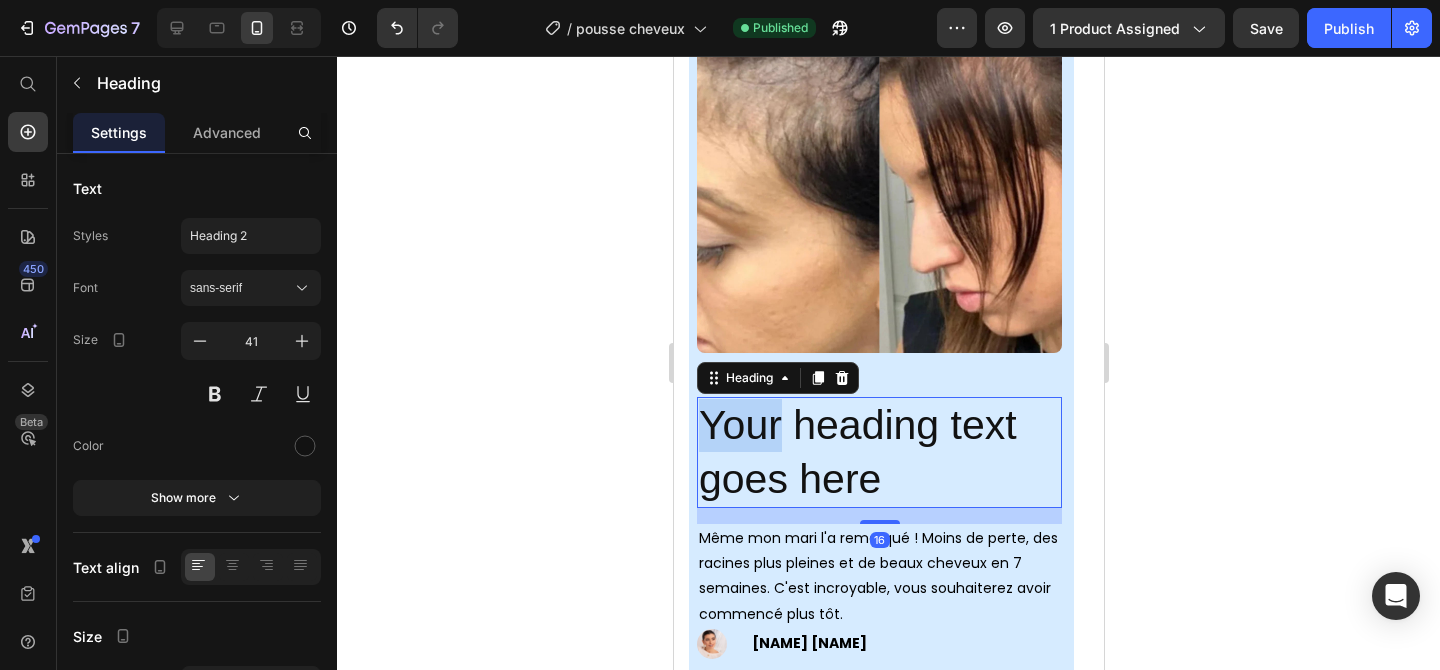 click on "Your heading text goes here" at bounding box center [878, 452] 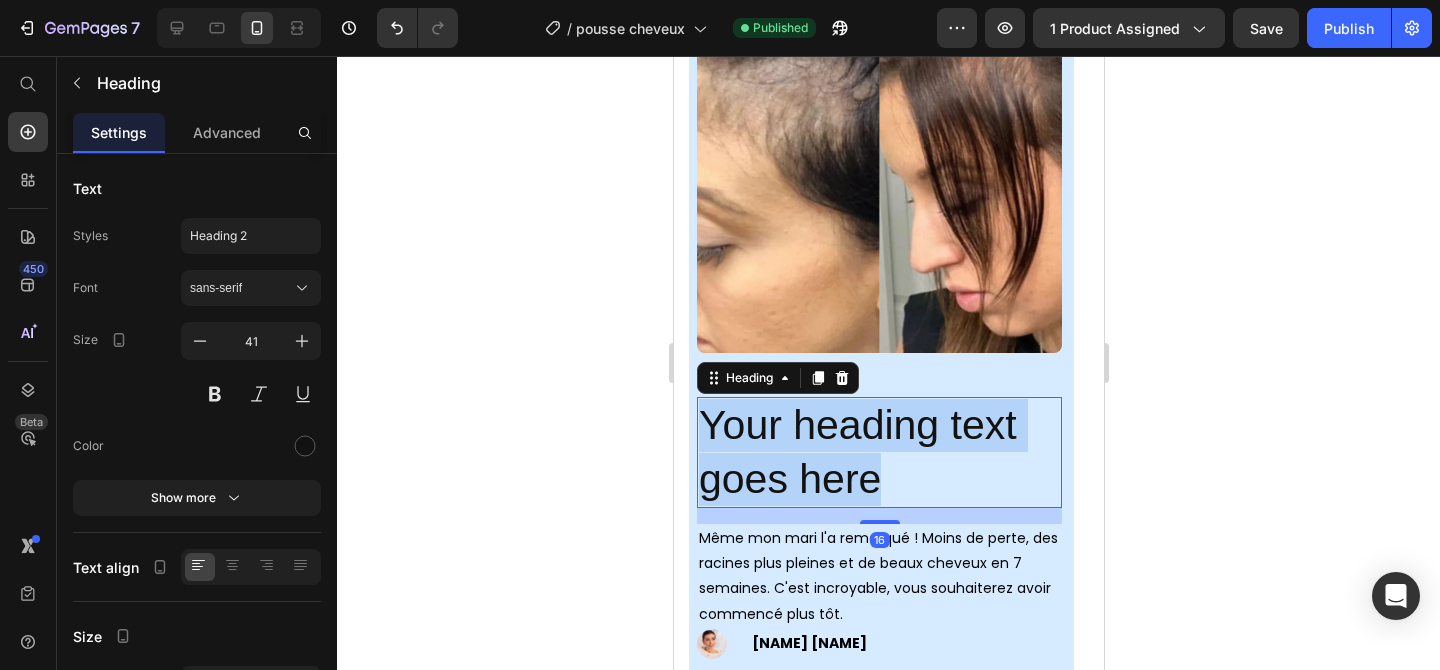 click on "Your heading text goes here" at bounding box center (878, 452) 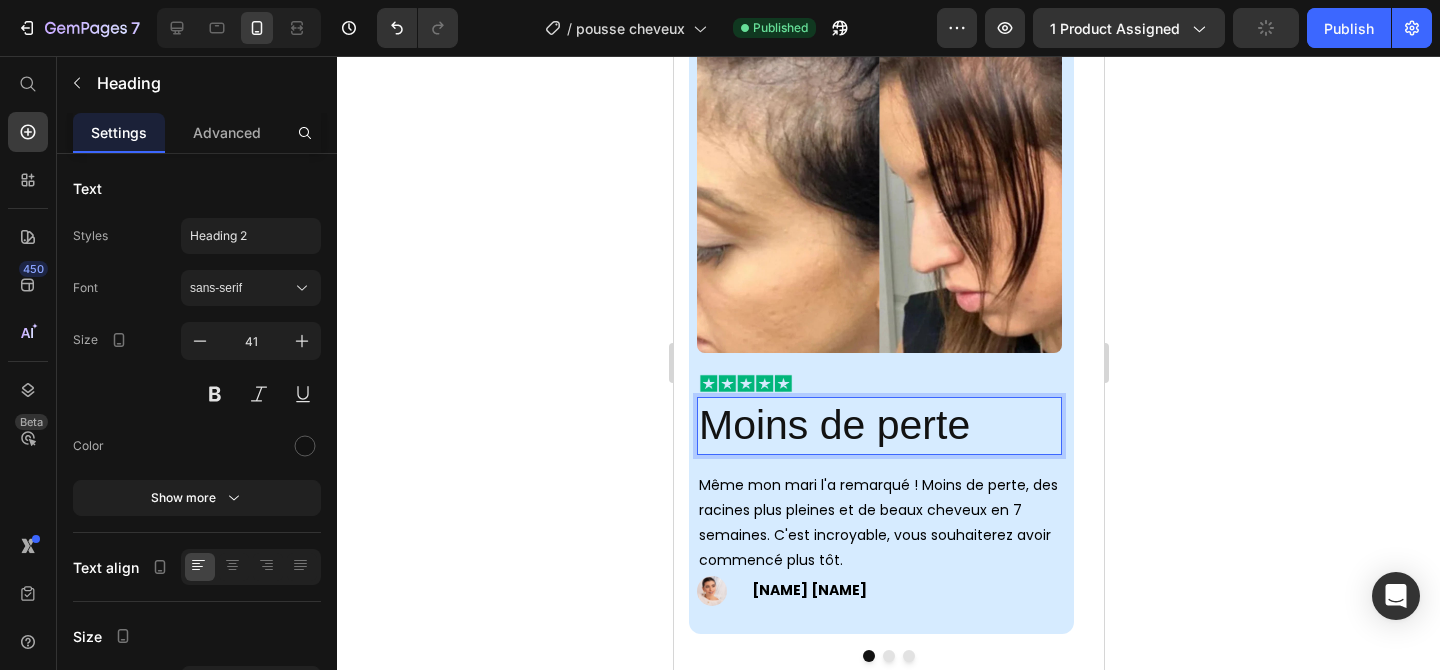 click on "Moins de perte" at bounding box center (878, 425) 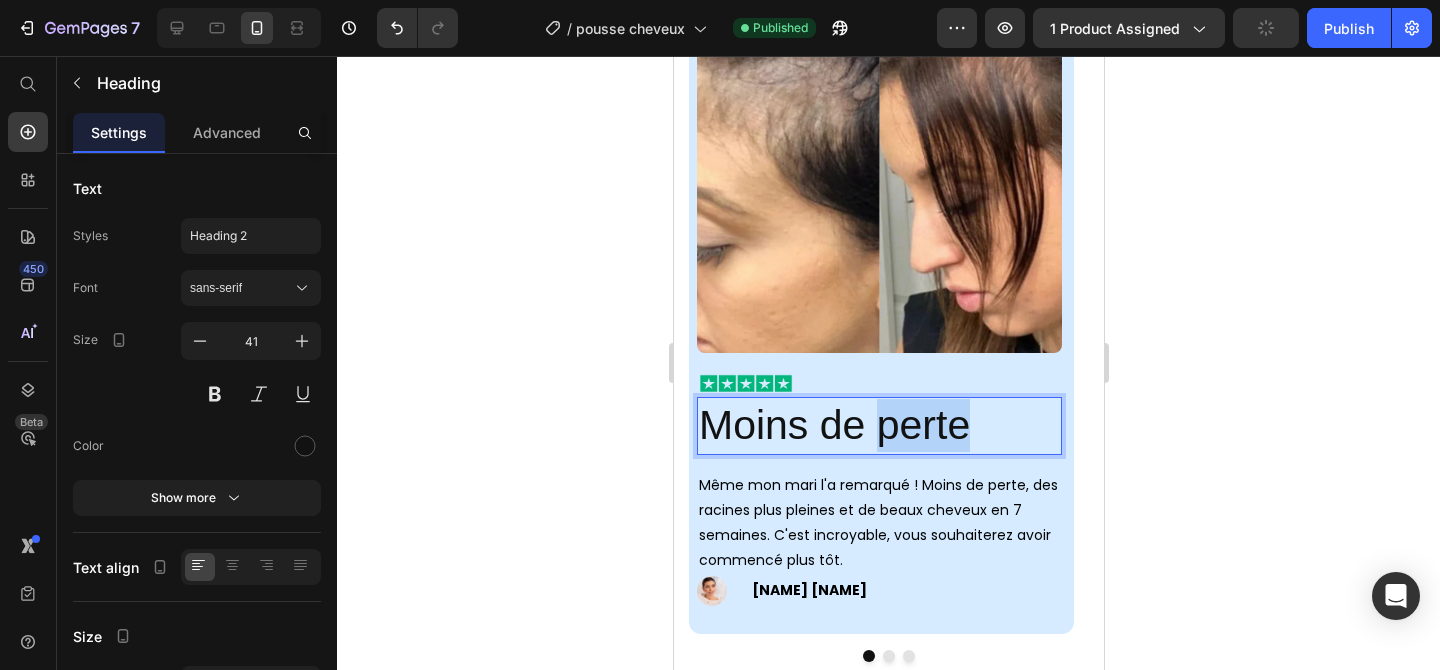 click on "Moins de perte" at bounding box center (878, 425) 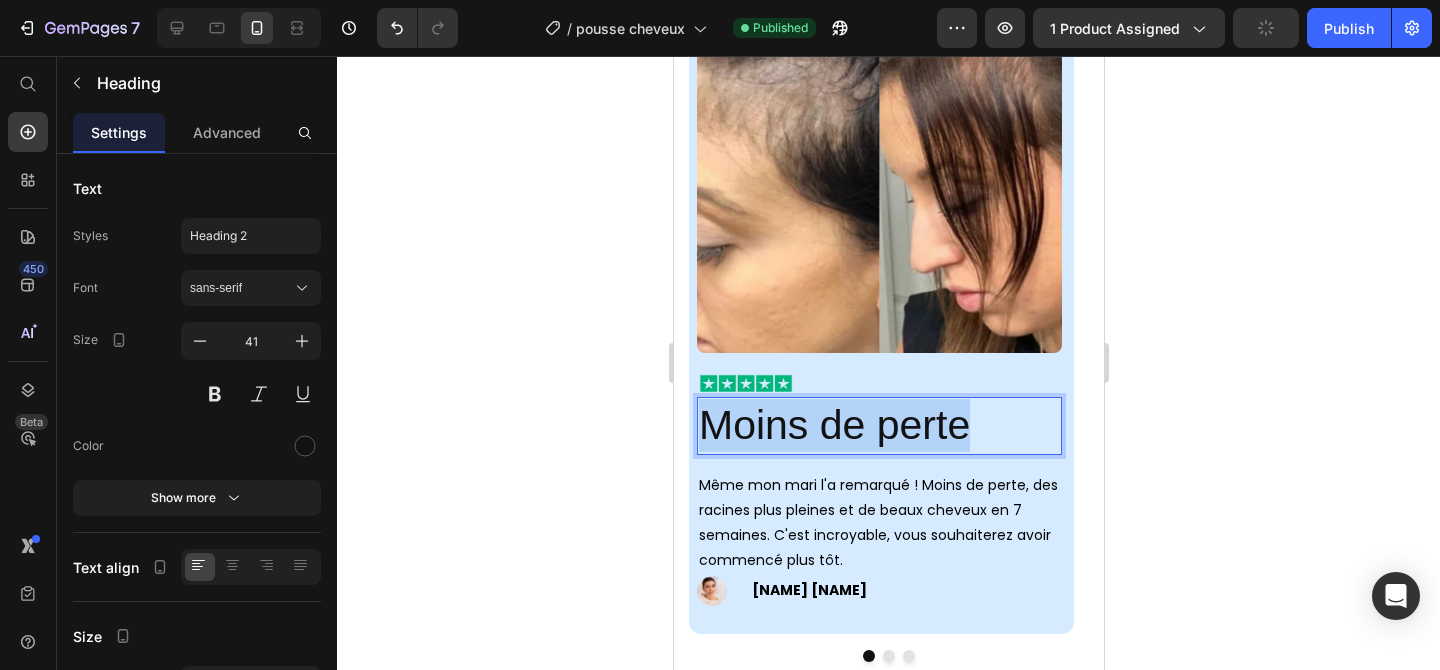 click on "Moins de perte" at bounding box center [878, 425] 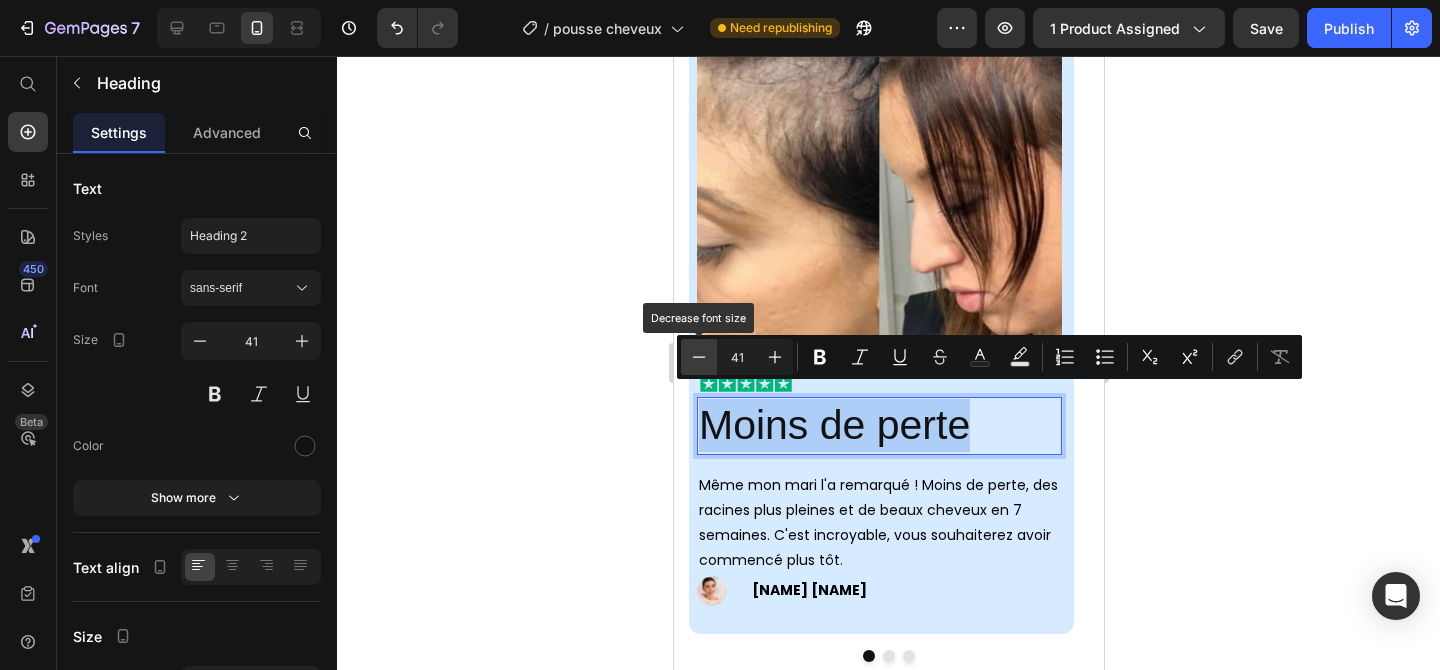 click 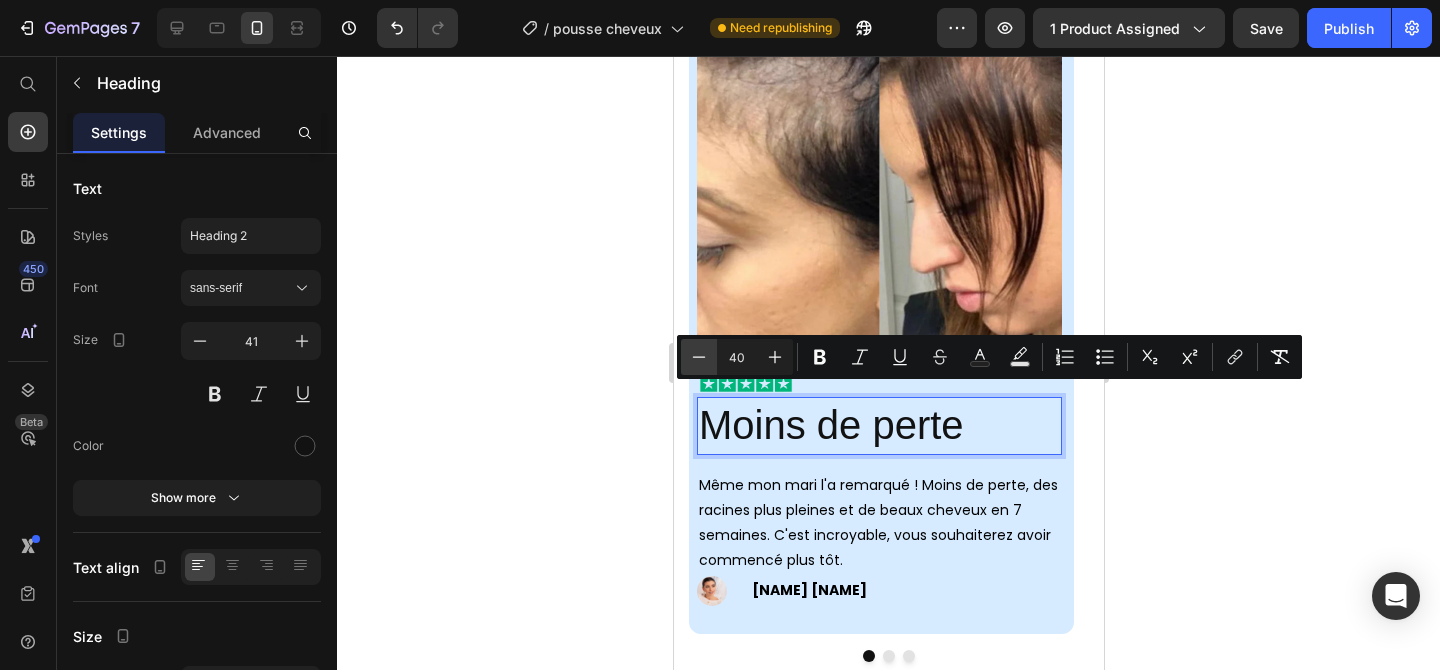 click 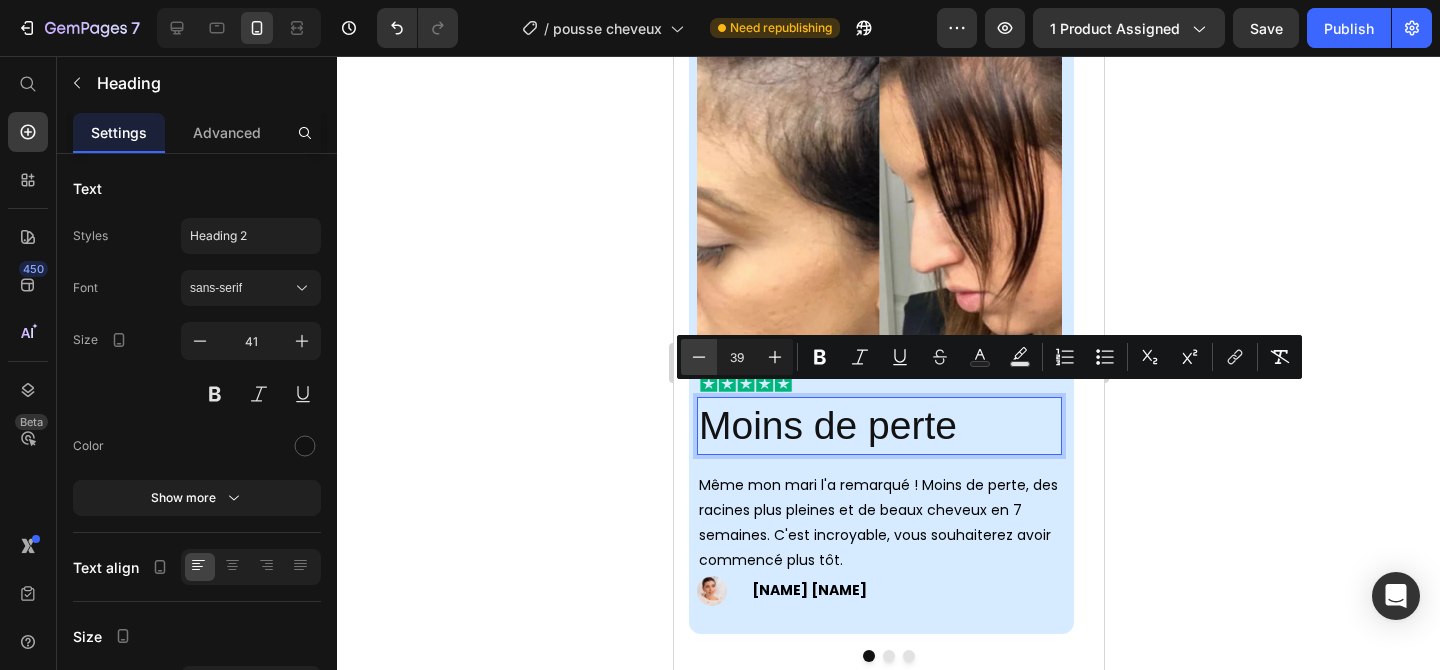 click 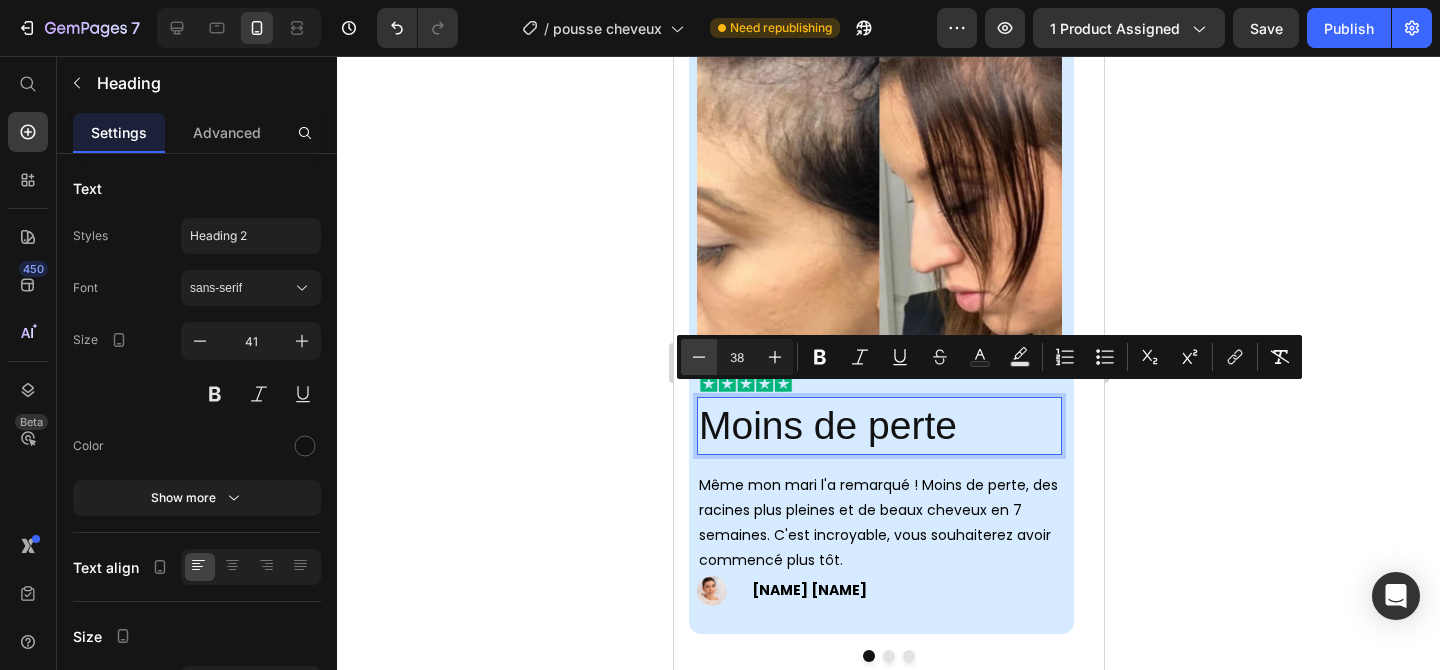click 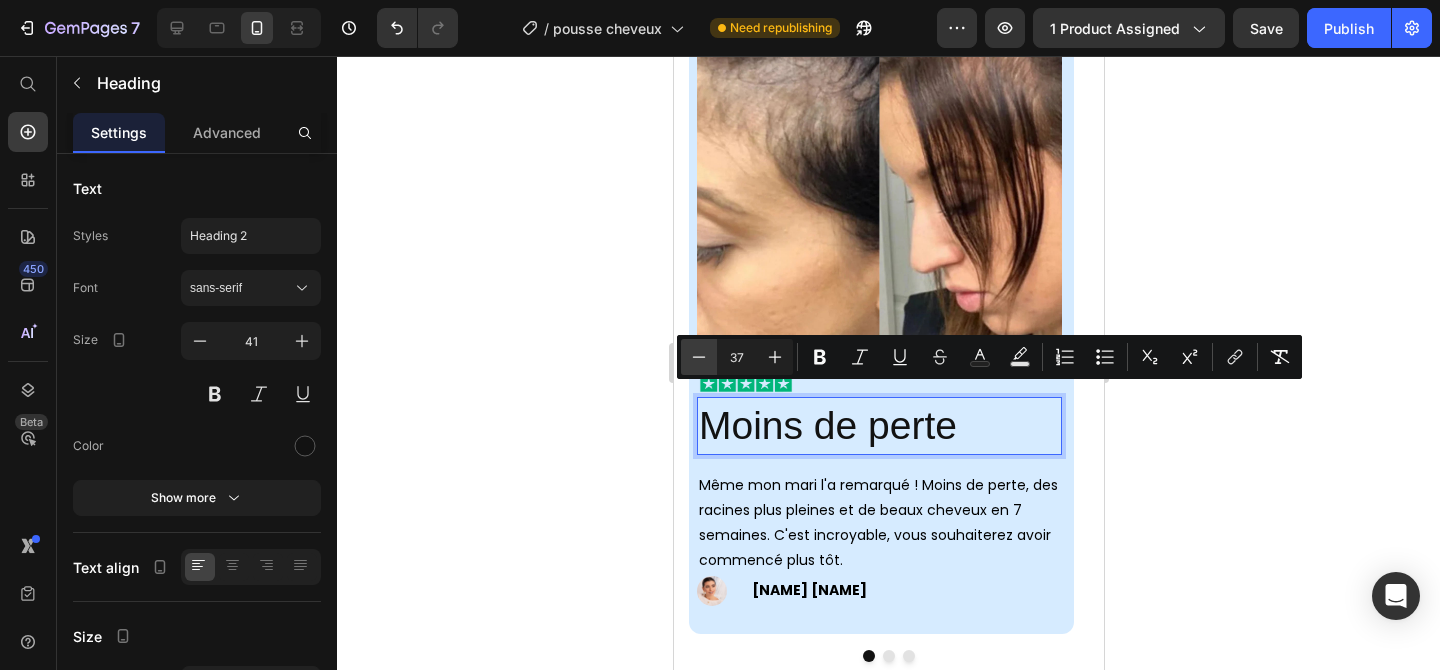 click 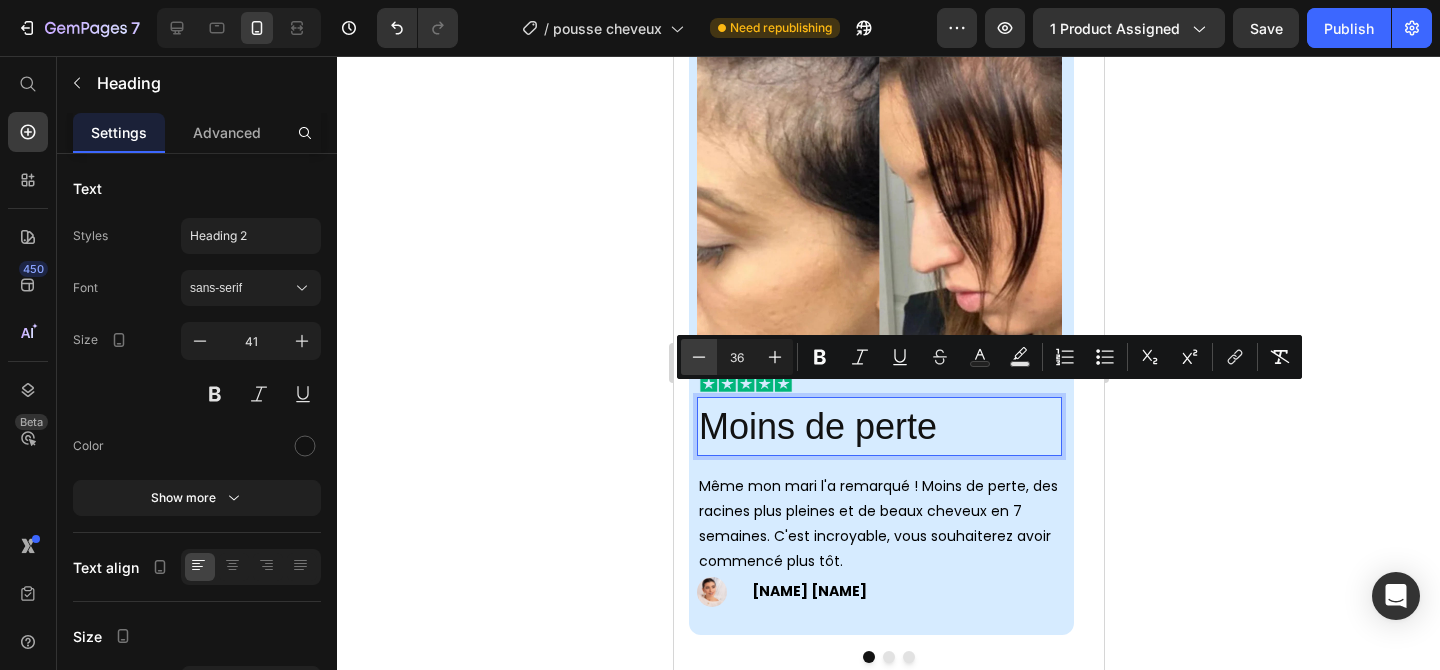 click 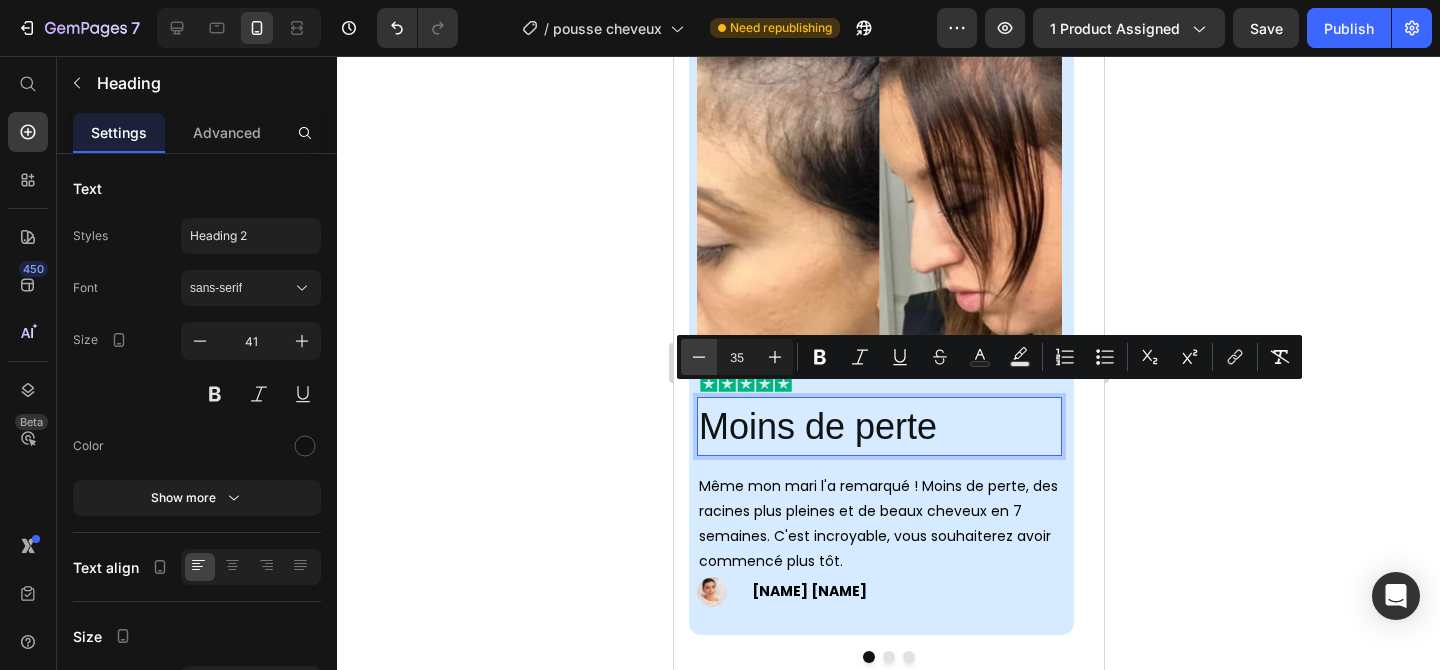click 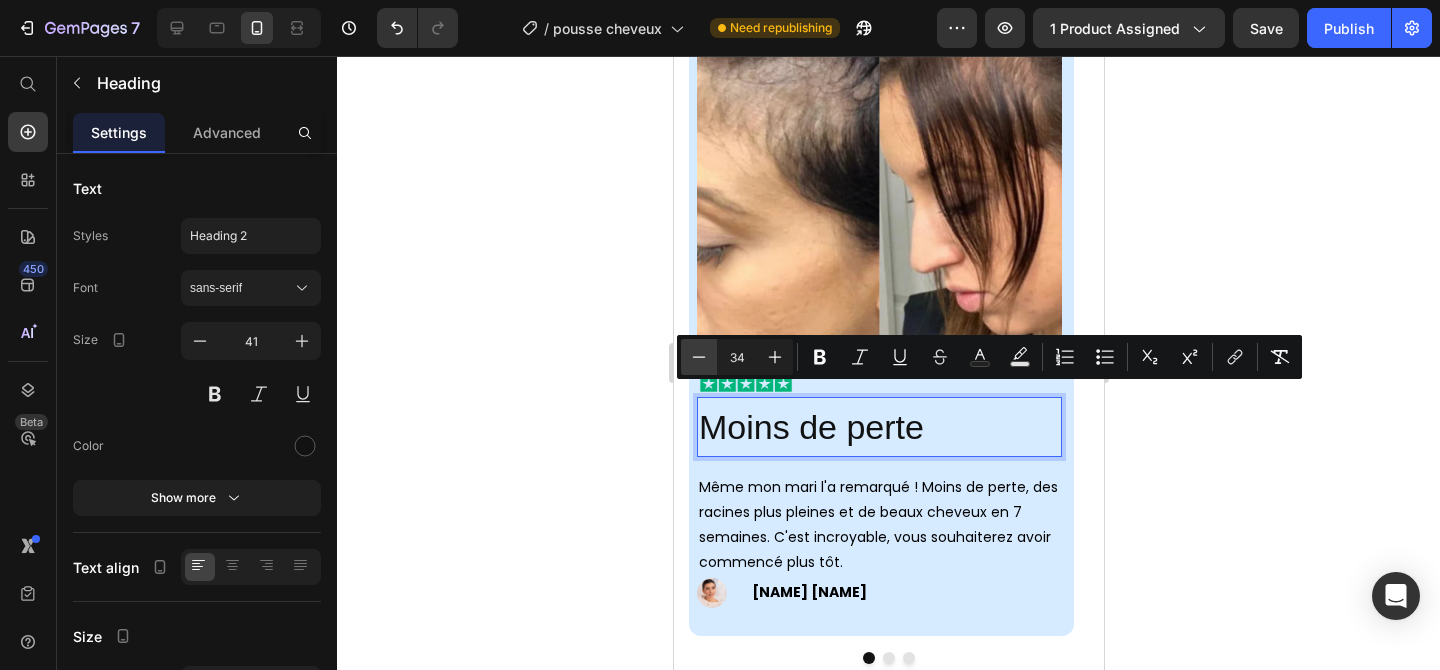 click 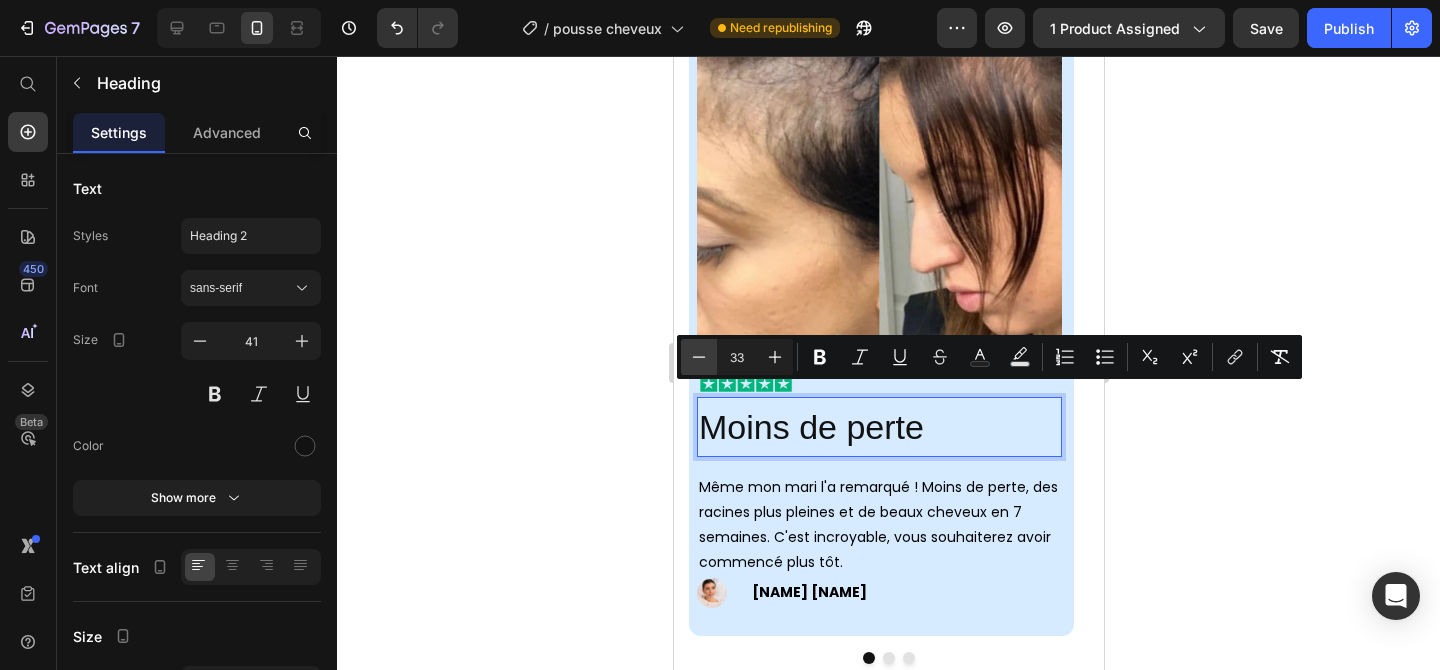 click 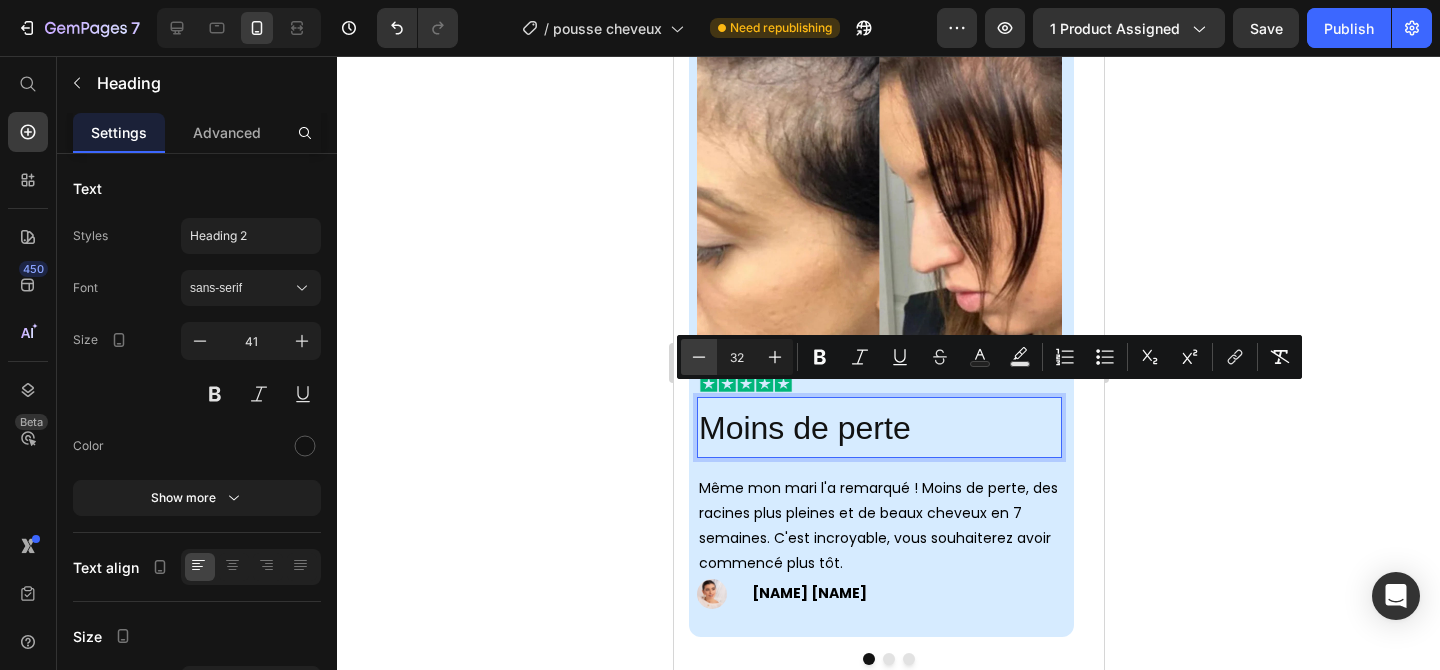 click 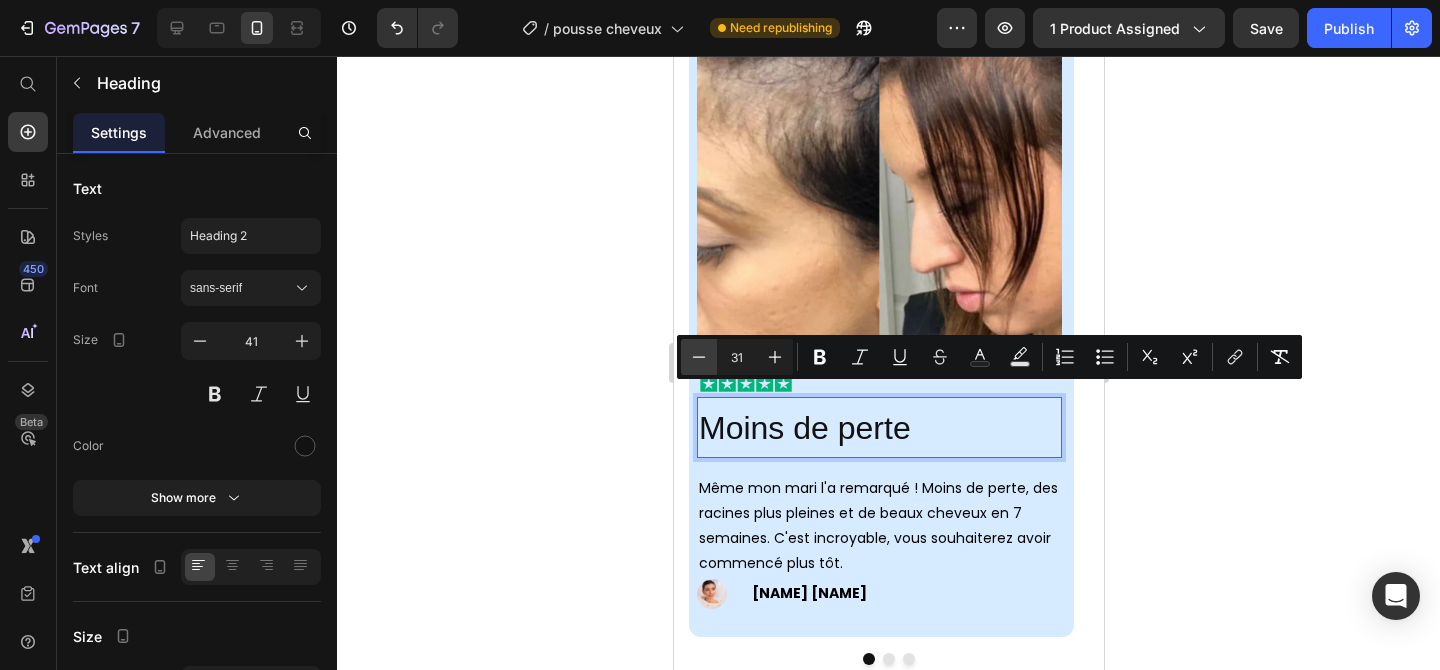 click 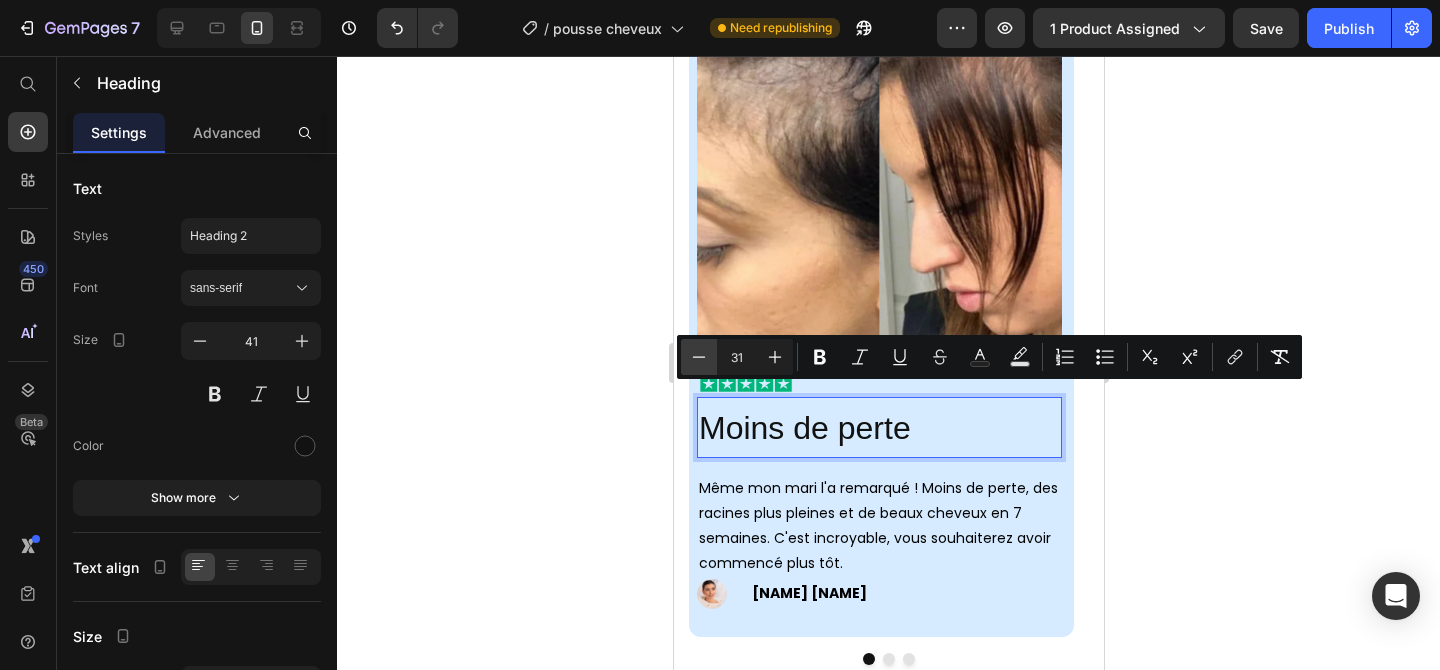 type on "30" 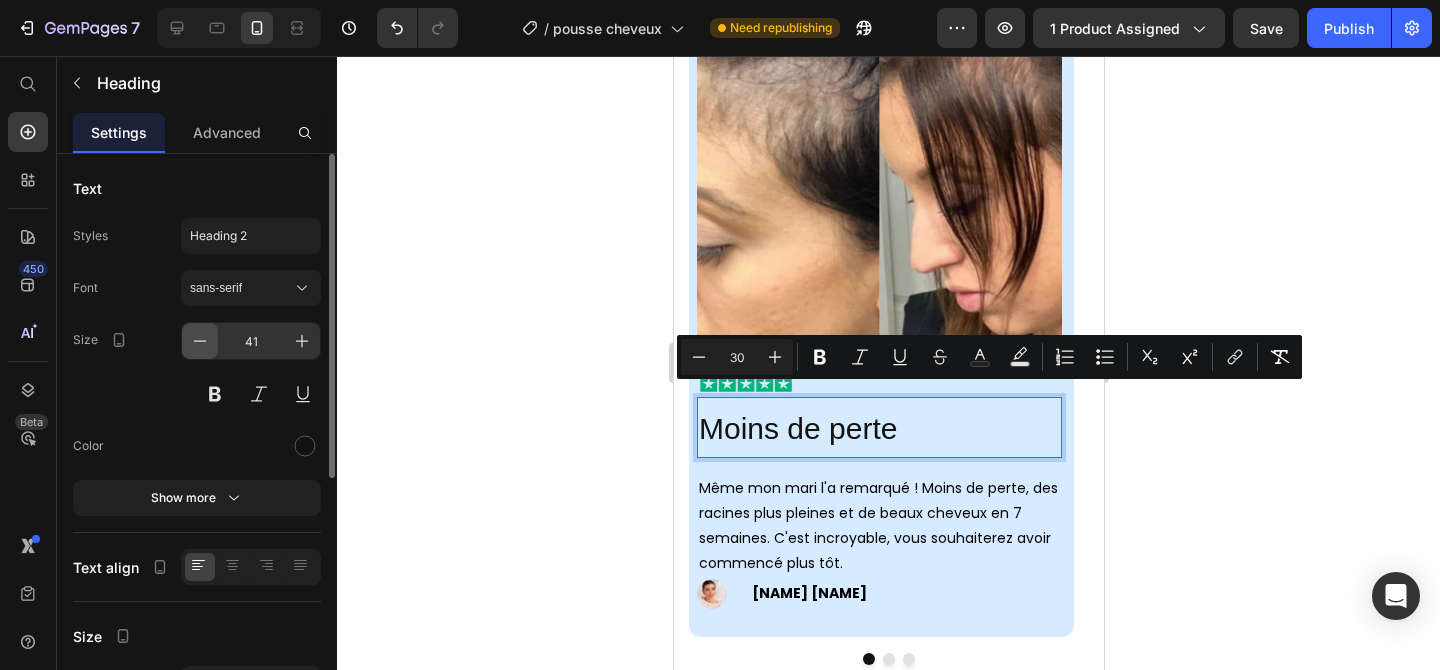 click 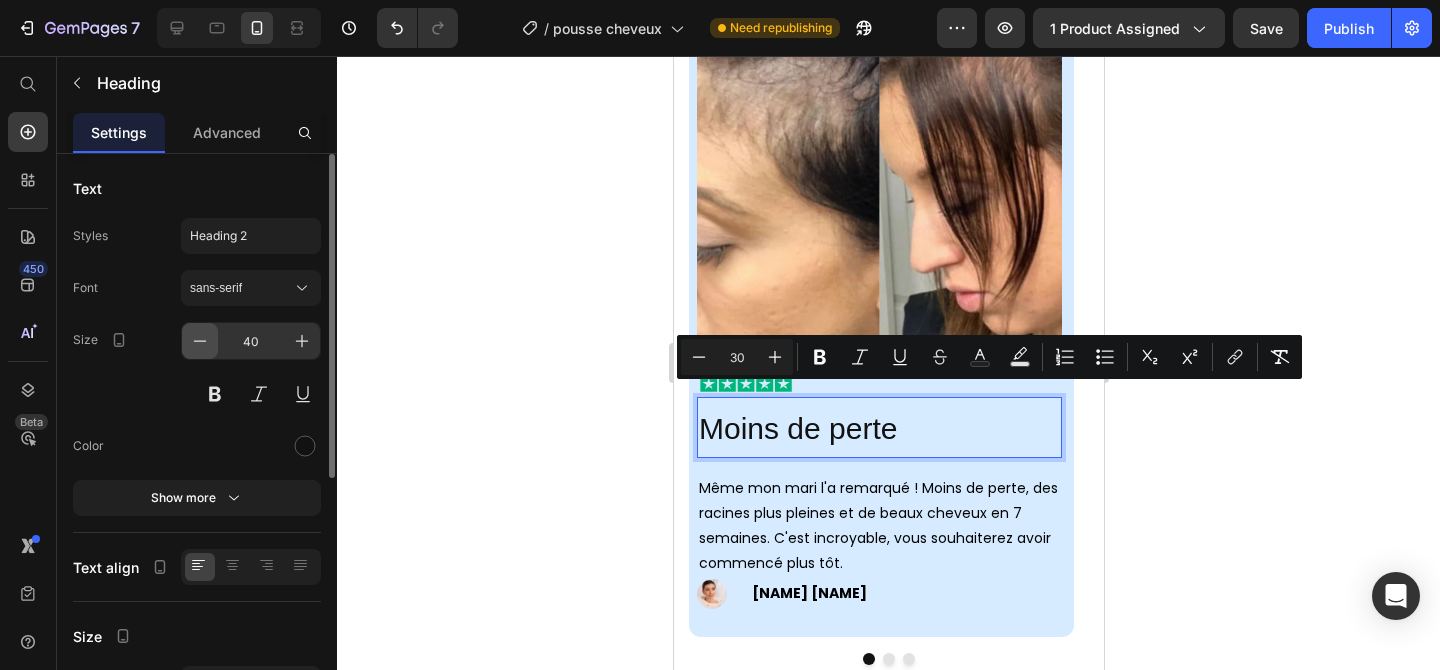 click 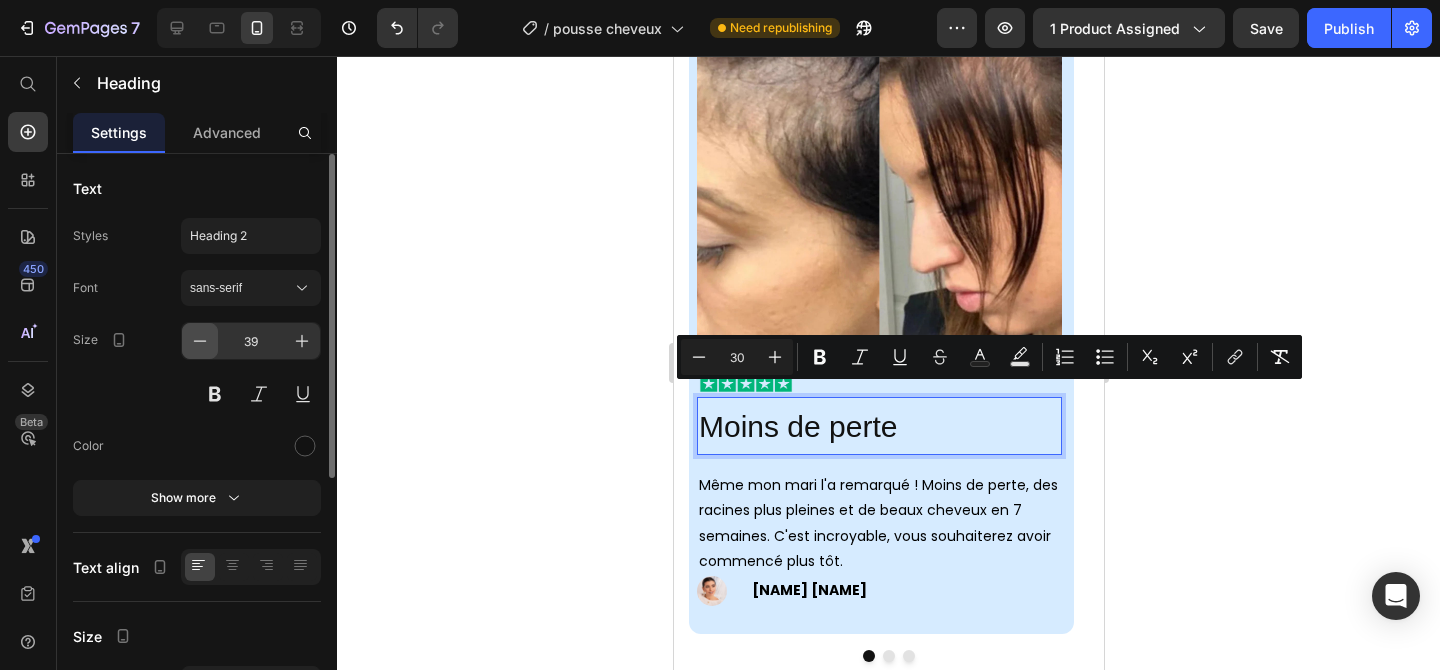 click 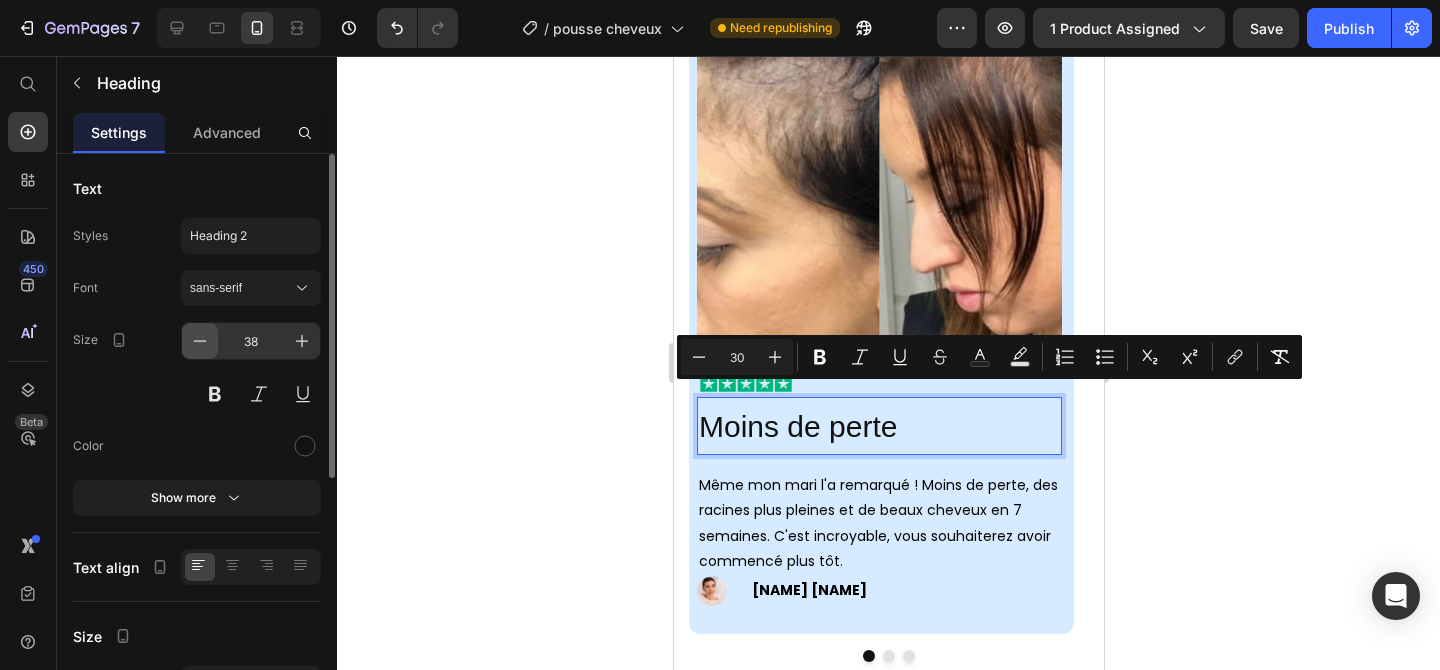 click 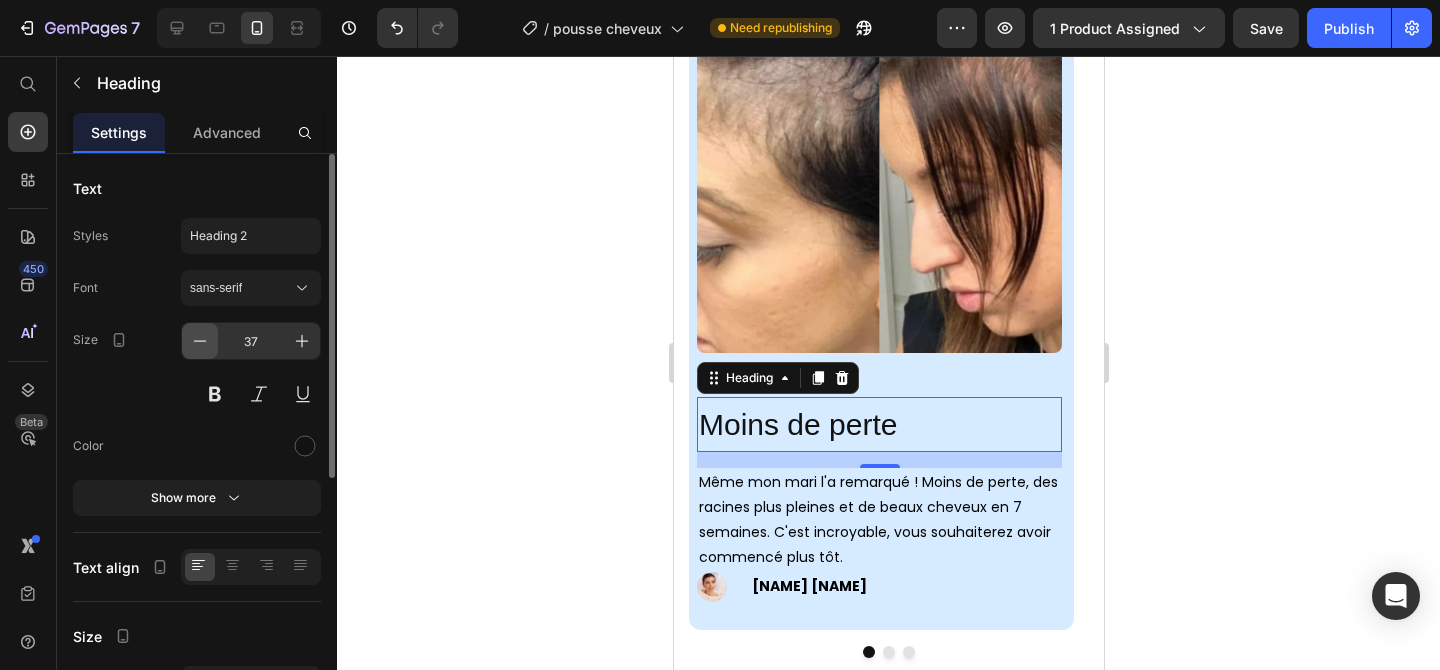 click 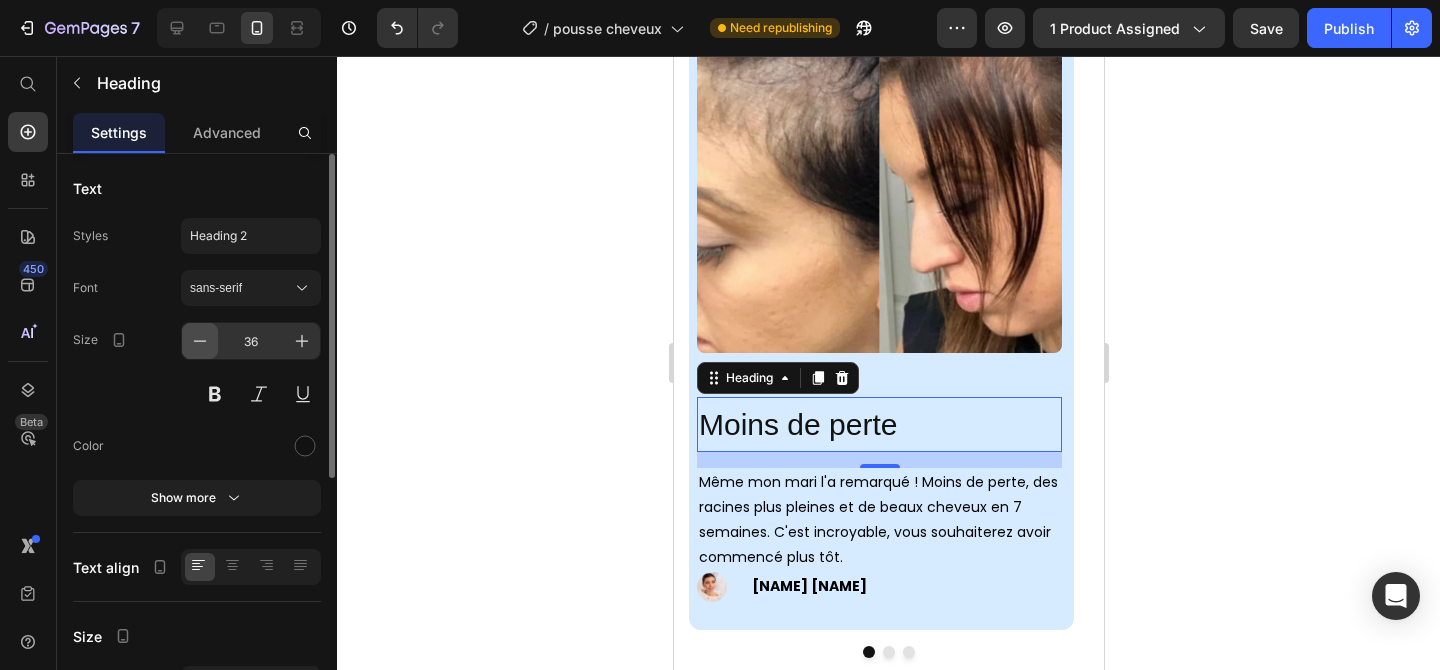 click 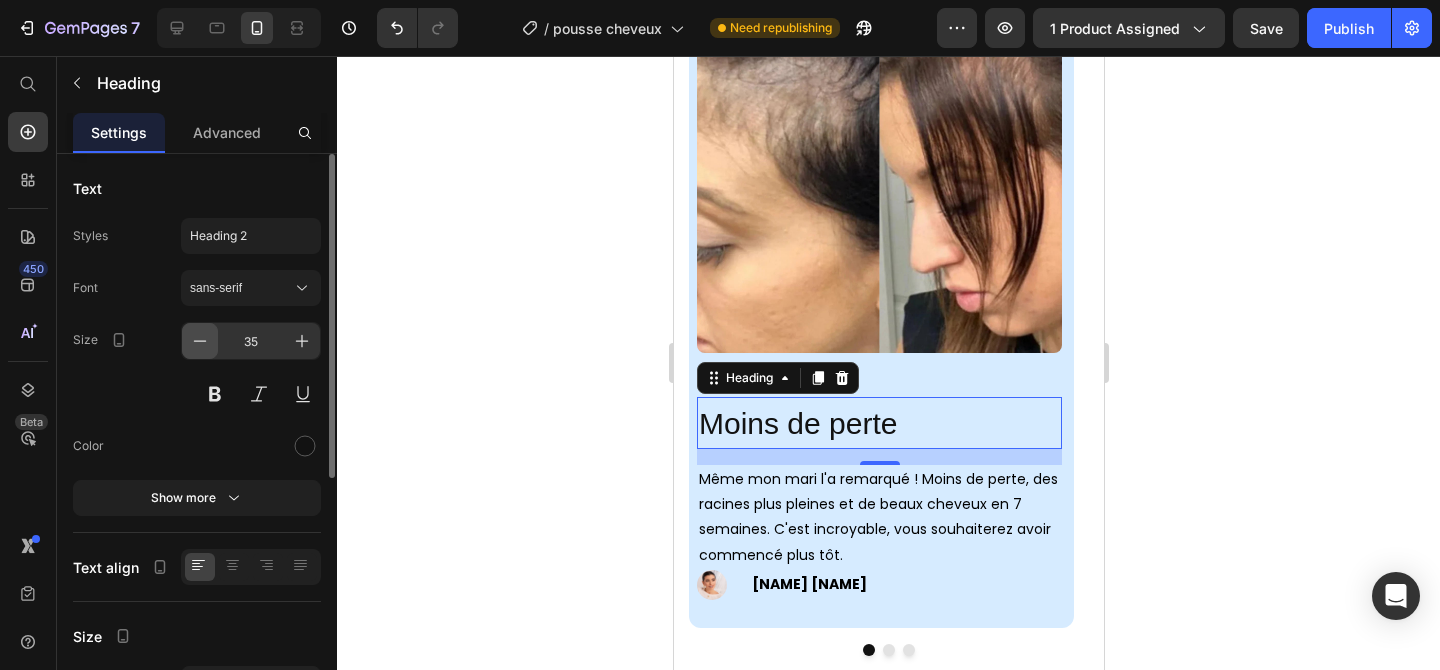 click 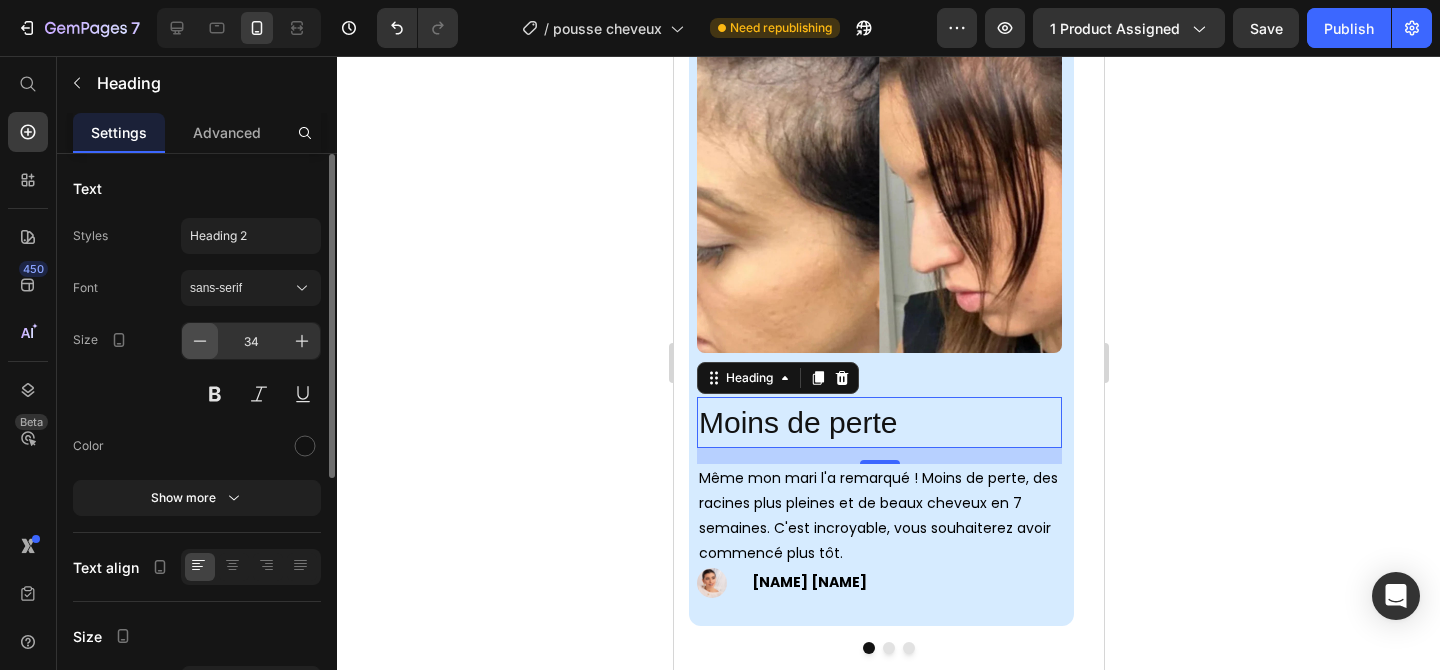 click 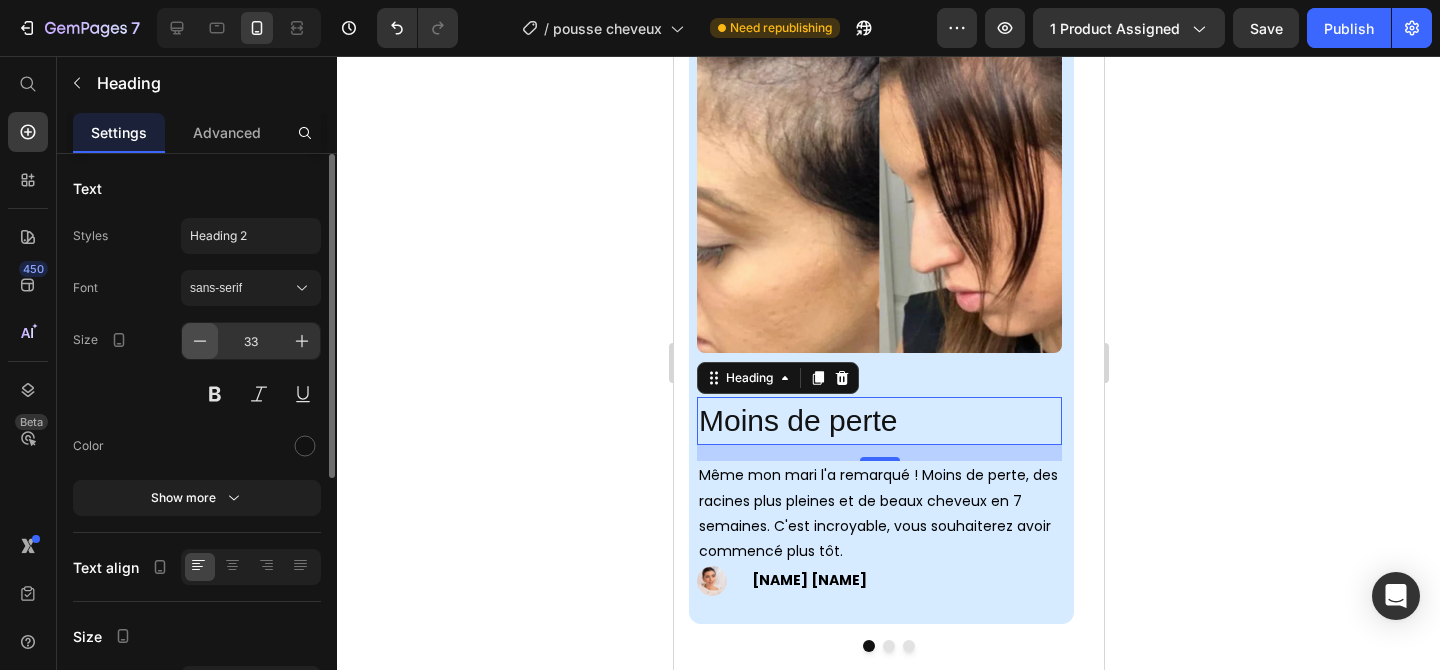 click 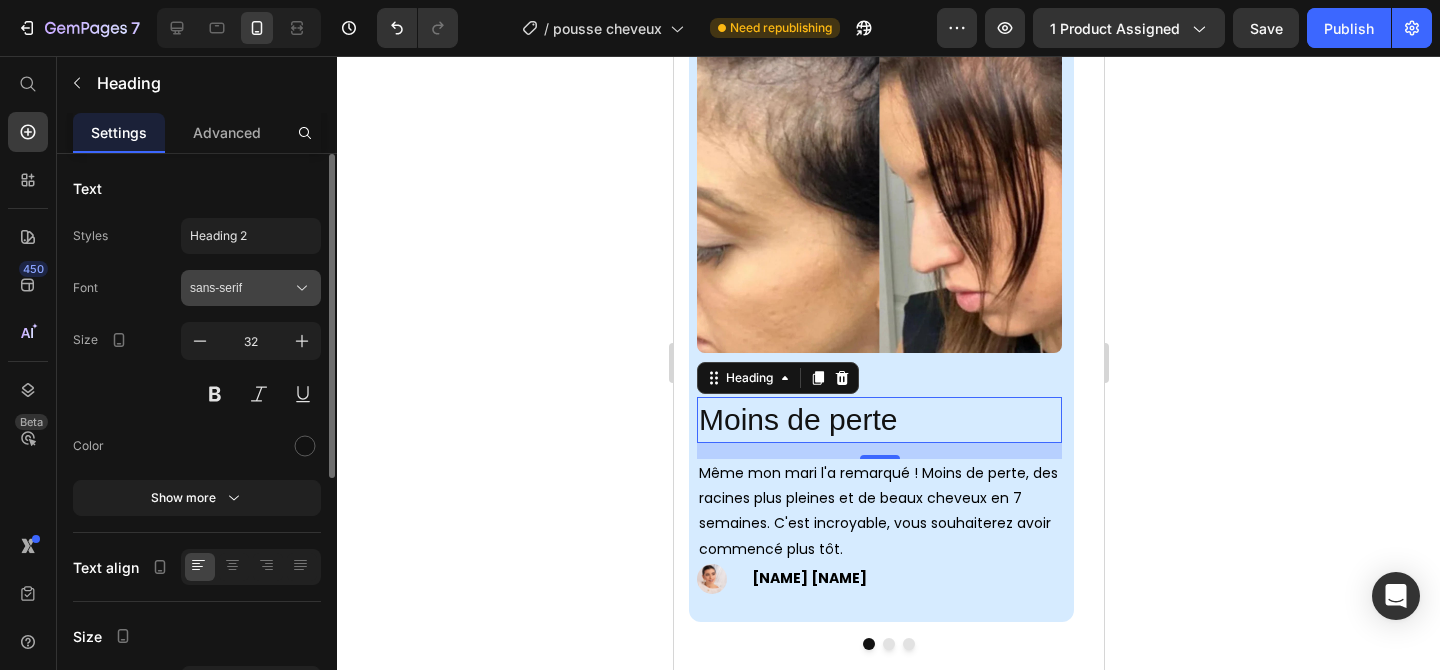 click on "sans-serif" at bounding box center [241, 288] 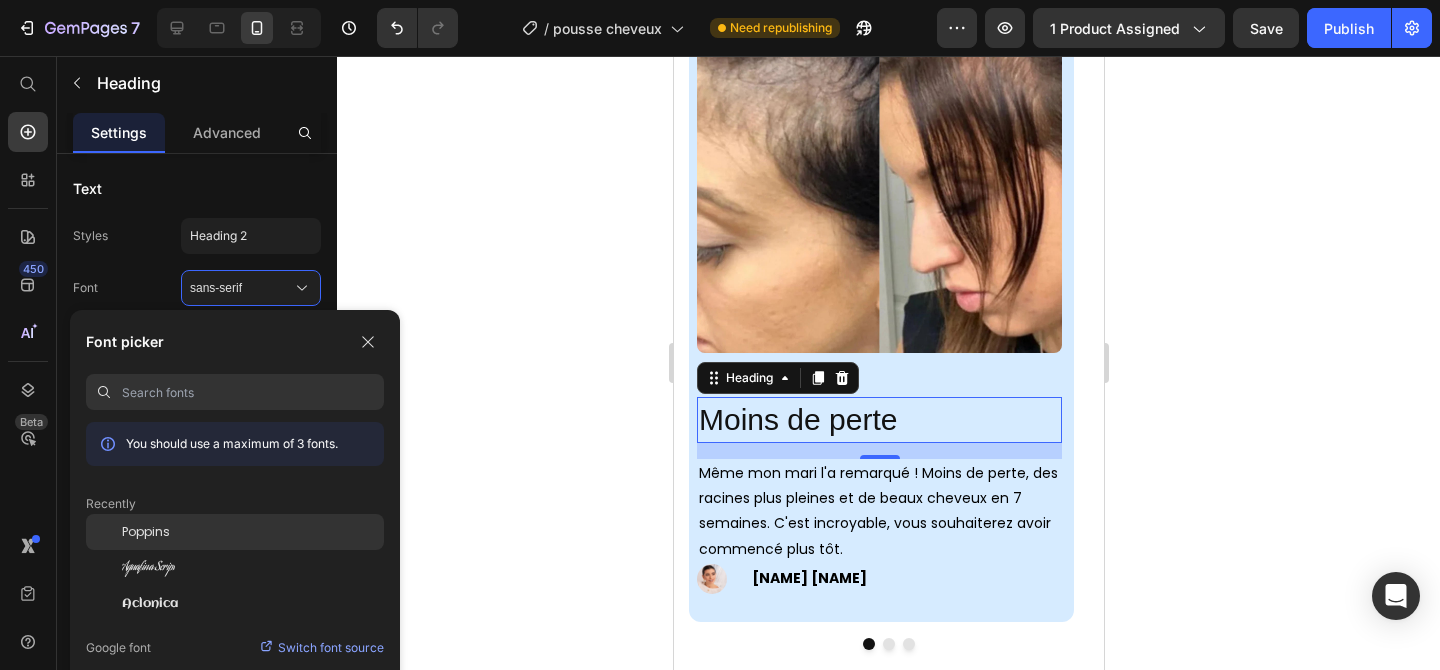 click on "Poppins" 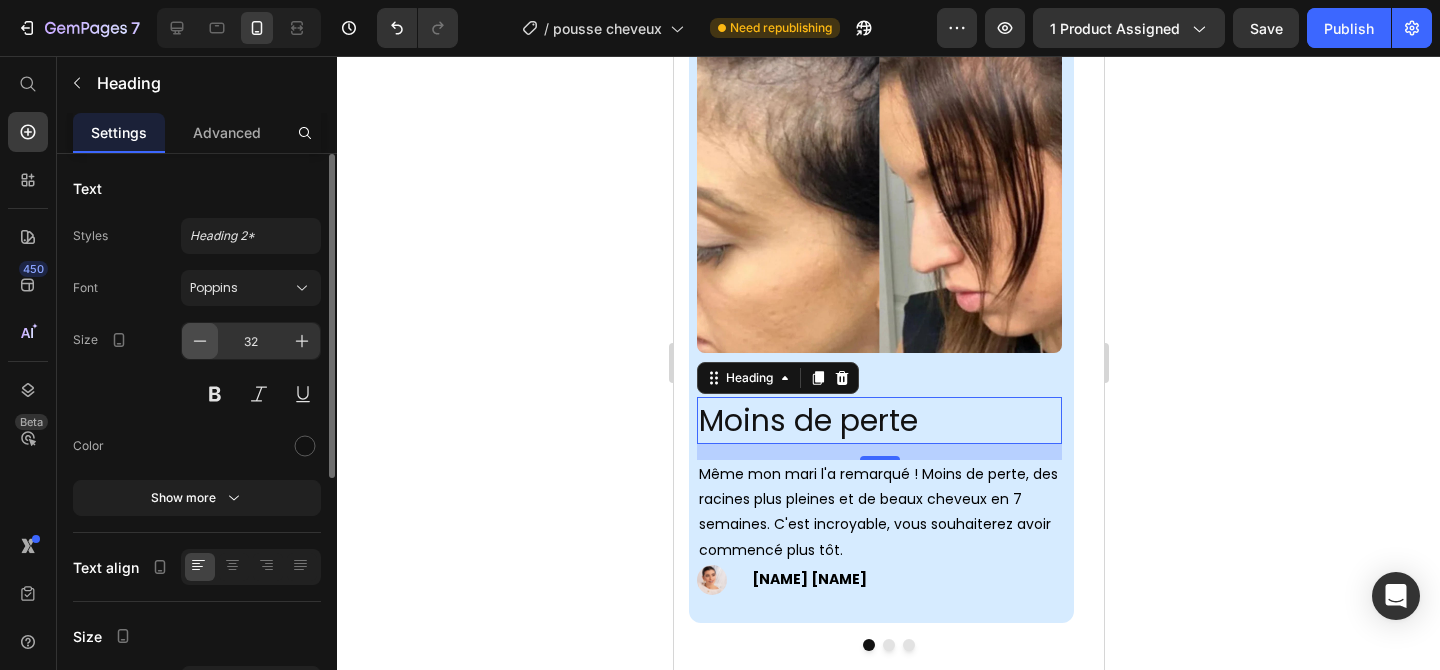 click 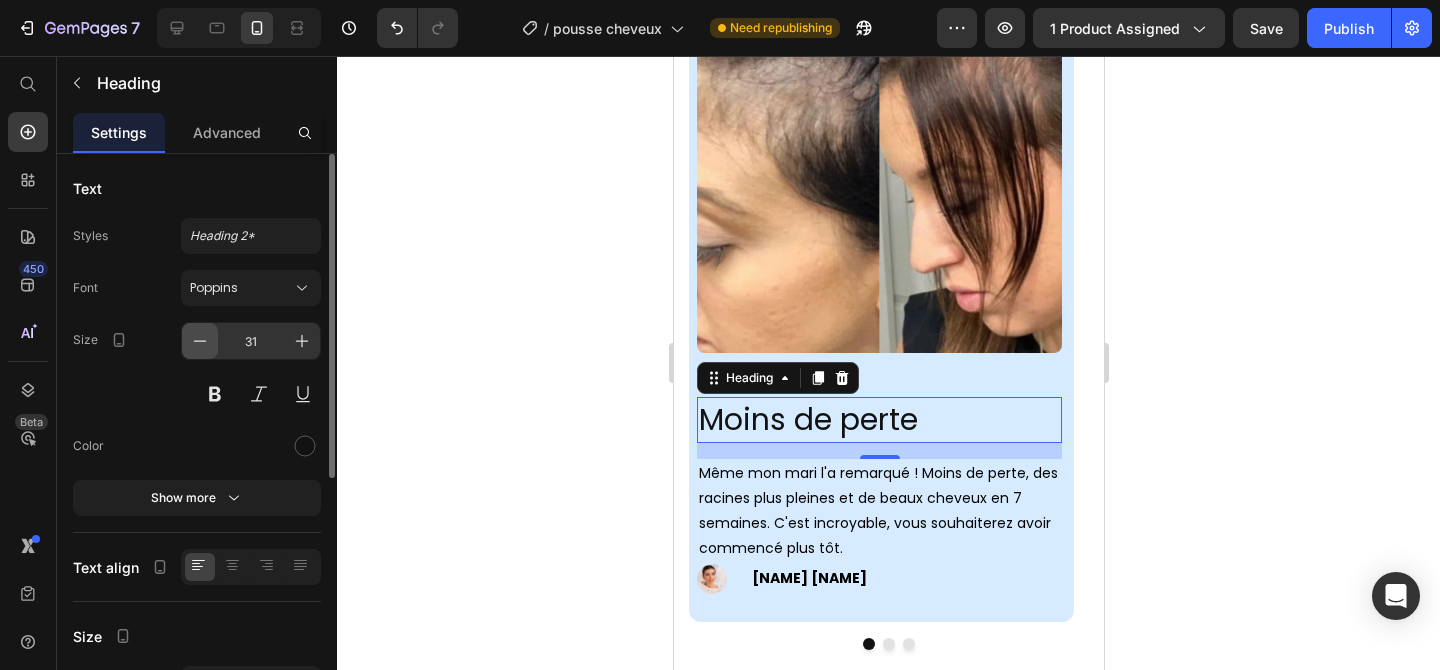 click 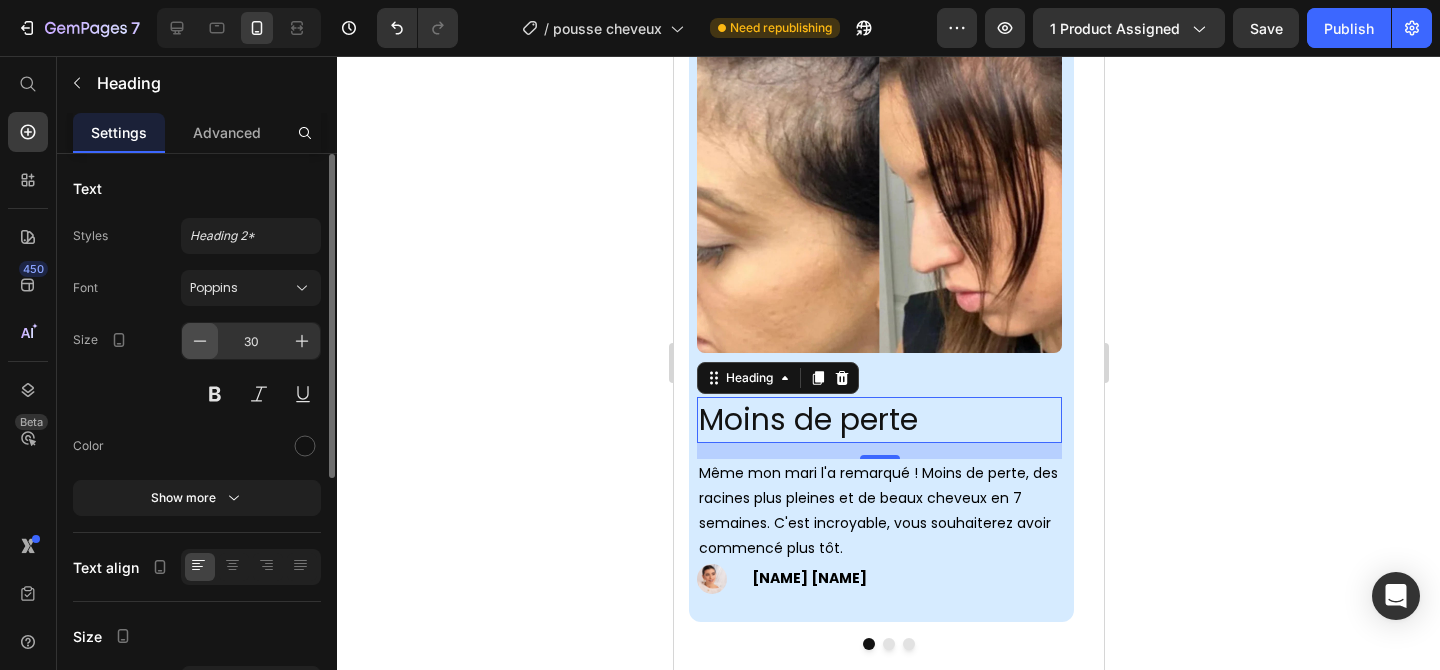 click 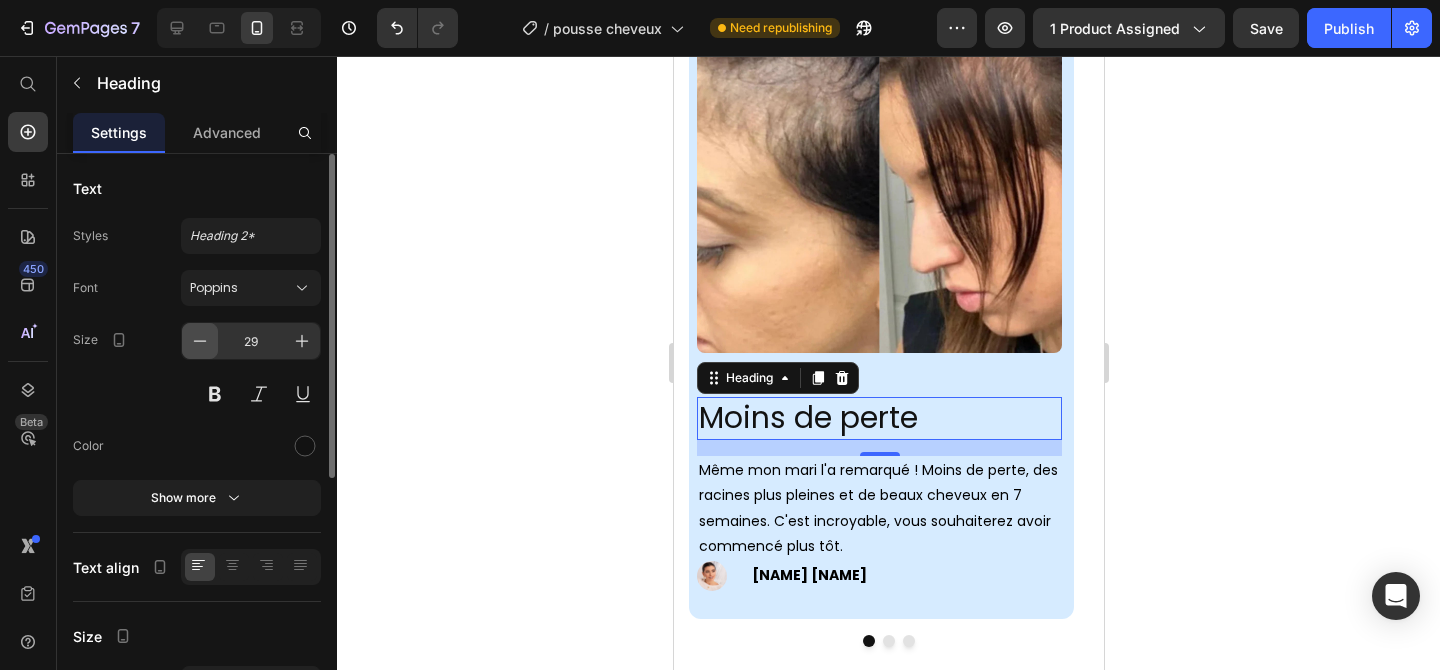 click 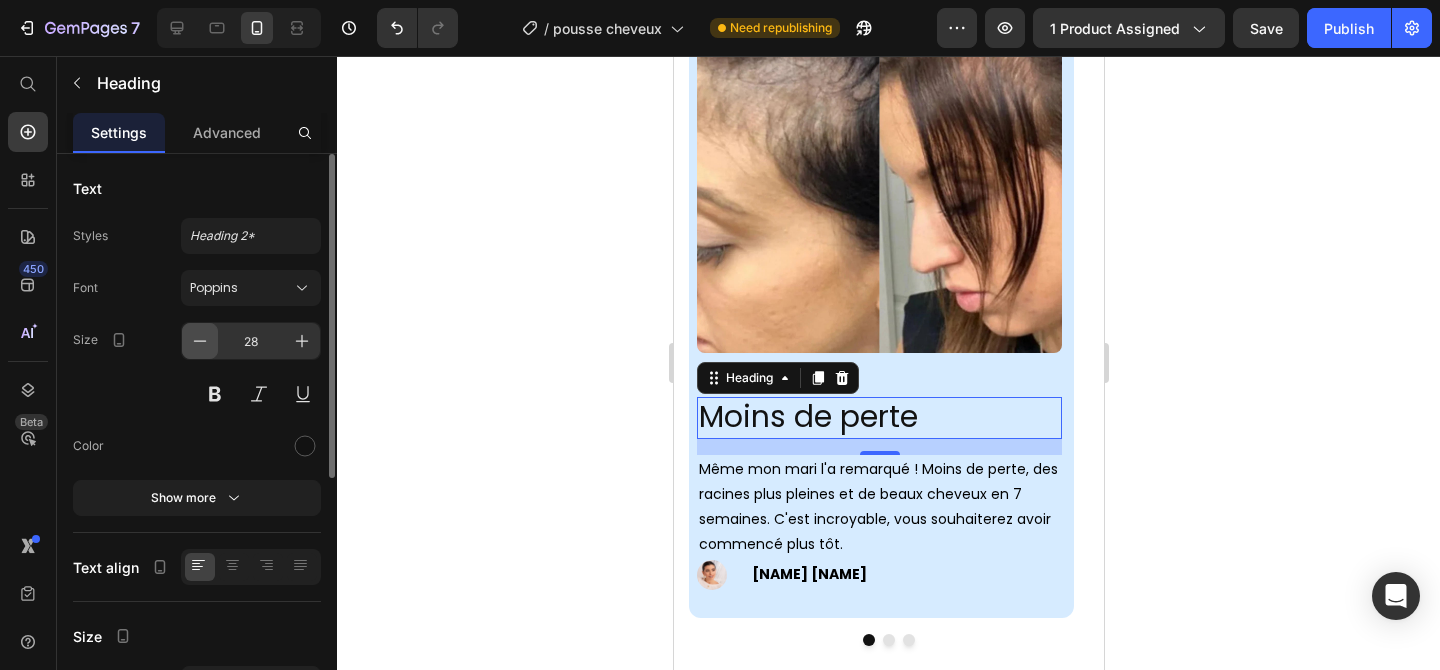 click 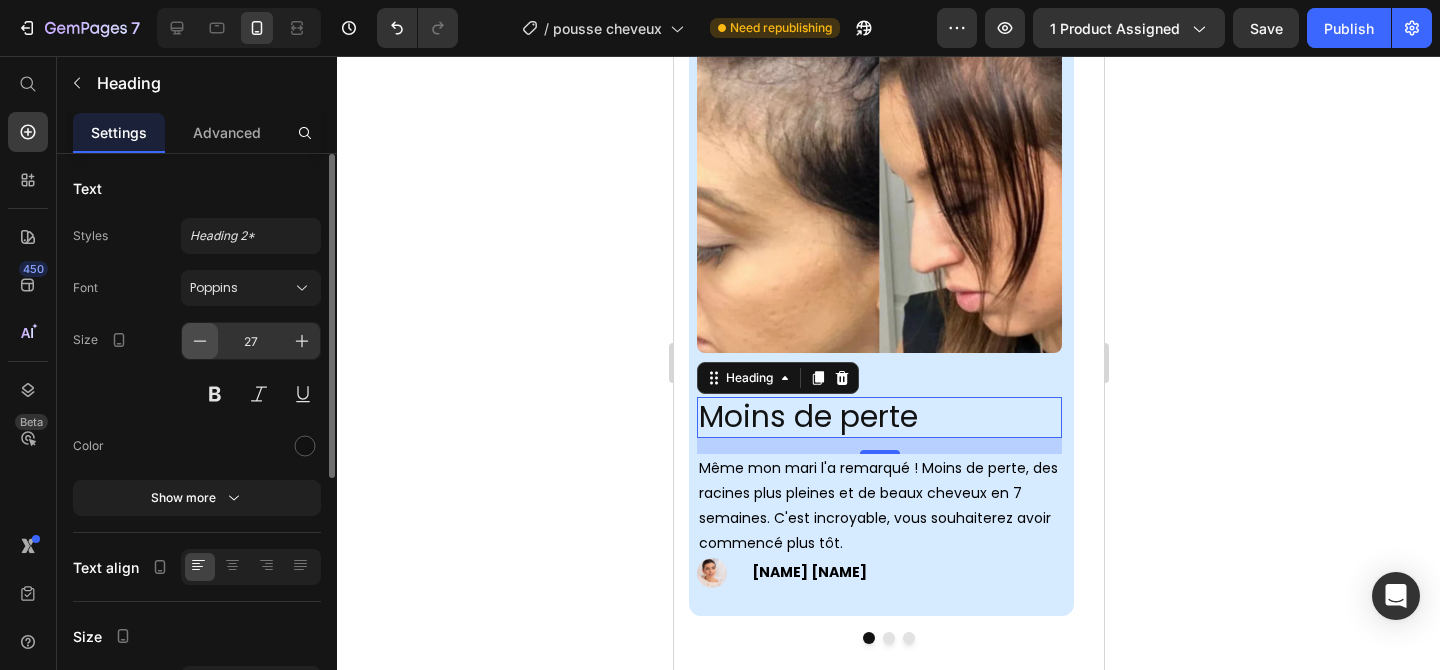 click 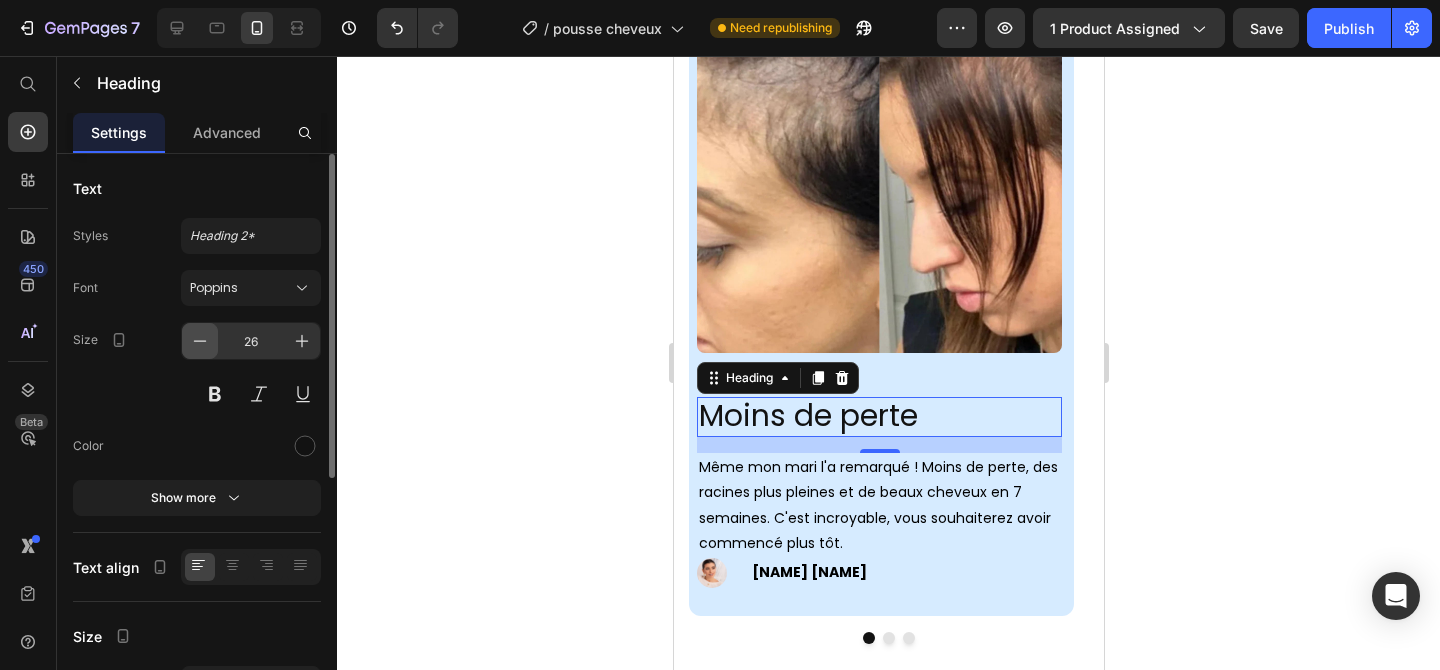 click 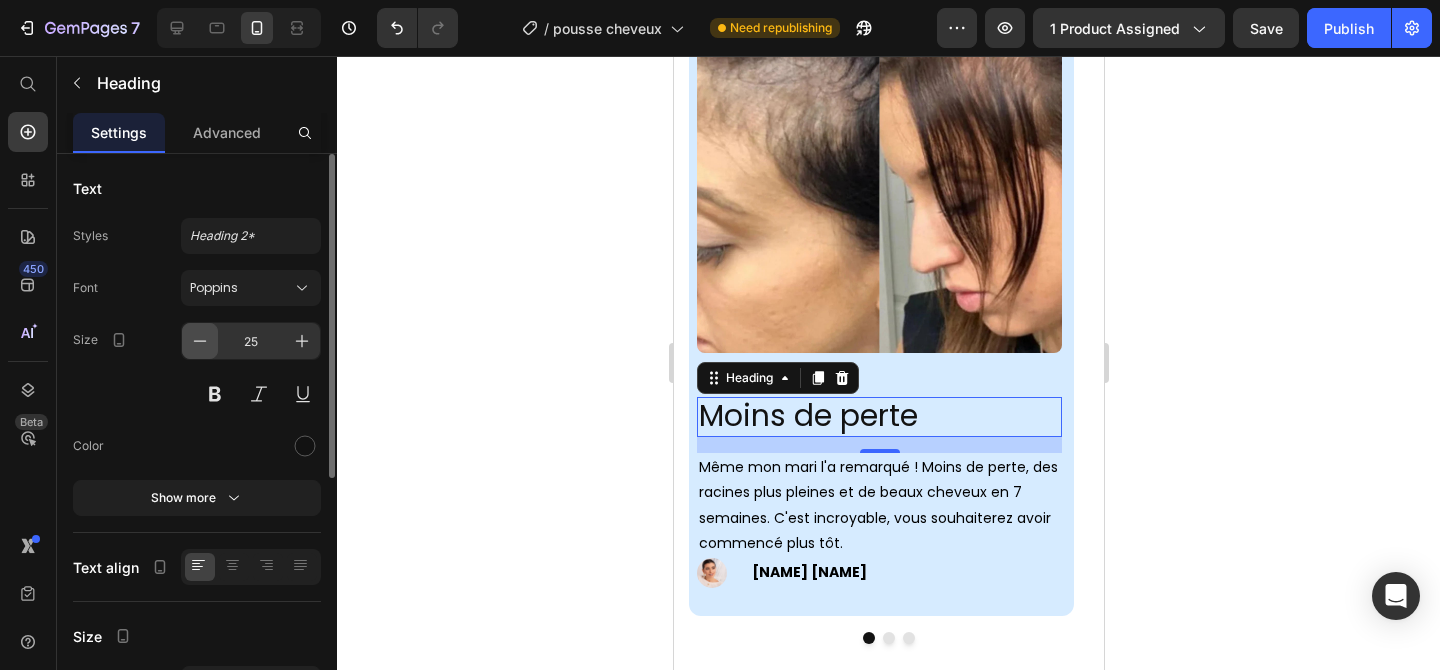 click 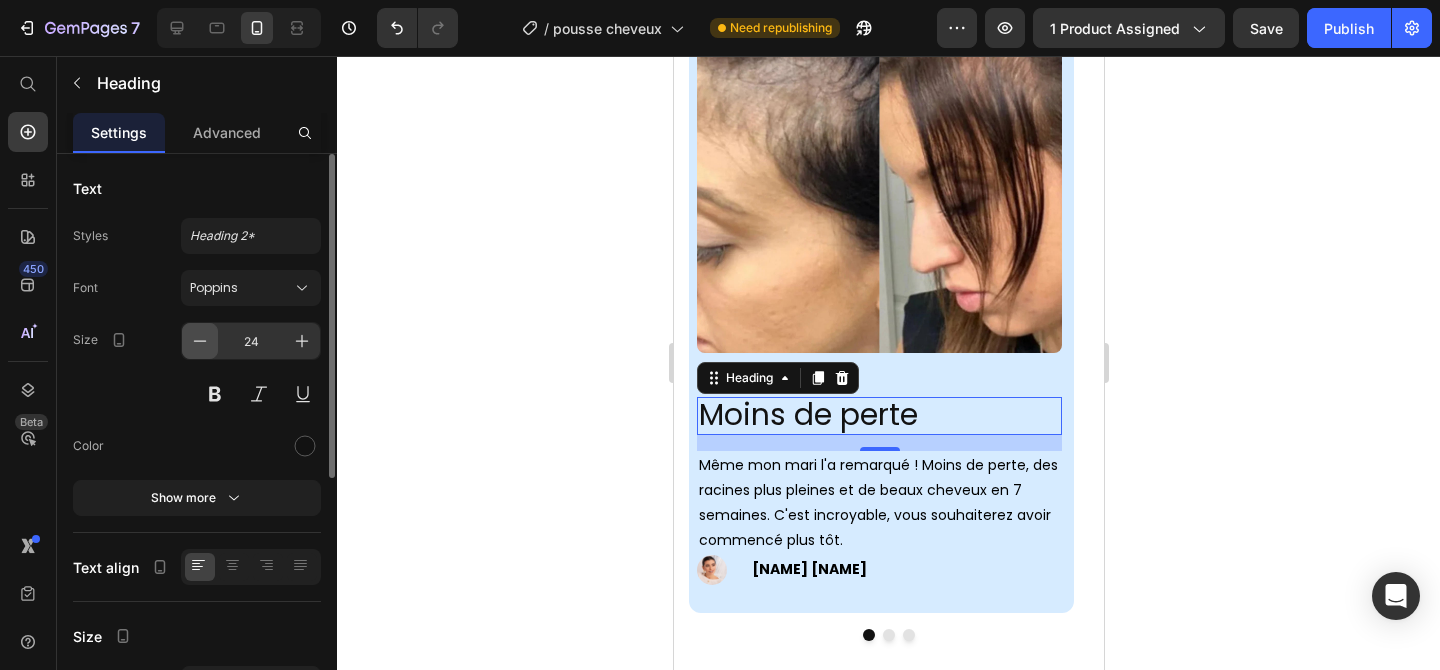click 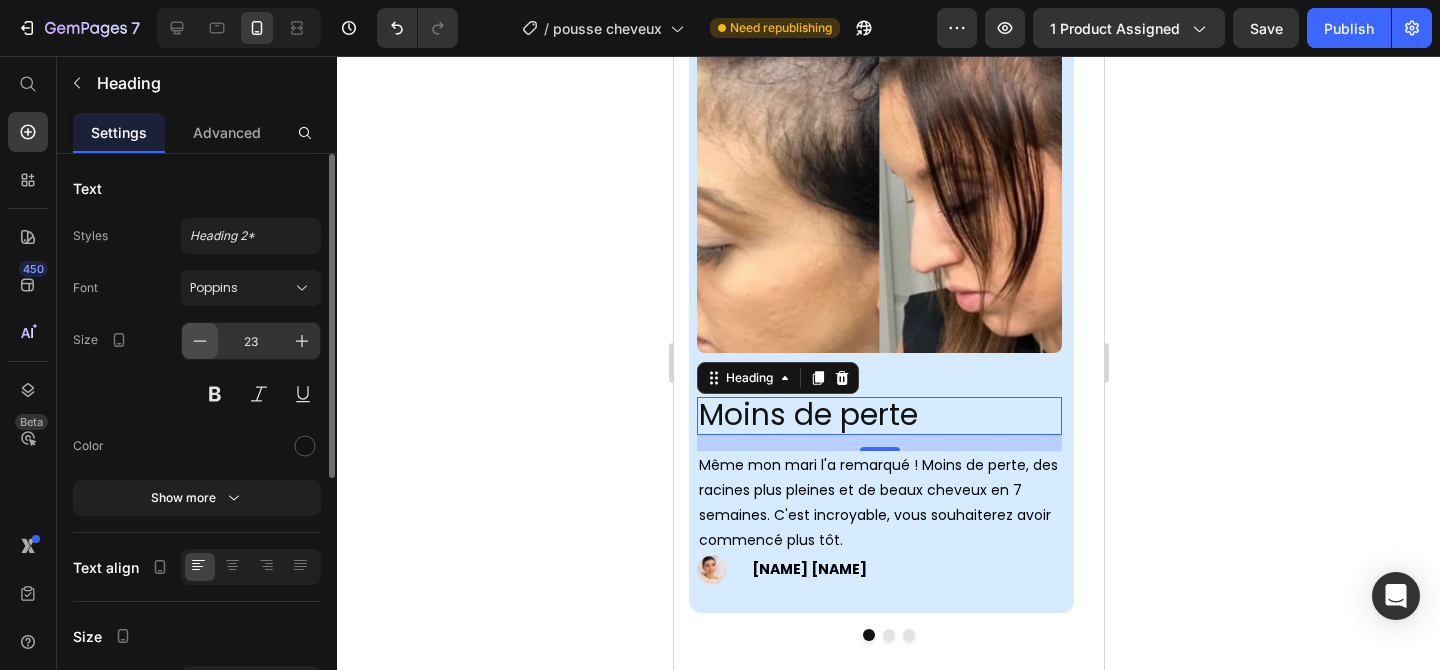 click 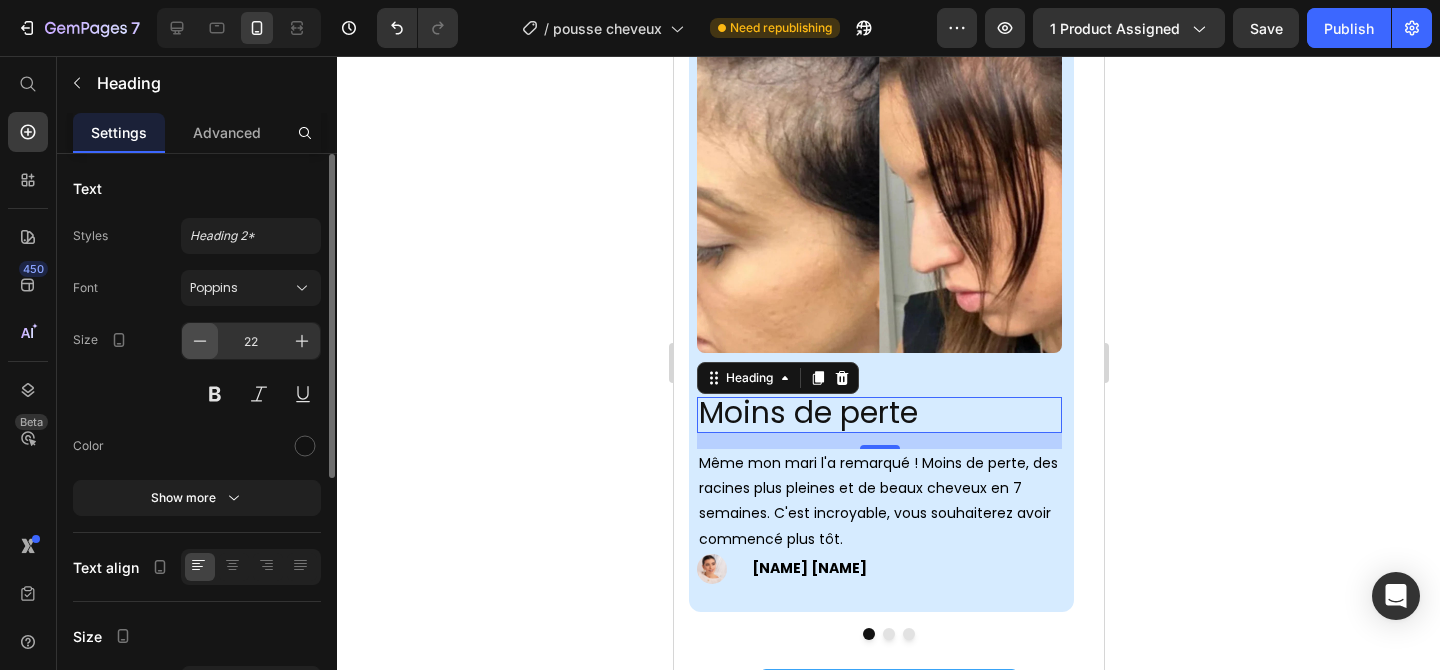 click 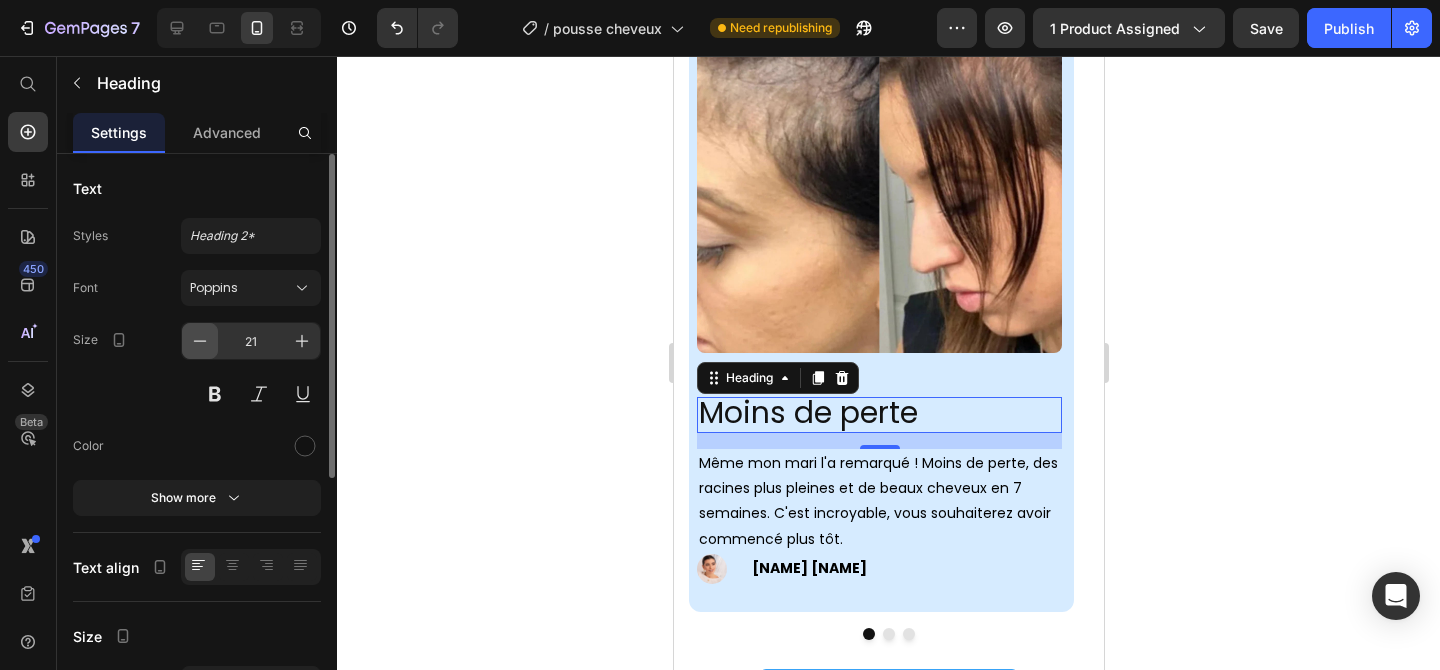 click 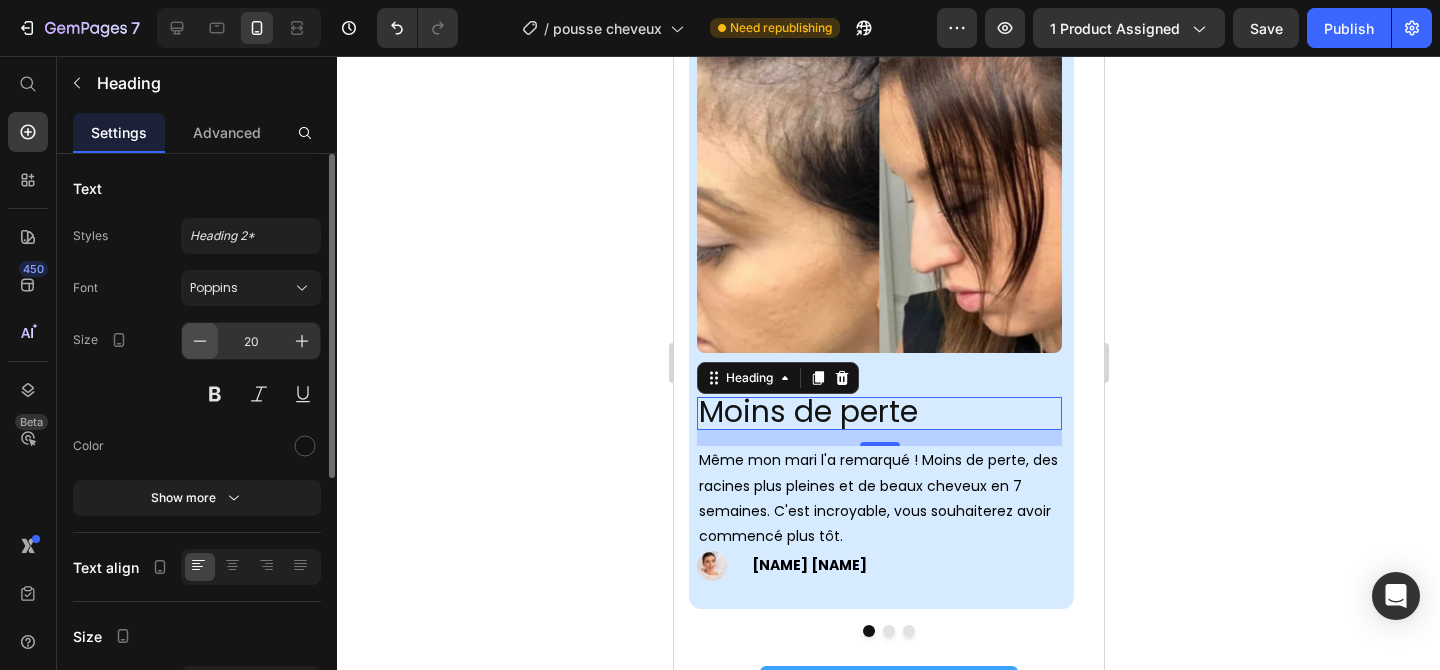 click 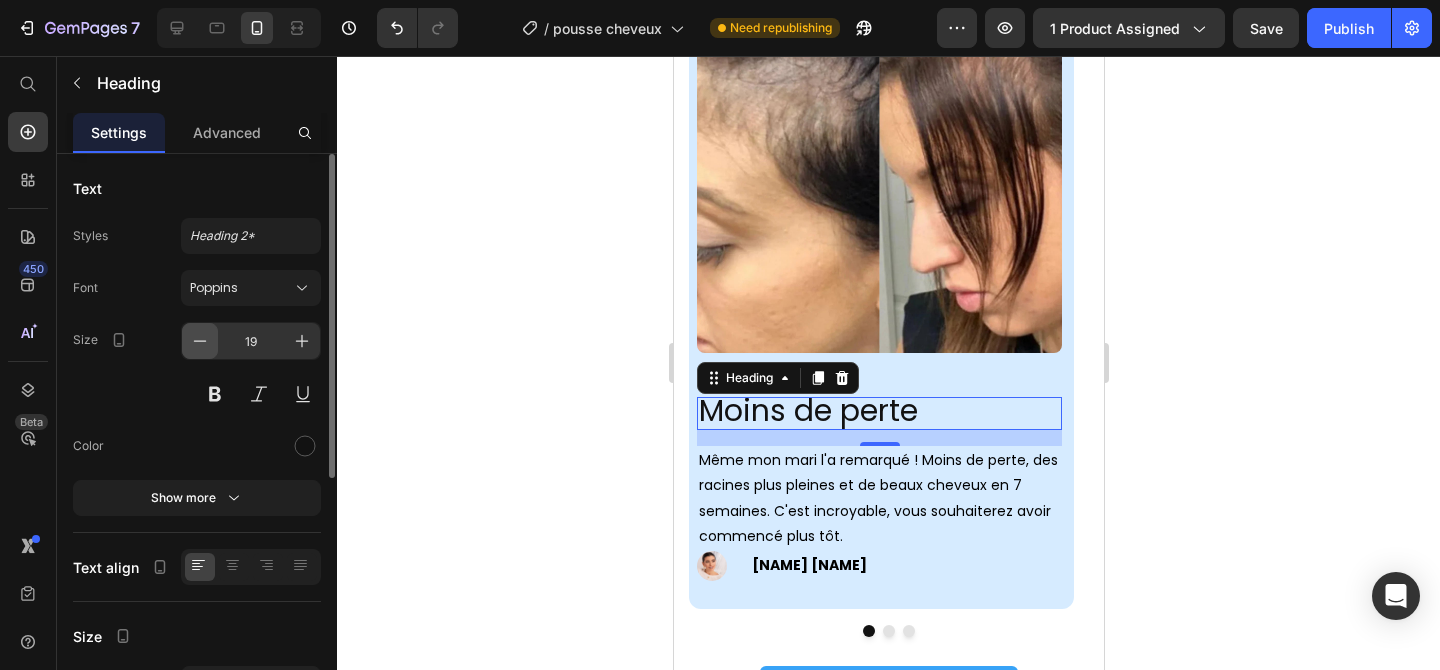 click 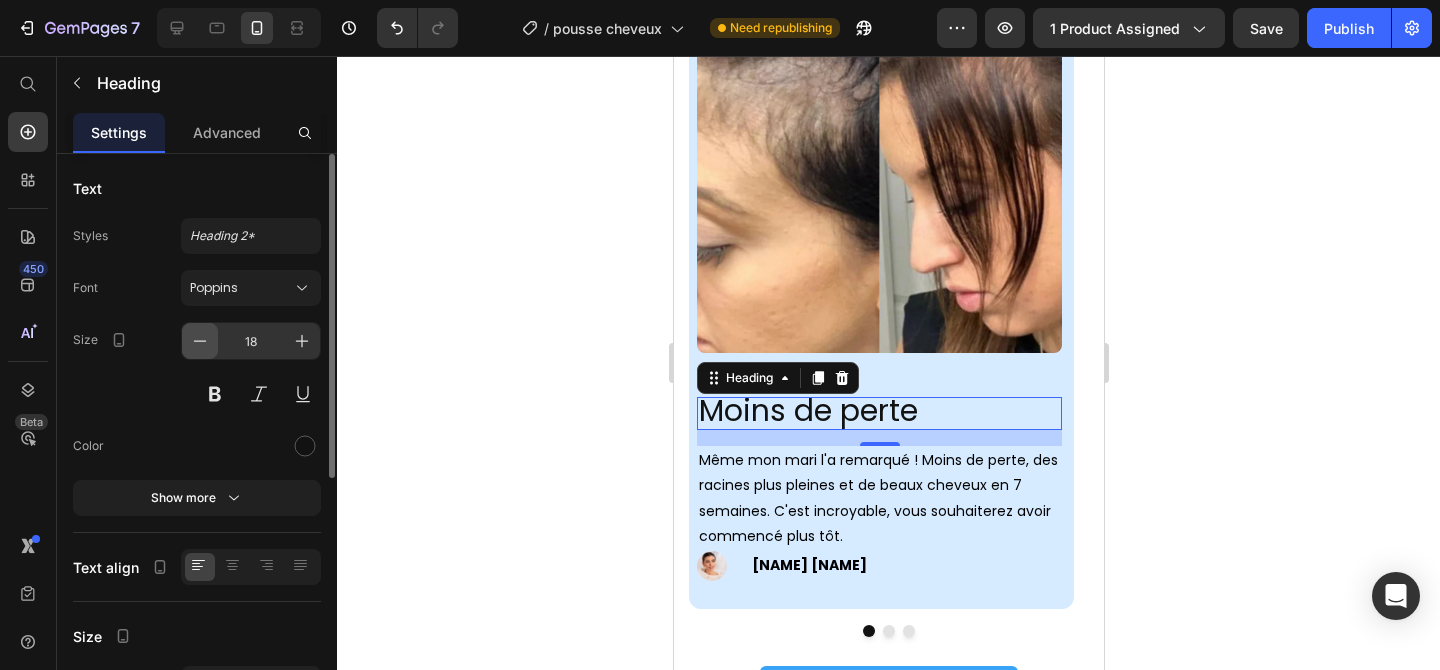 click 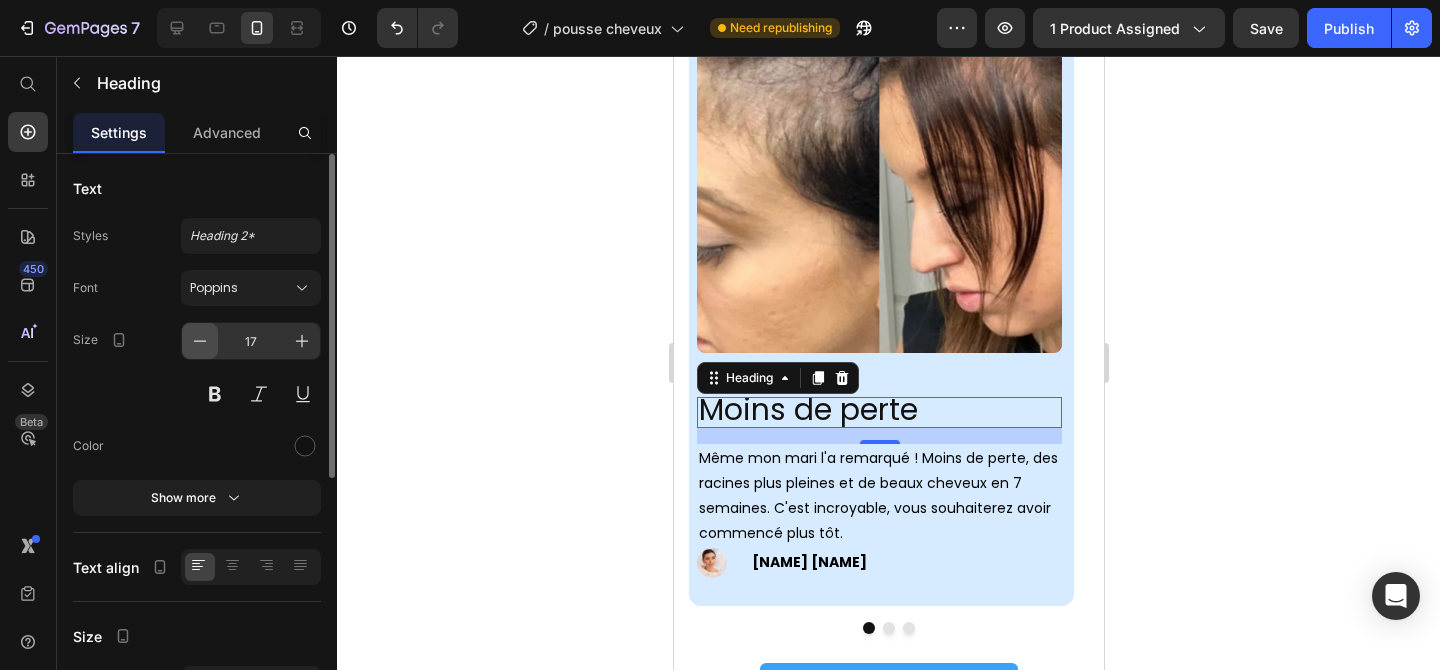 click 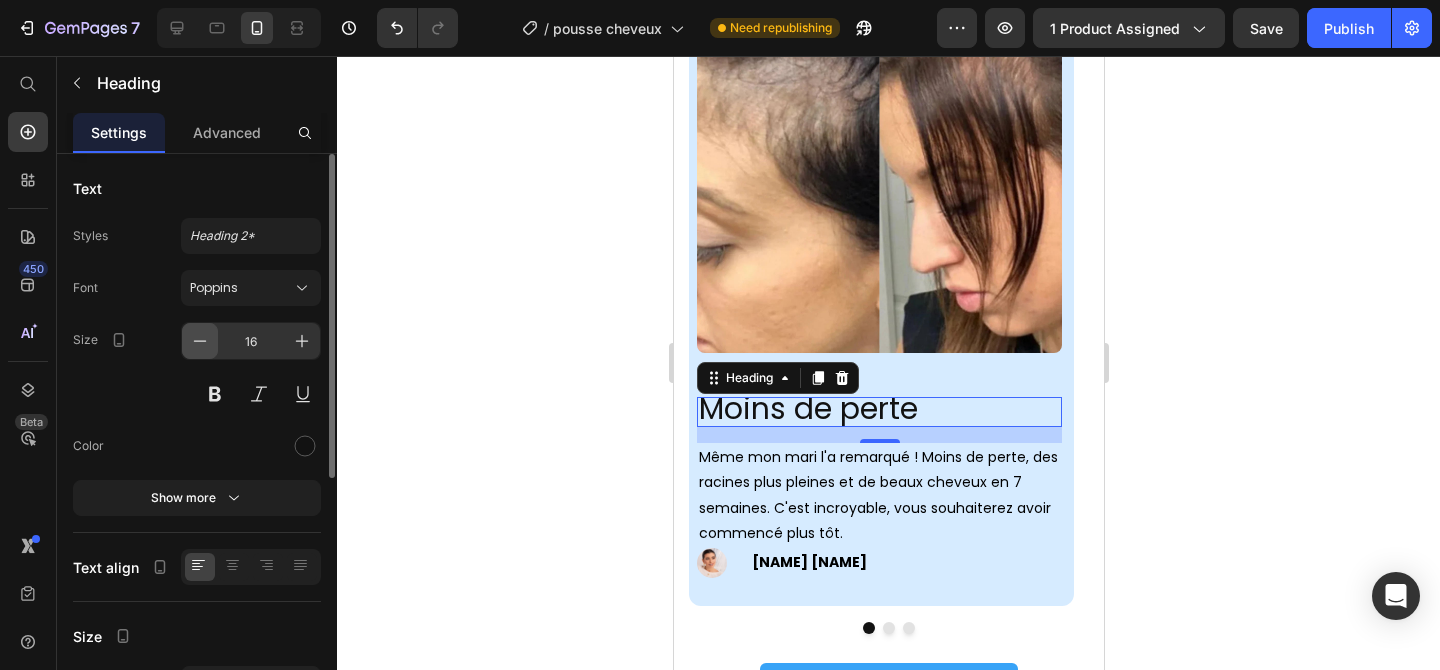 click 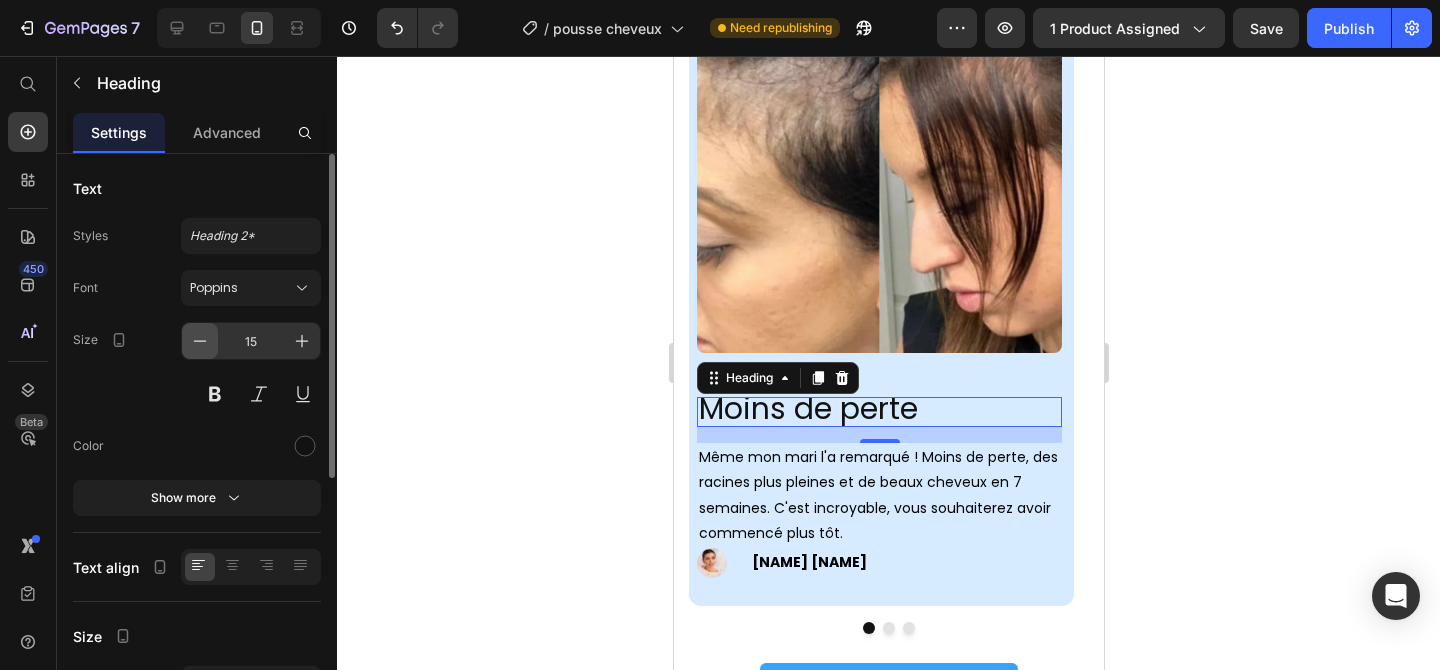 click 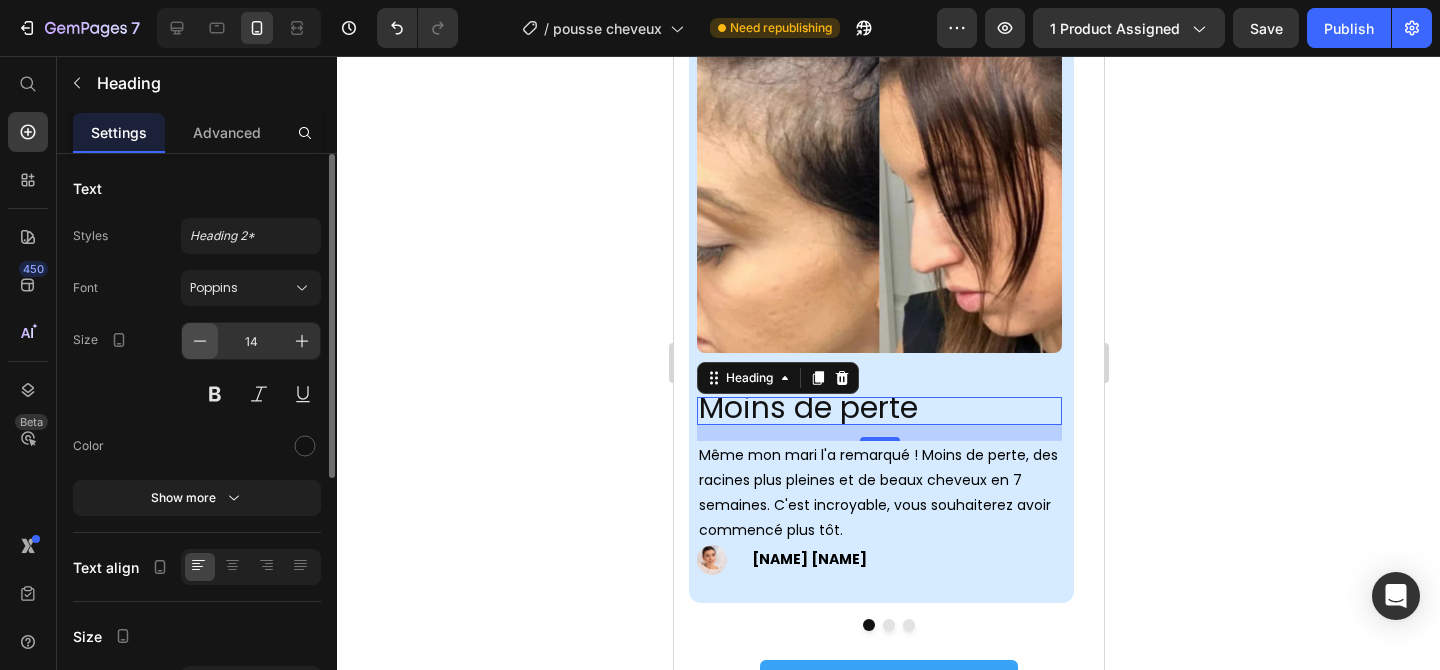 click 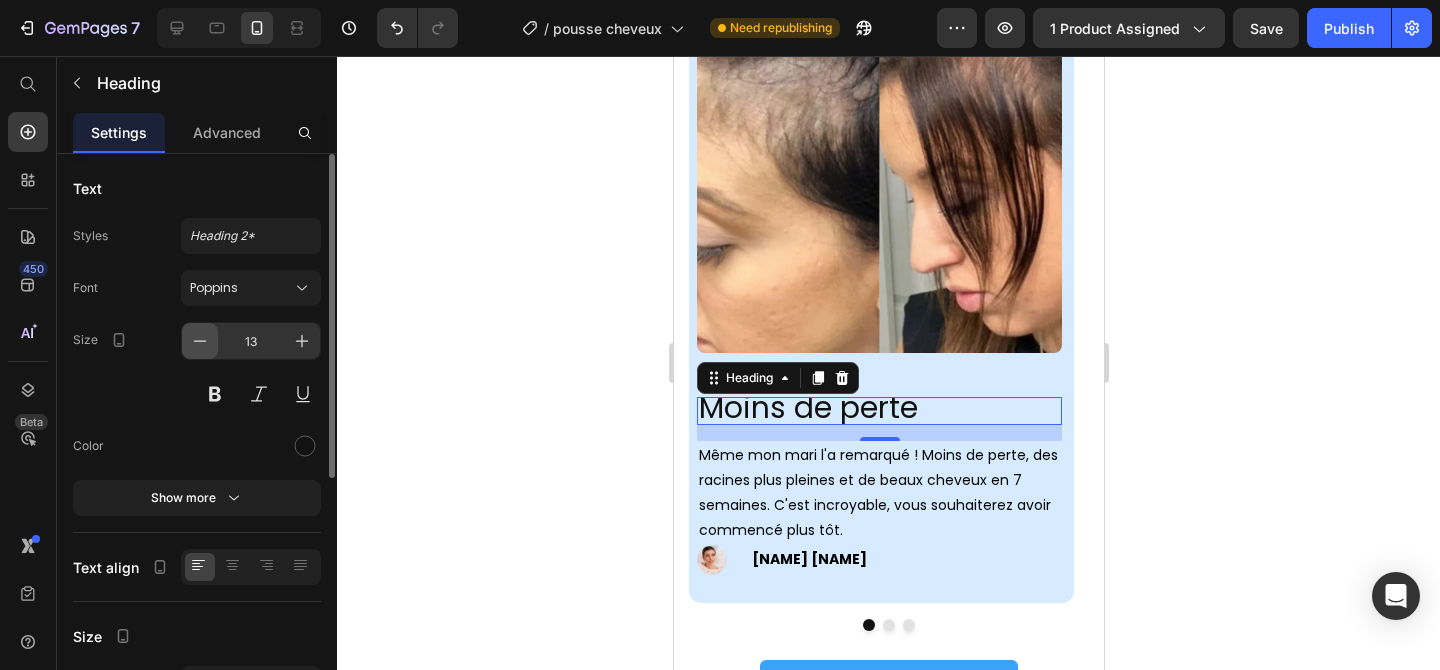 click 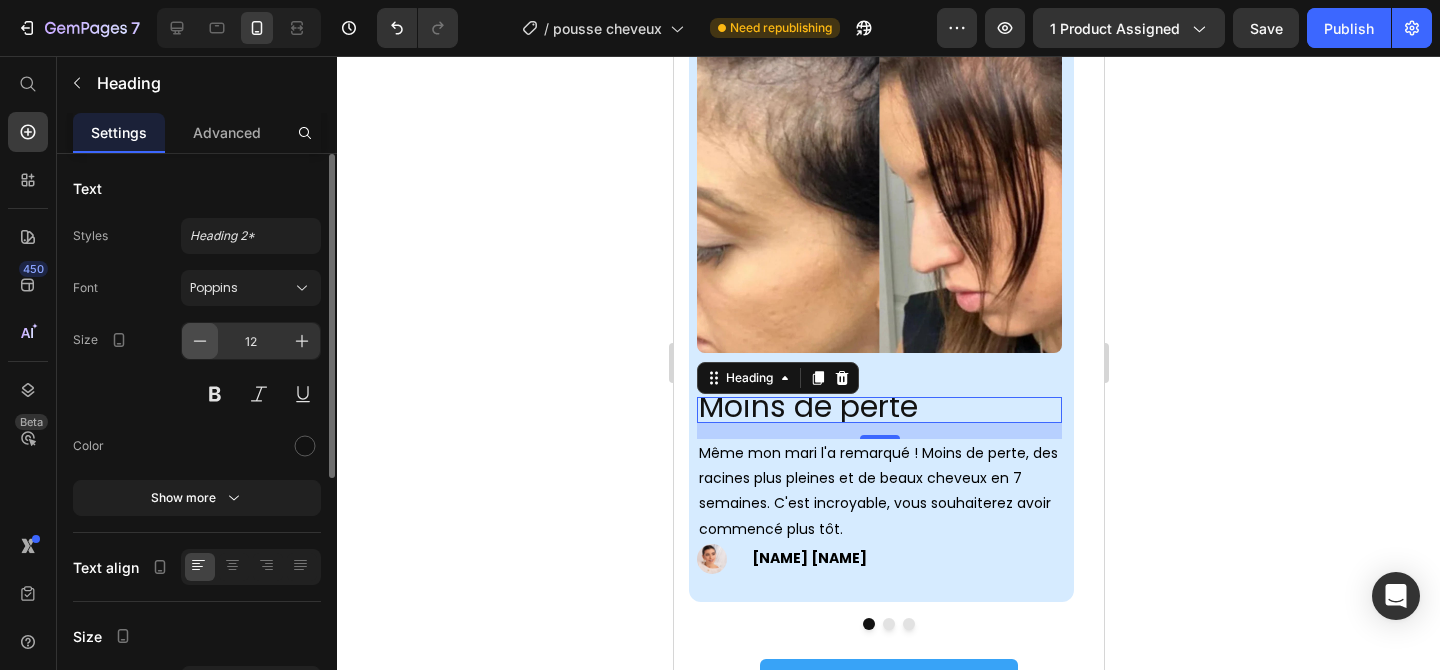 click 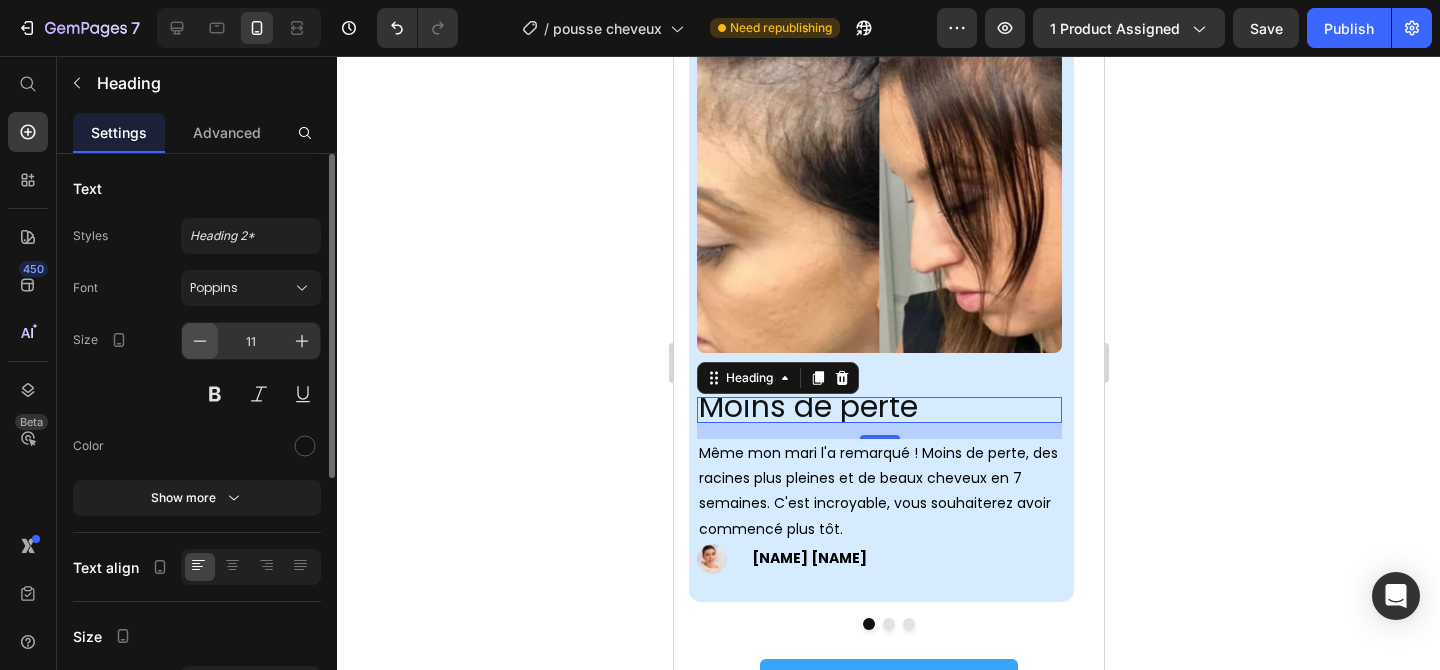 click 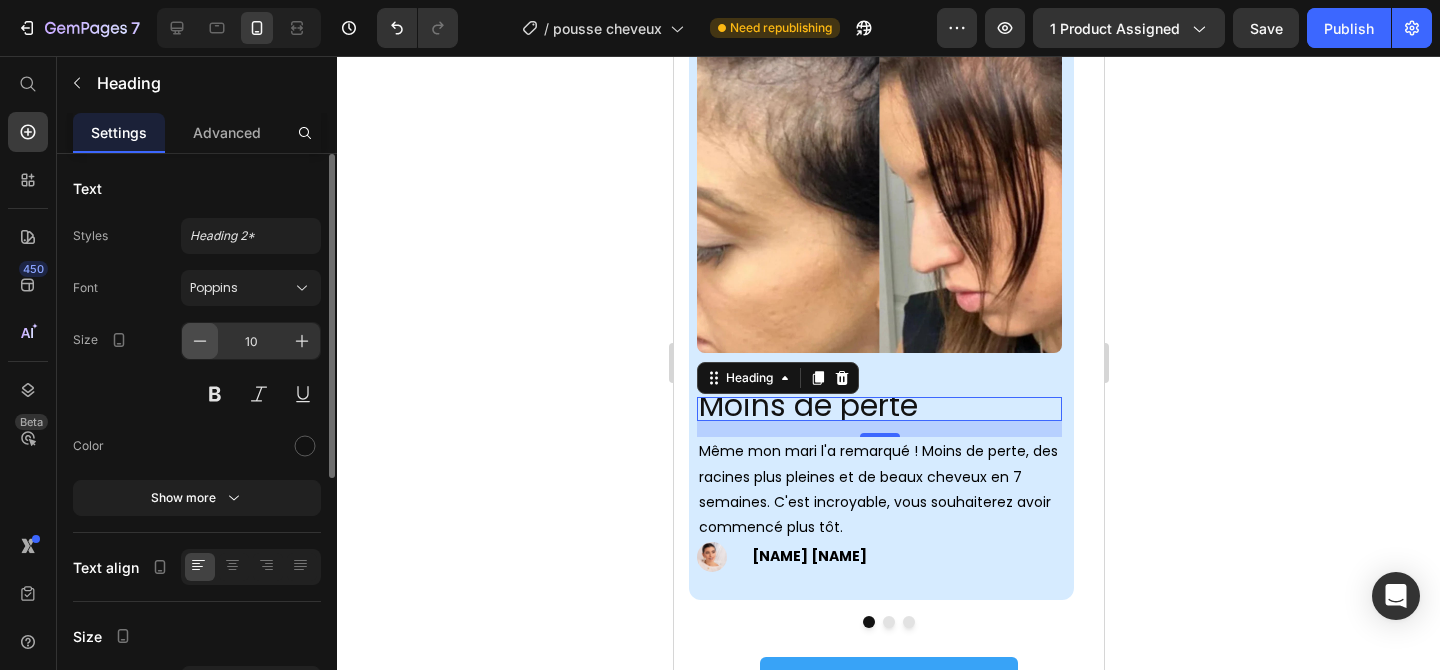 click 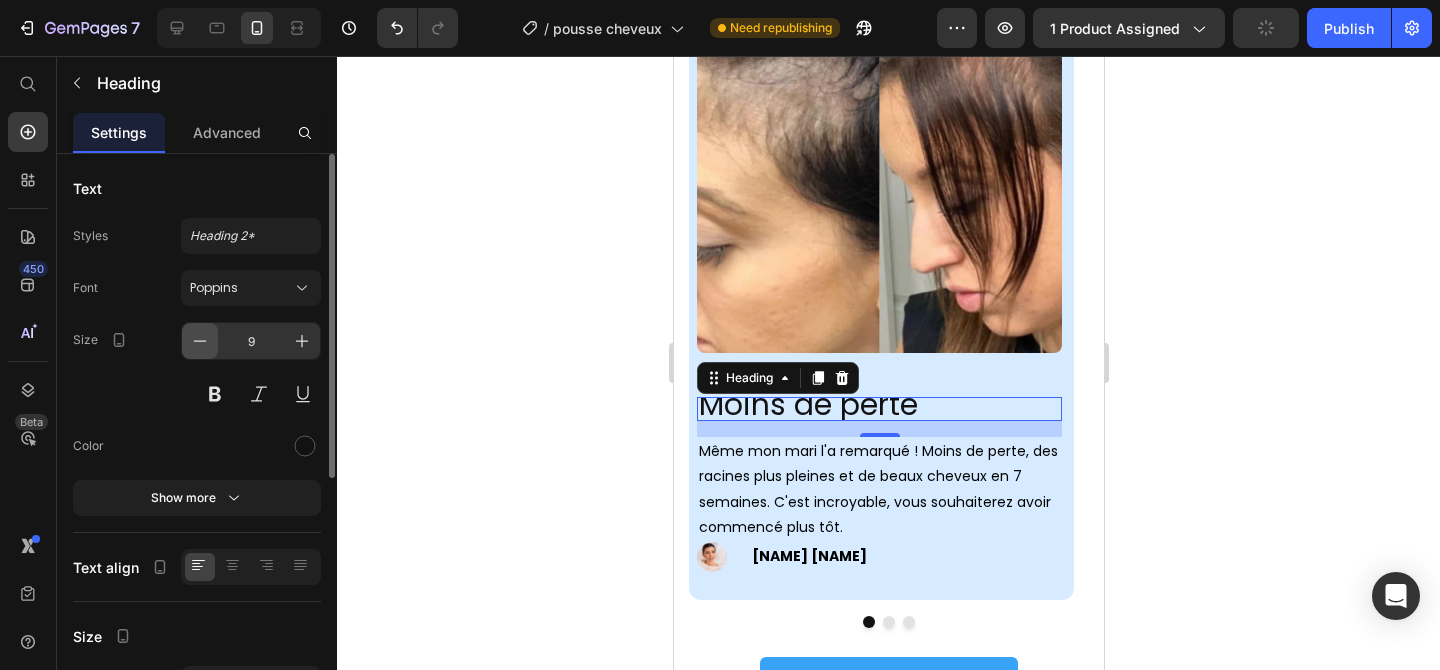 click 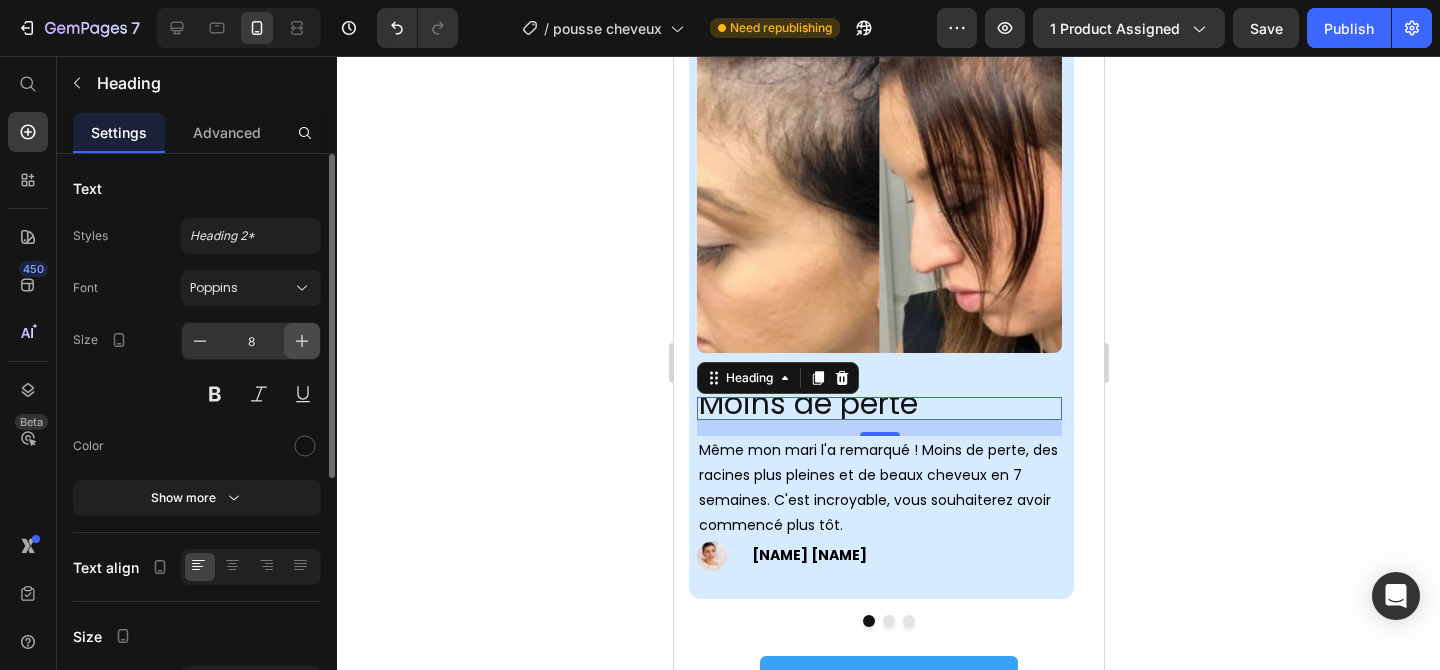 click 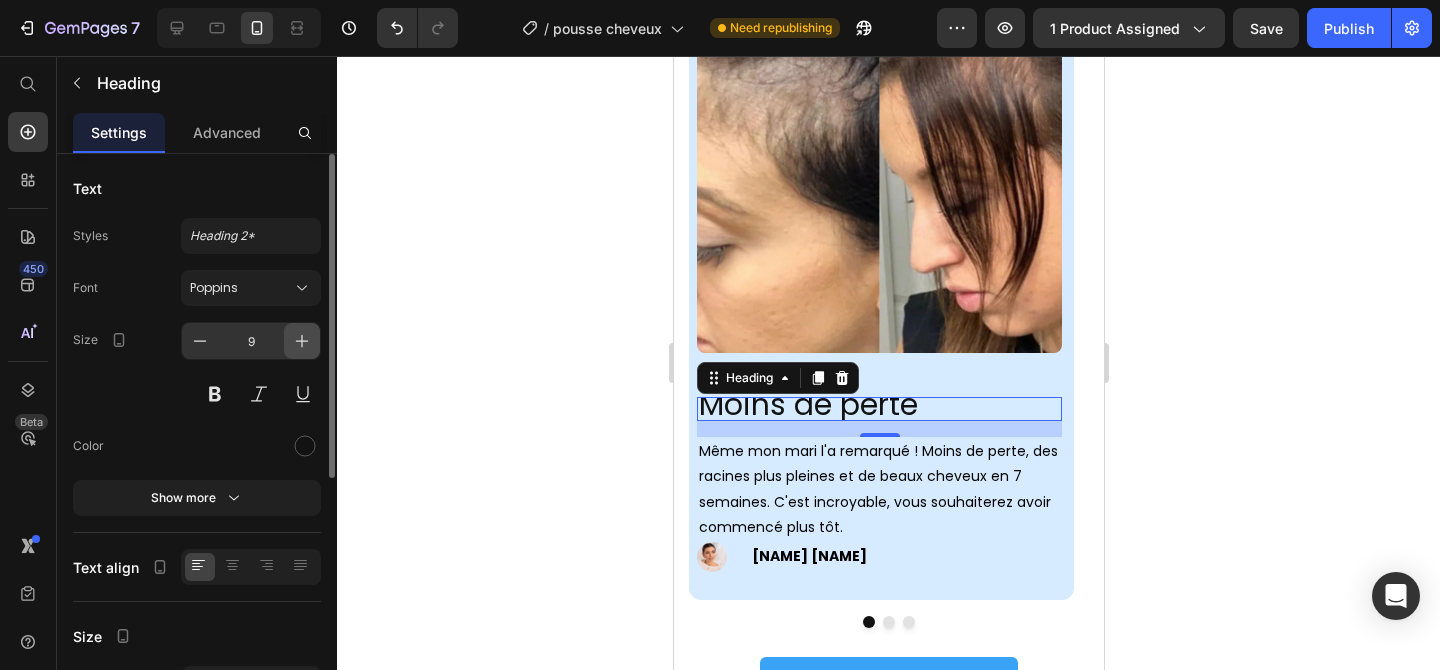 click 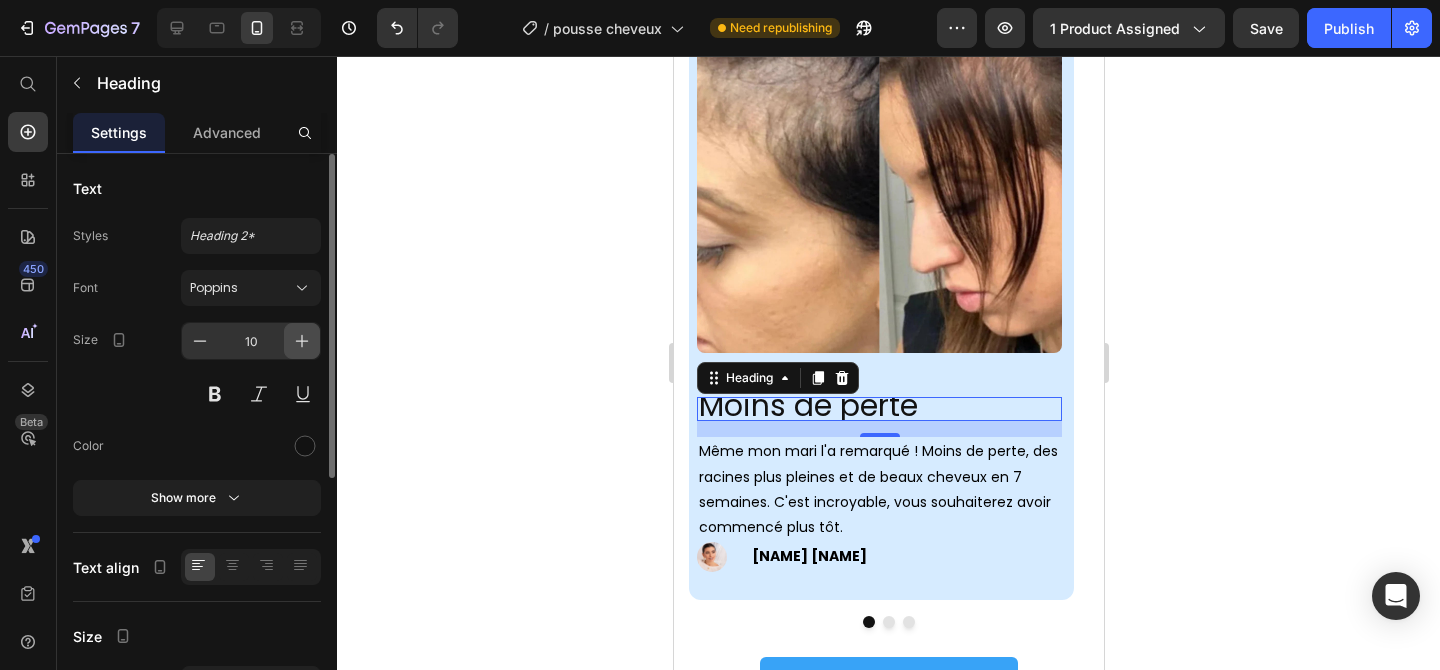 click 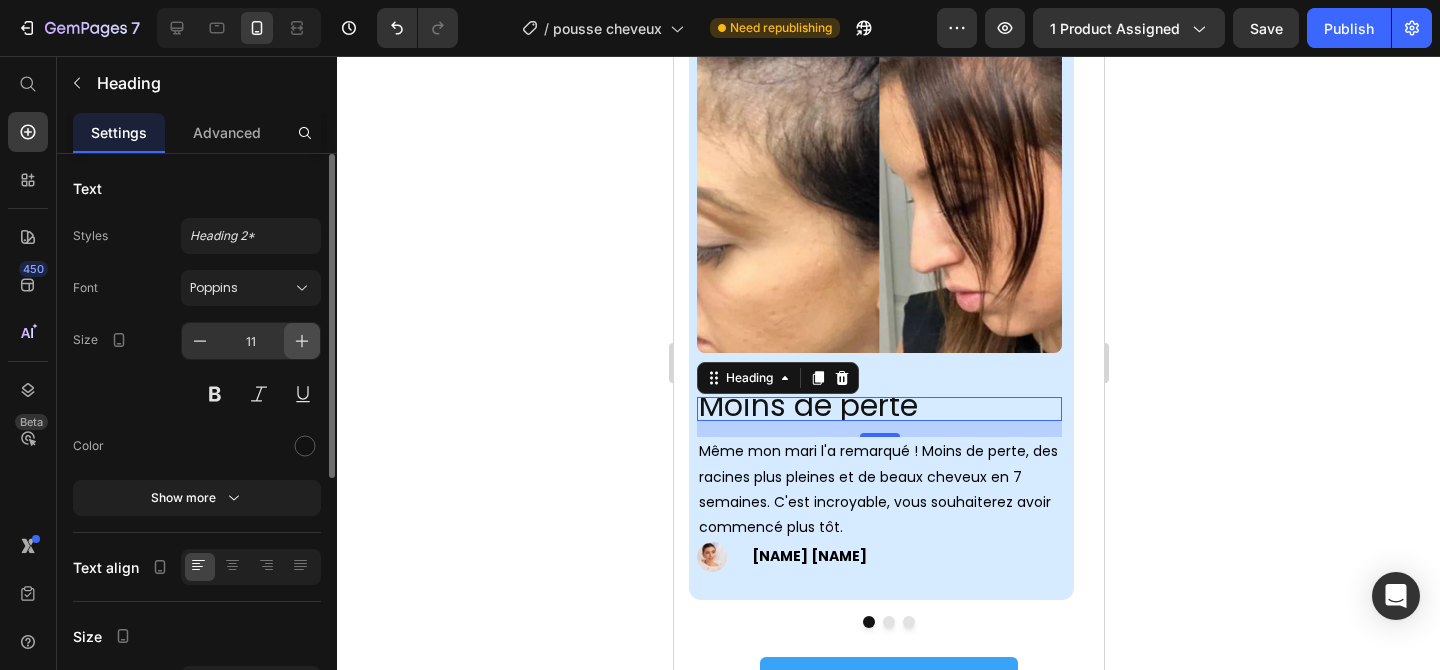 click 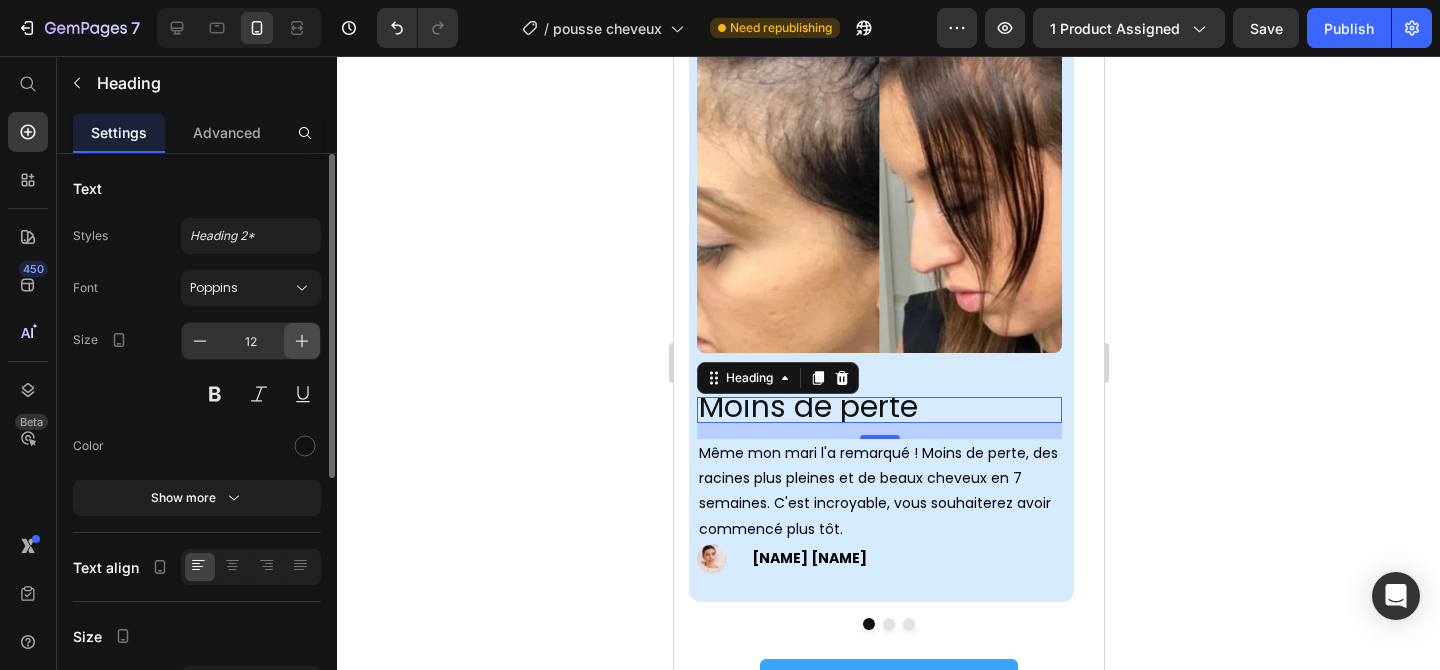 click 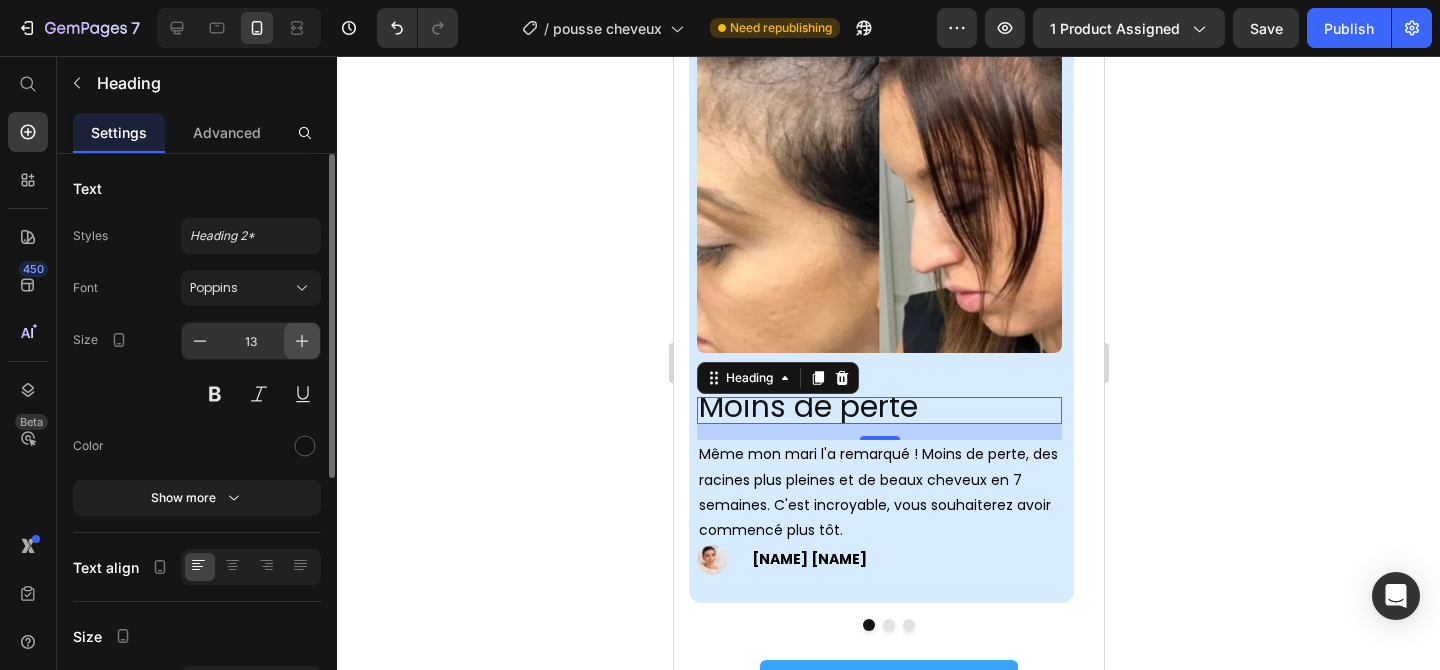 click 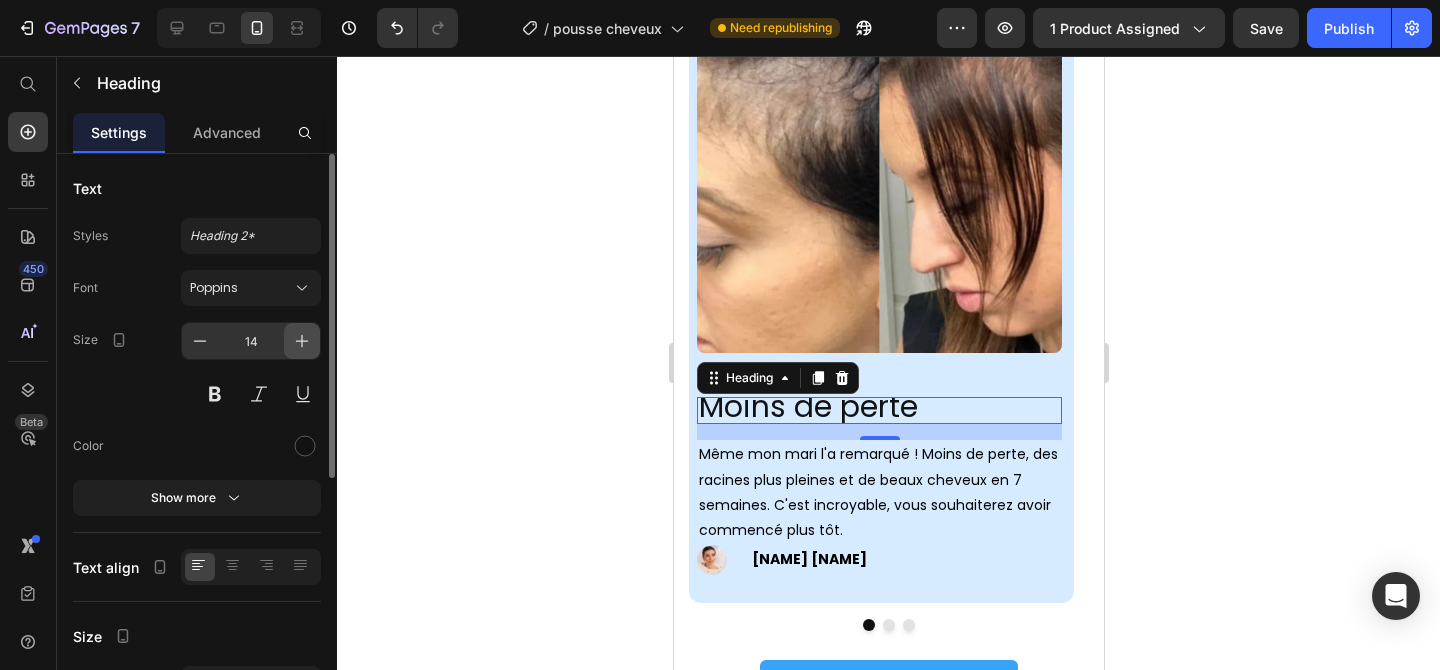 click 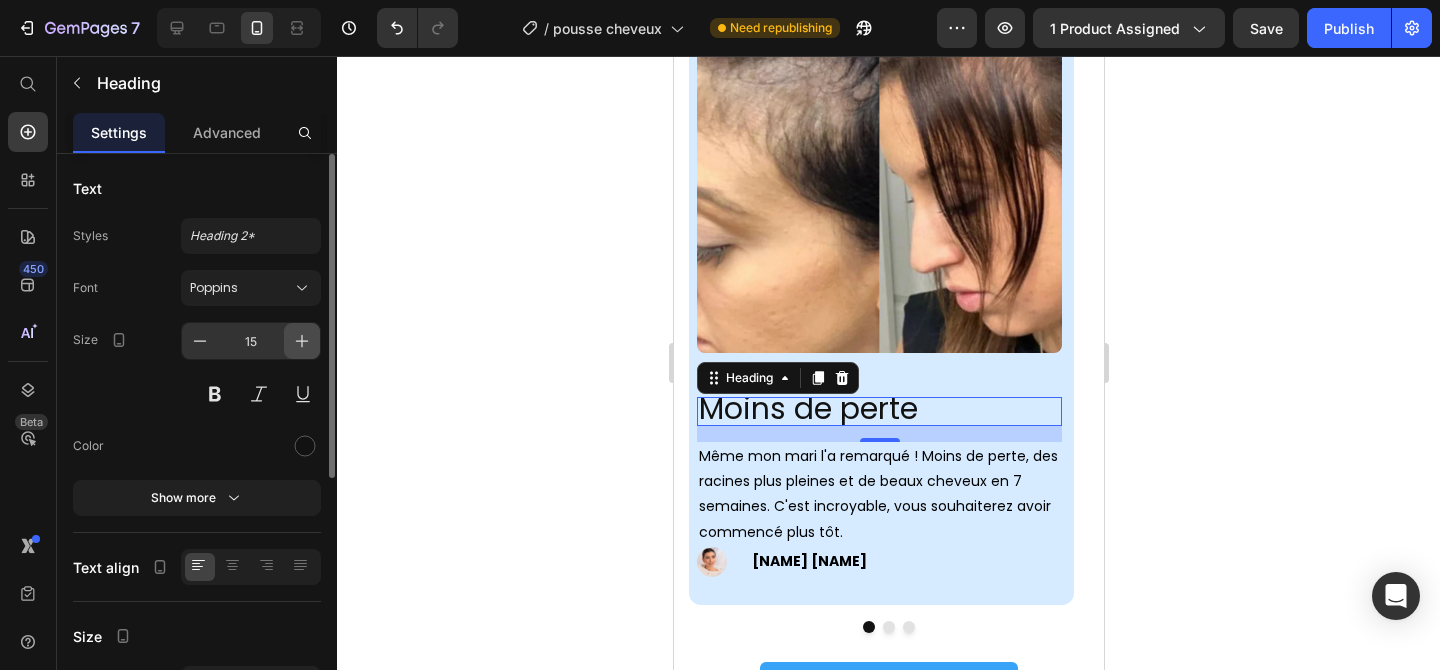 click 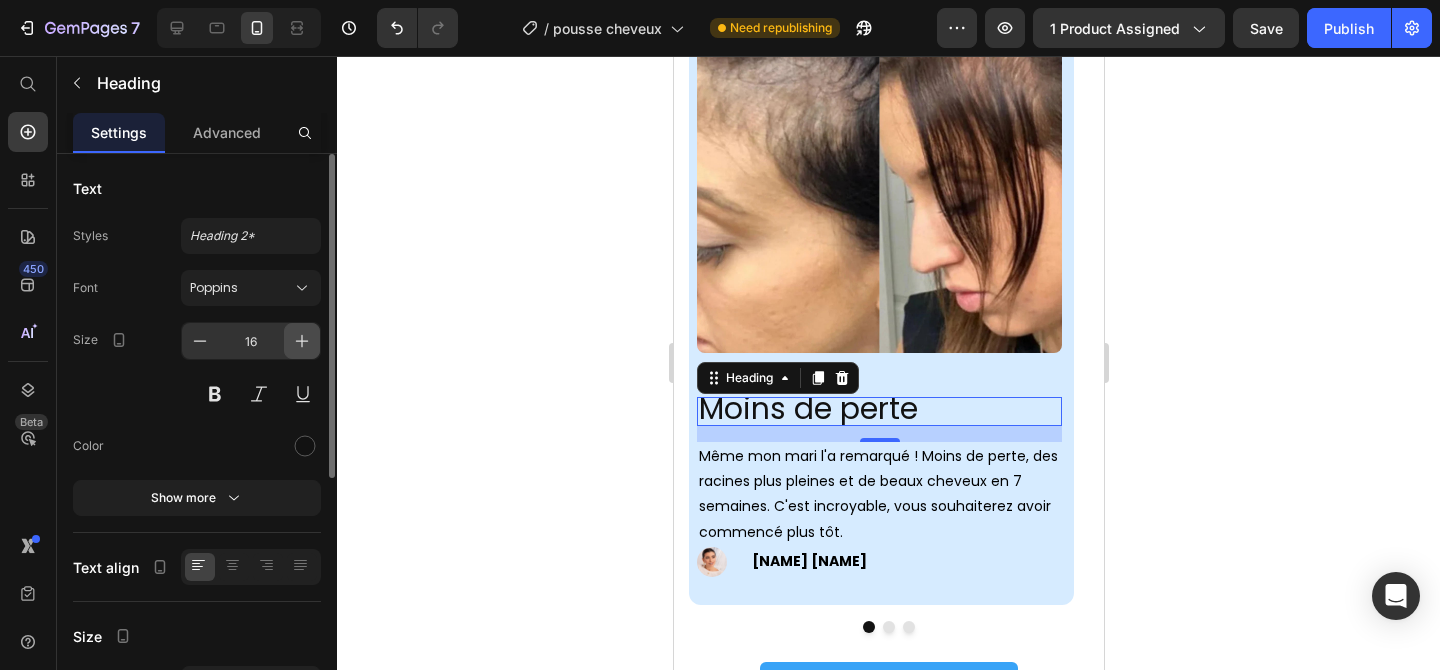 click 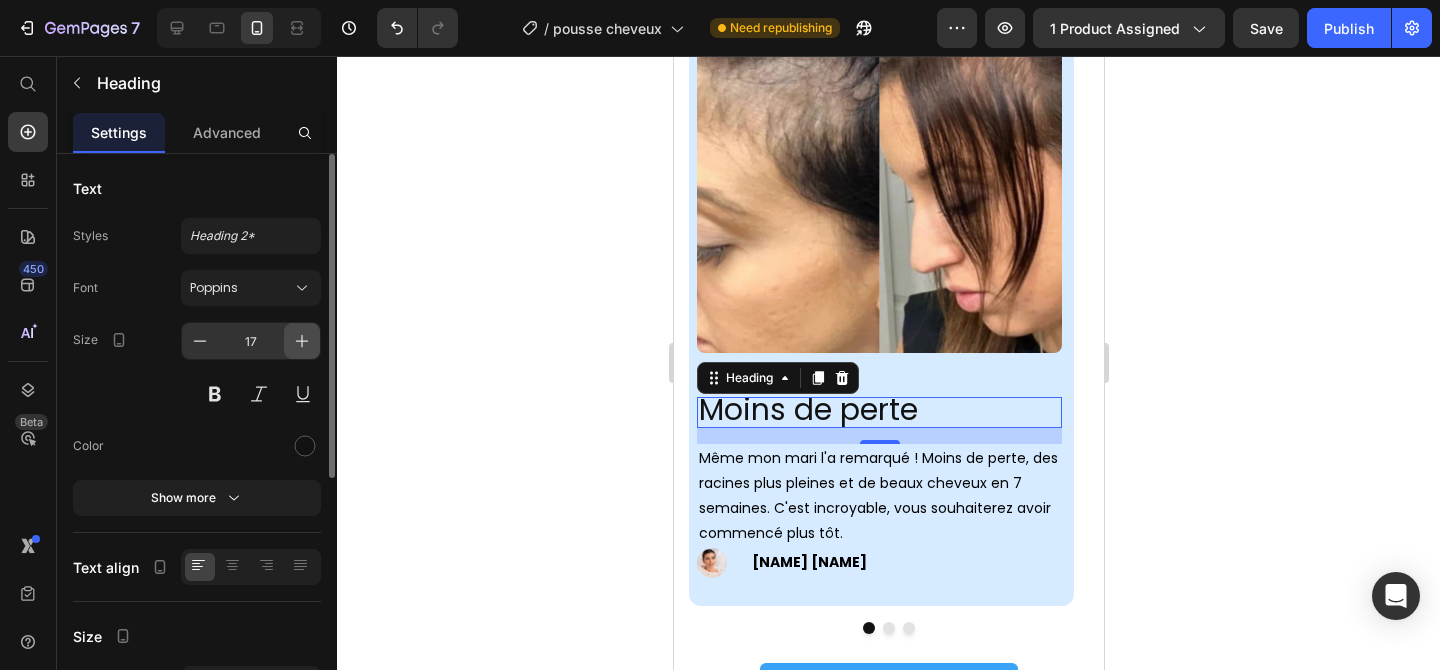click 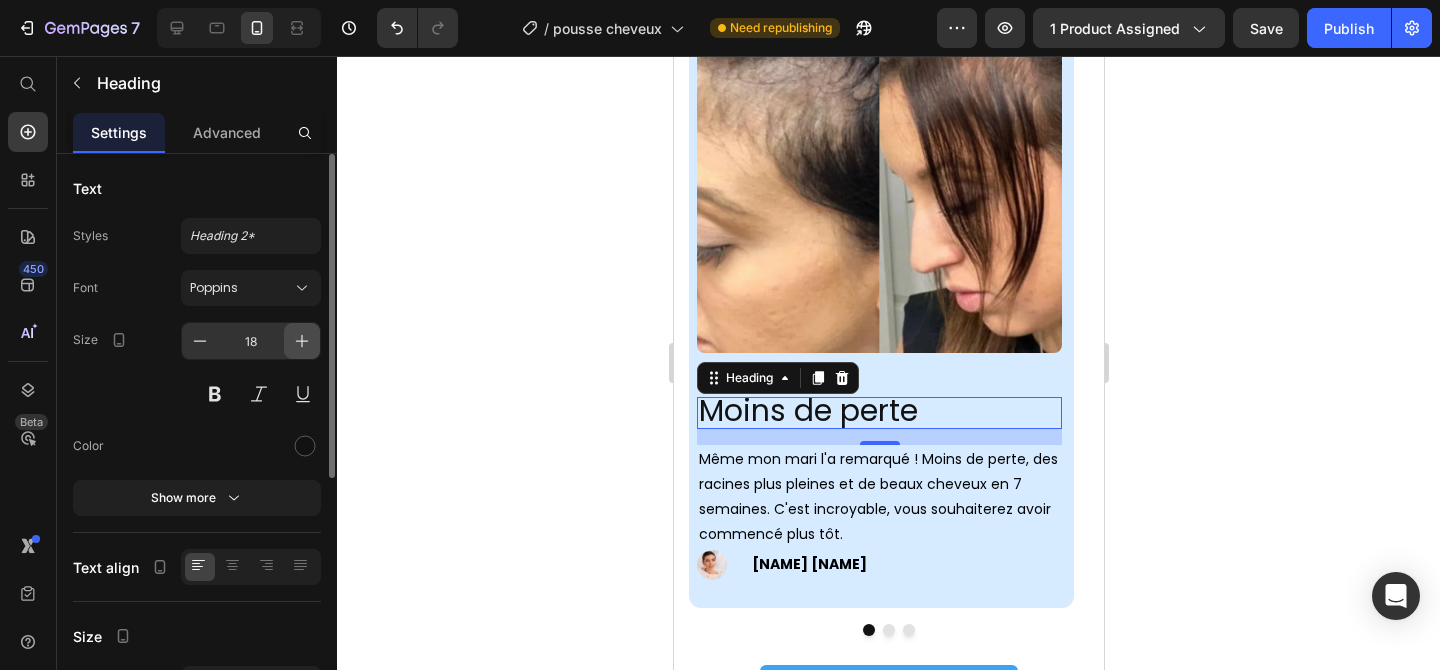 click 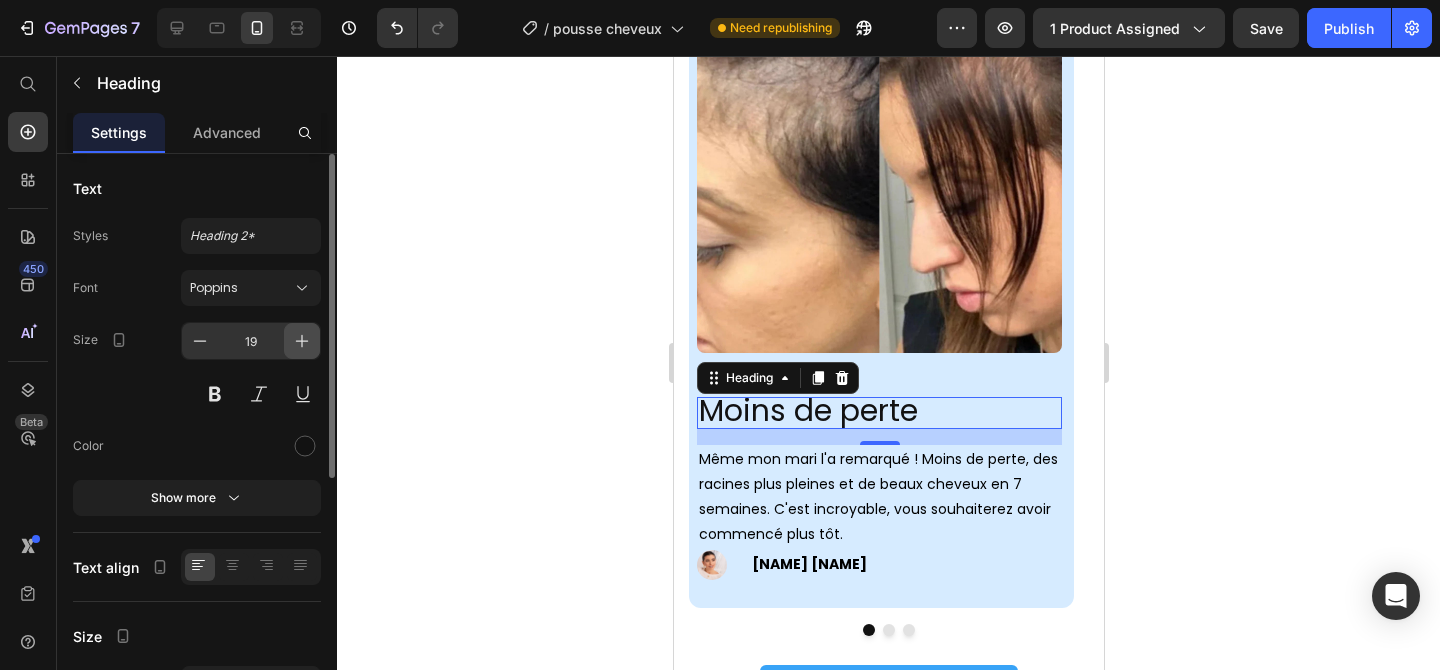 click 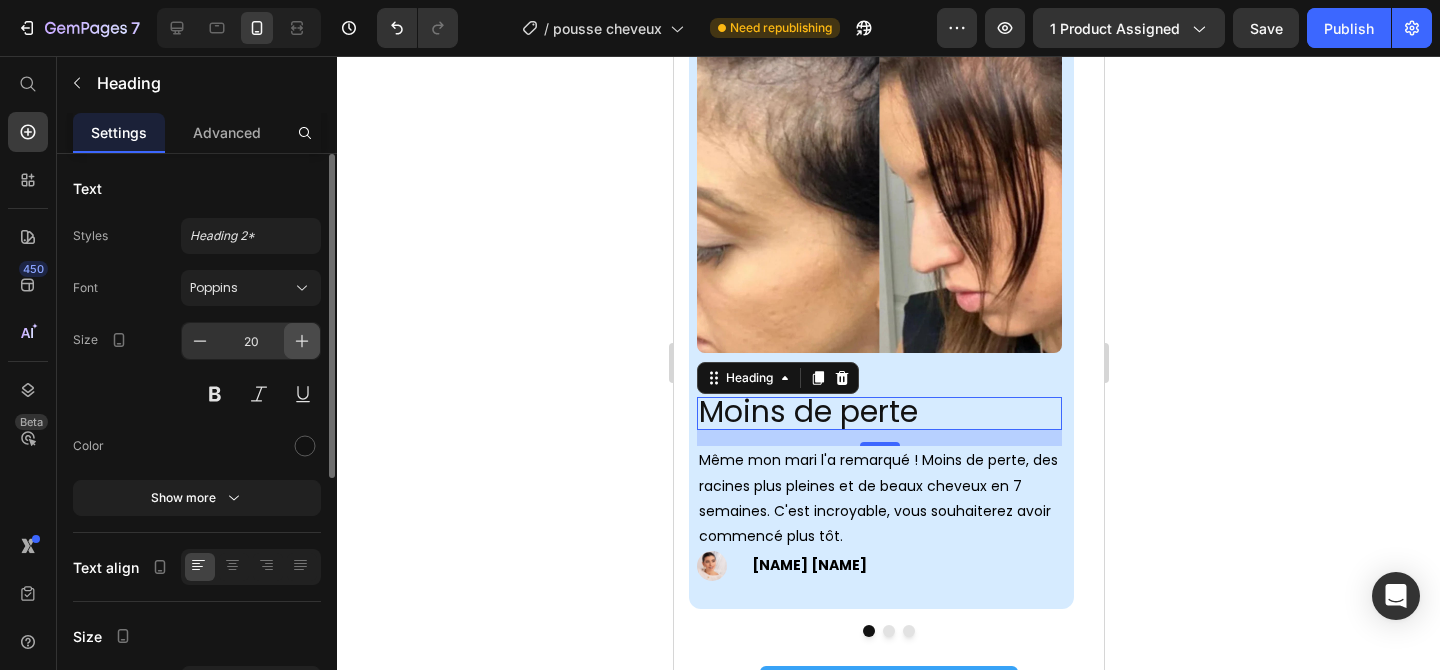 click 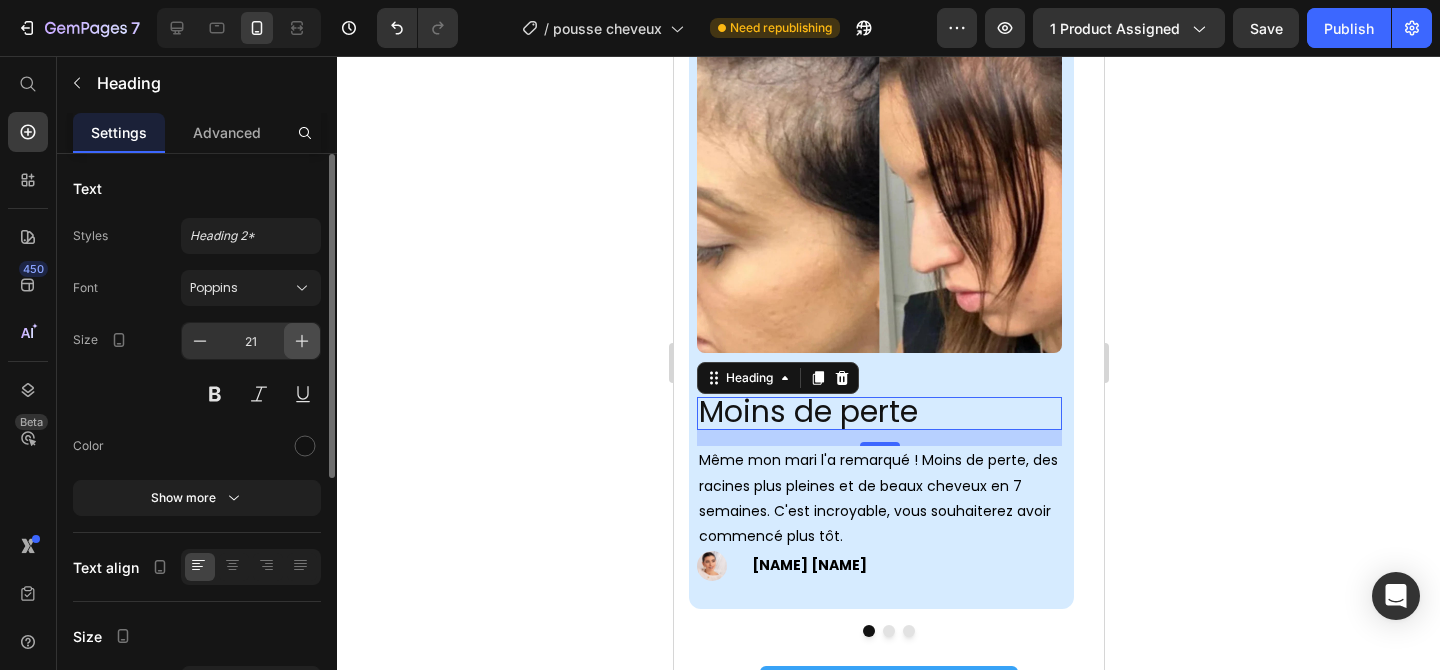click 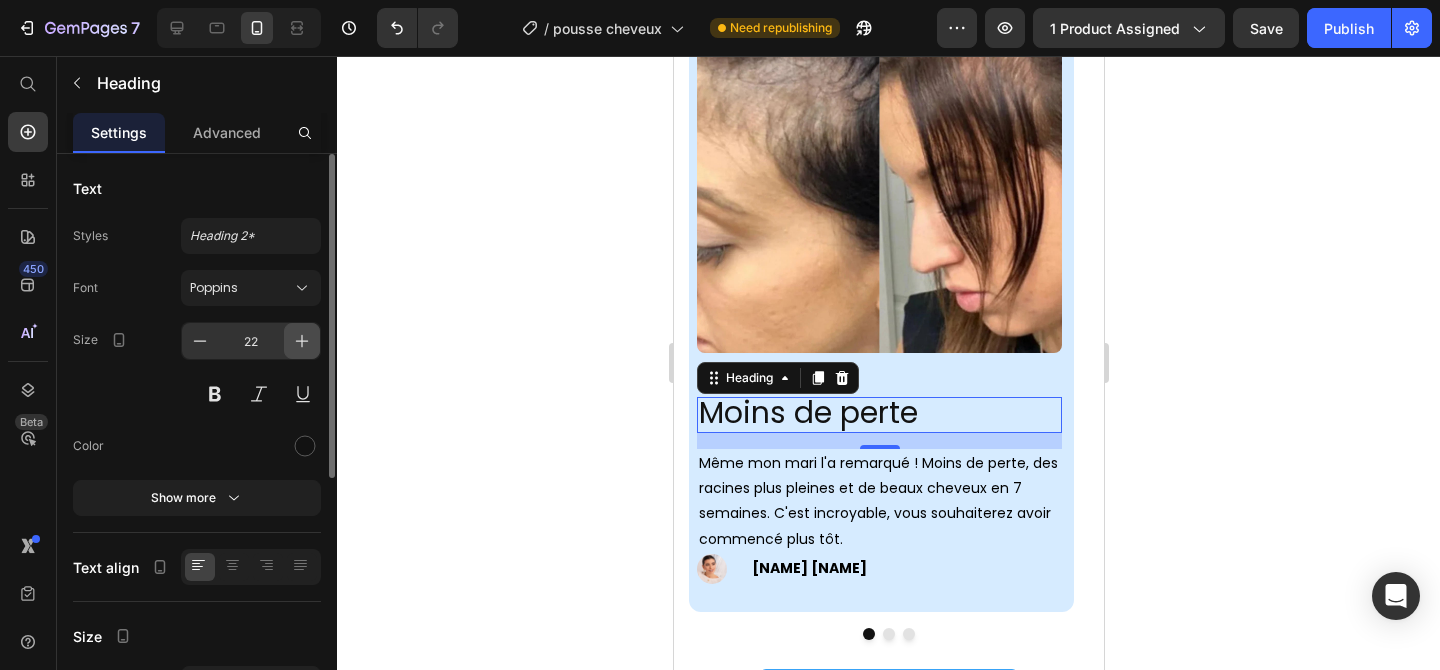 click 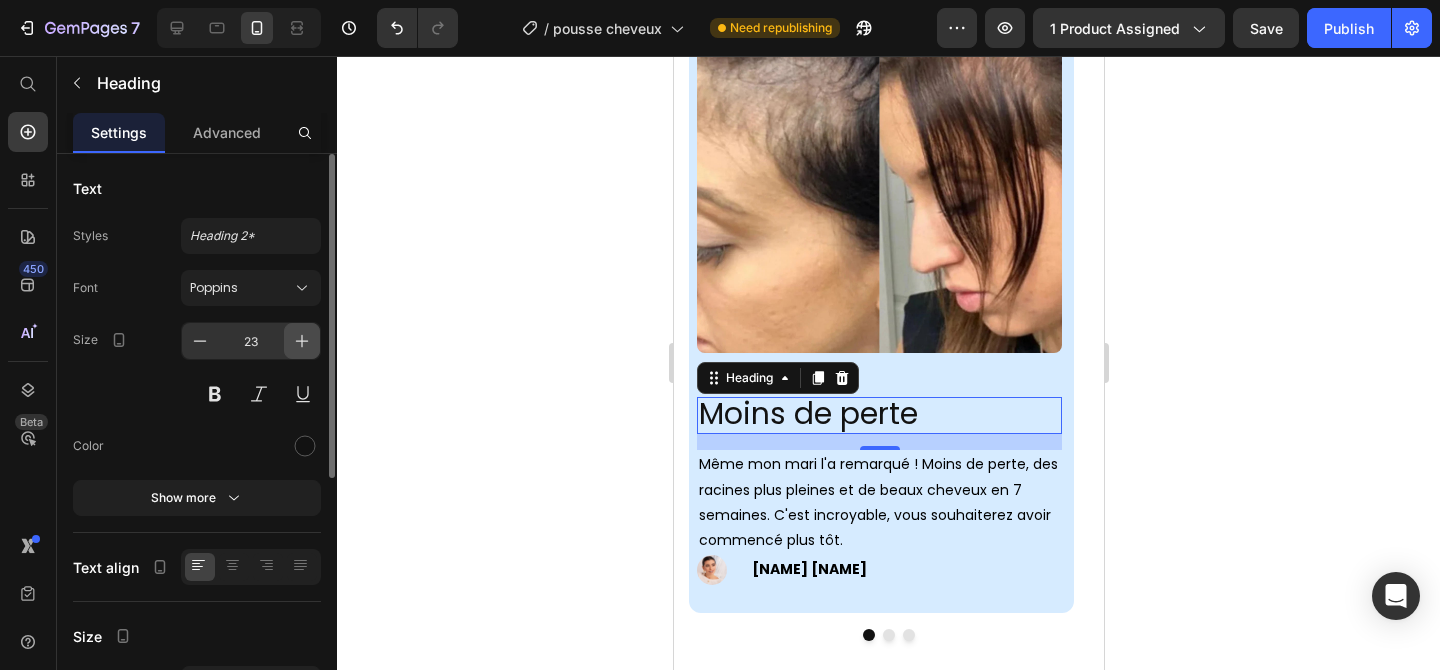 click 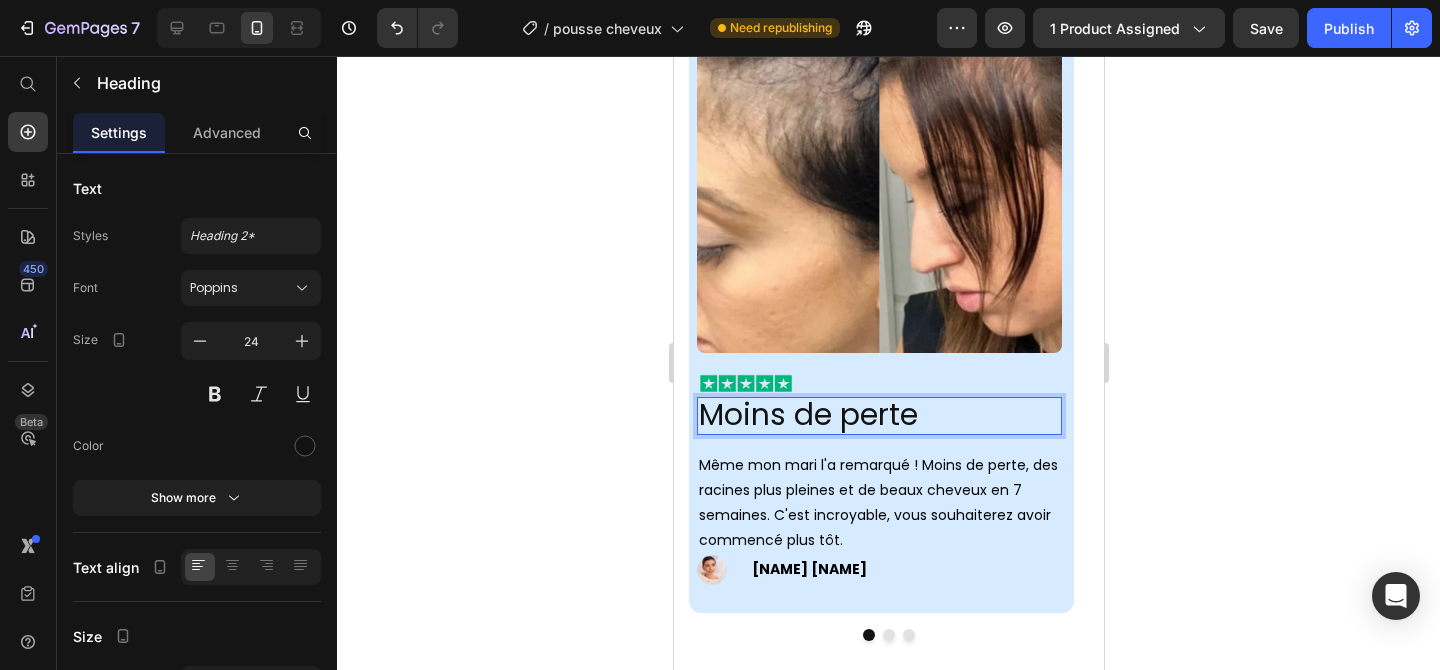 click on "Moins de perte" at bounding box center (807, 414) 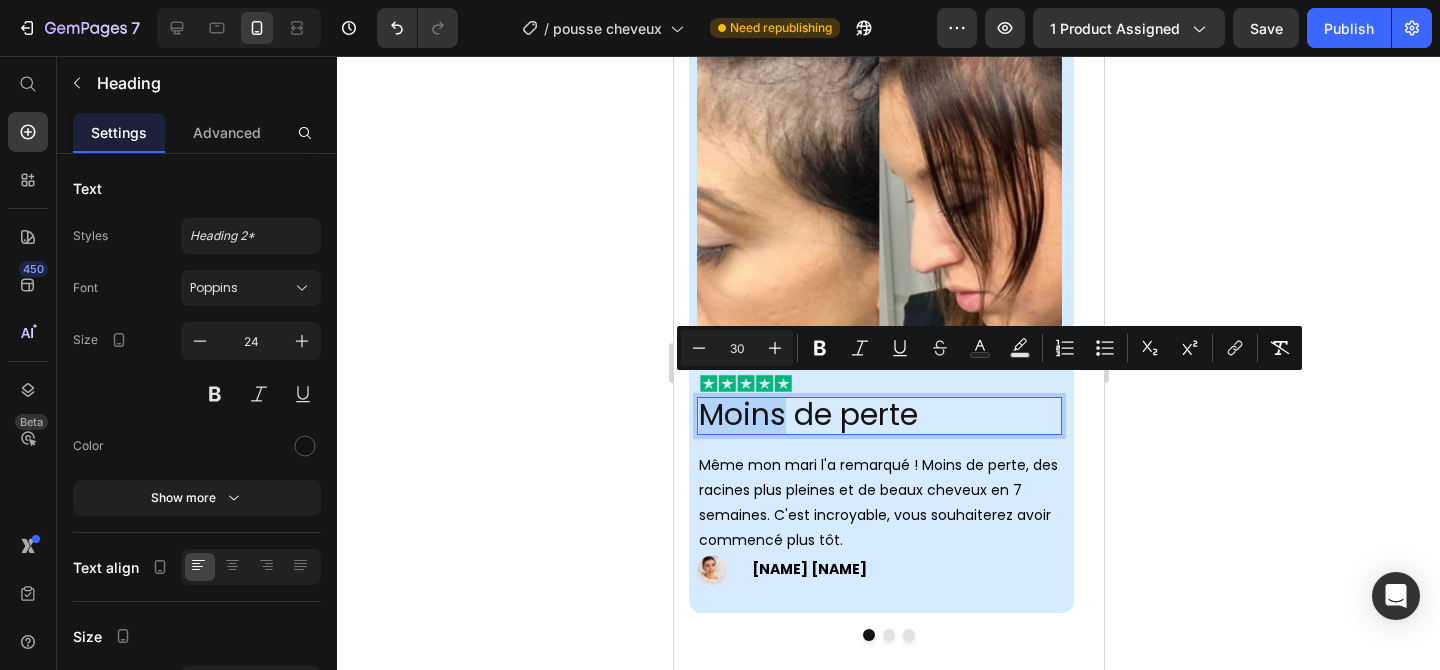 click on "Moins de perte" at bounding box center [807, 414] 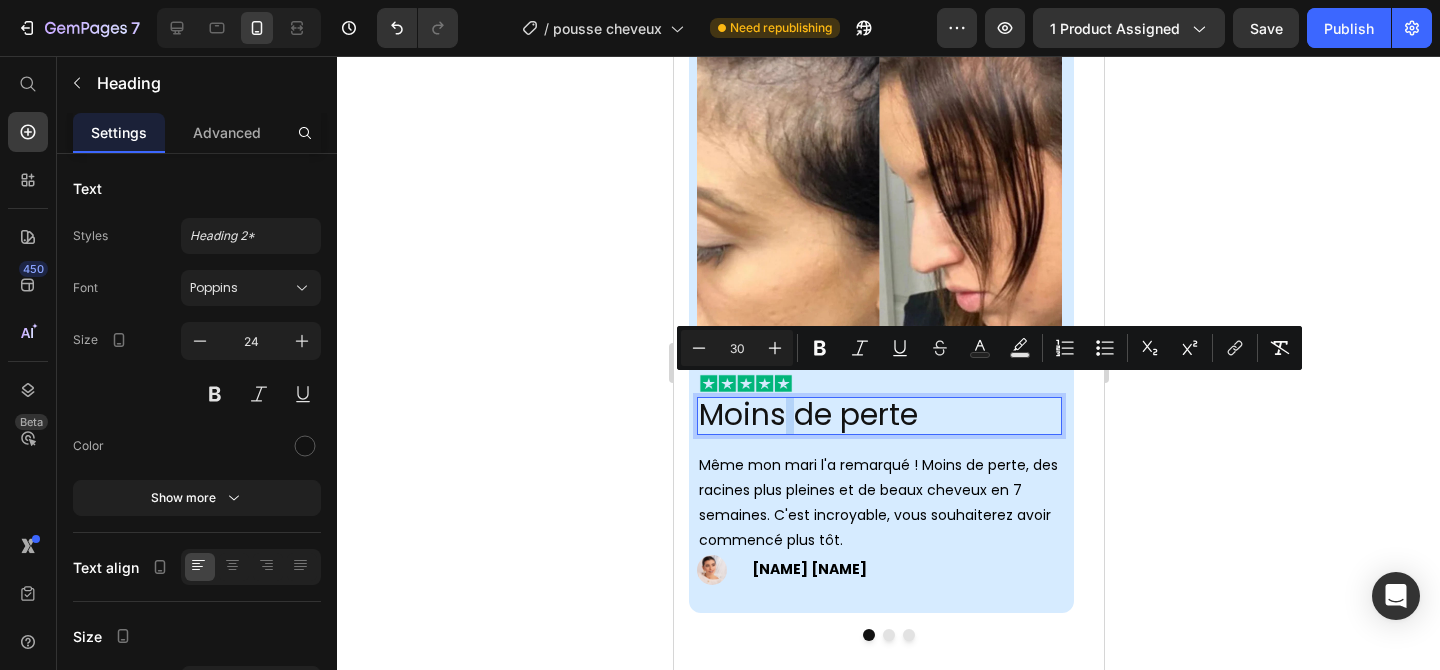 click on "Moins de perte" at bounding box center [807, 414] 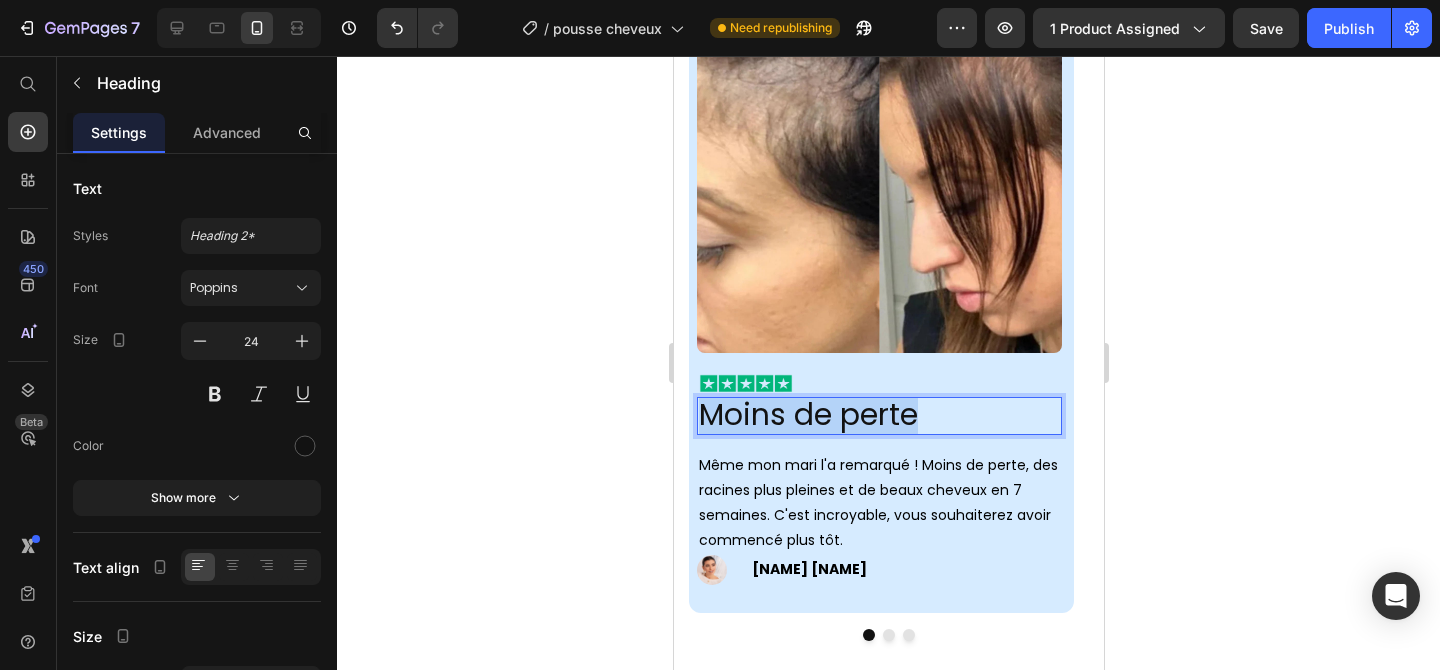 click on "Moins de perte" at bounding box center (807, 414) 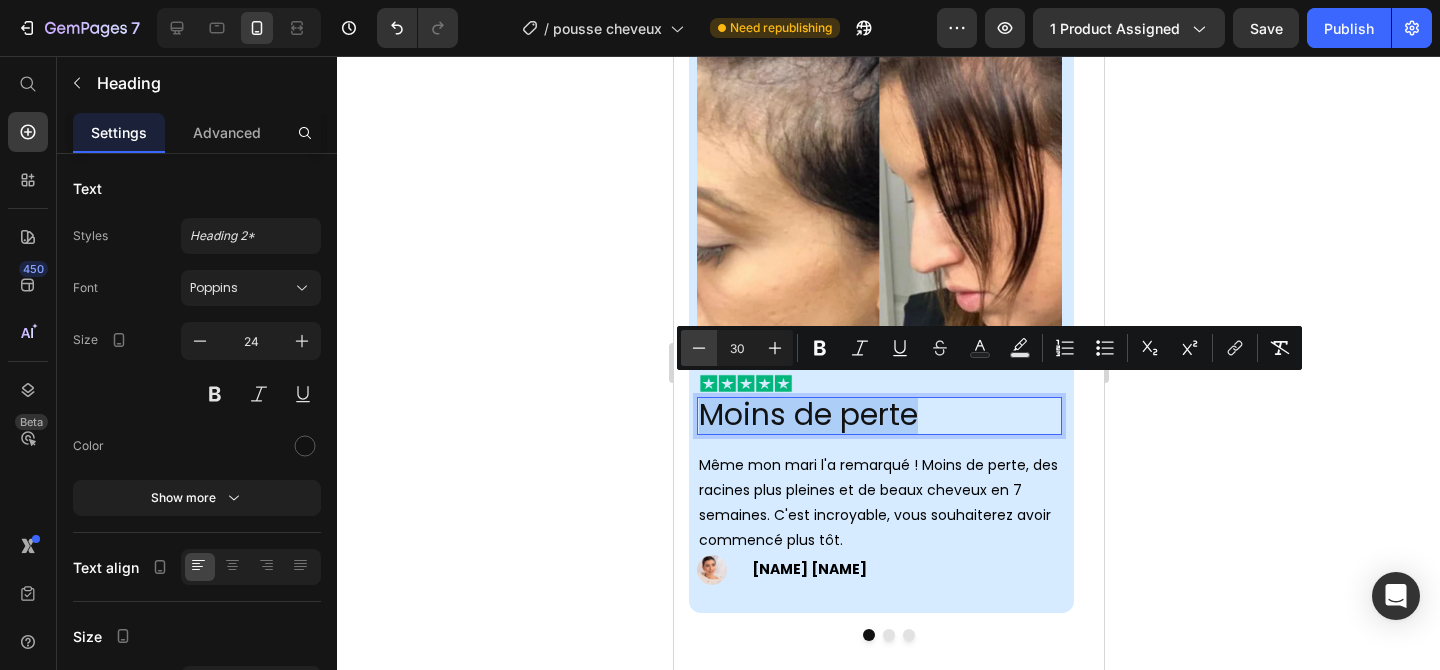 click 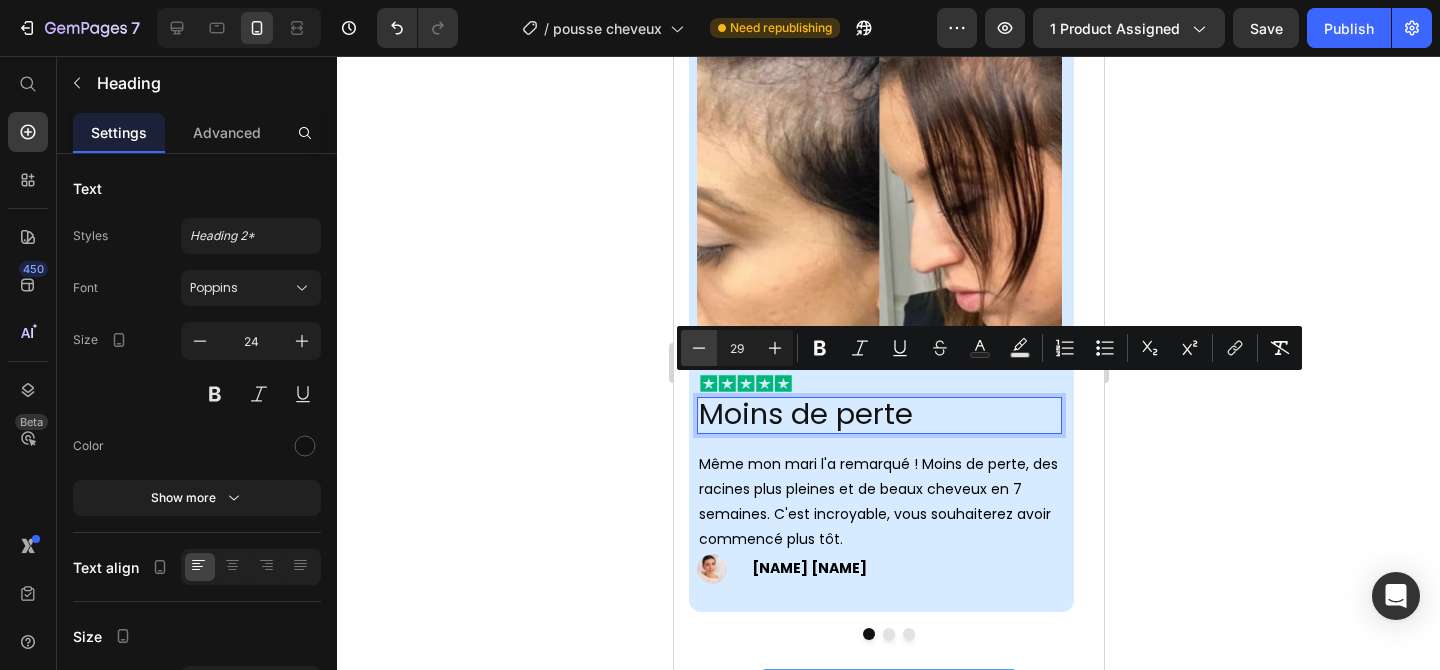 click 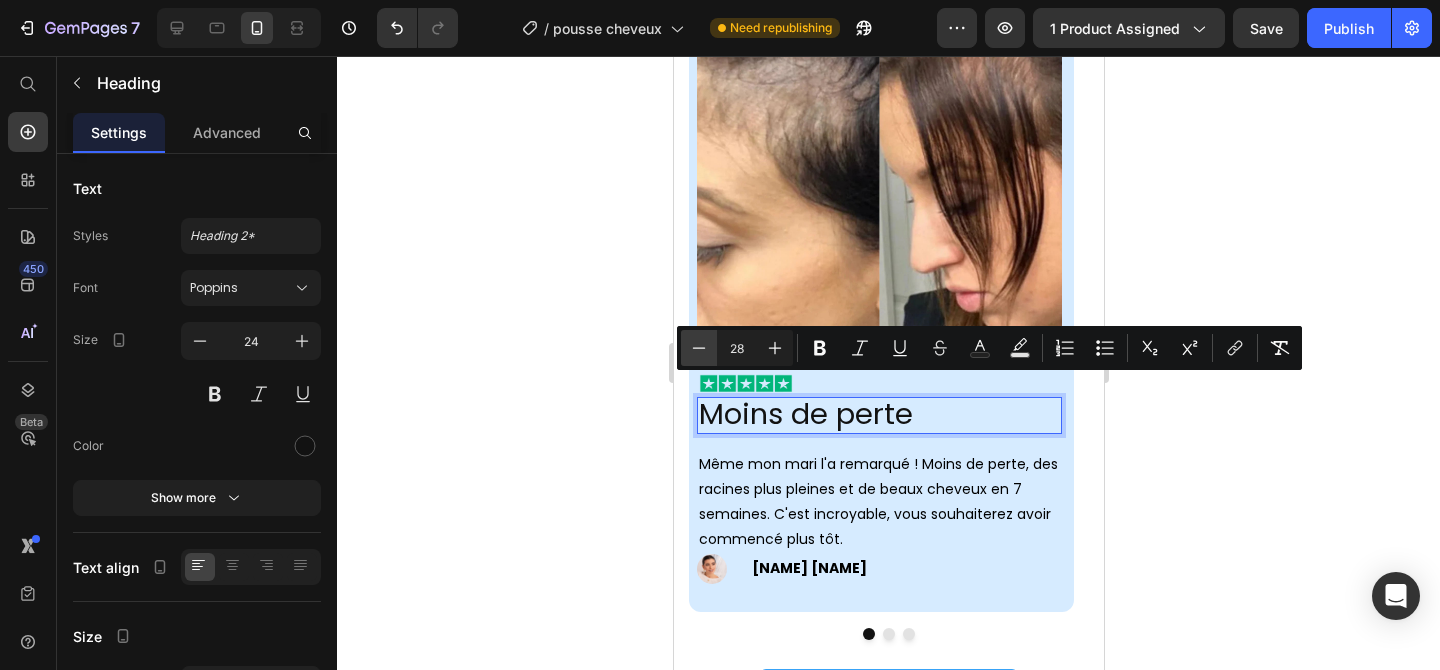 click 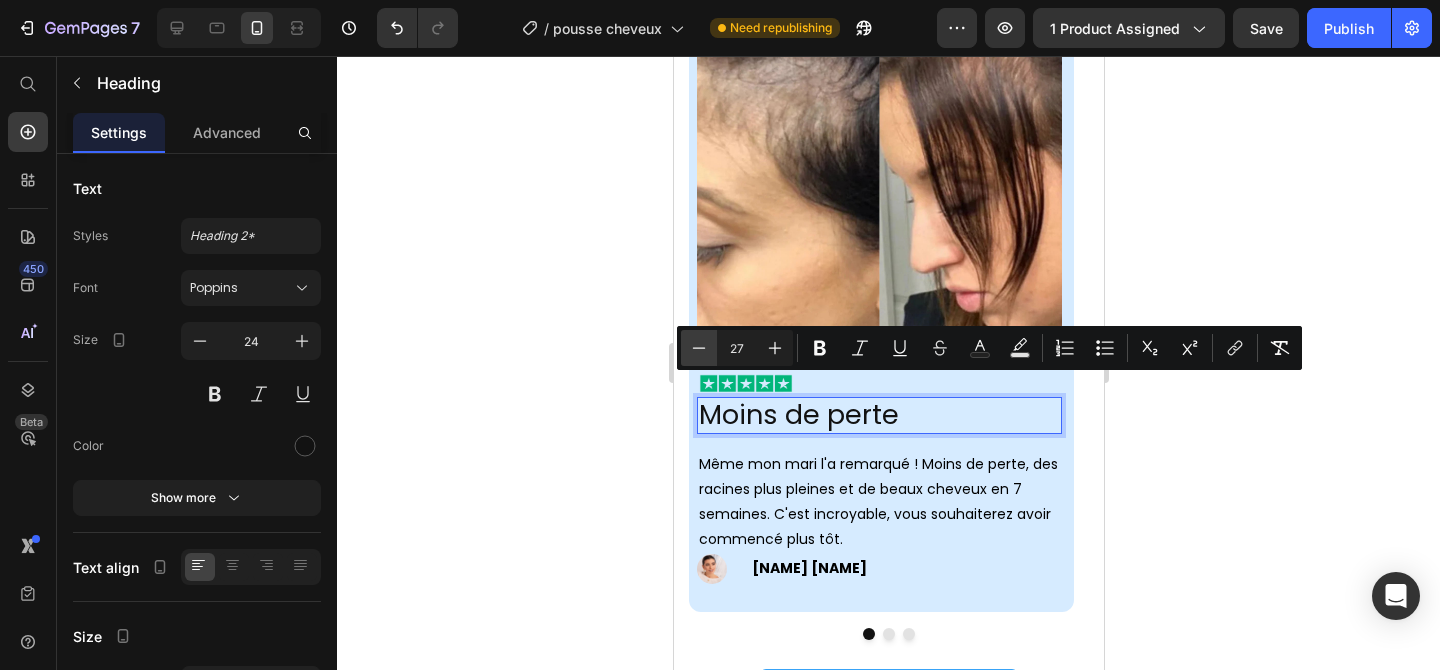 click 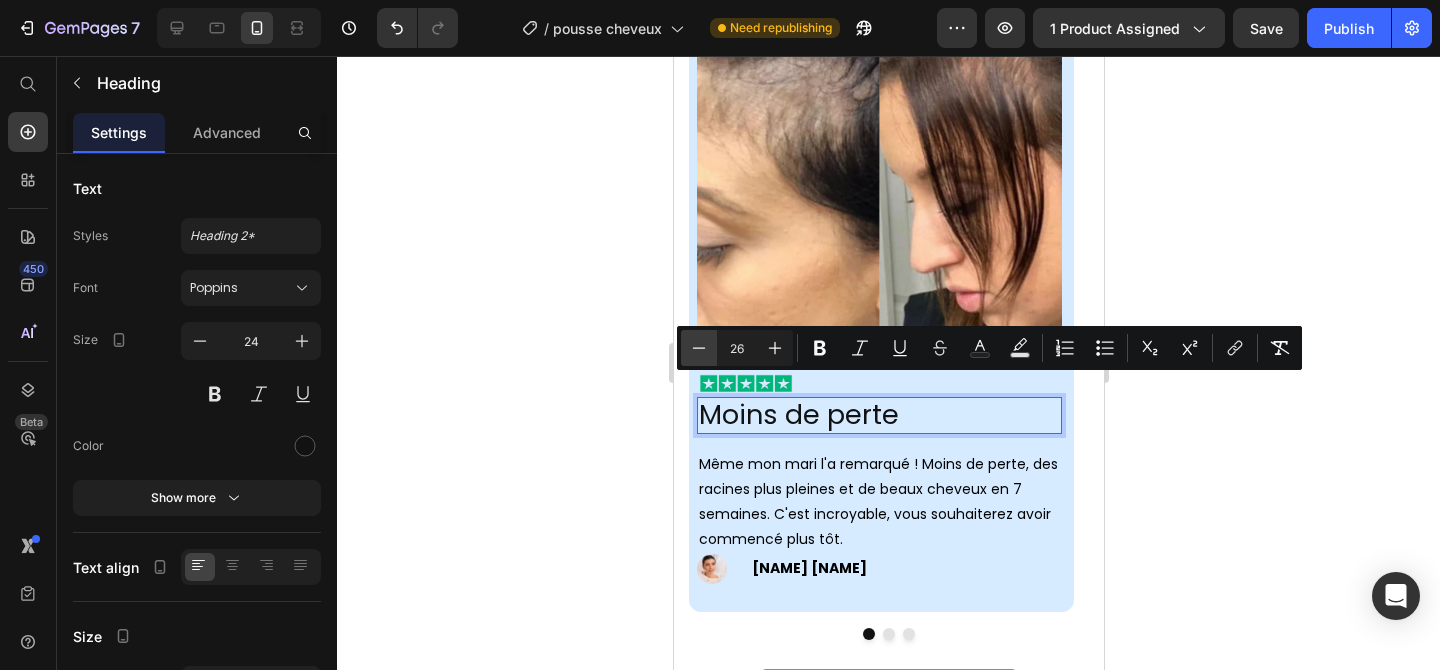 click 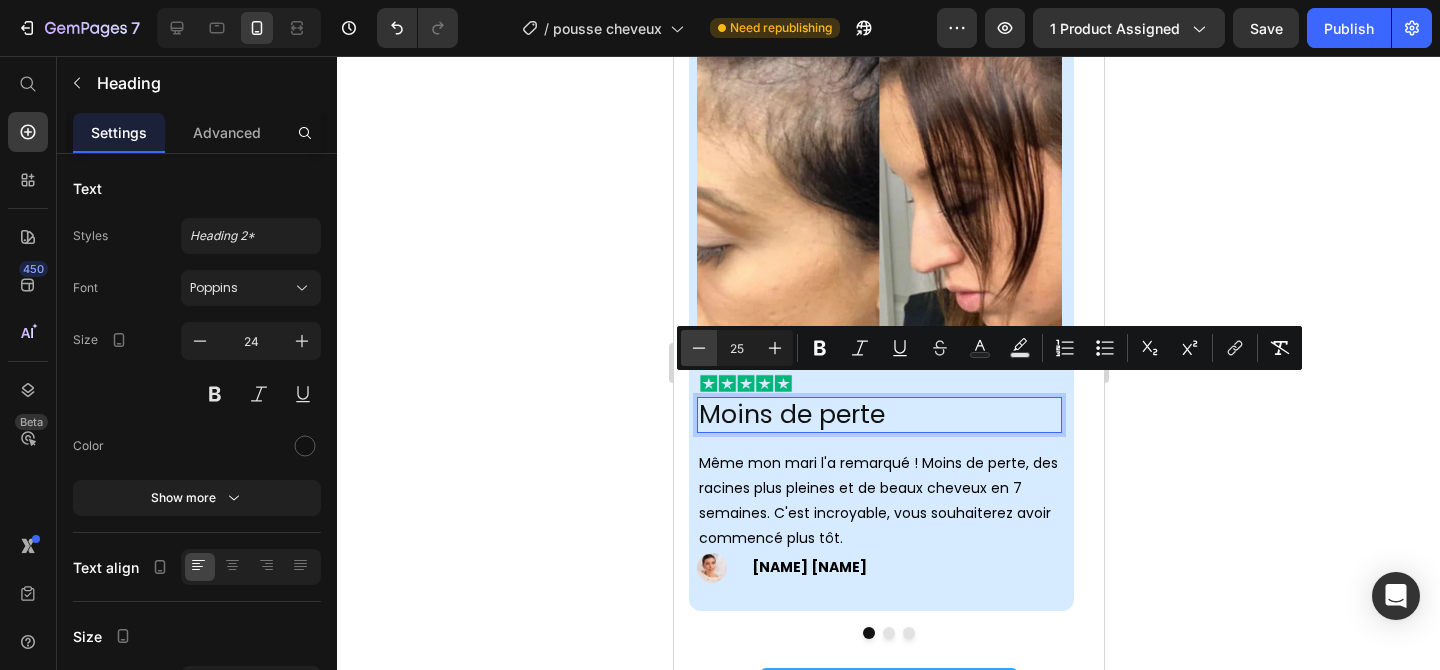 click 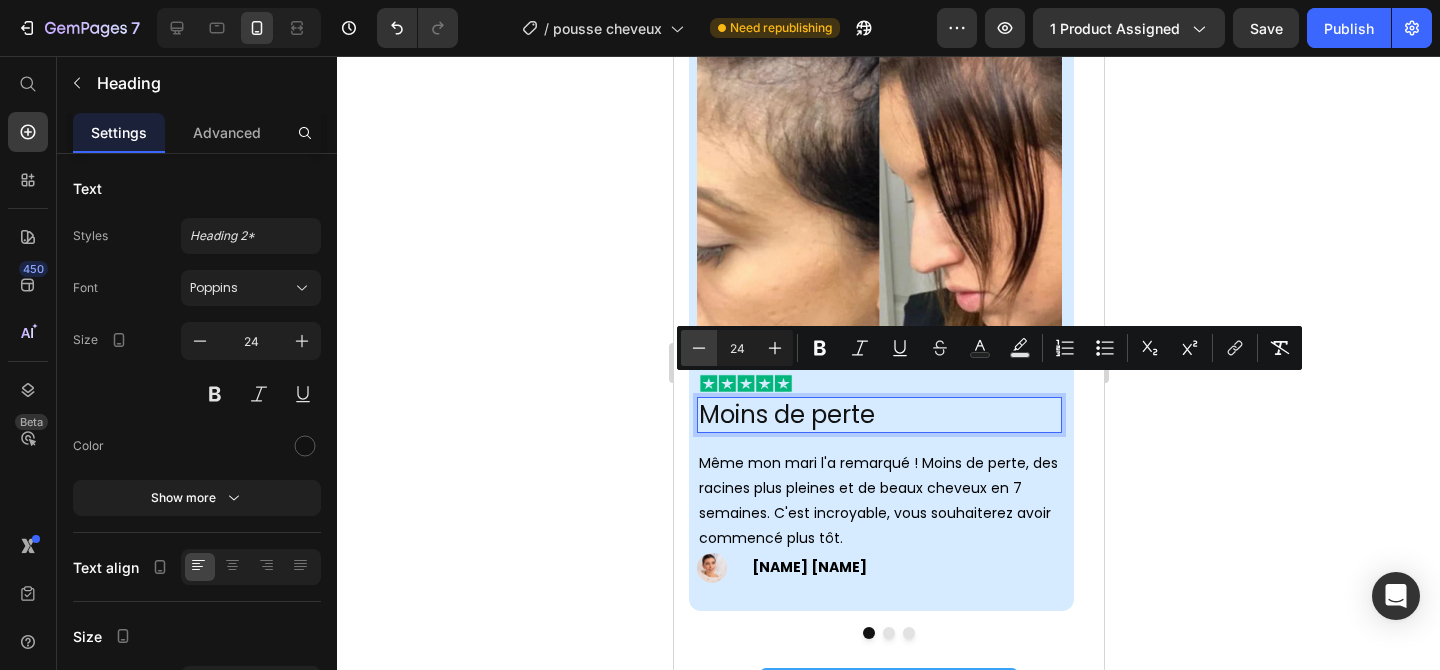 click 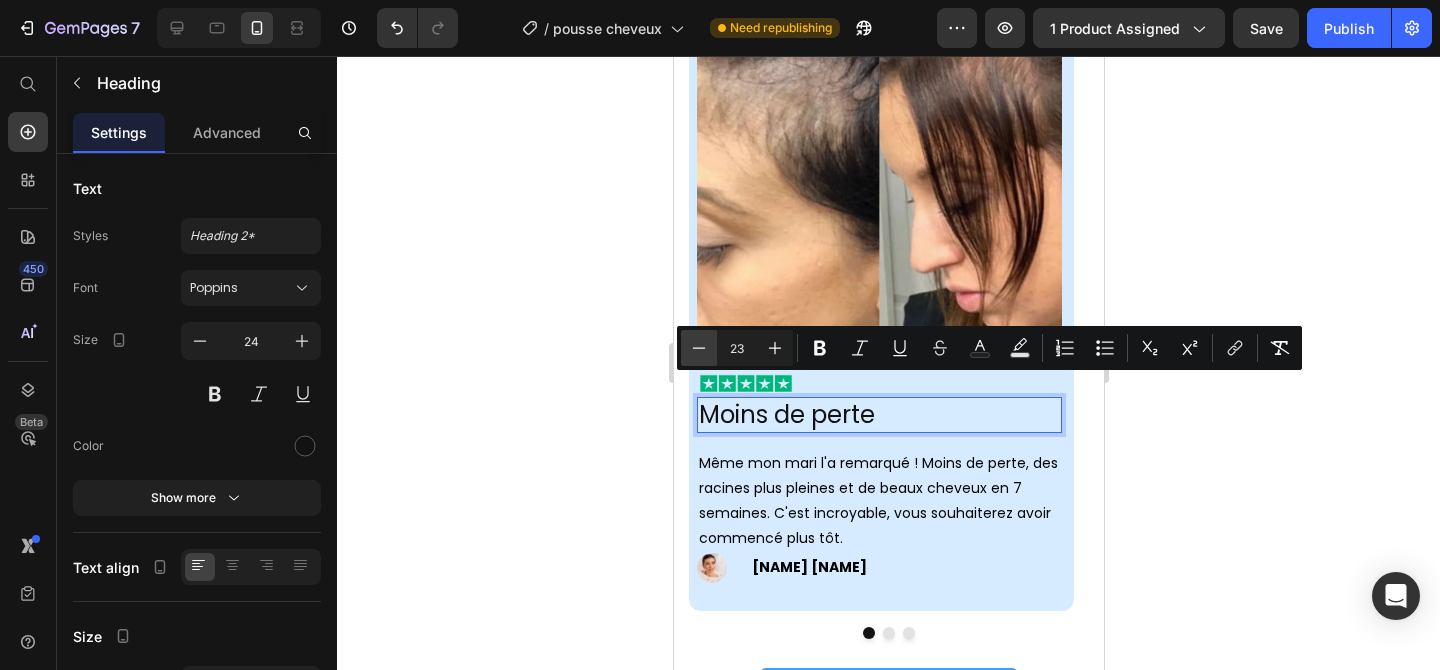 click 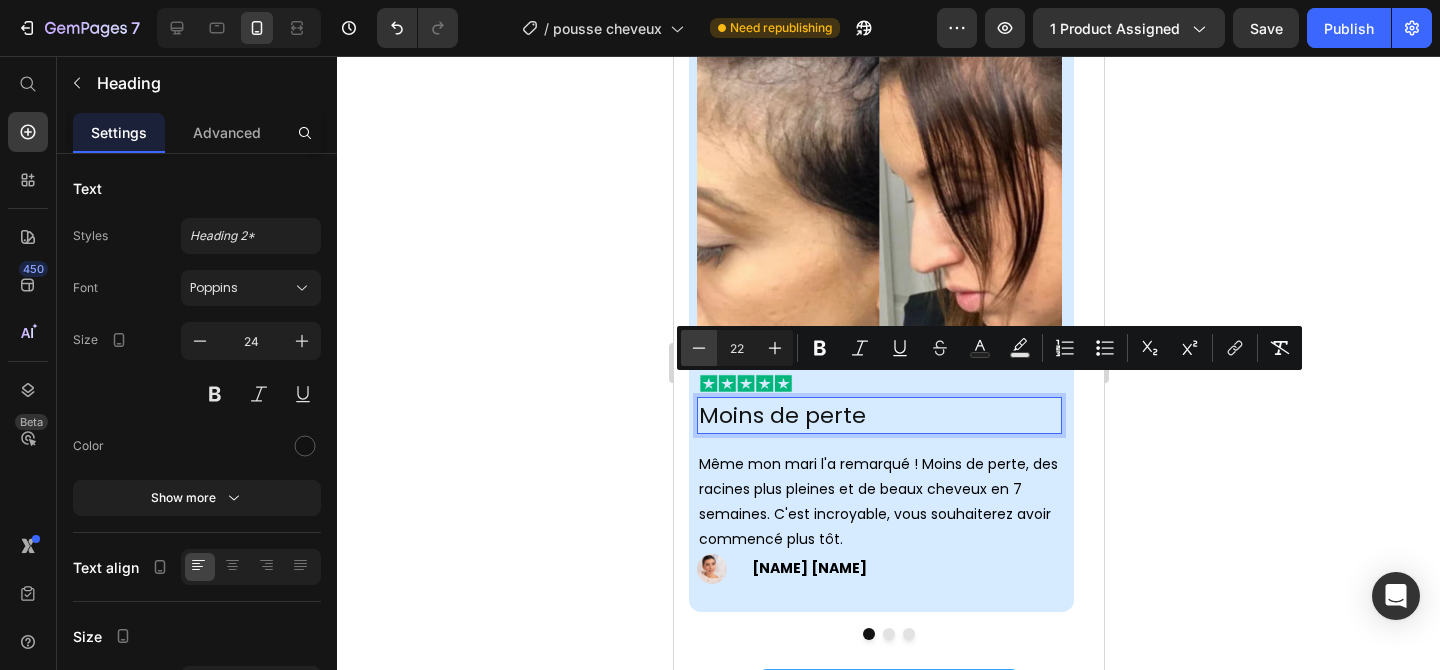 click 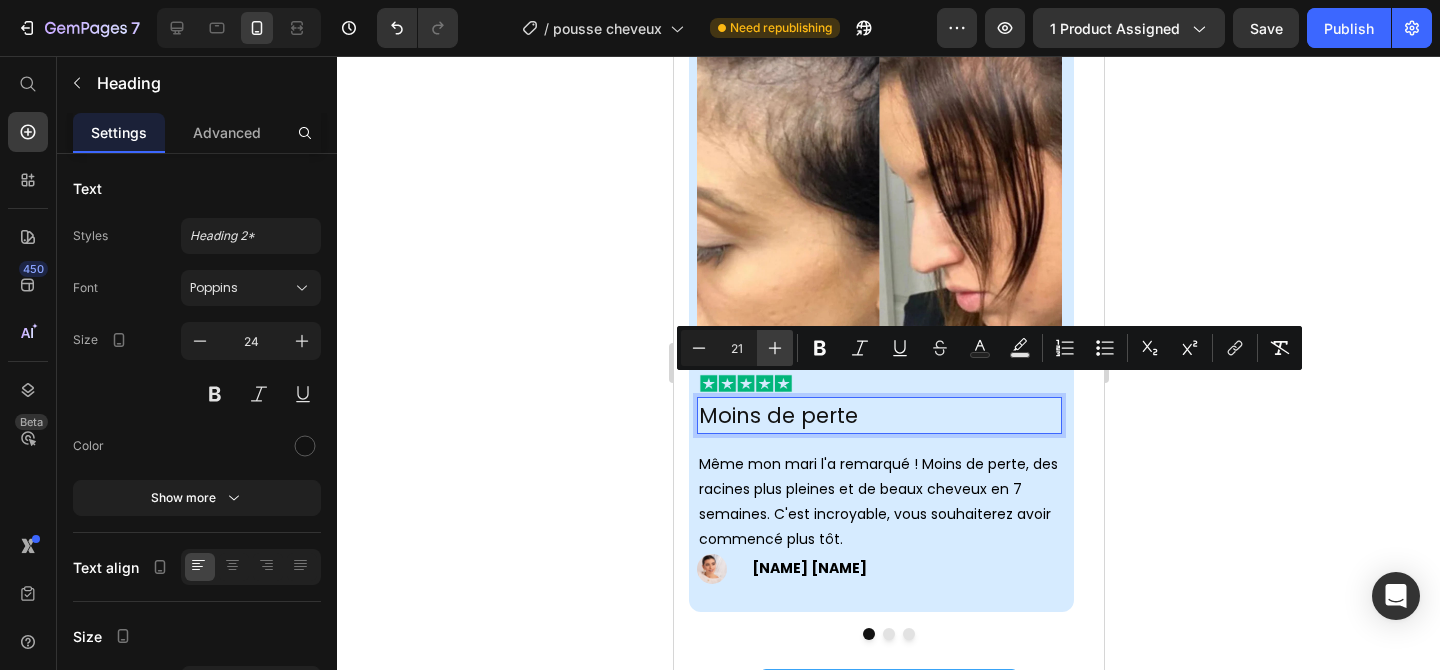 click 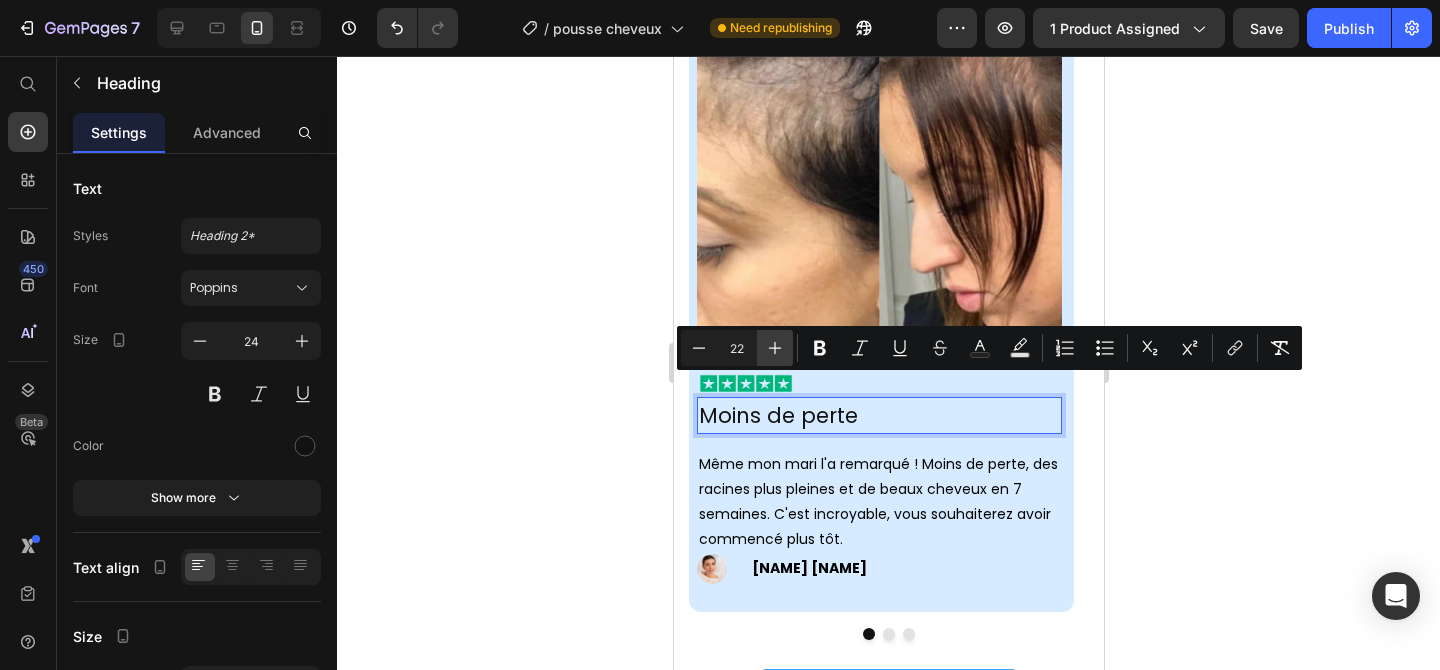 click 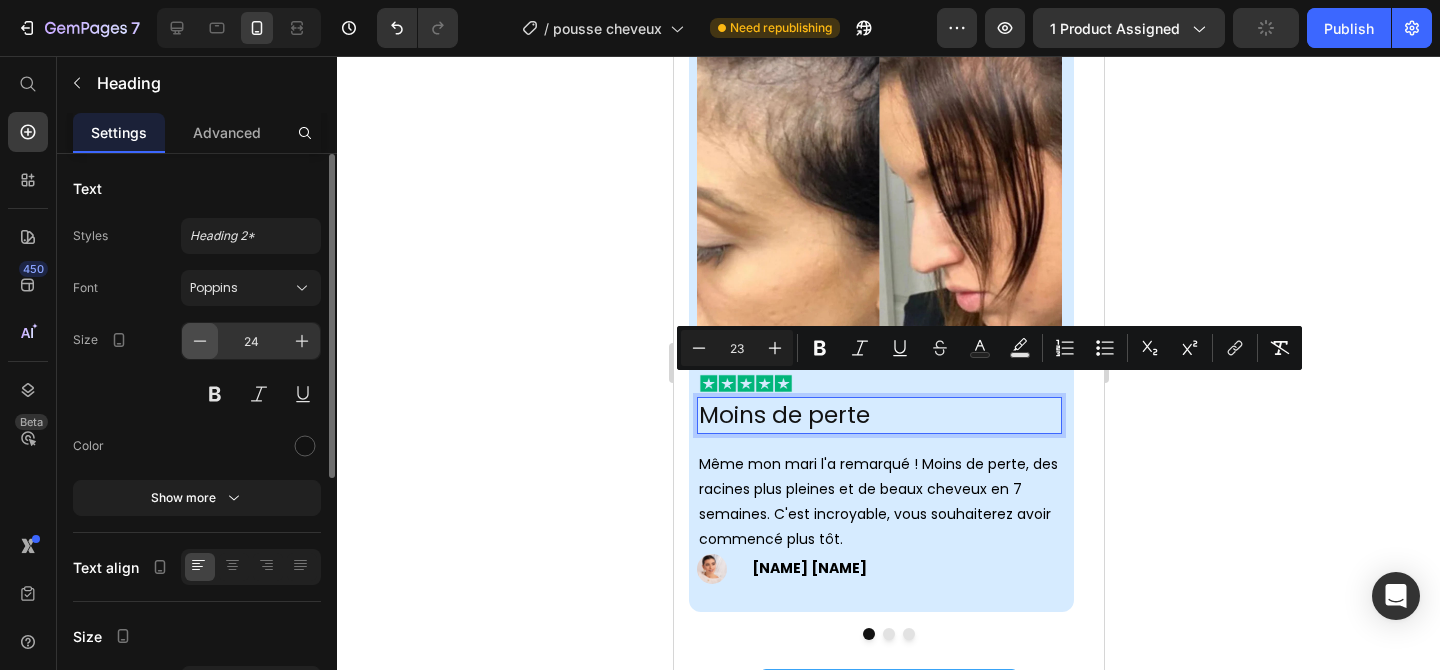 click 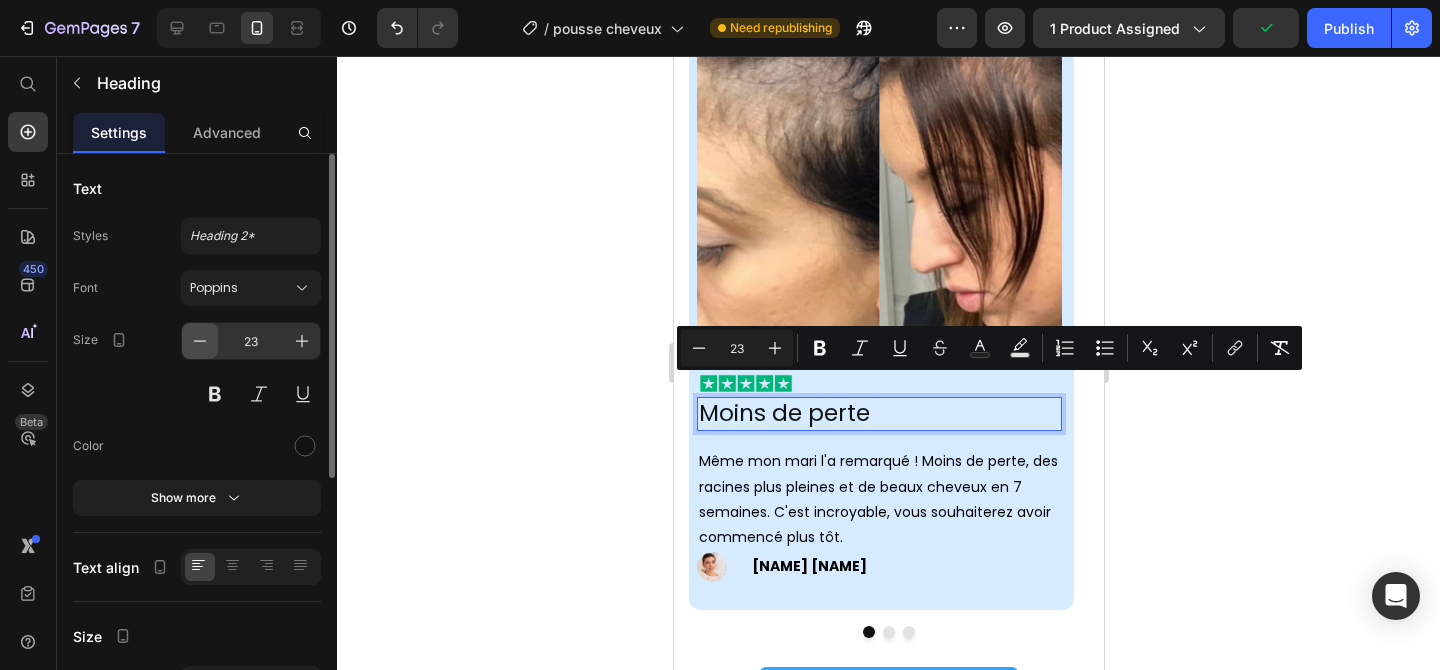 click 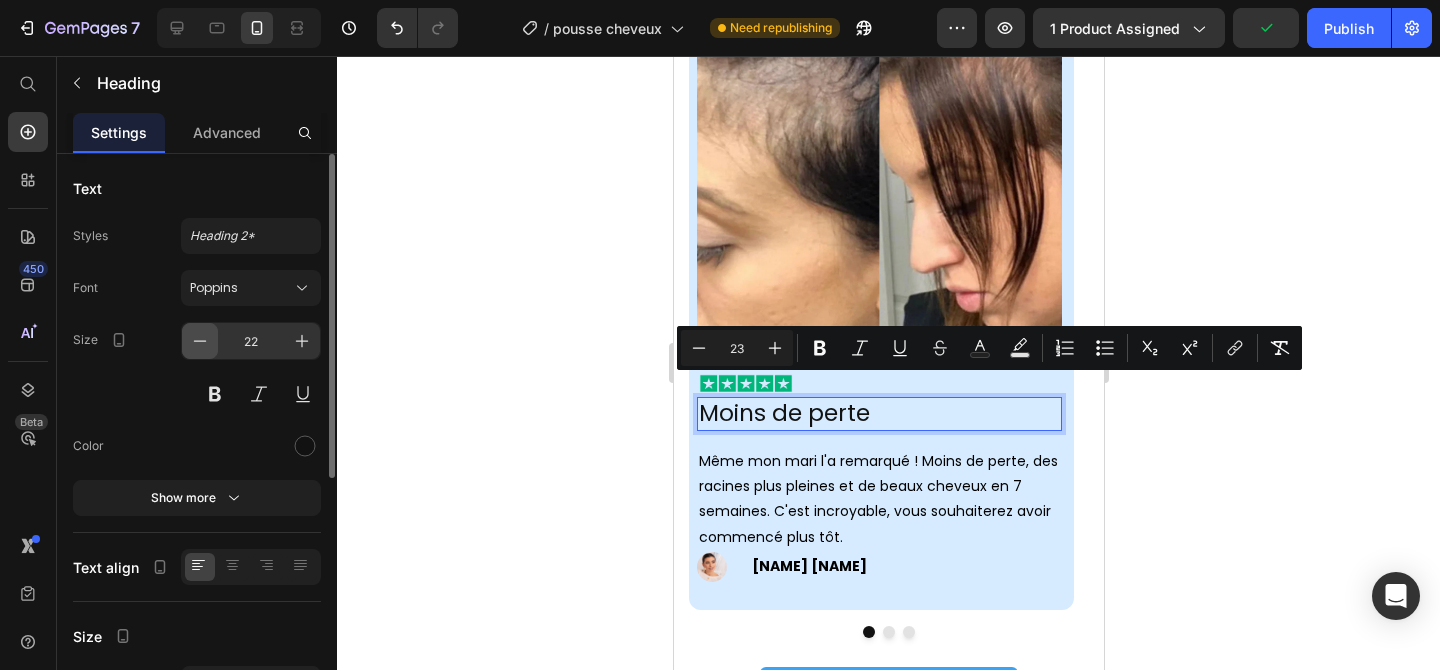 click 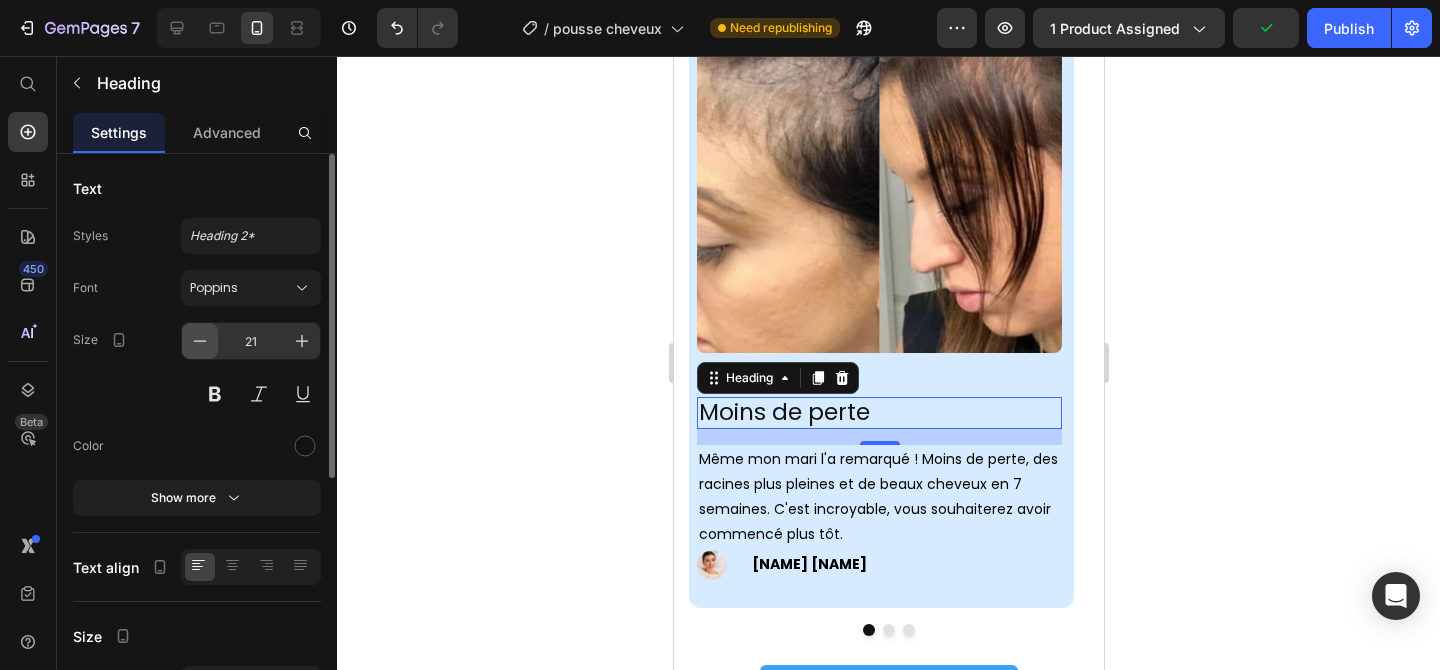 click 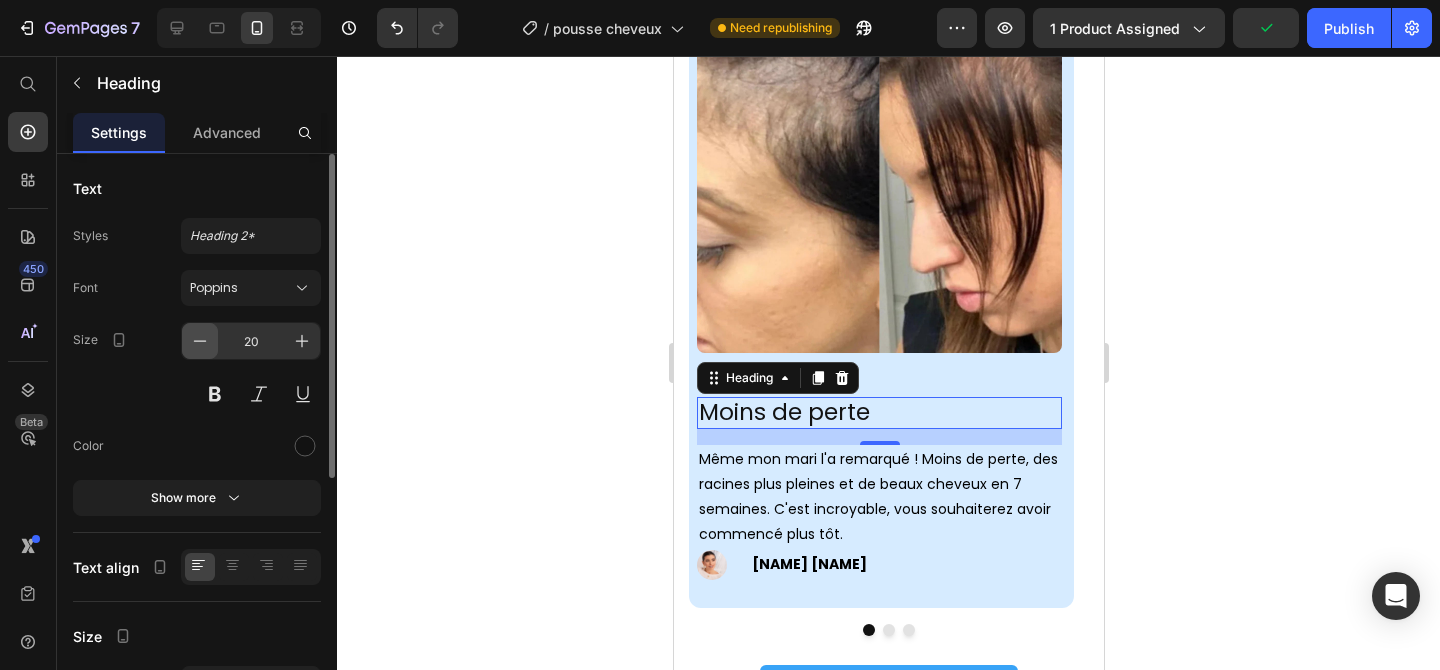 click 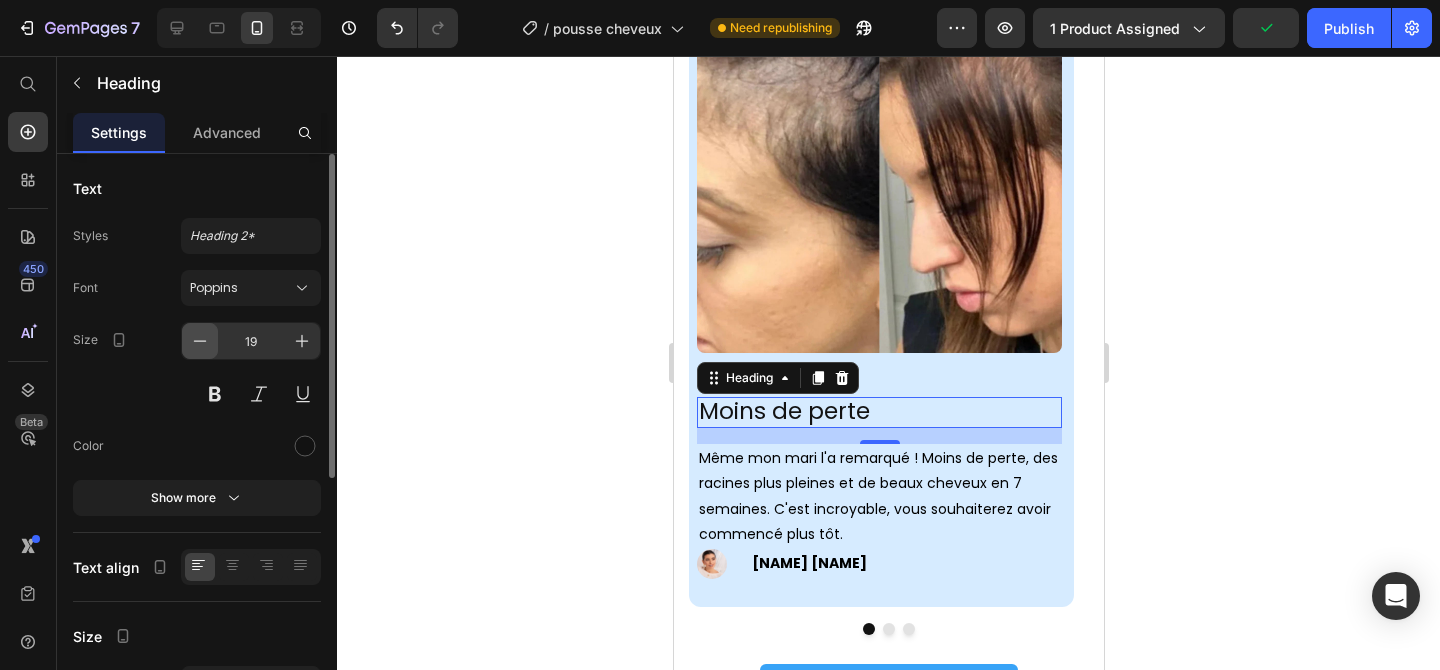 click 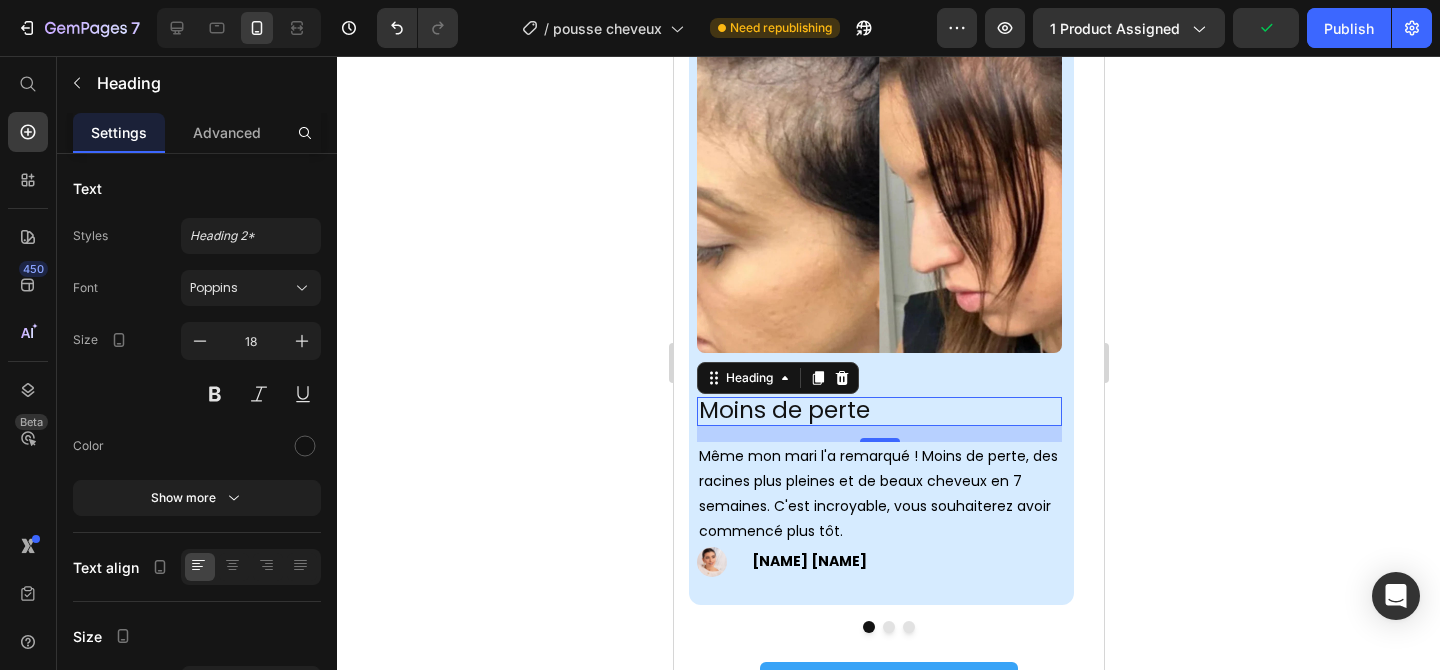 click on "Moins de perte" at bounding box center (783, 410) 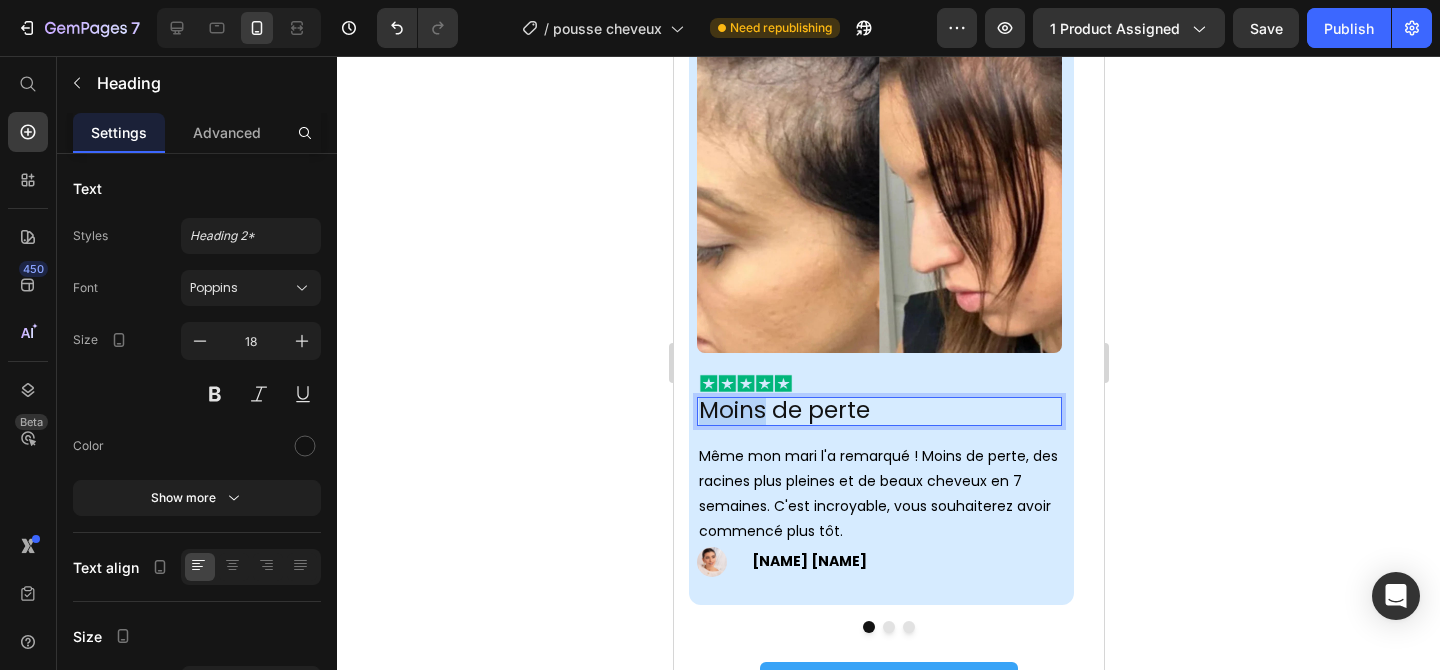 click on "Moins de perte" at bounding box center [783, 410] 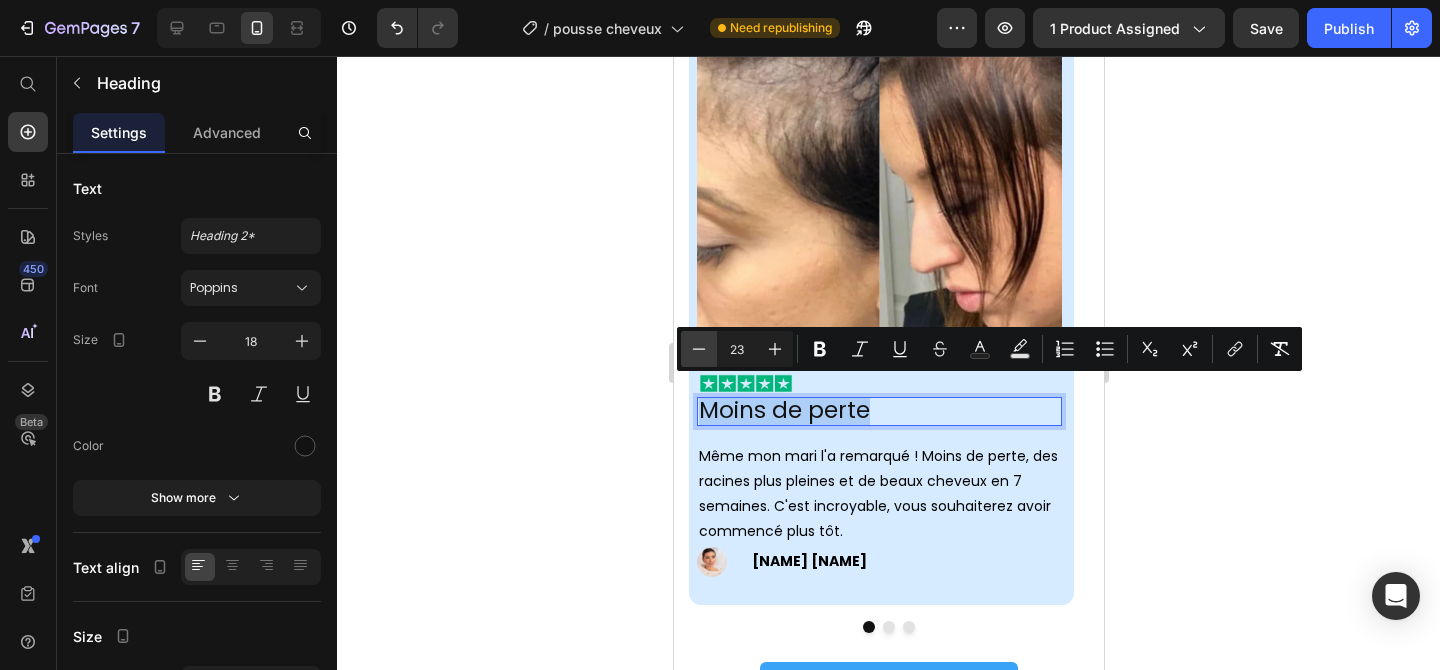 click on "Minus" at bounding box center (699, 349) 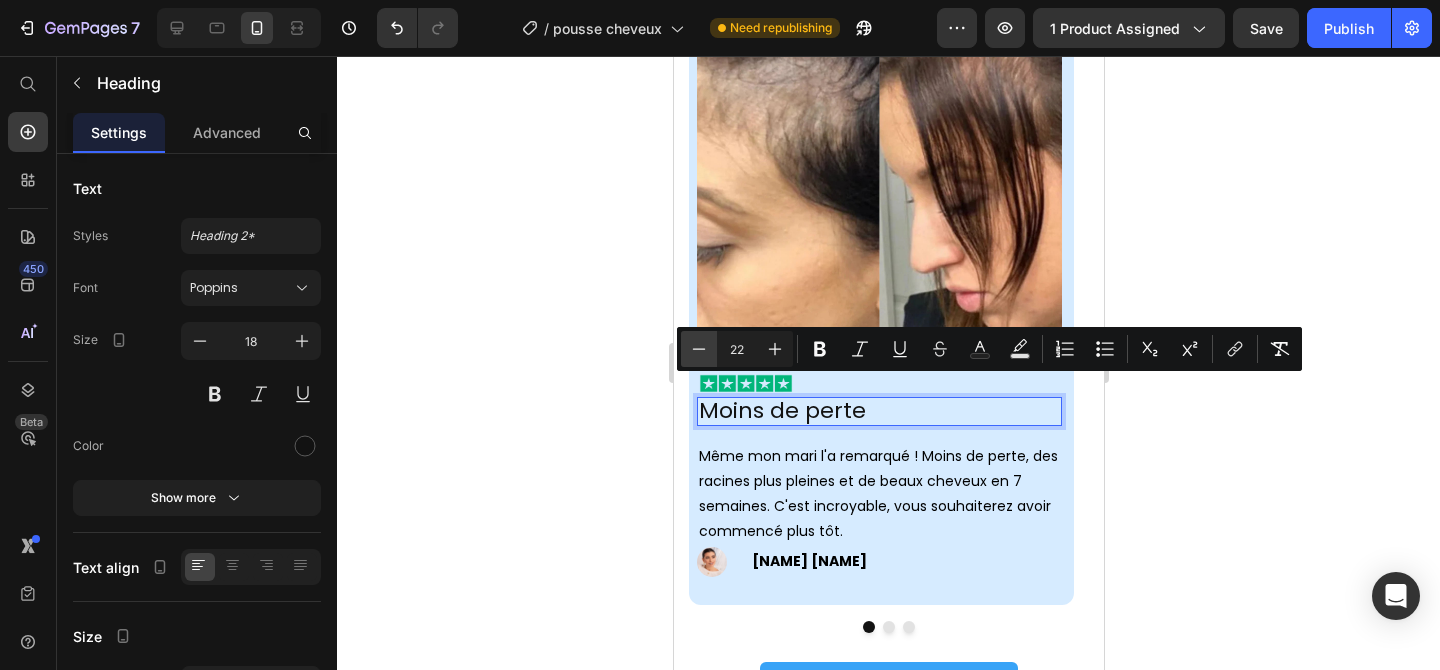 click on "Minus" at bounding box center (699, 349) 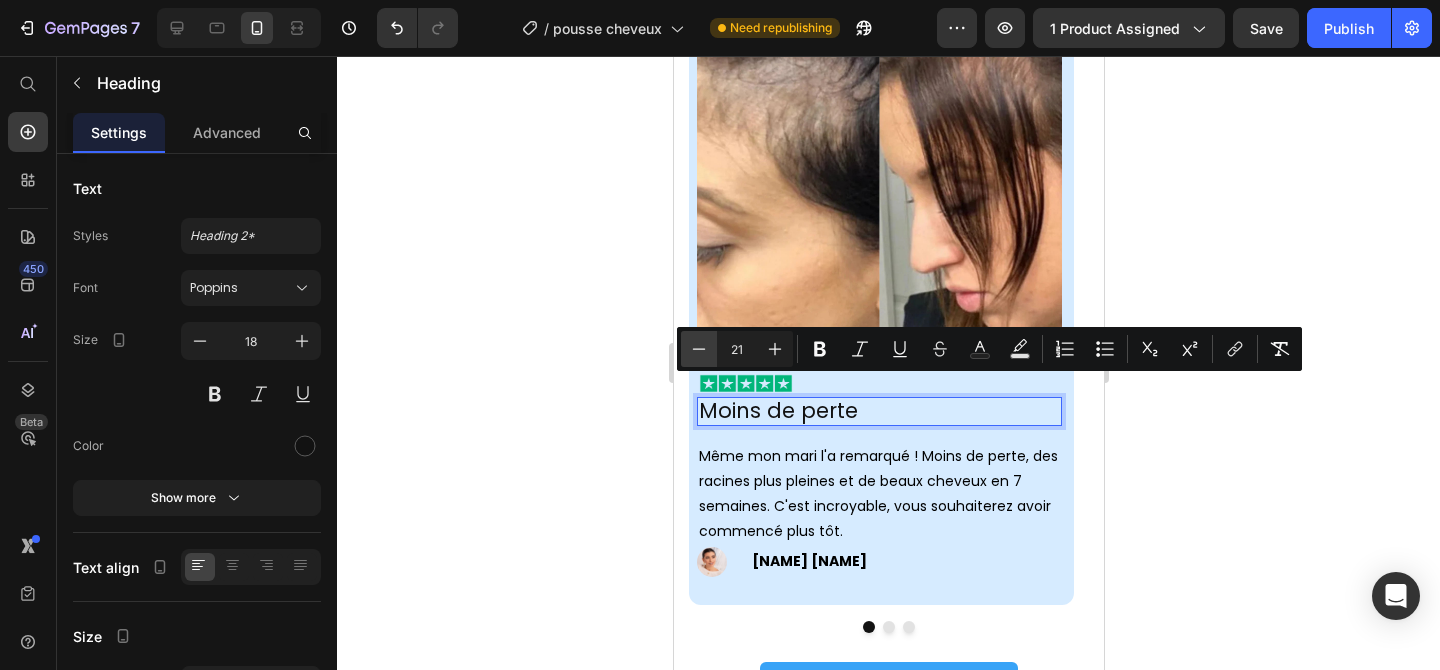 click on "Minus" at bounding box center [699, 349] 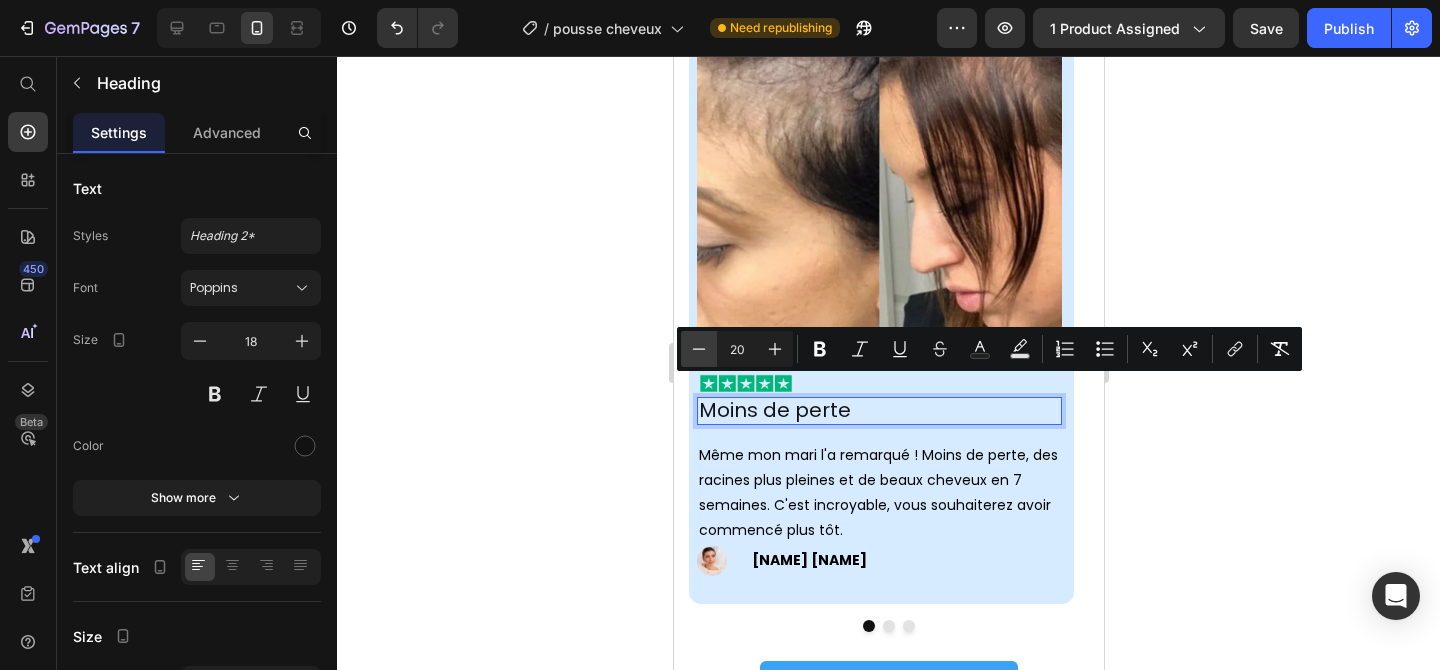 click on "Minus" at bounding box center (699, 349) 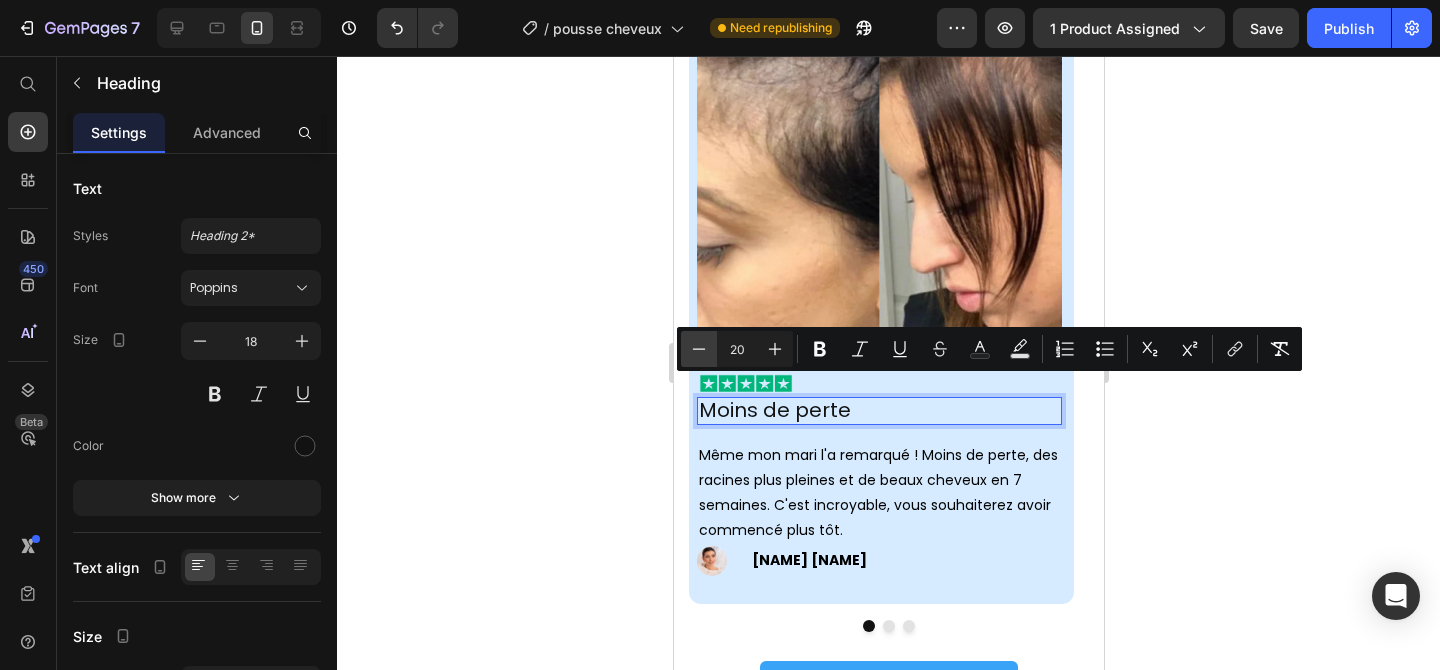 type on "19" 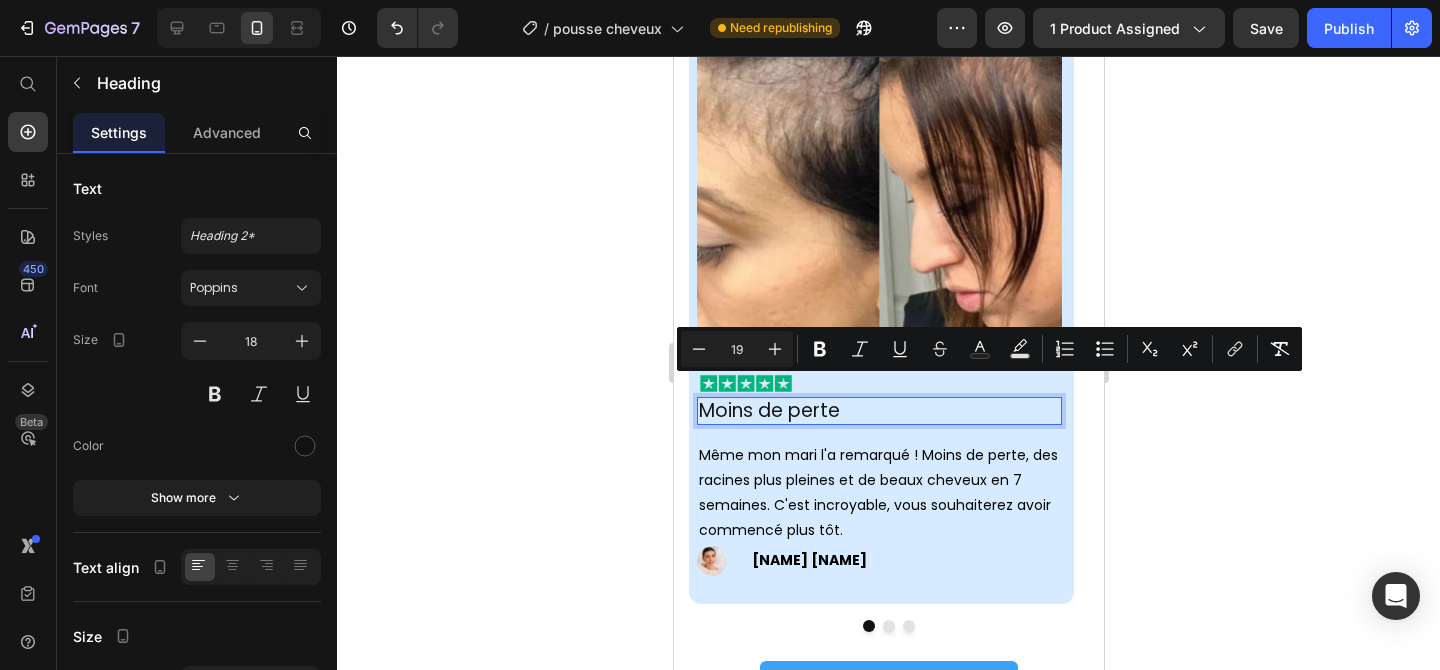 drag, startPoint x: 1, startPoint y: 294, endPoint x: 579, endPoint y: 408, distance: 589.13495 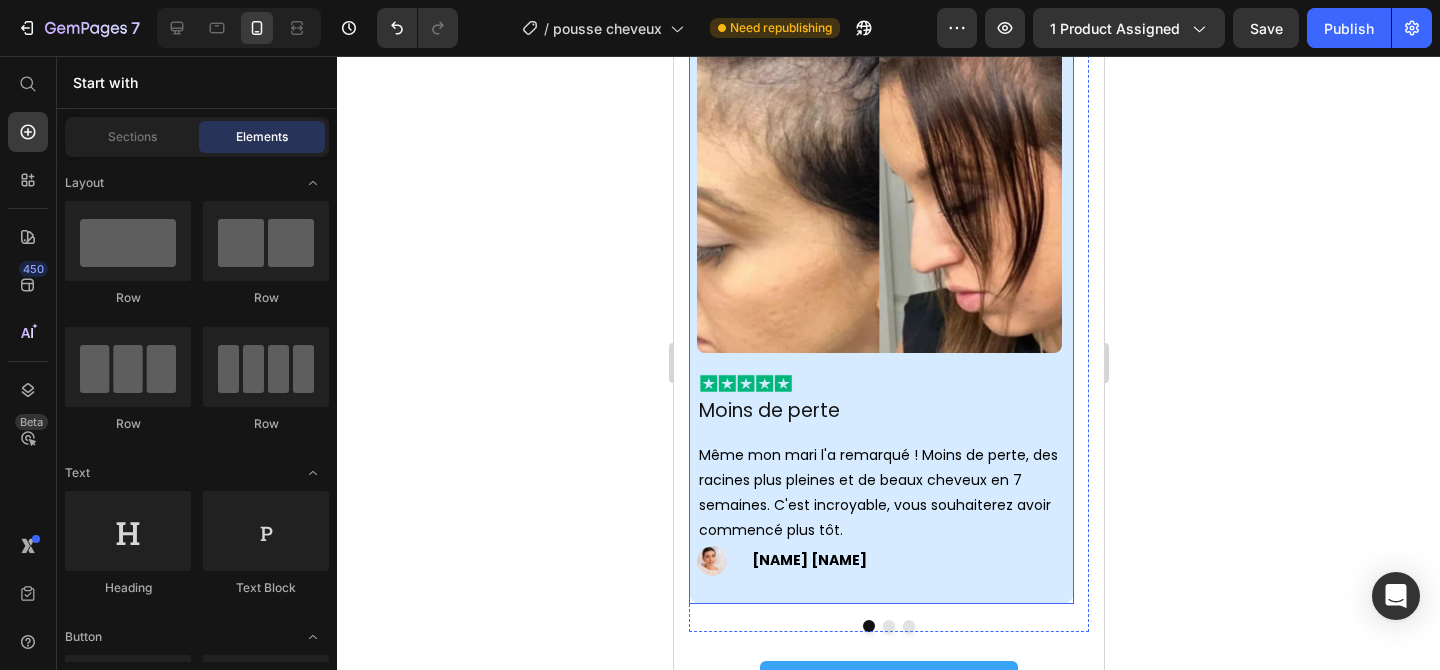 click on "Image Image ⁠⁠⁠⁠⁠⁠⁠ Moins de perte Heading Même mon mari l'a remarqué ! Moins de perte, des racines plus pleines et de beaux cheveux en 7 semaines. C'est incroyable, vous souhaiterez avoir commencé plus tôt. Text Block Image Yasmine H. Text Block Row" at bounding box center [878, 289] 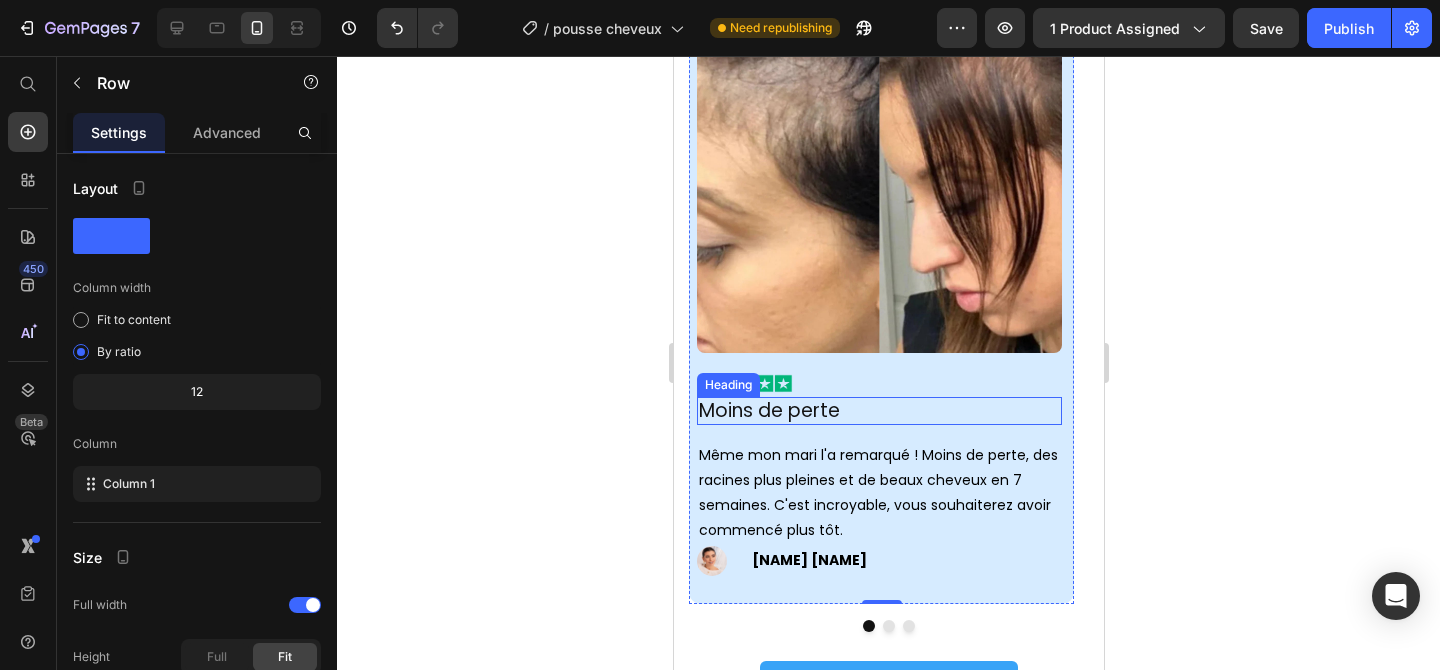 click on "⁠⁠⁠⁠⁠⁠⁠ Moins de perte" at bounding box center [878, 410] 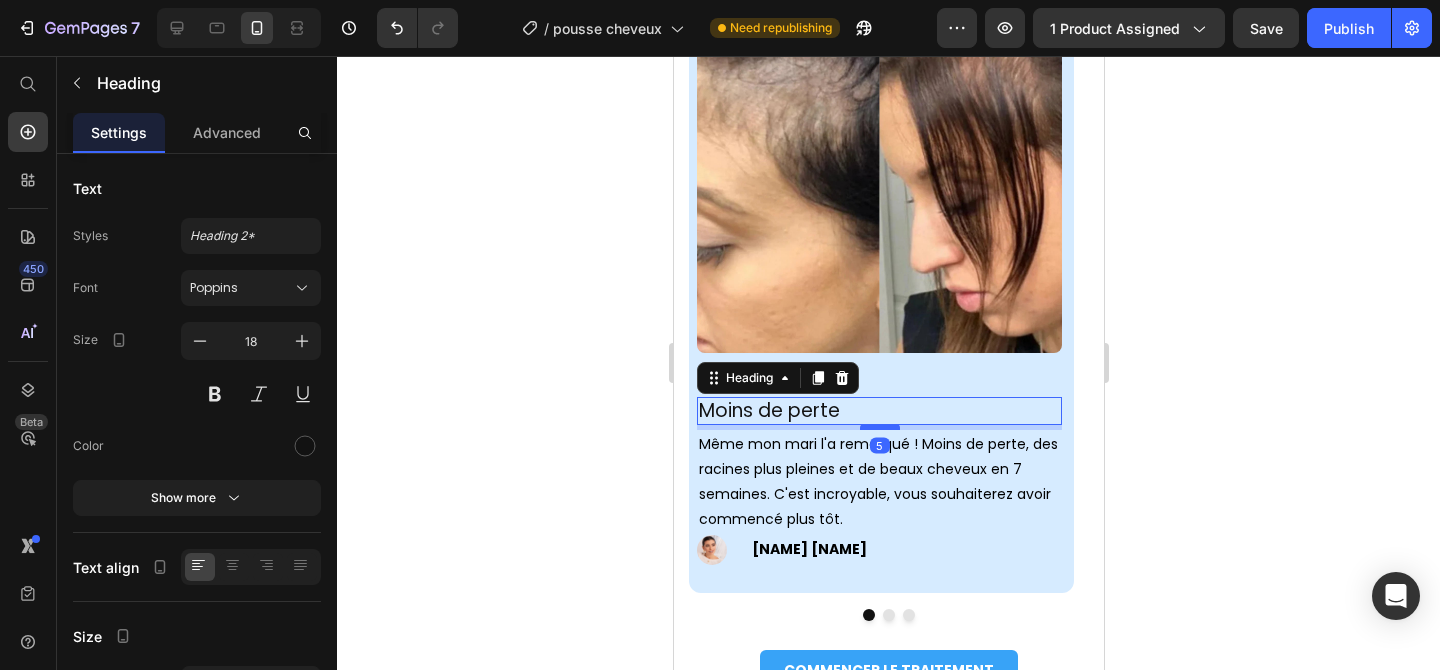drag, startPoint x: 882, startPoint y: 424, endPoint x: 880, endPoint y: 413, distance: 11.18034 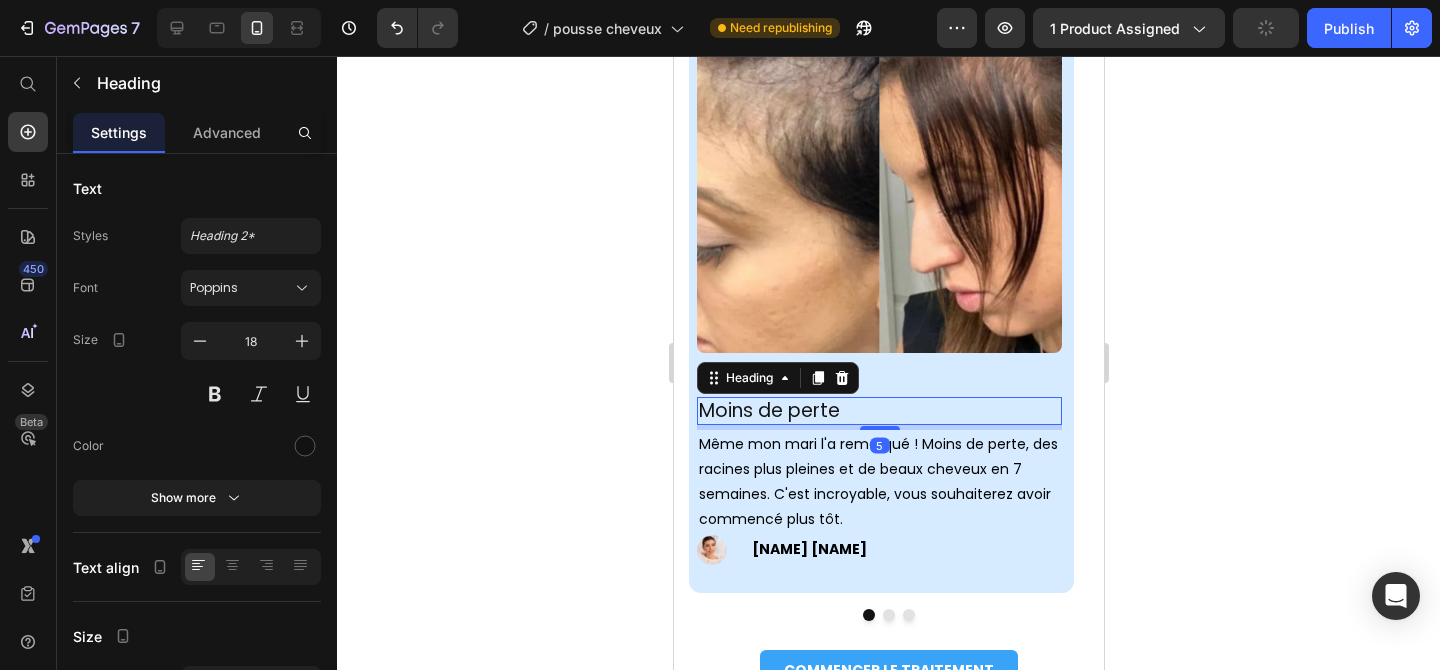 click 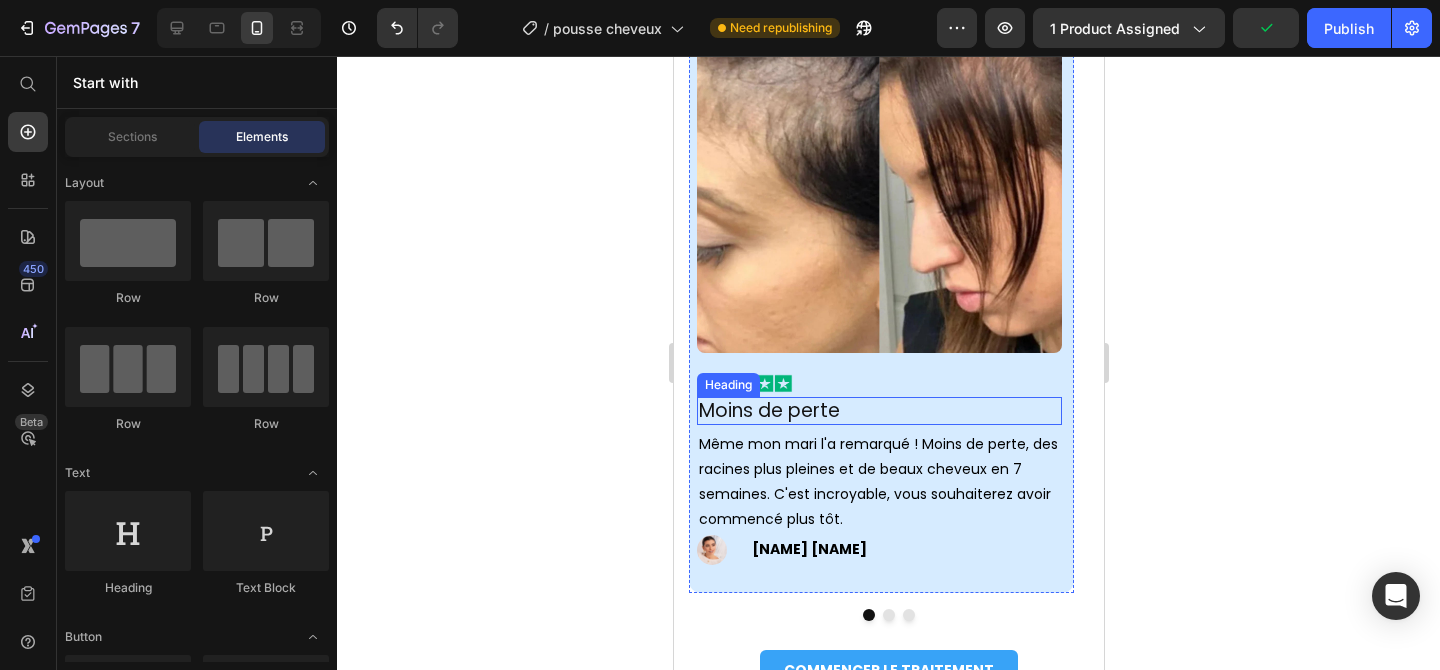click on "Moins de perte" at bounding box center (768, 410) 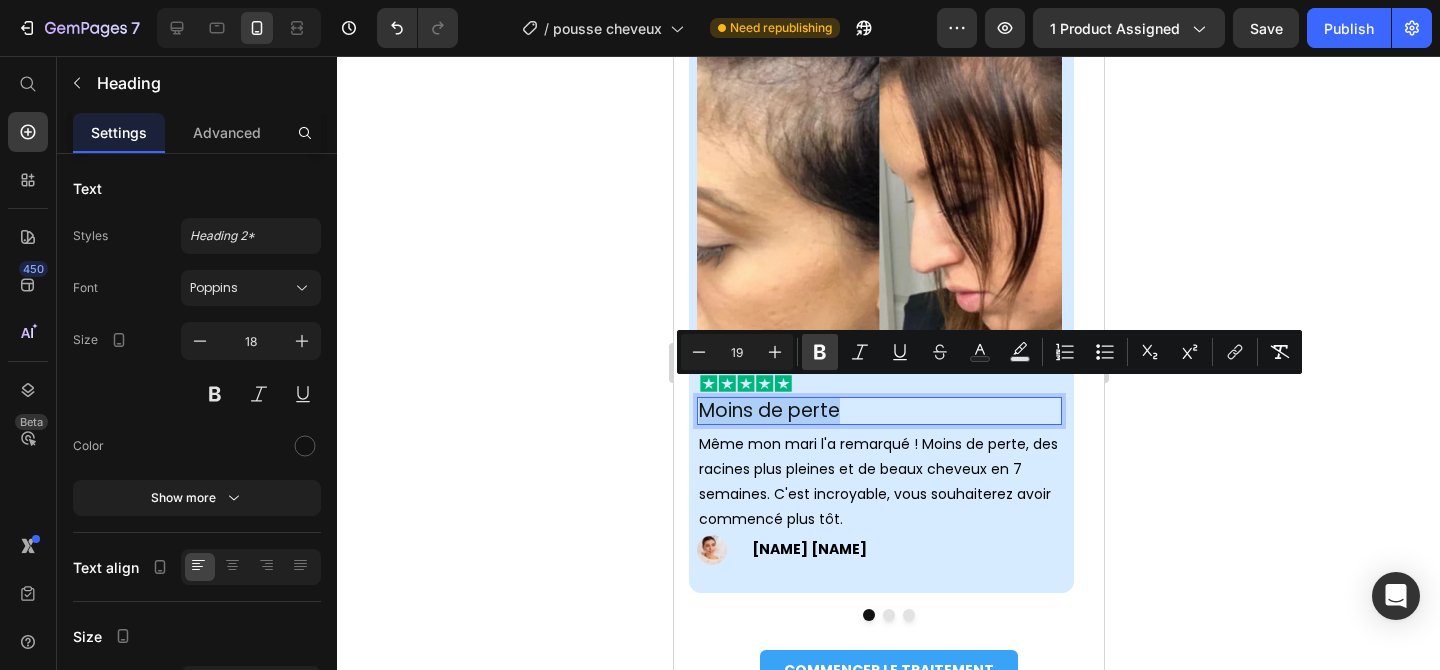 click 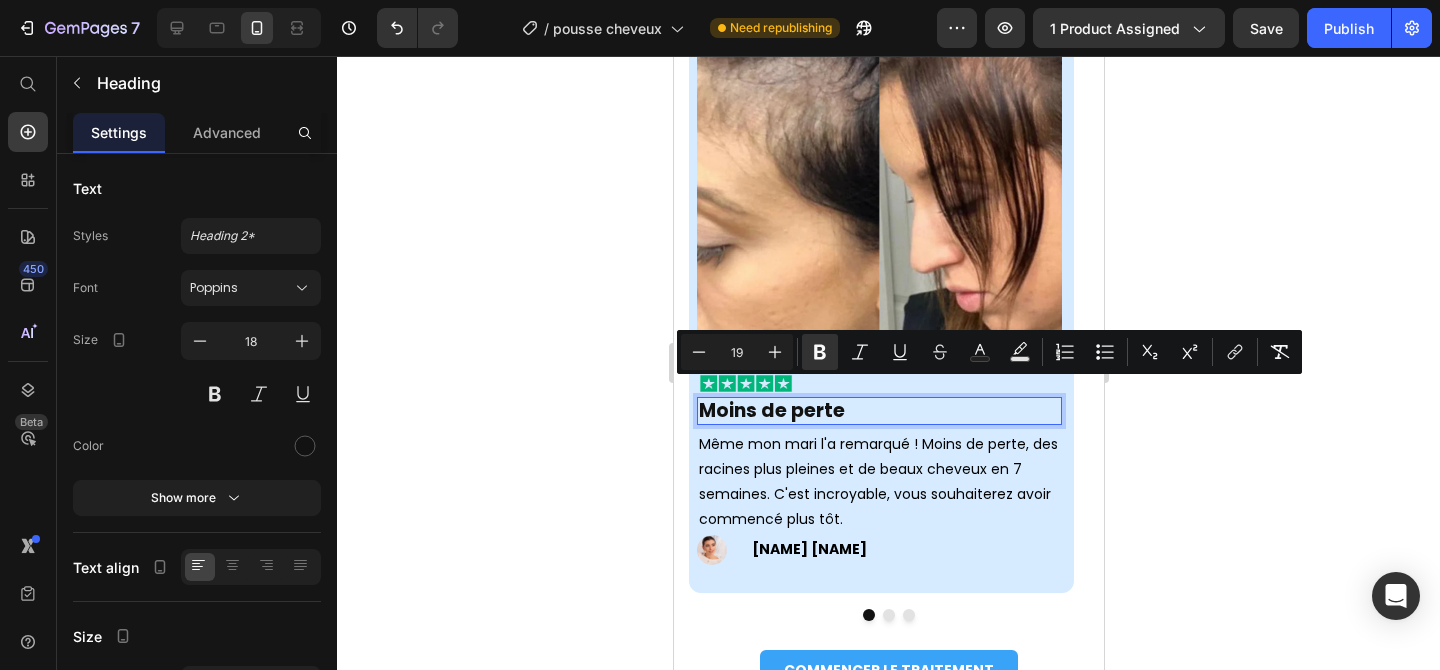 click 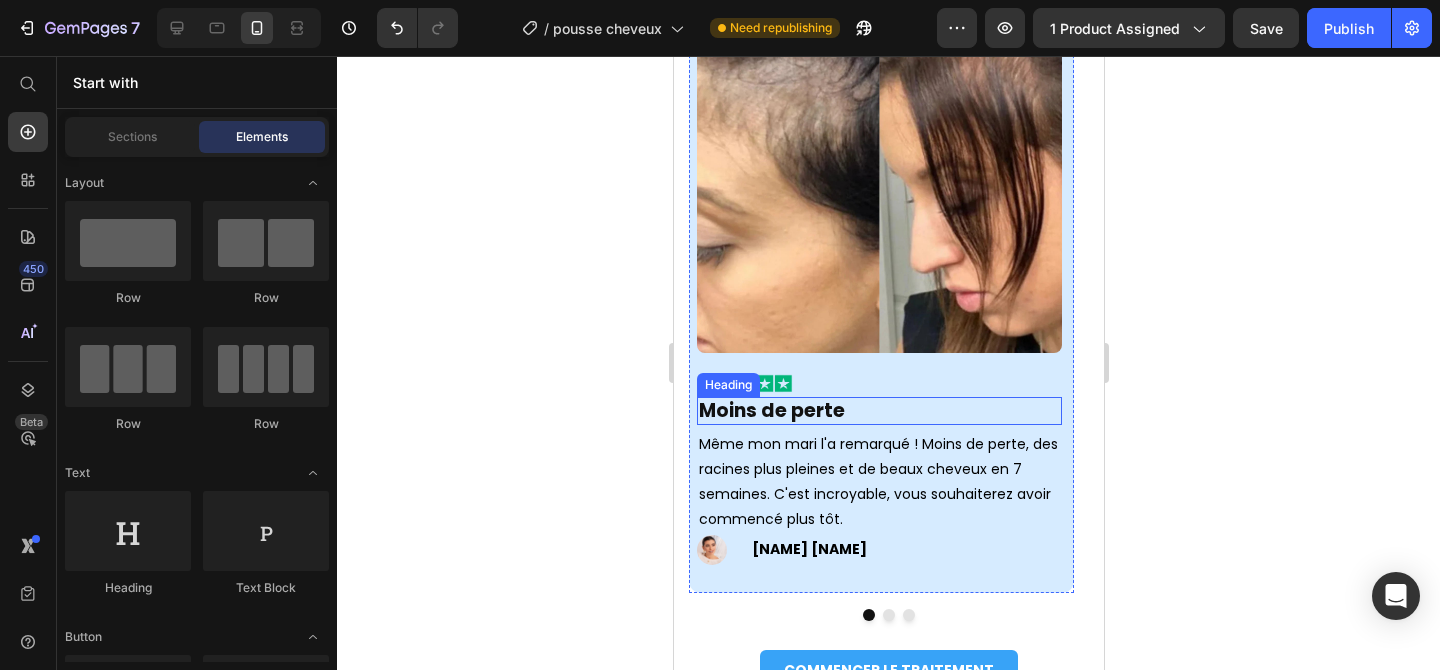 click on "Moins de perte" at bounding box center [771, 410] 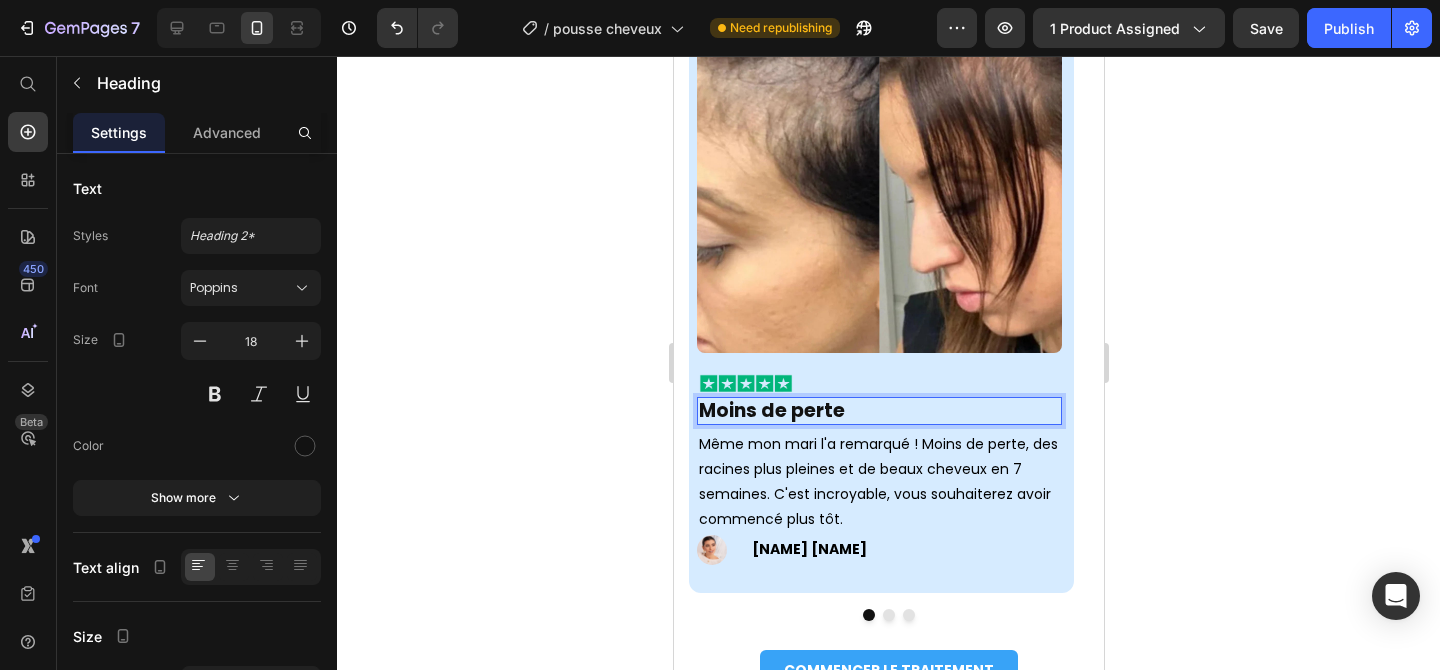 click on "Moins de perte" at bounding box center [771, 410] 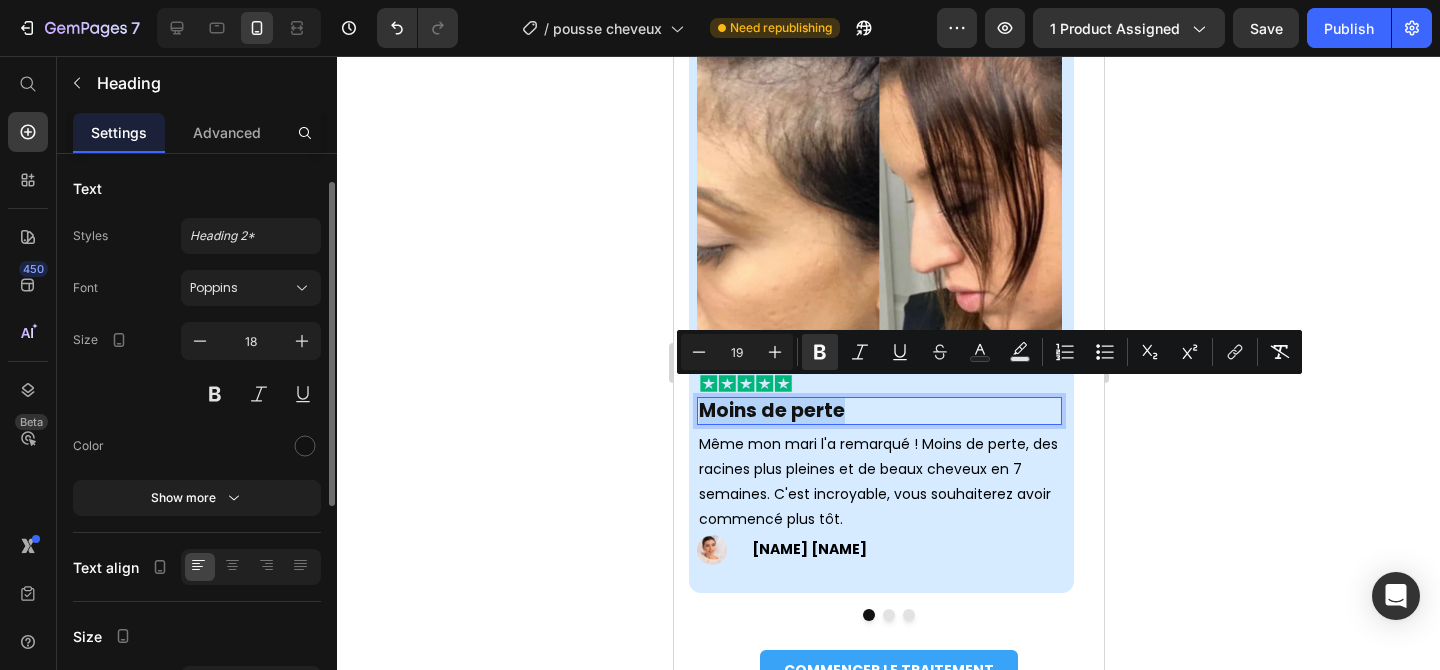 scroll, scrollTop: 25, scrollLeft: 0, axis: vertical 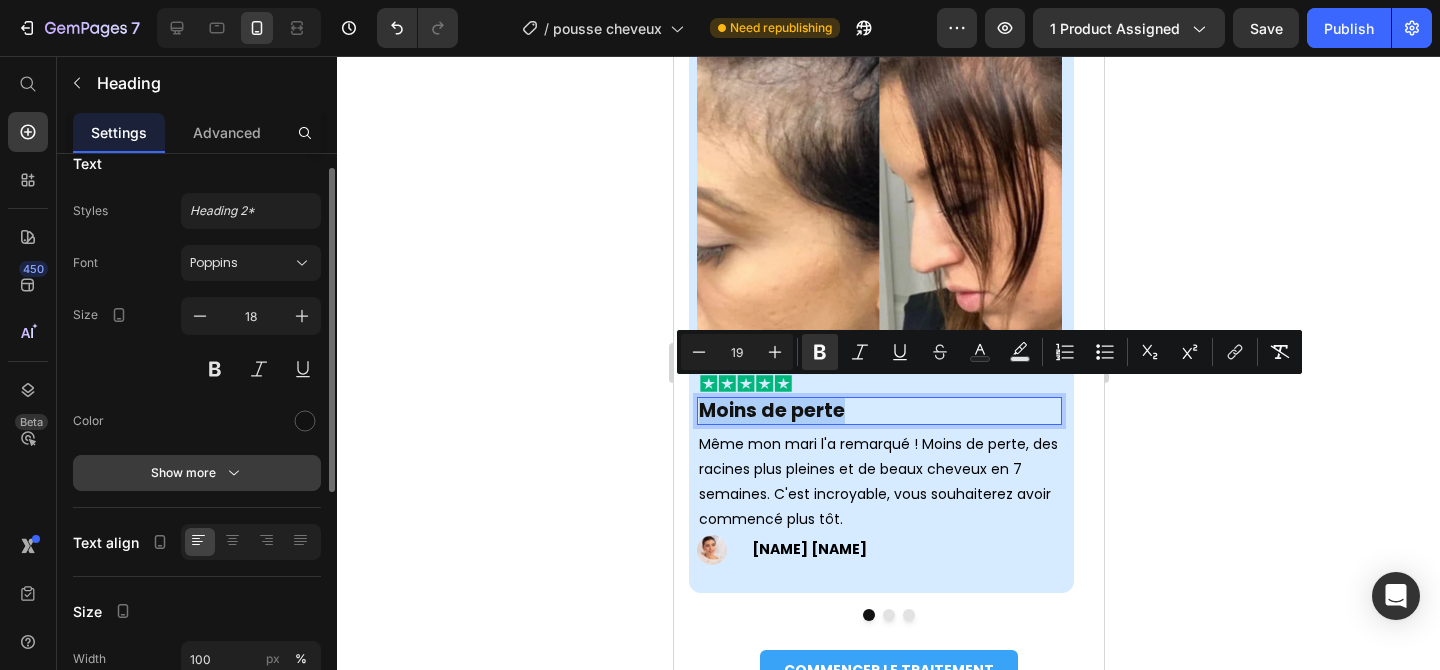 click 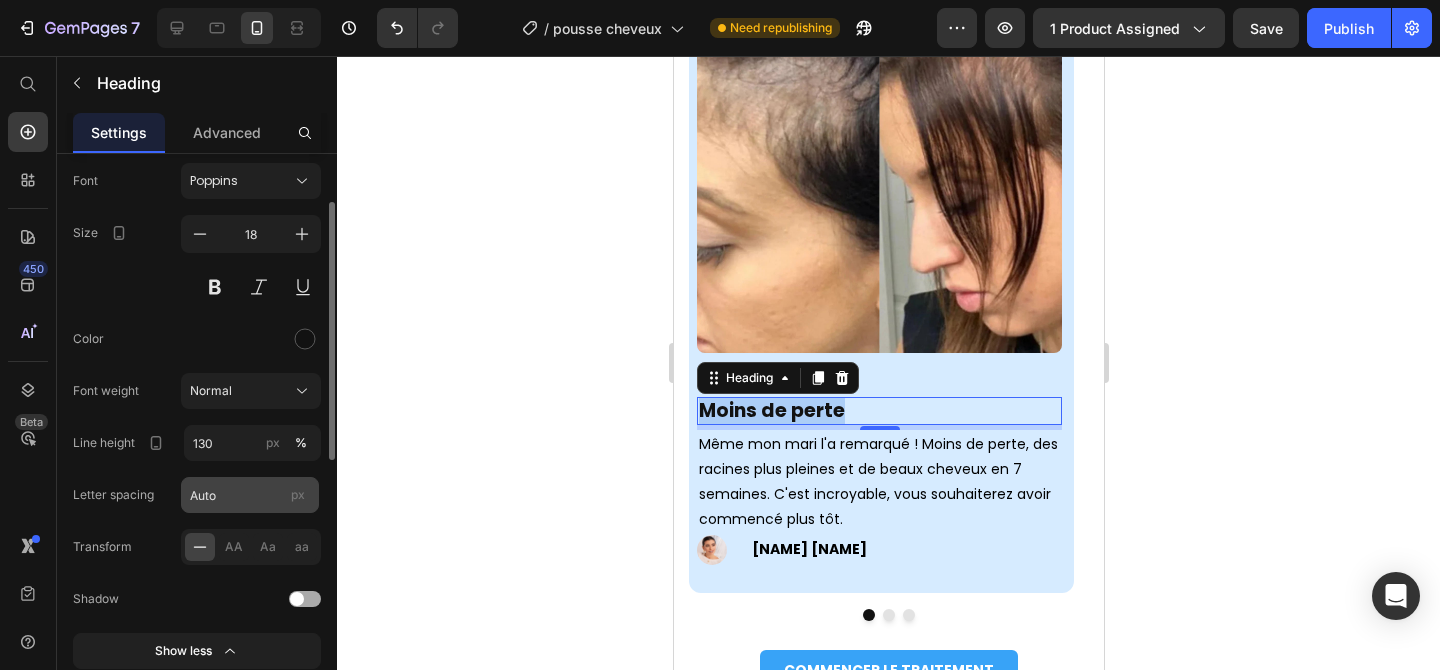 scroll, scrollTop: 120, scrollLeft: 0, axis: vertical 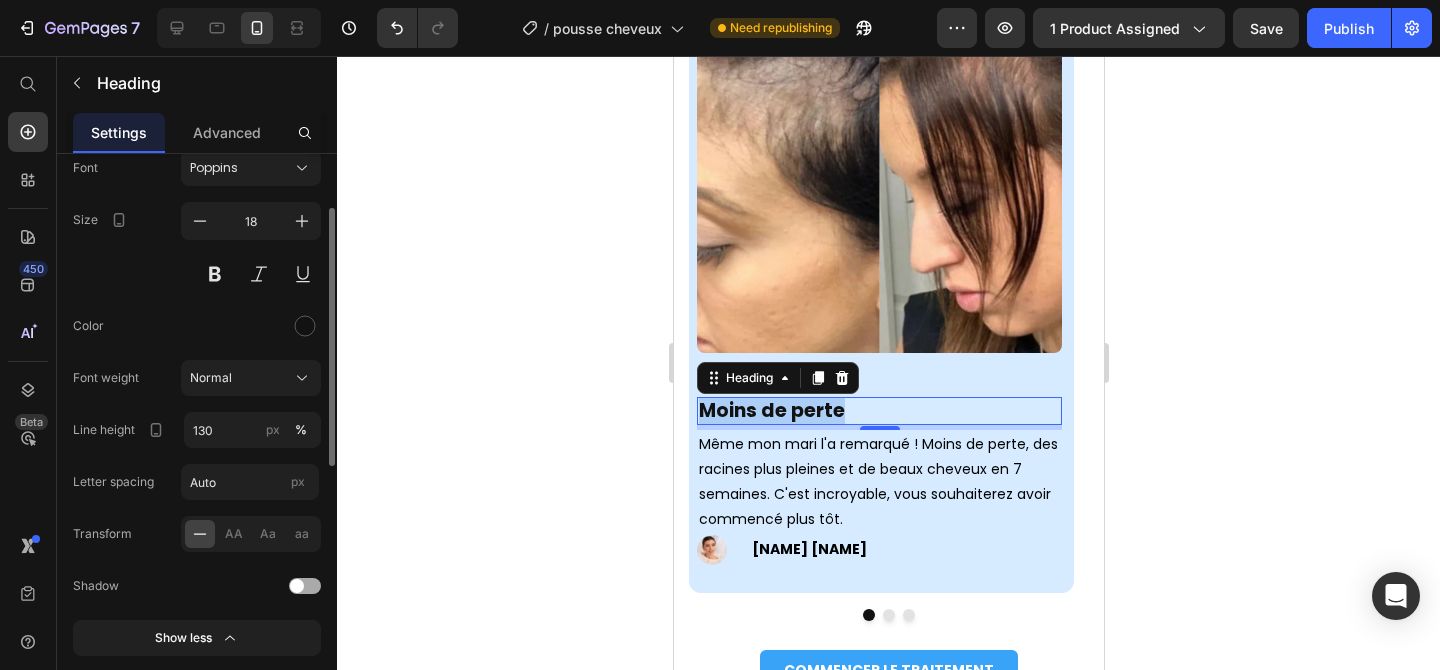 click on "Font Poppins Size 18 Color Font weight Normal Line height 130 px % Letter spacing Auto px Transform
AA Aa aa Shadow Show less" at bounding box center [197, 403] 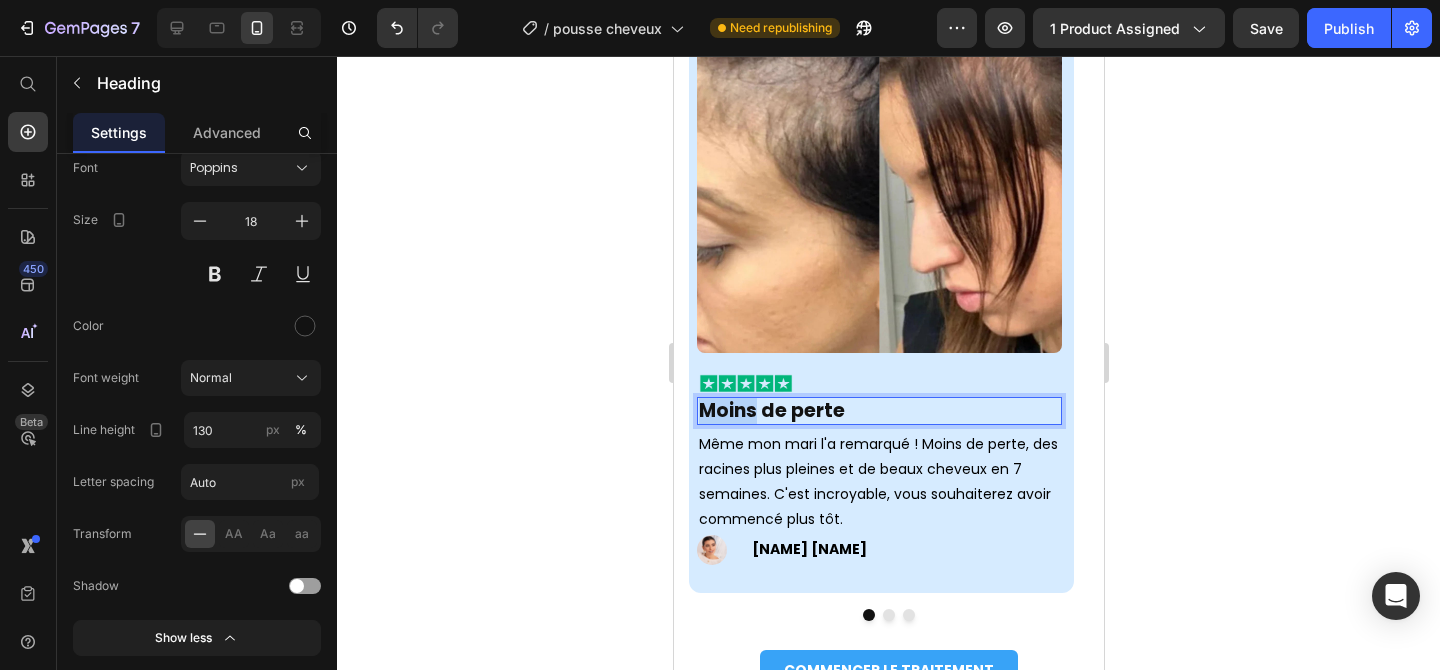 click on "Moins de perte" at bounding box center (771, 410) 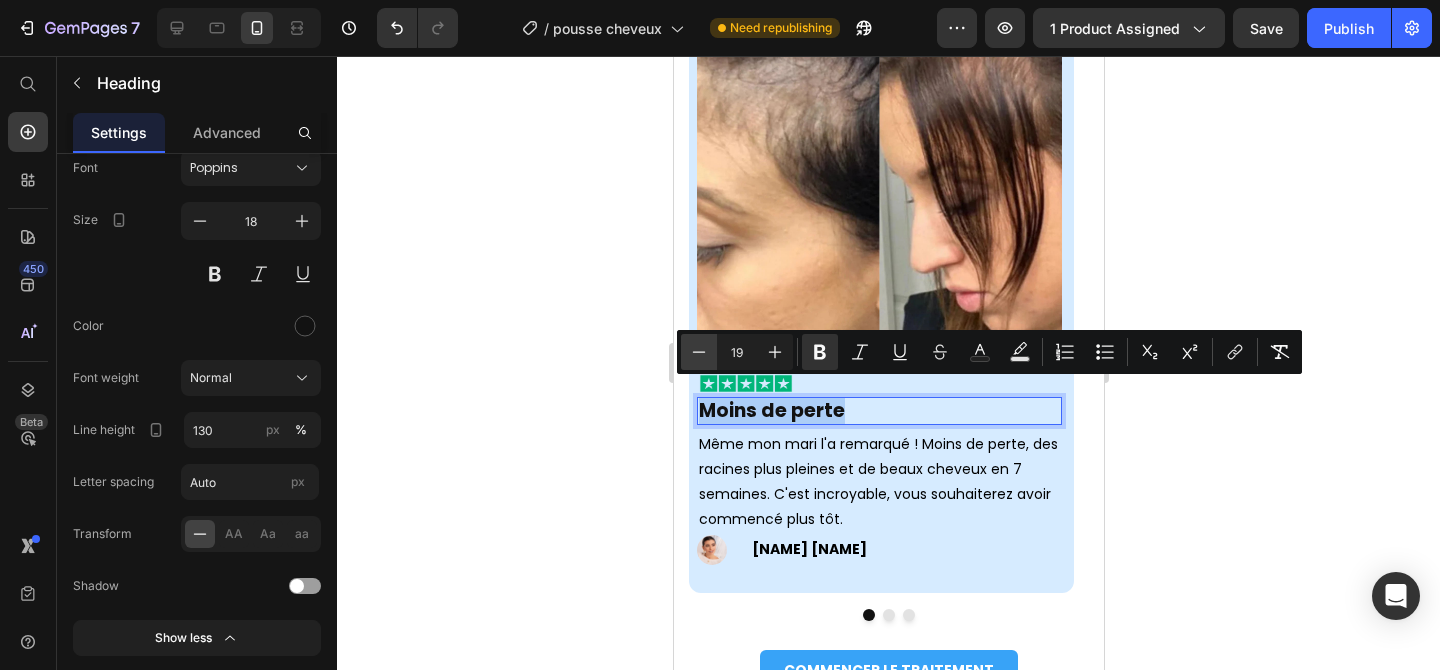 click on "Minus" at bounding box center (699, 352) 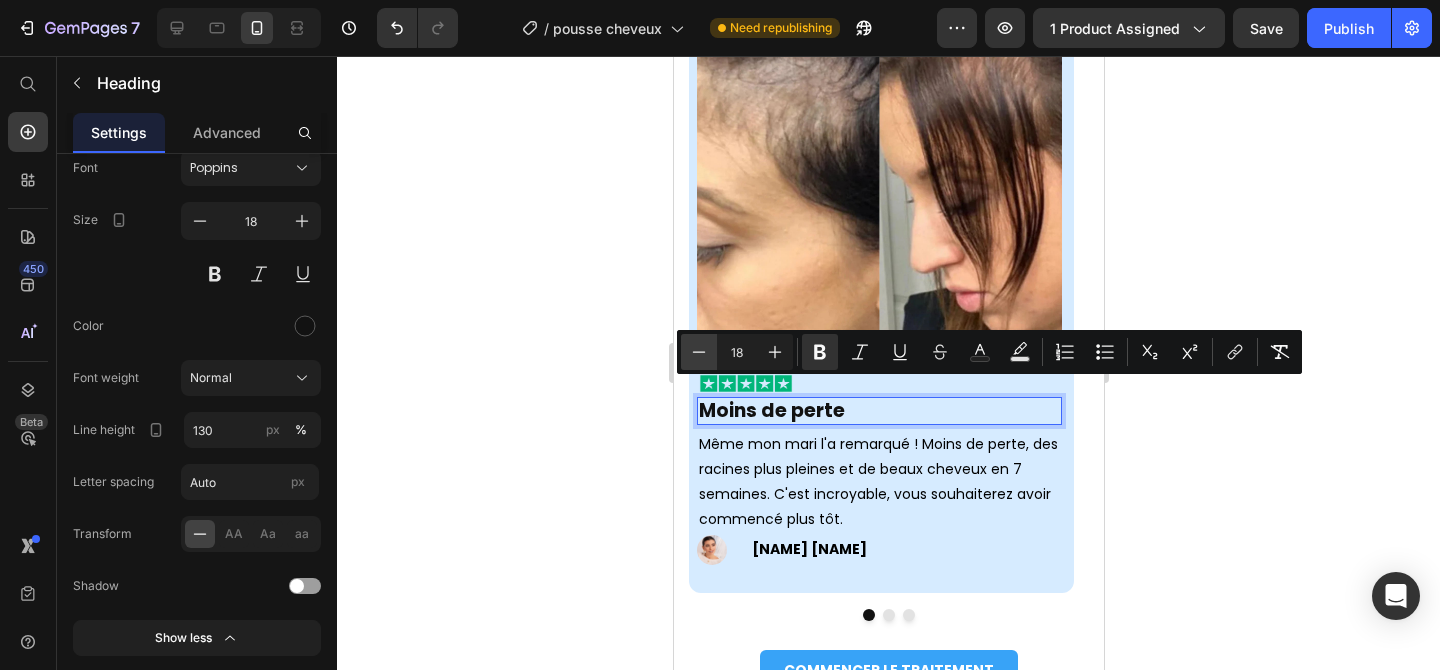 click on "Minus" at bounding box center (699, 352) 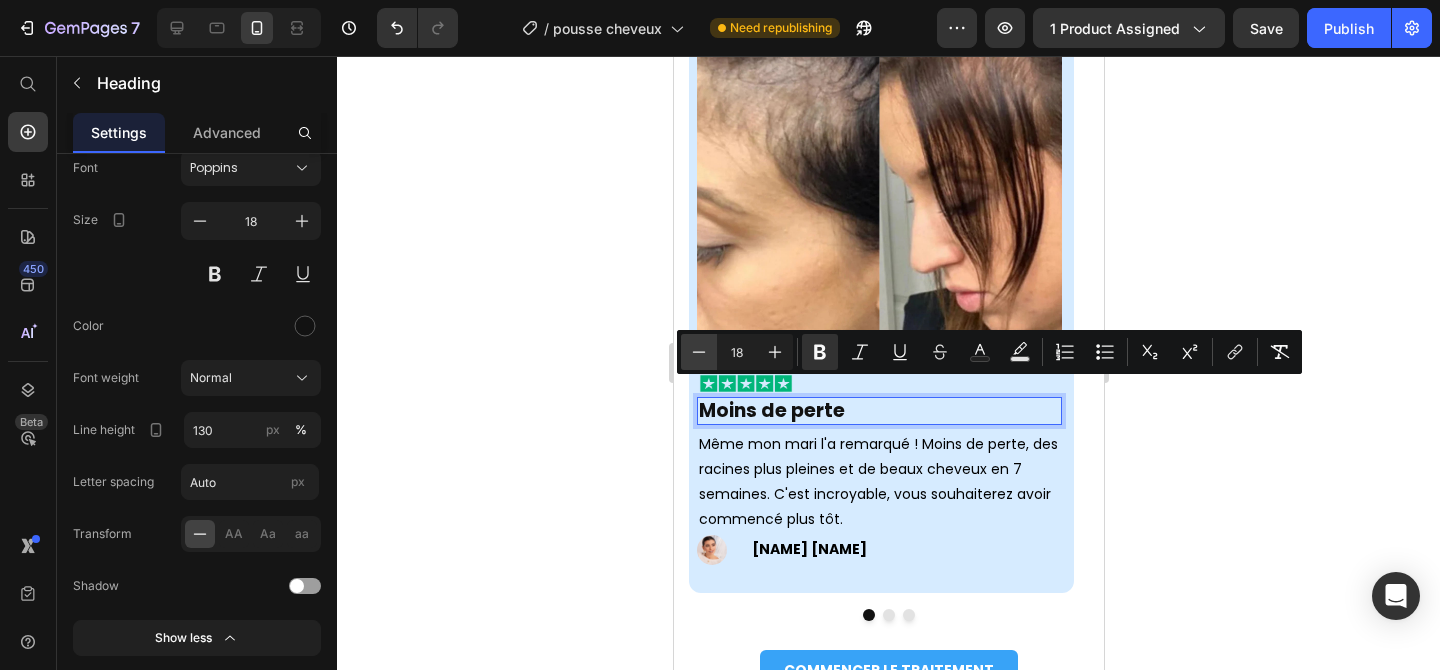 type on "17" 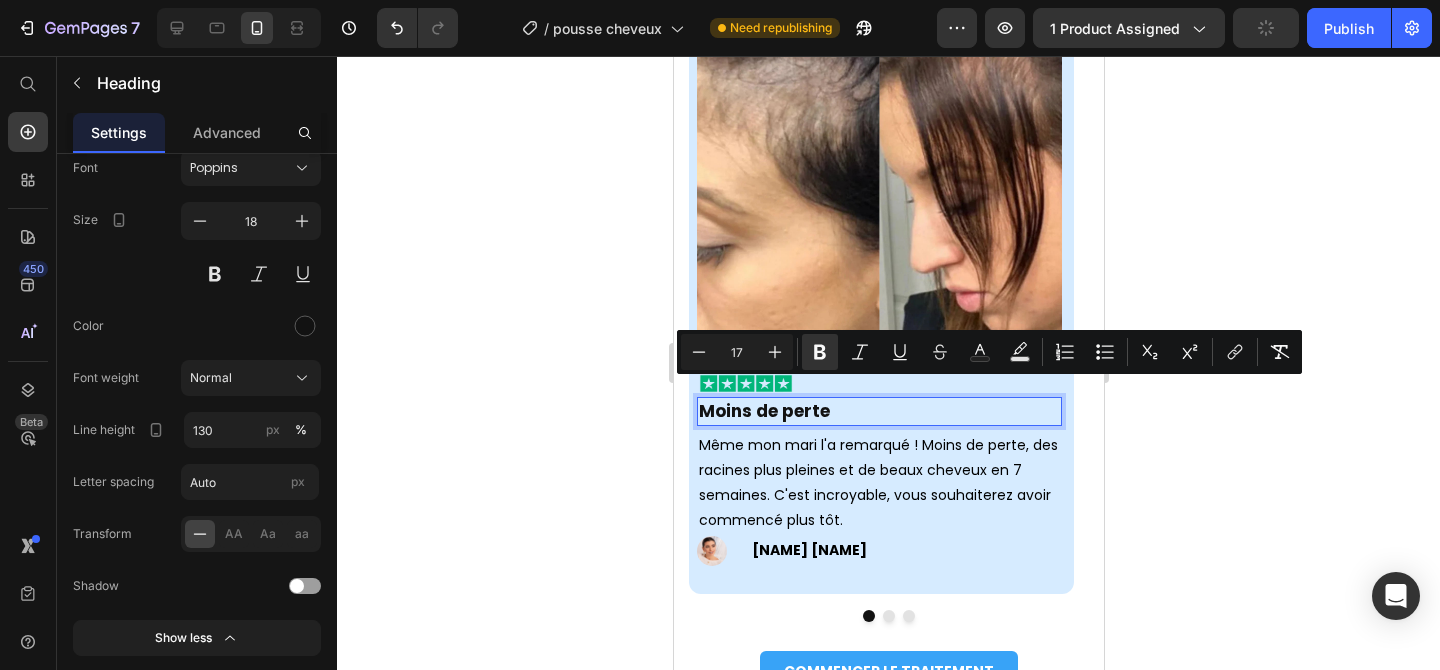 click 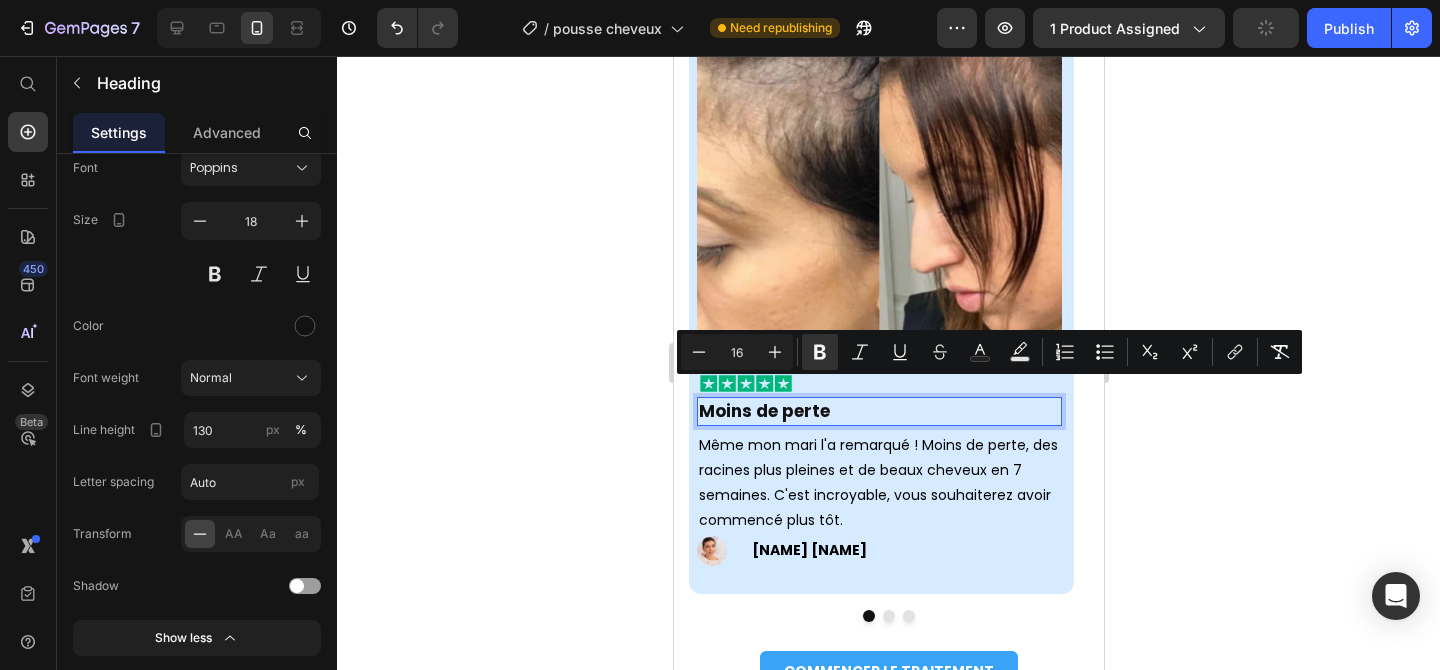 click 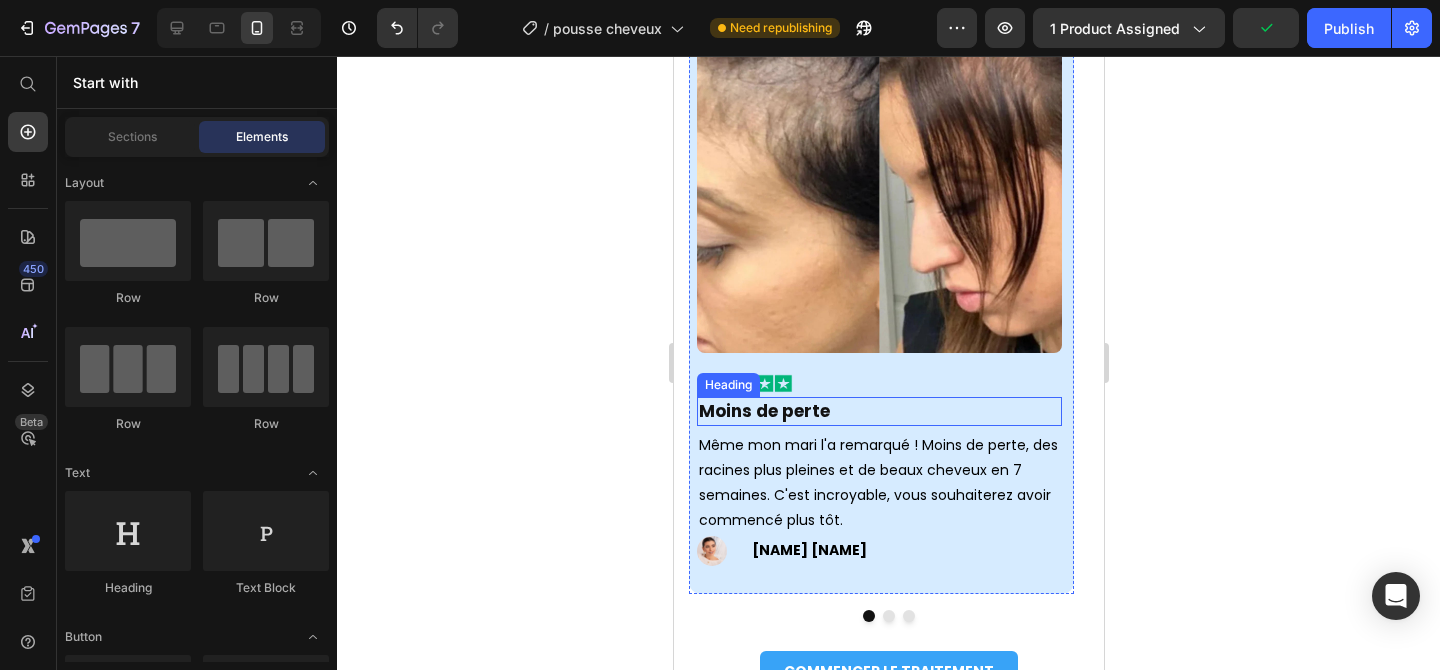 click on "Moins de perte" at bounding box center [763, 411] 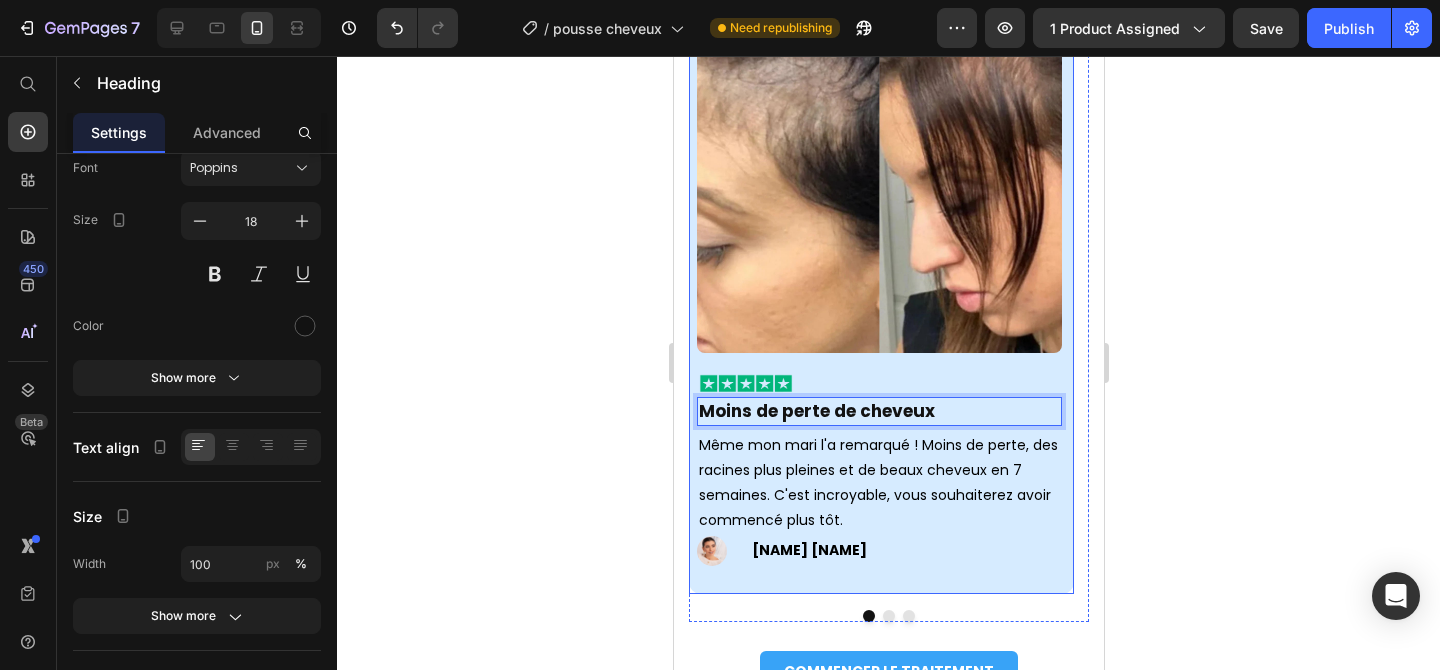 click 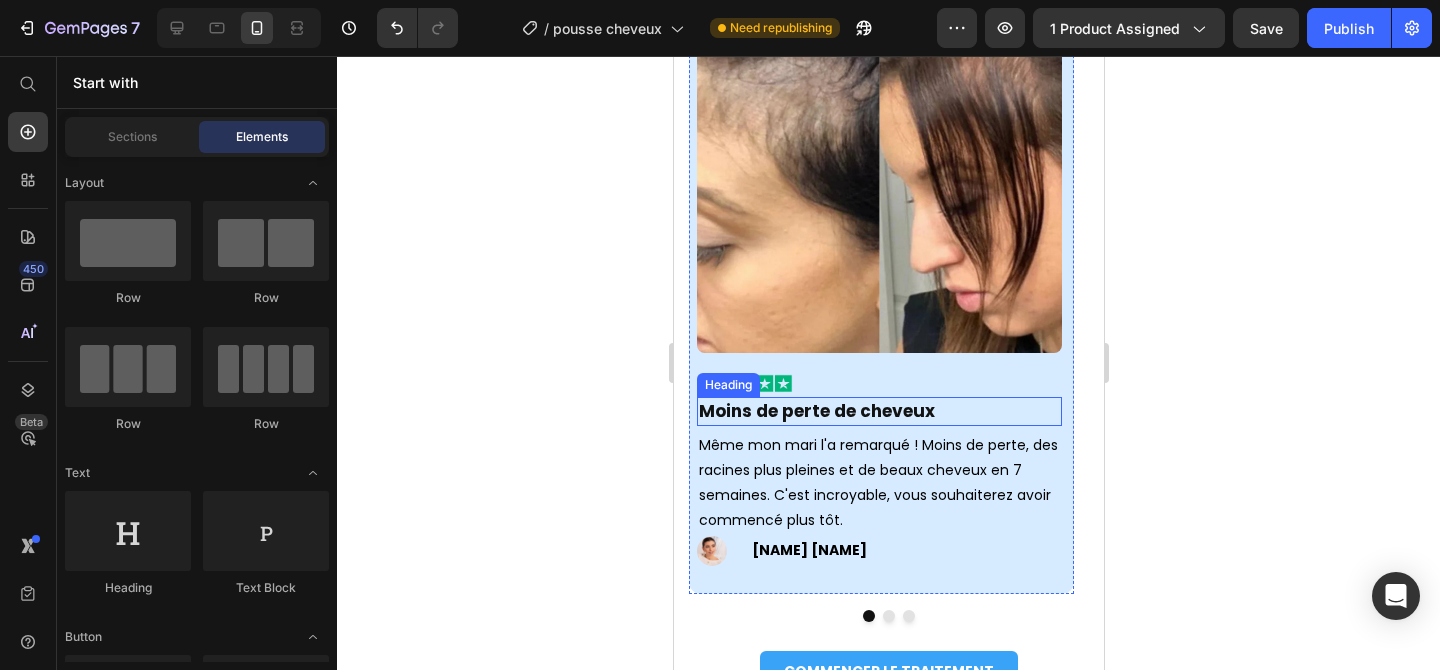 click on "Moins de perte de cheveux" at bounding box center [816, 411] 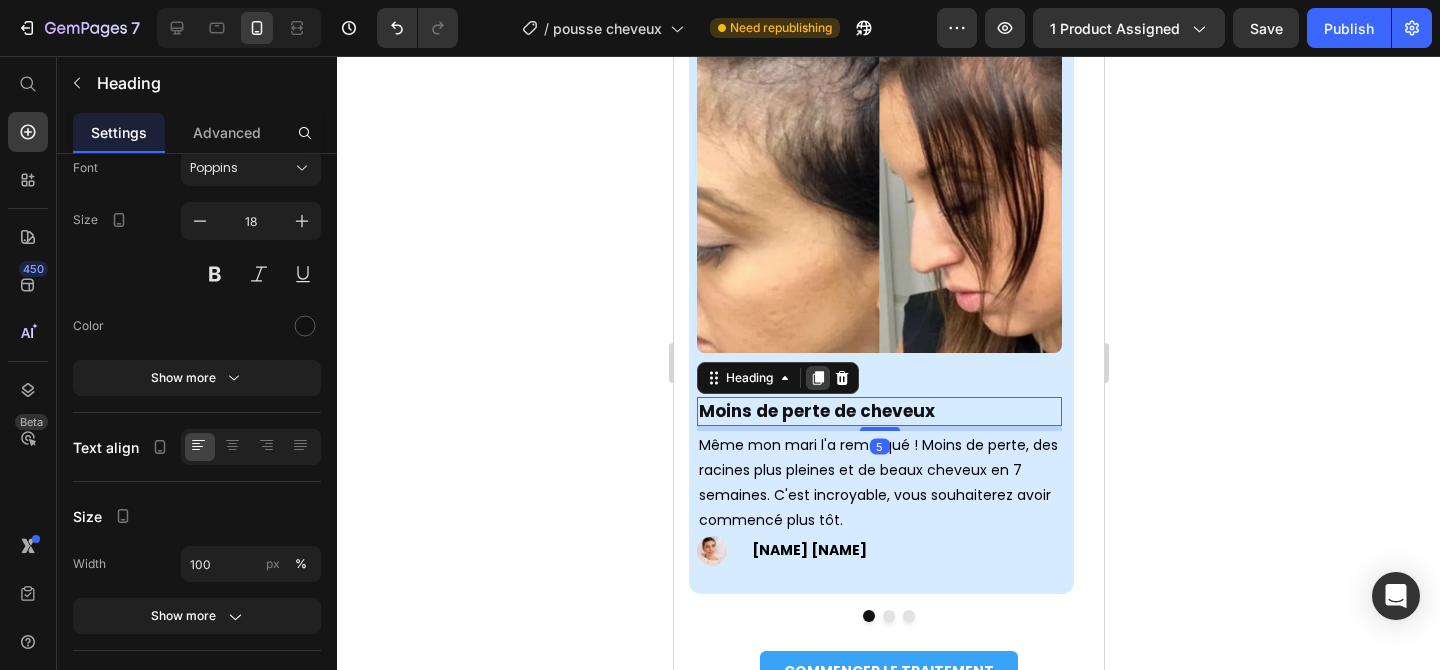 click 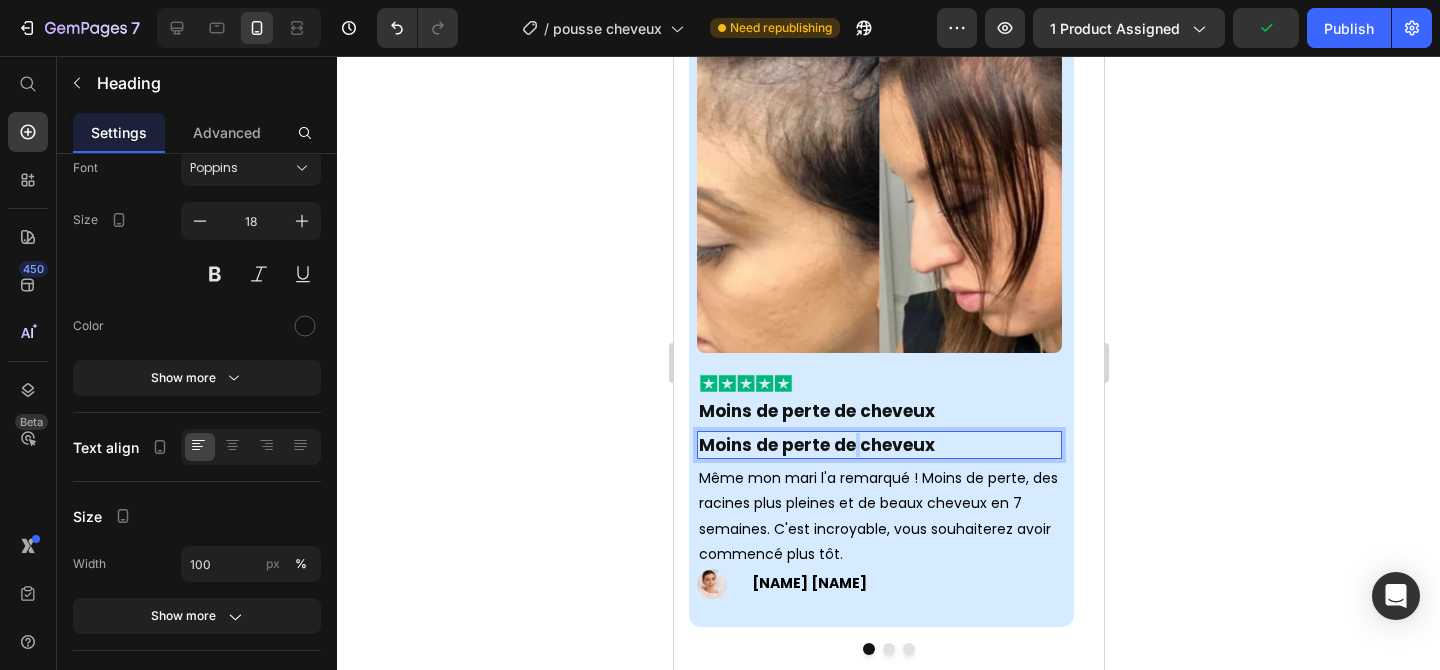 click on "Moins de perte de cheveux" at bounding box center (816, 445) 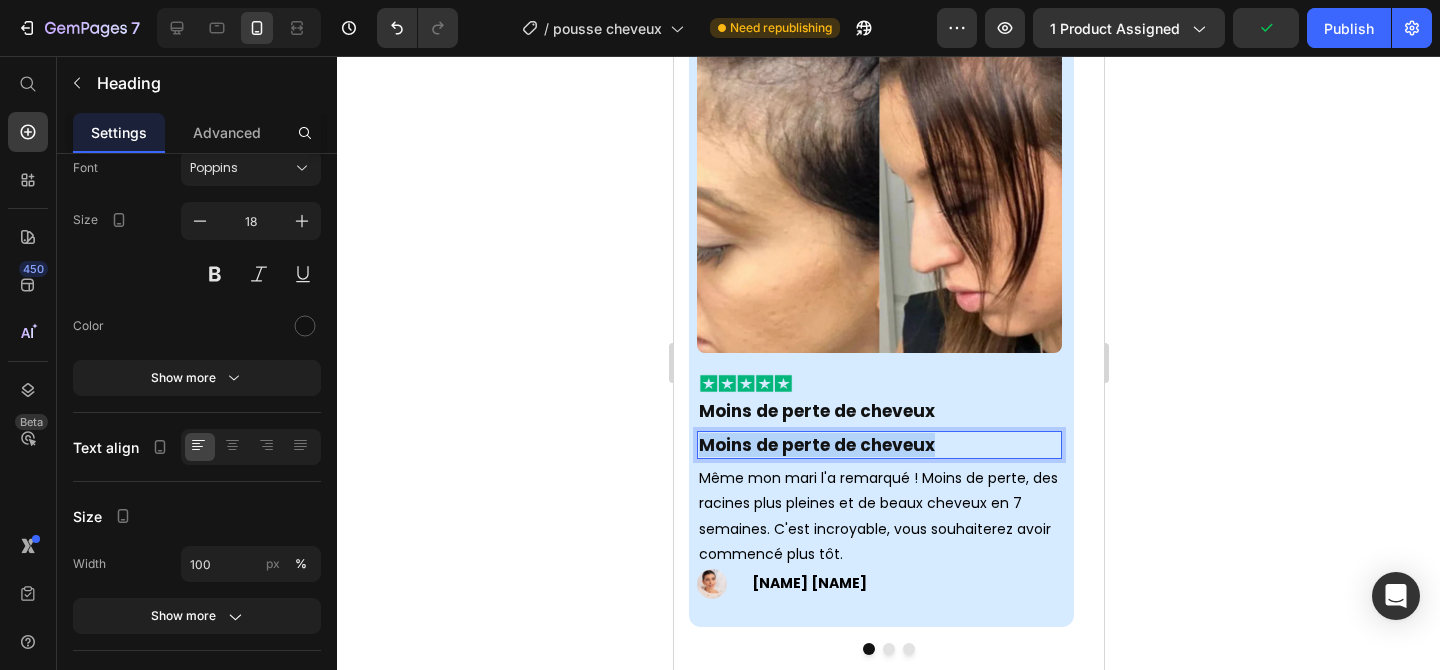click on "Moins de perte de cheveux" at bounding box center (816, 445) 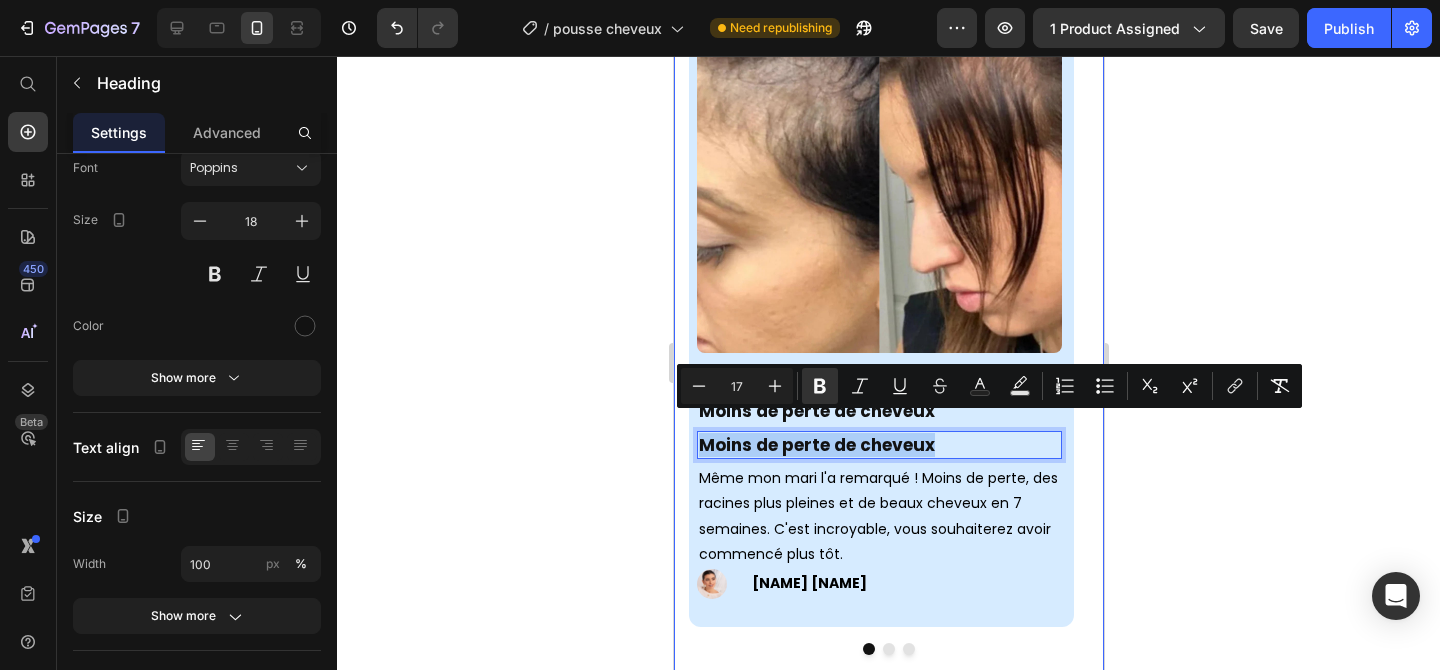 click 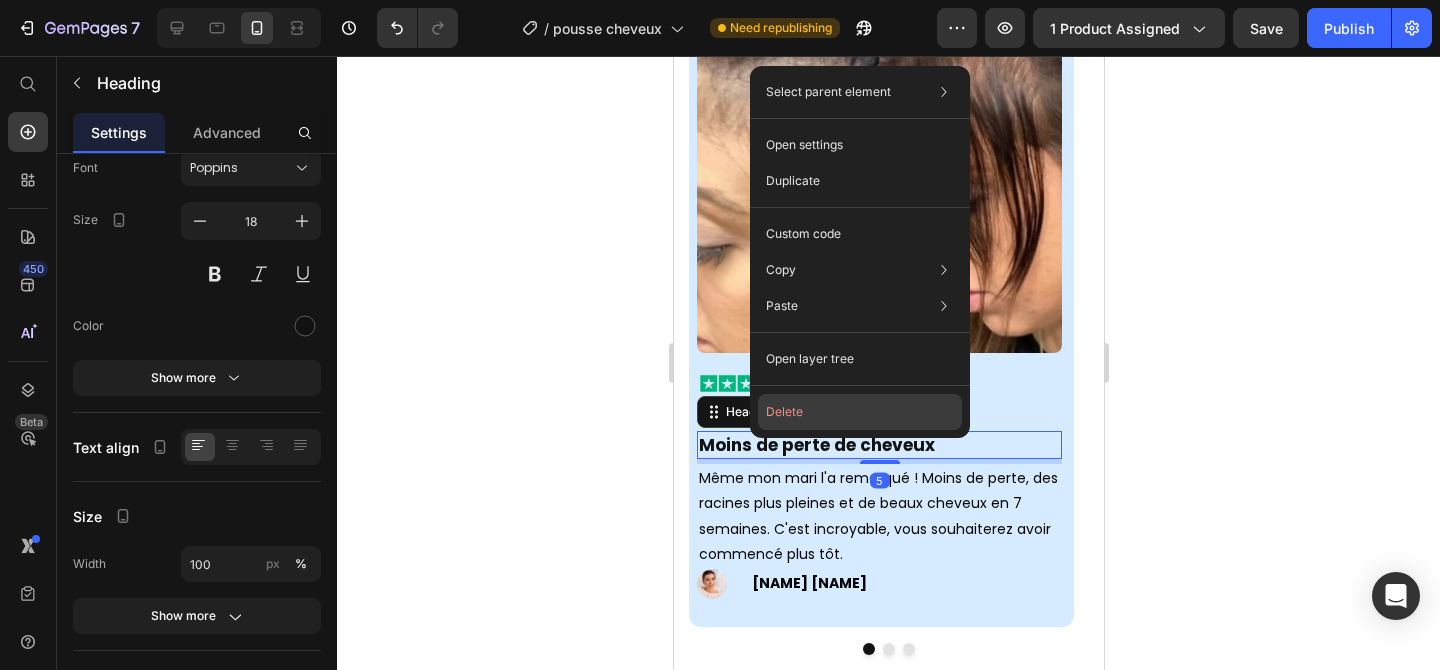 drag, startPoint x: 775, startPoint y: 423, endPoint x: 102, endPoint y: 367, distance: 675.32587 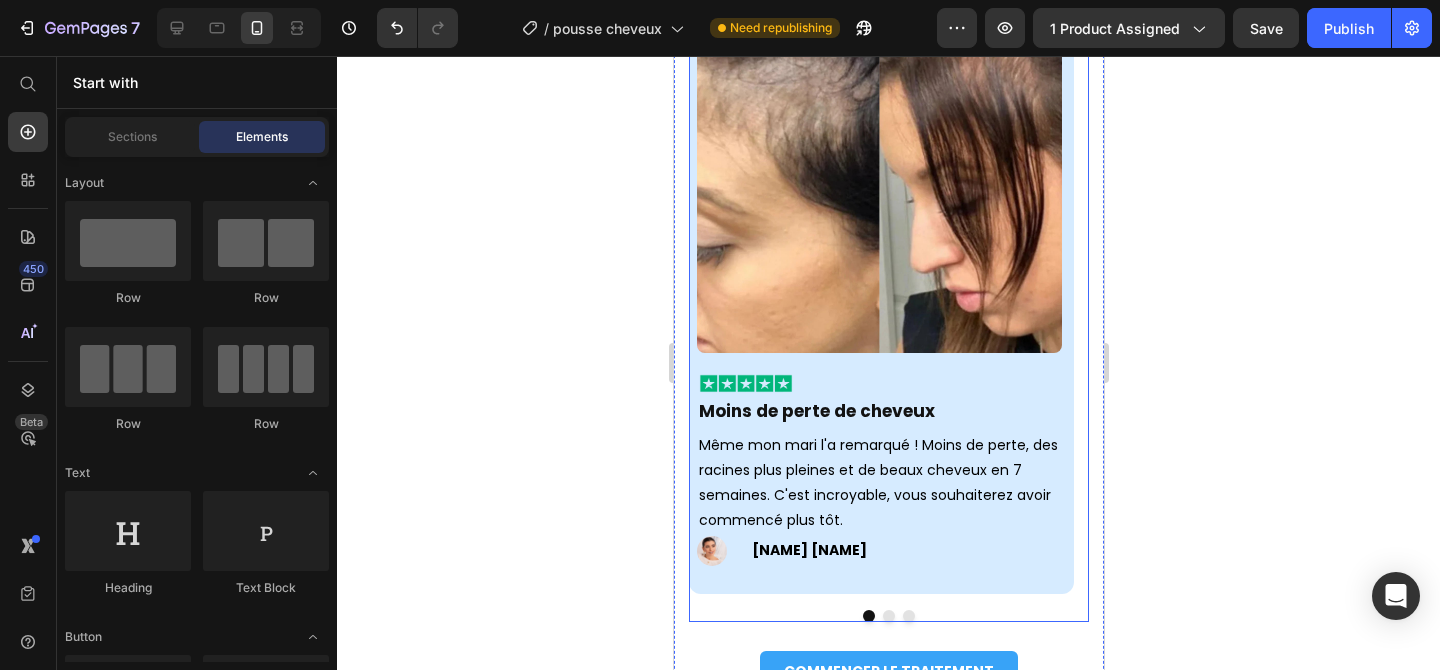 click at bounding box center [888, 616] 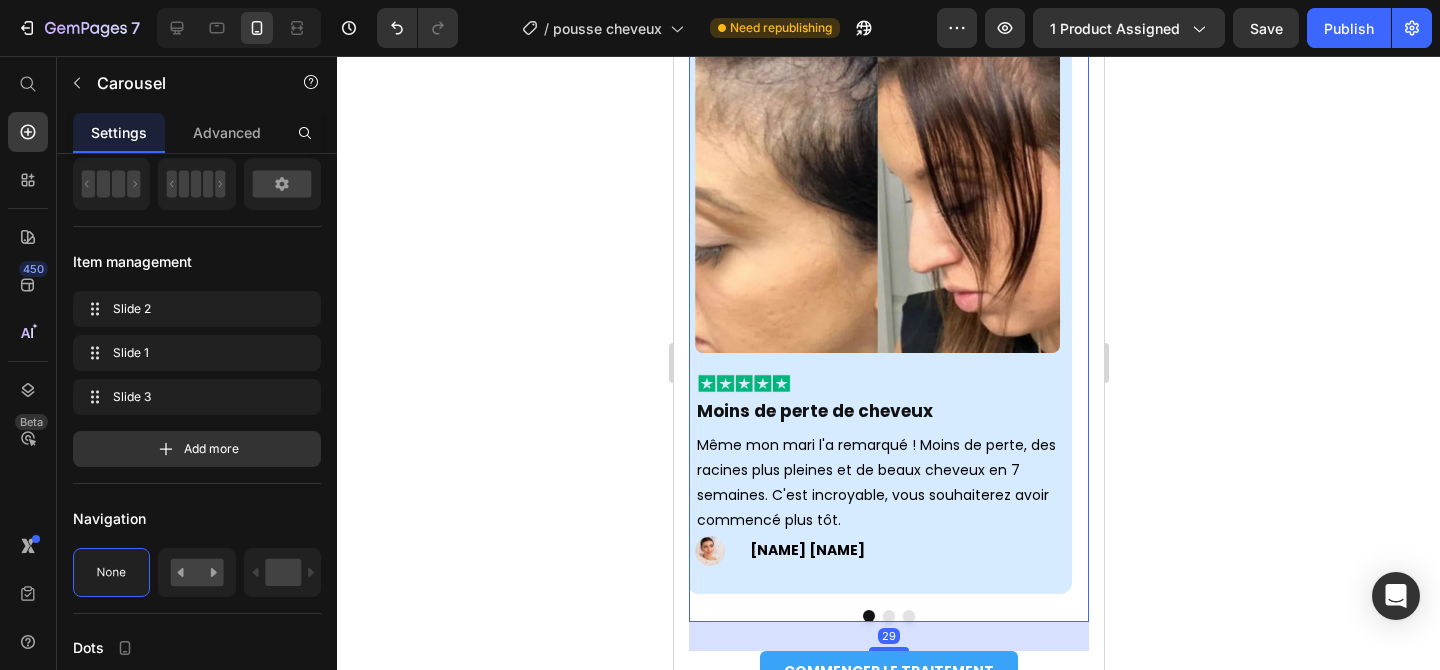 scroll, scrollTop: 0, scrollLeft: 0, axis: both 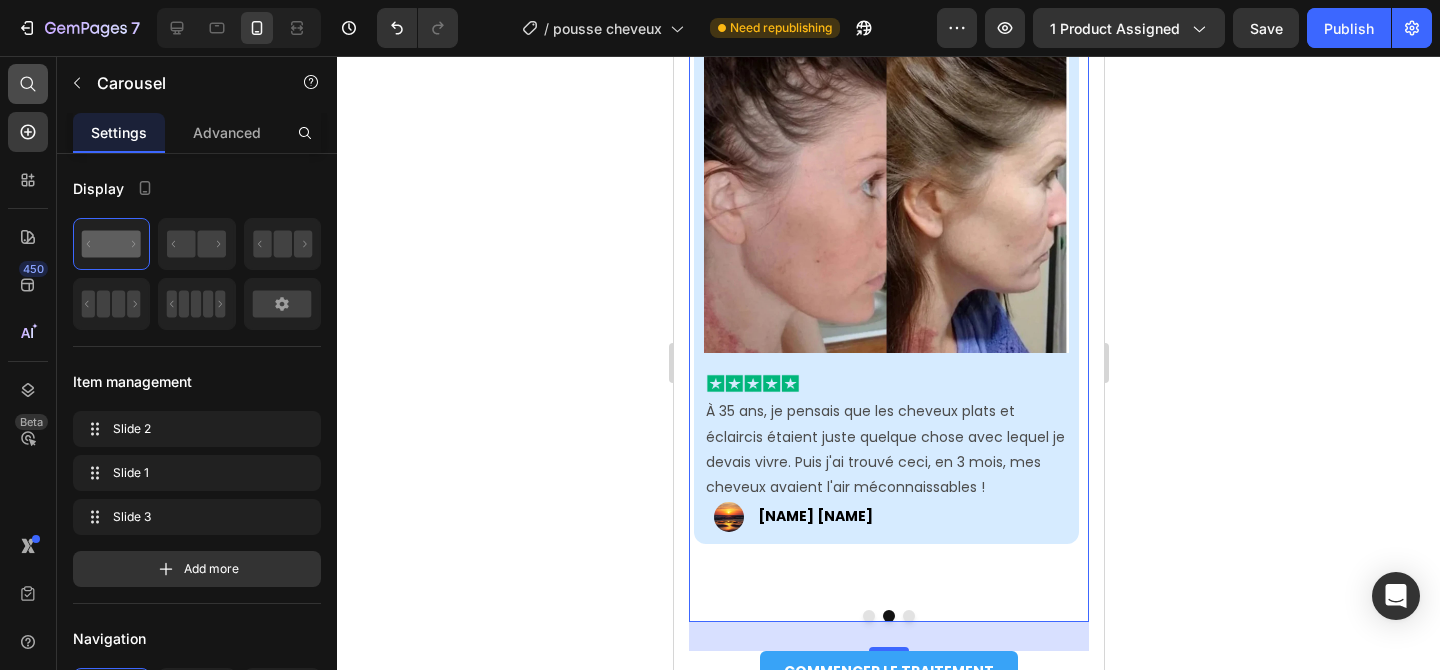 click 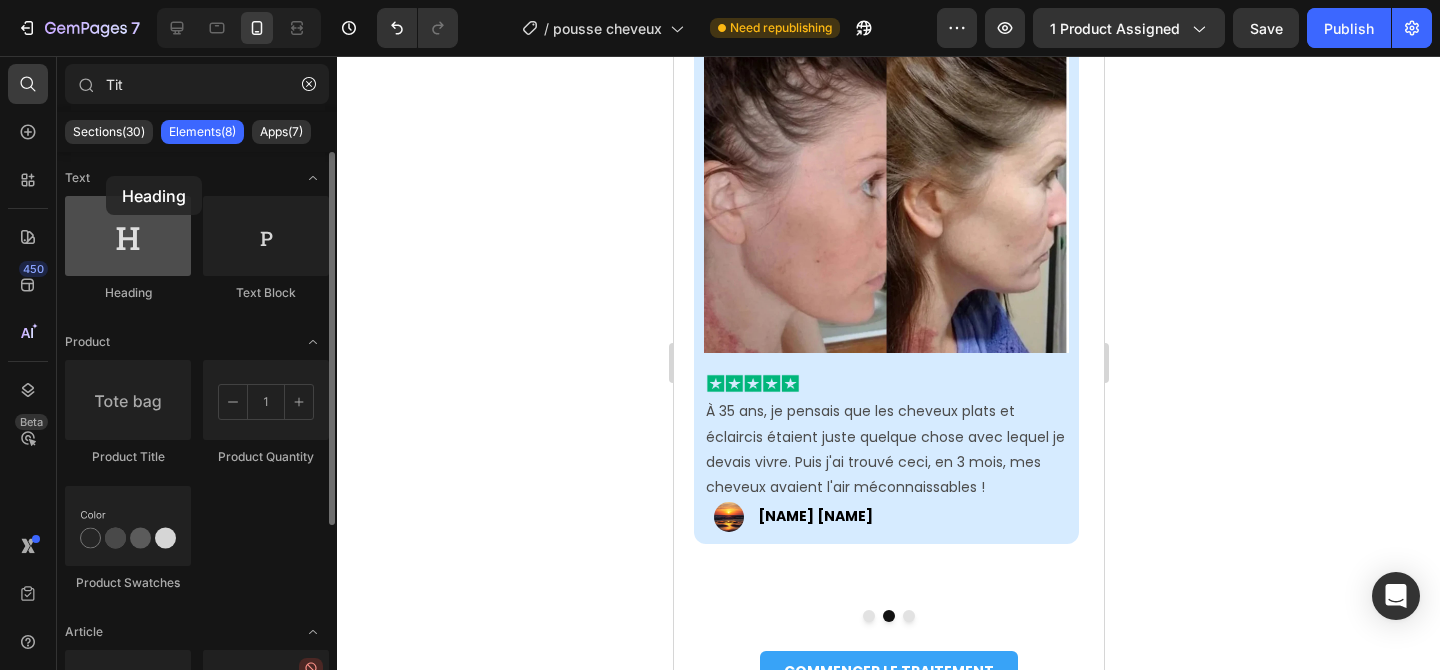 drag, startPoint x: 129, startPoint y: 220, endPoint x: 112, endPoint y: 197, distance: 28.600698 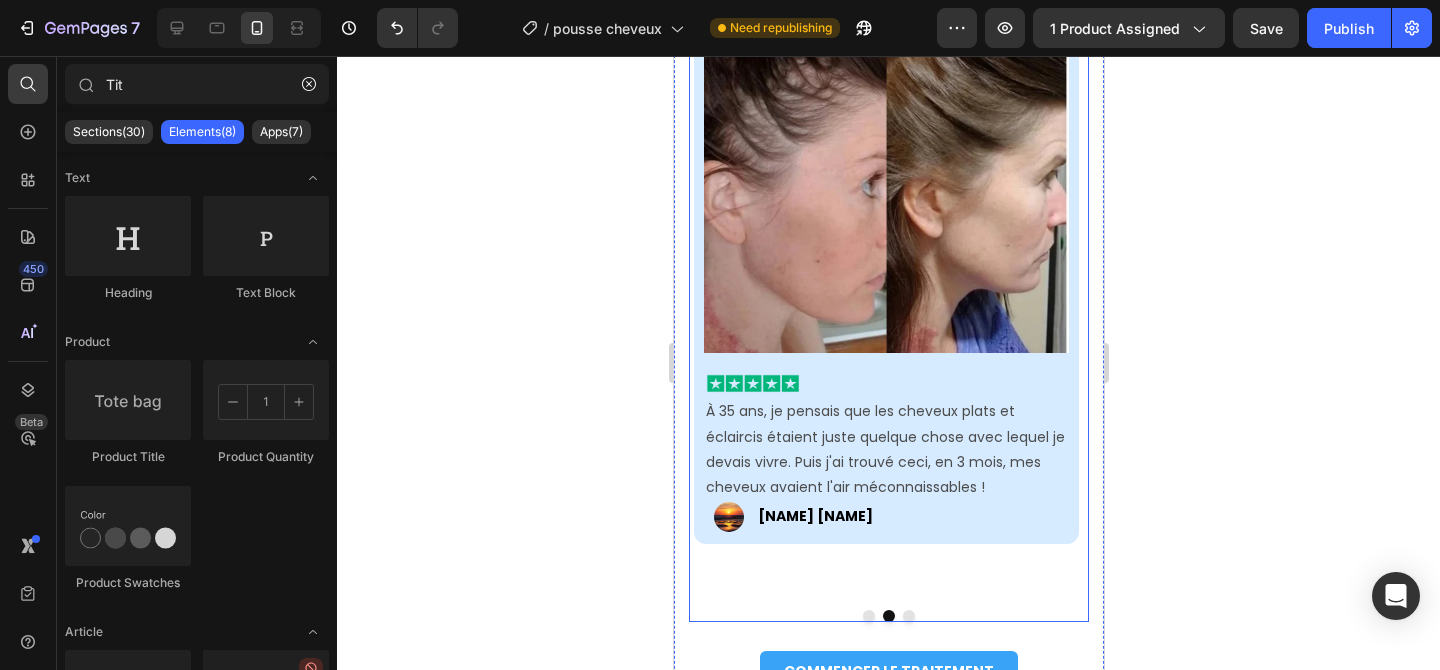 click at bounding box center [868, 616] 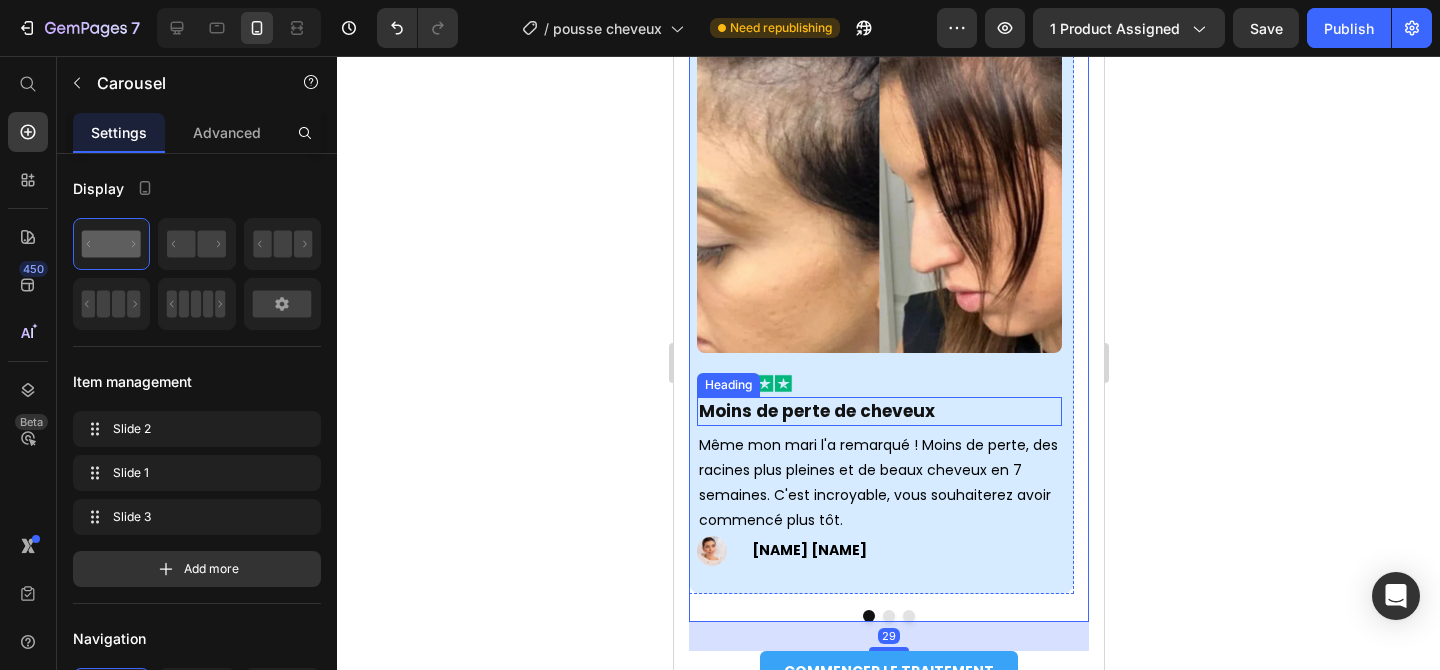 click on "Moins de perte de cheveux" at bounding box center (816, 411) 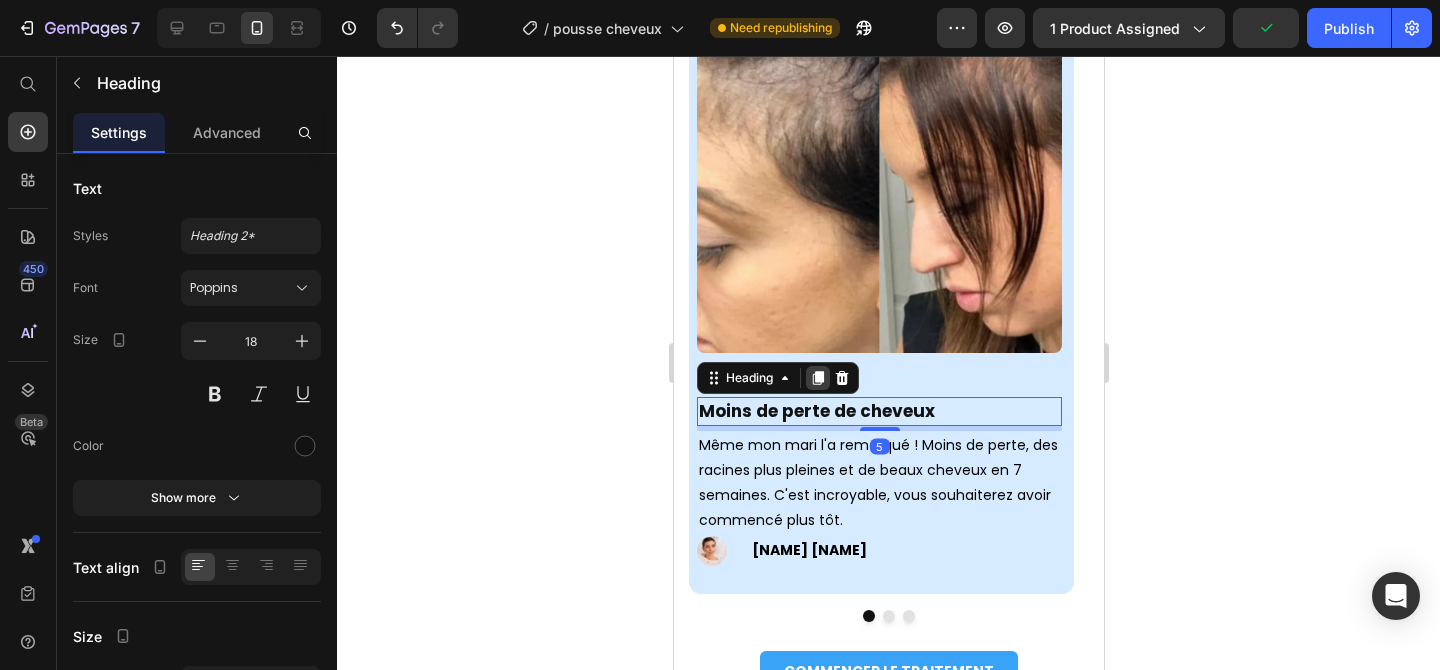 click 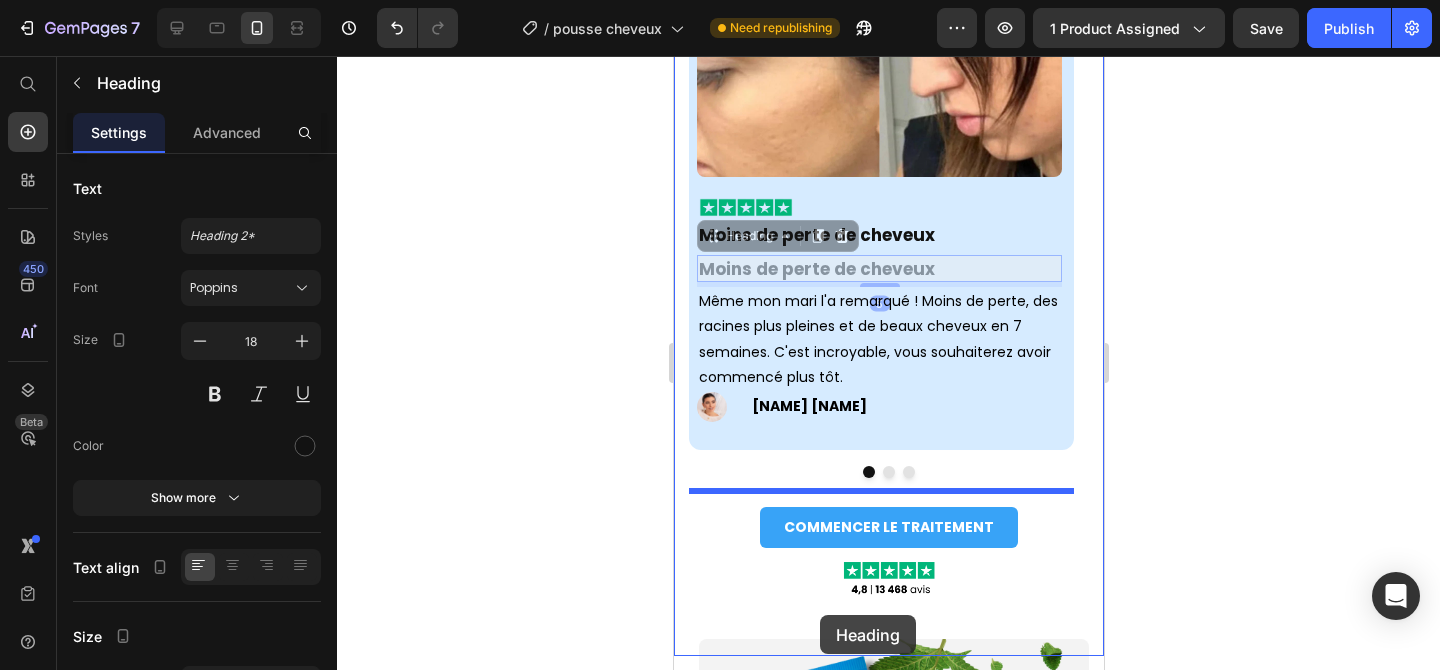 scroll, scrollTop: 1649, scrollLeft: 0, axis: vertical 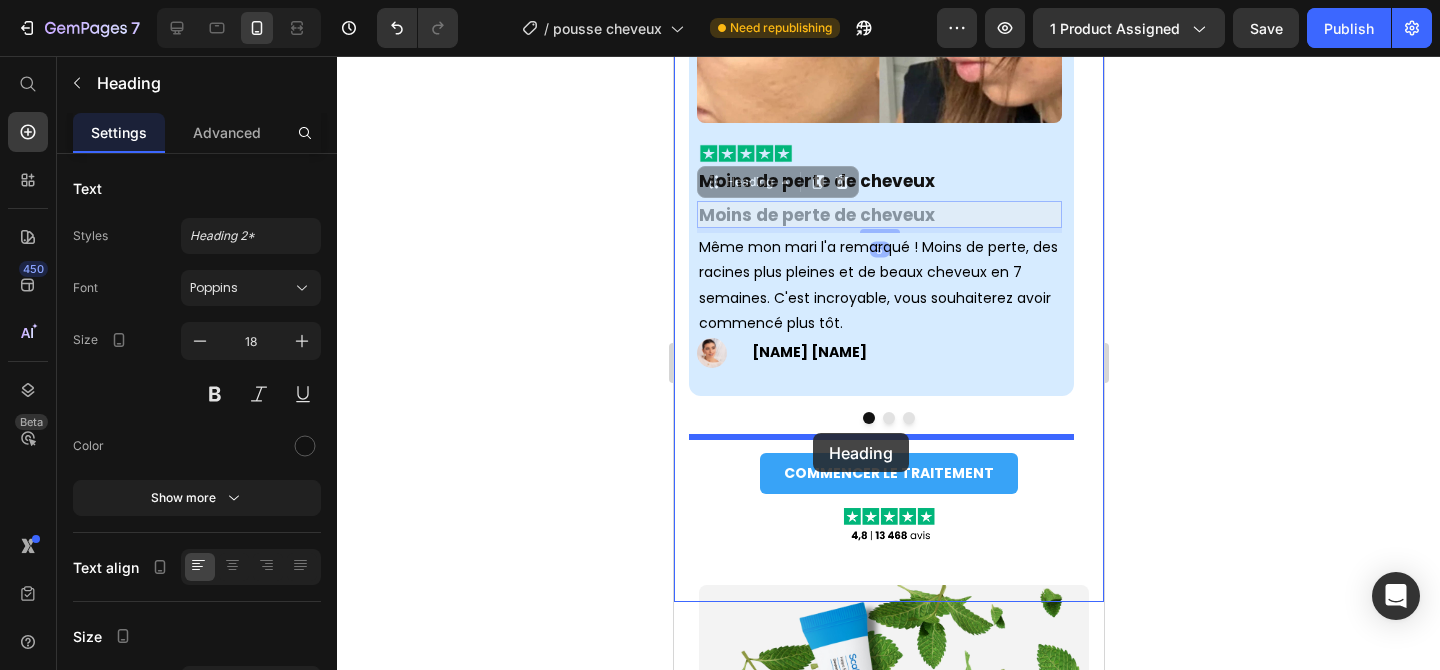 drag, startPoint x: 745, startPoint y: 403, endPoint x: 812, endPoint y: 433, distance: 73.409805 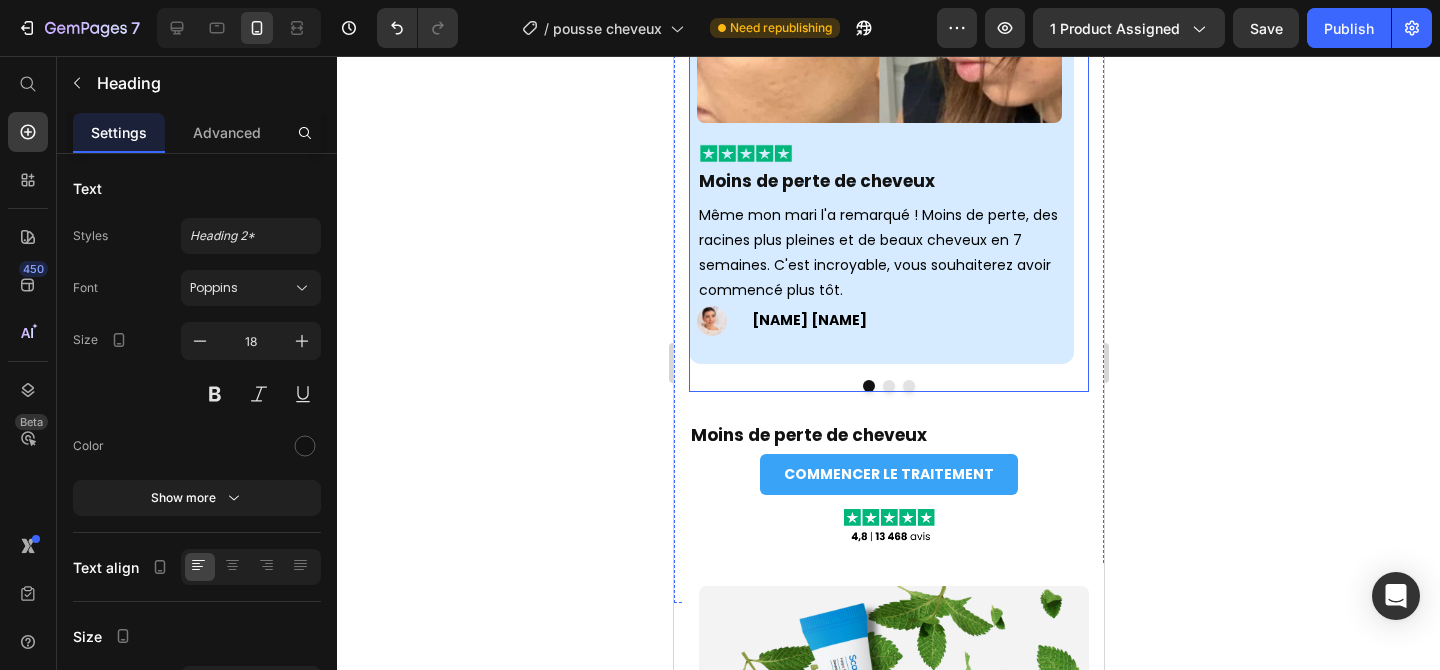 click at bounding box center [888, 386] 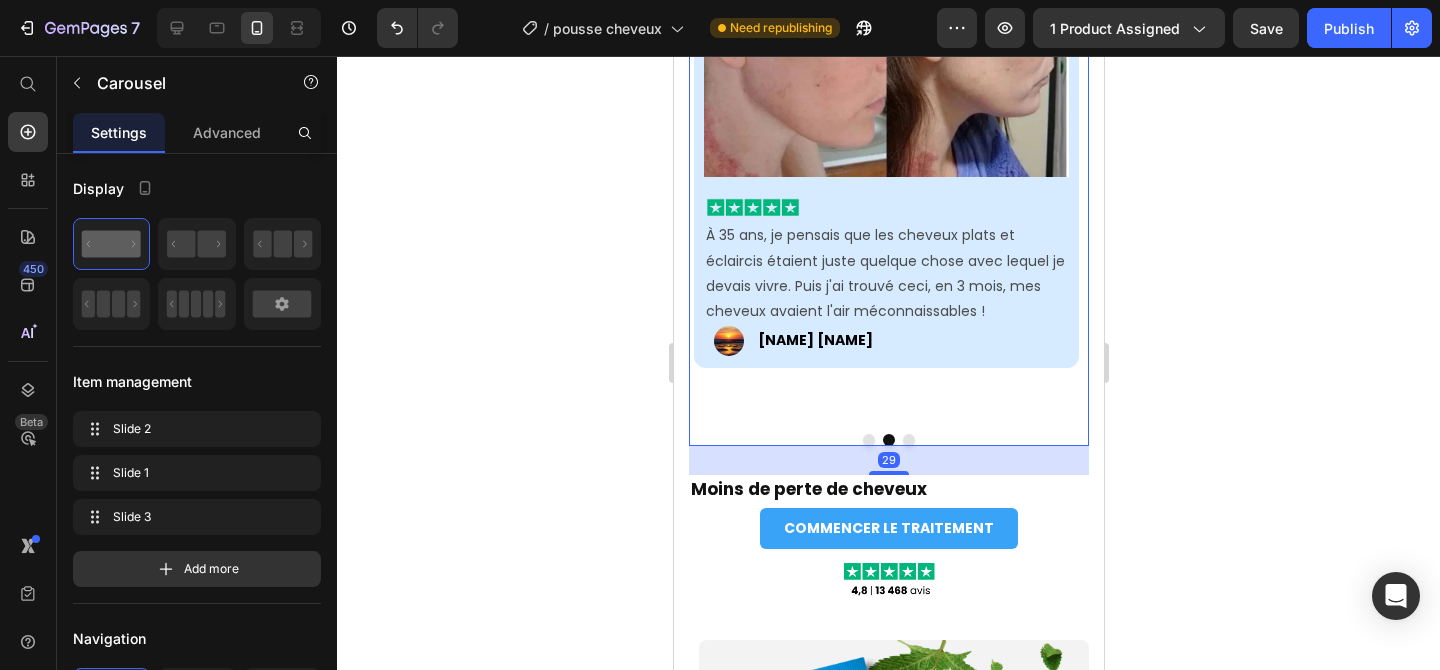 scroll, scrollTop: 1573, scrollLeft: 0, axis: vertical 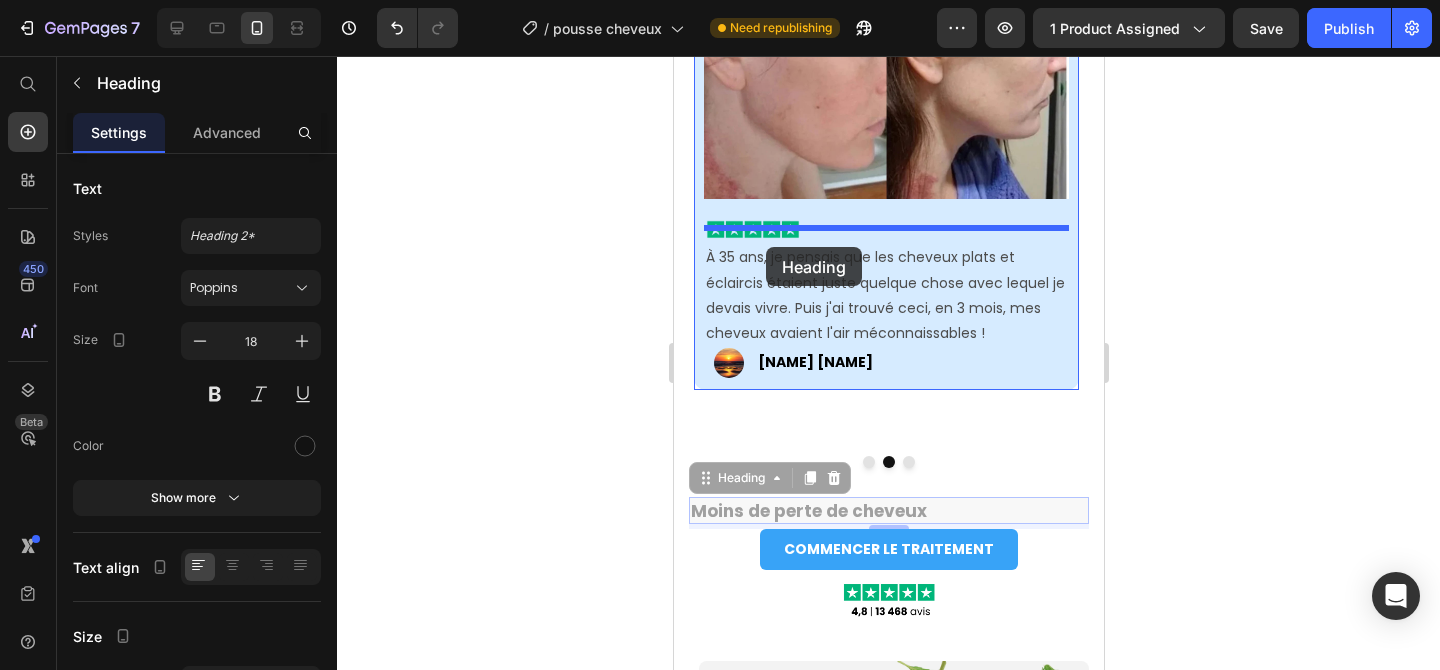 drag, startPoint x: 721, startPoint y: 496, endPoint x: 765, endPoint y: 247, distance: 252.85767 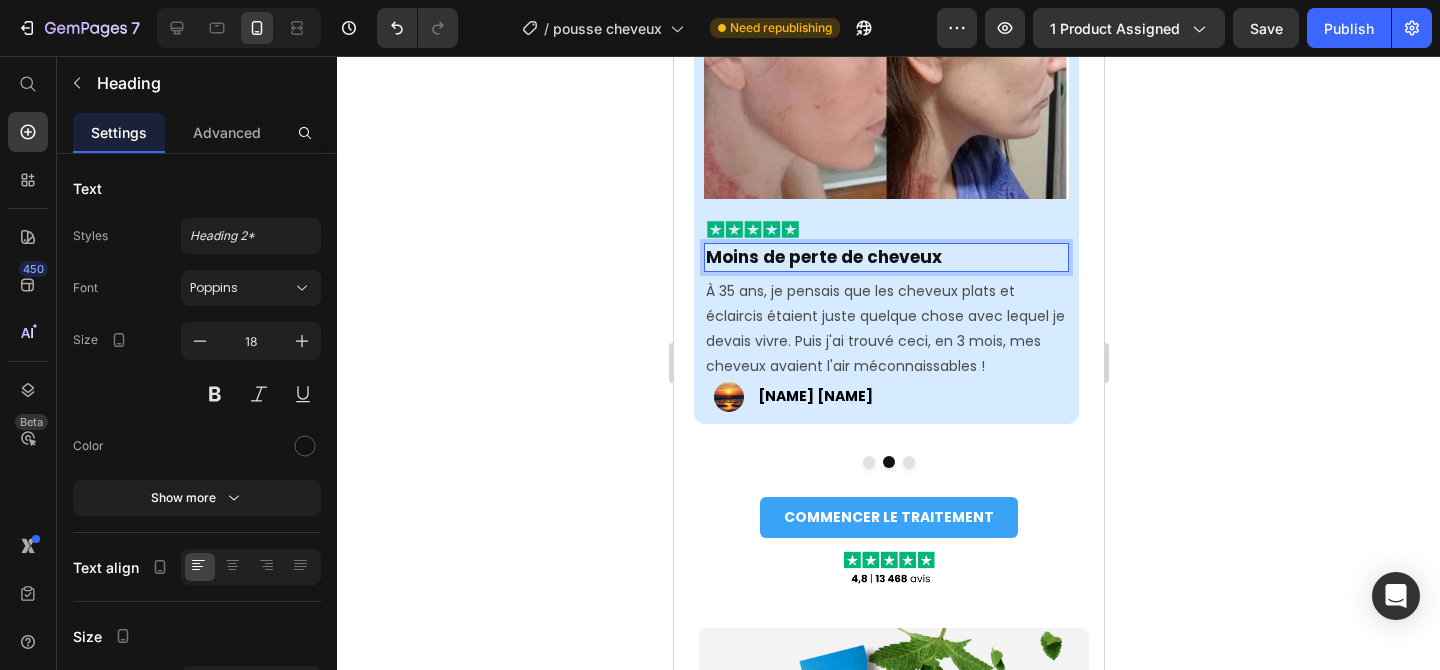 click on "Moins de perte de cheveux" at bounding box center [823, 257] 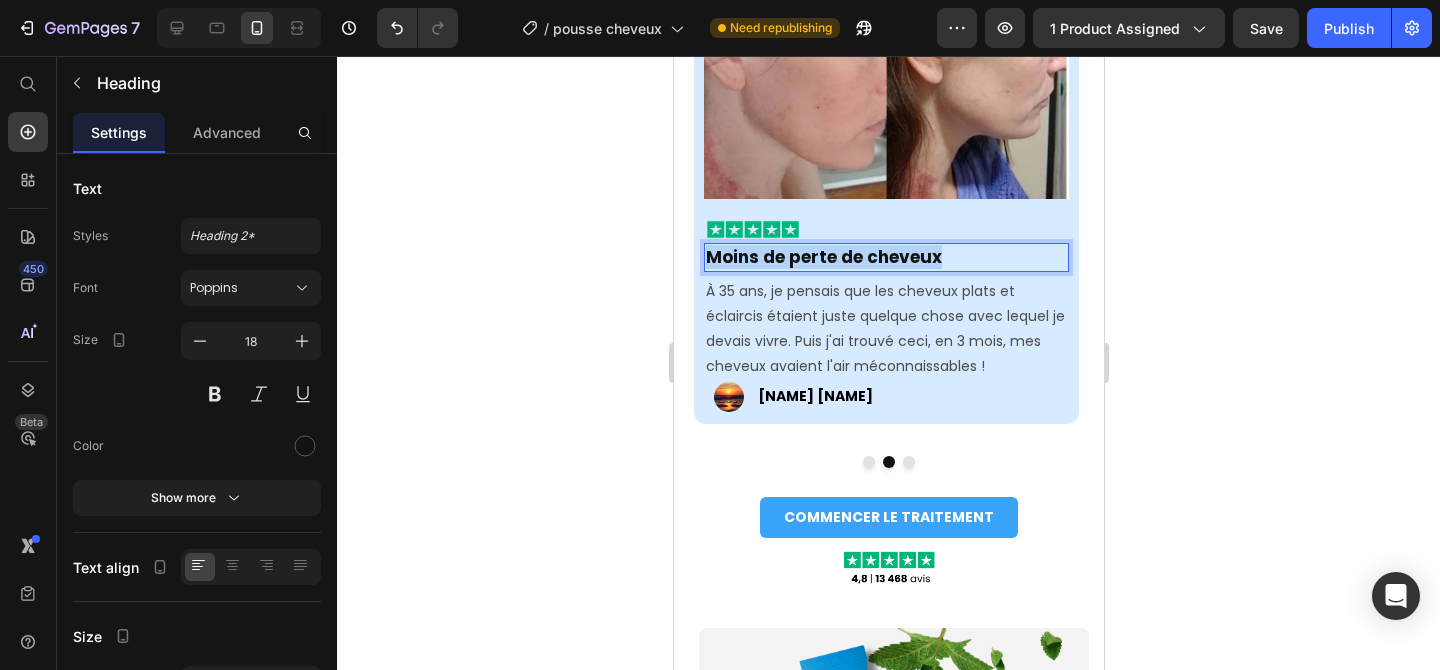 click on "Moins de perte de cheveux" at bounding box center [823, 257] 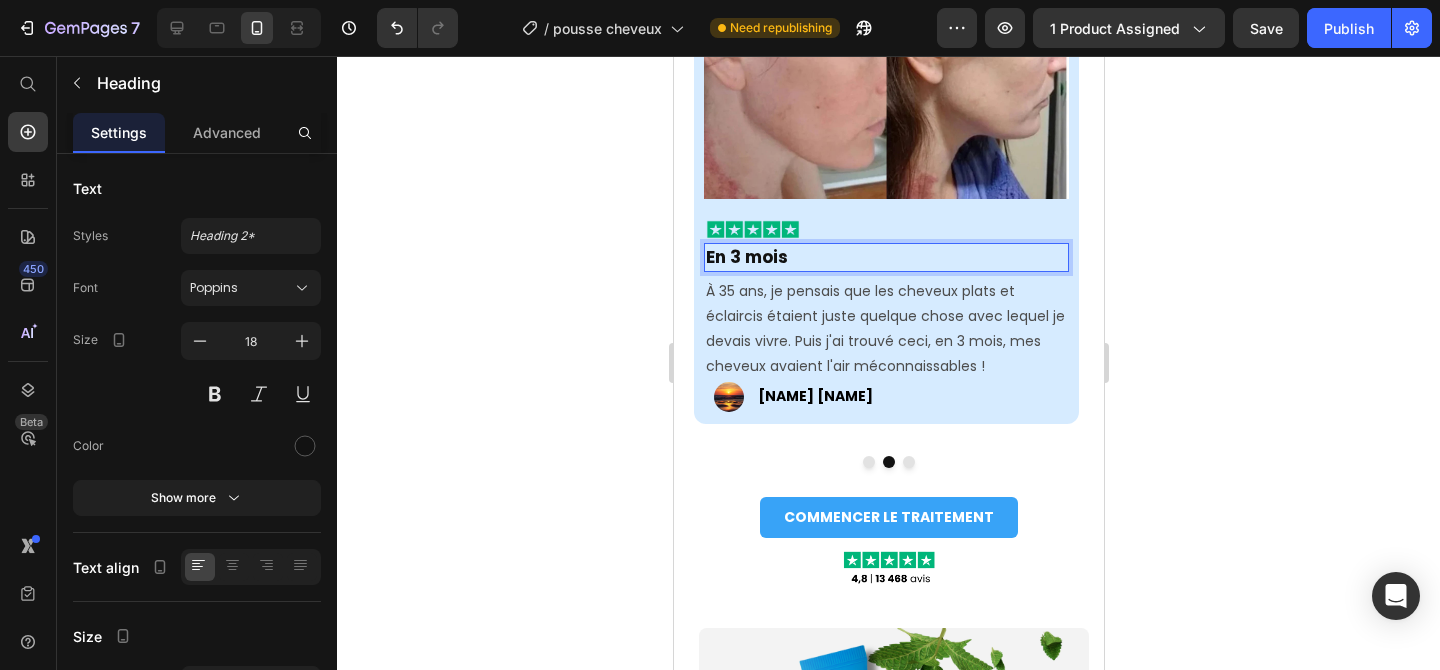 click on "En 3 mois" at bounding box center (885, 257) 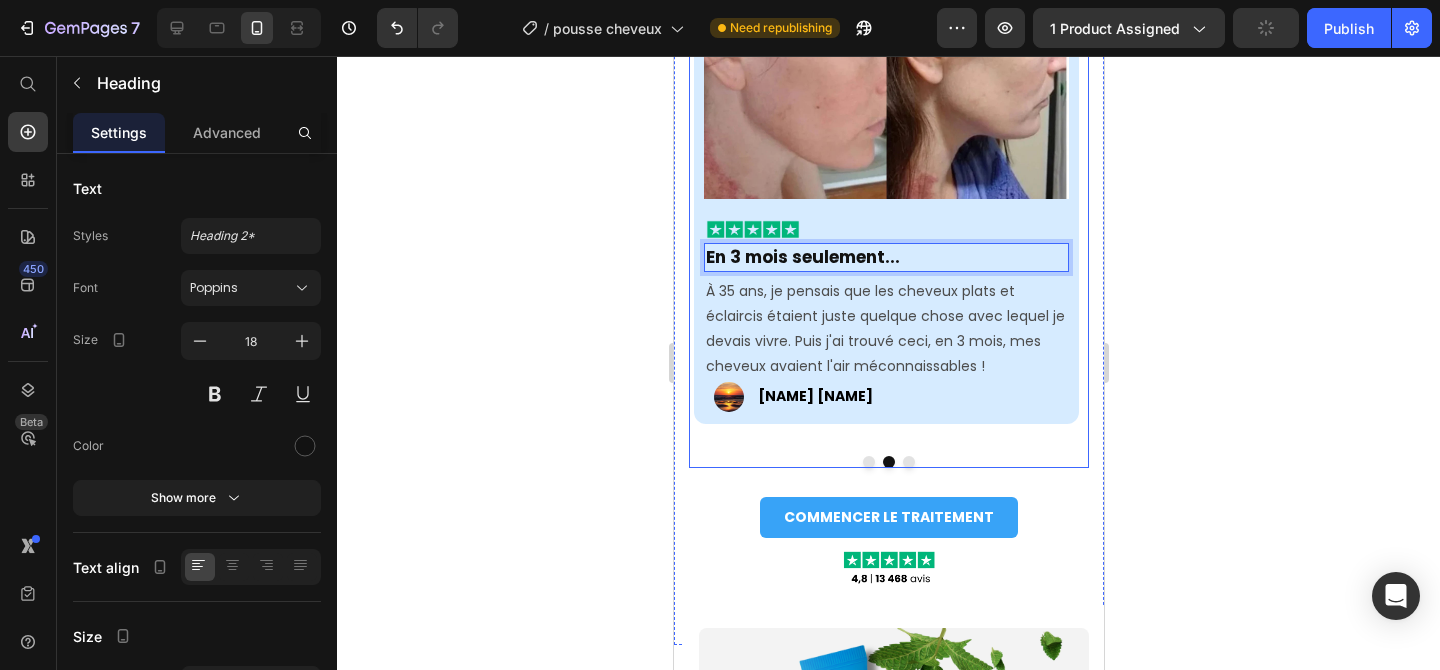 click at bounding box center [868, 462] 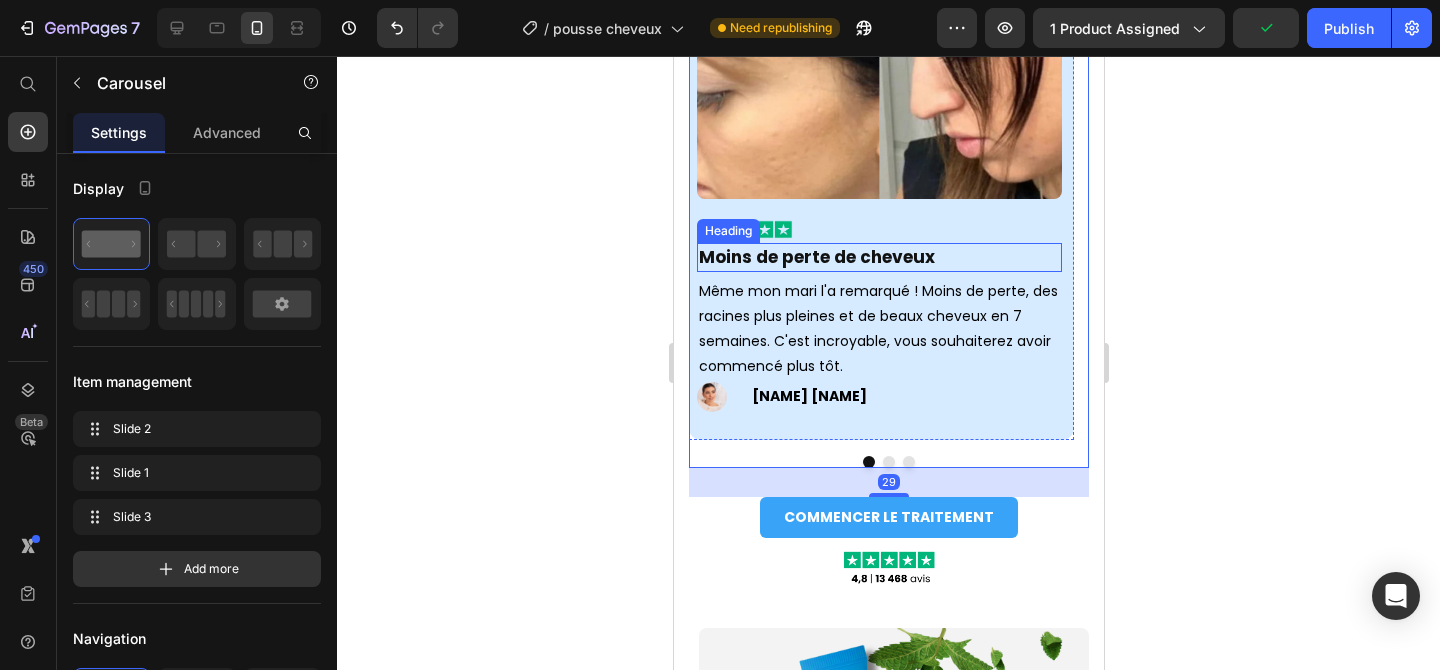 click on "Moins de perte de cheveux" at bounding box center (816, 257) 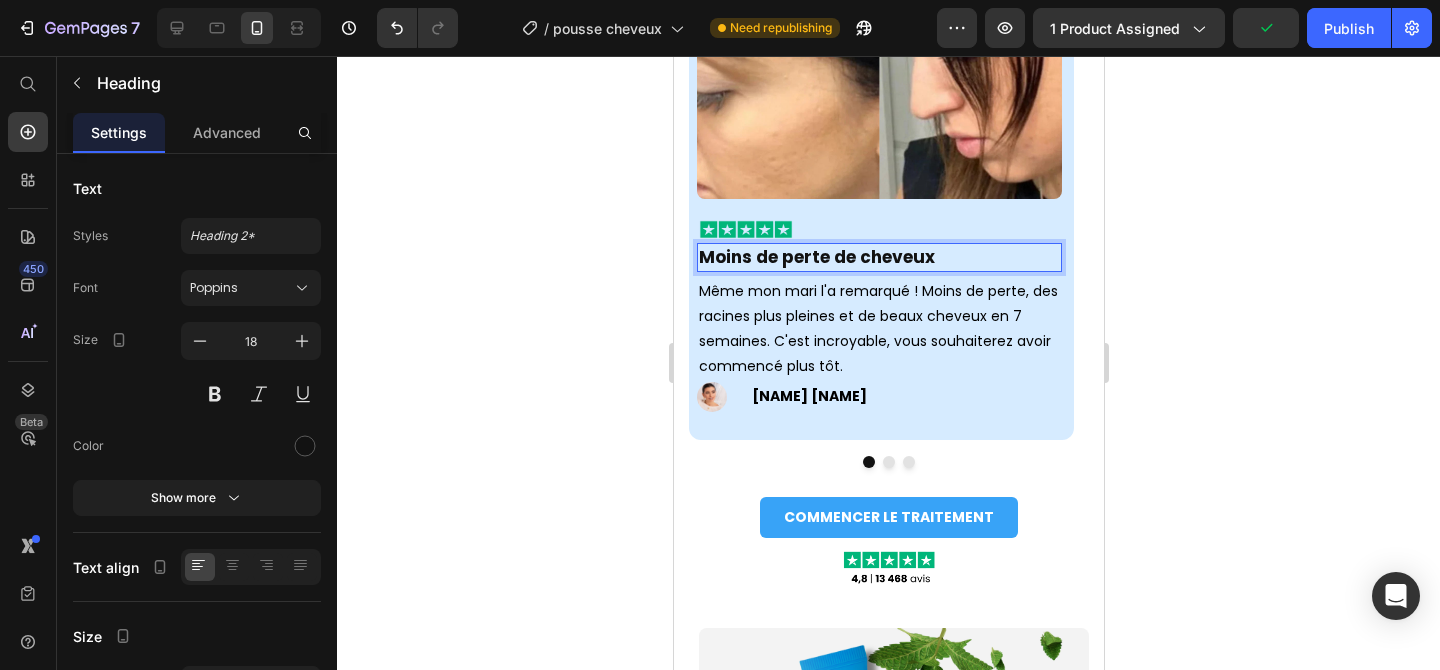 click on "Moins de perte de cheveux" at bounding box center [878, 257] 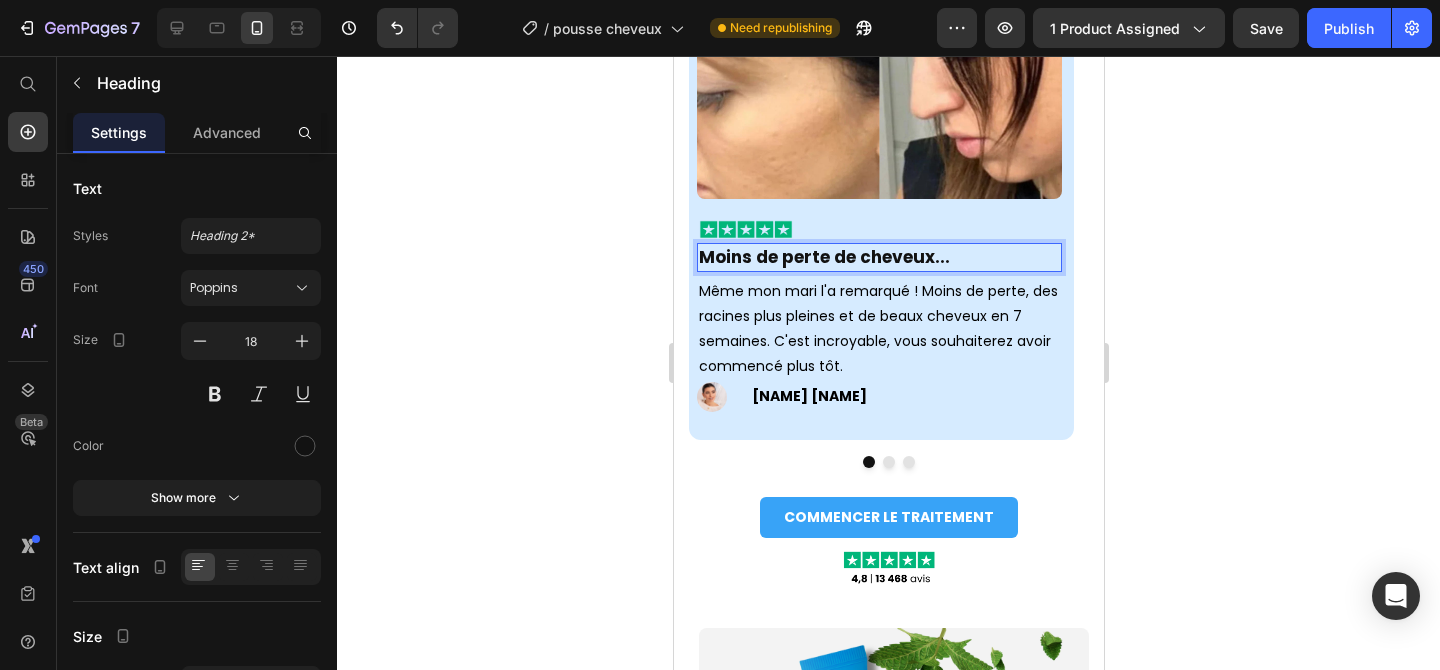 click 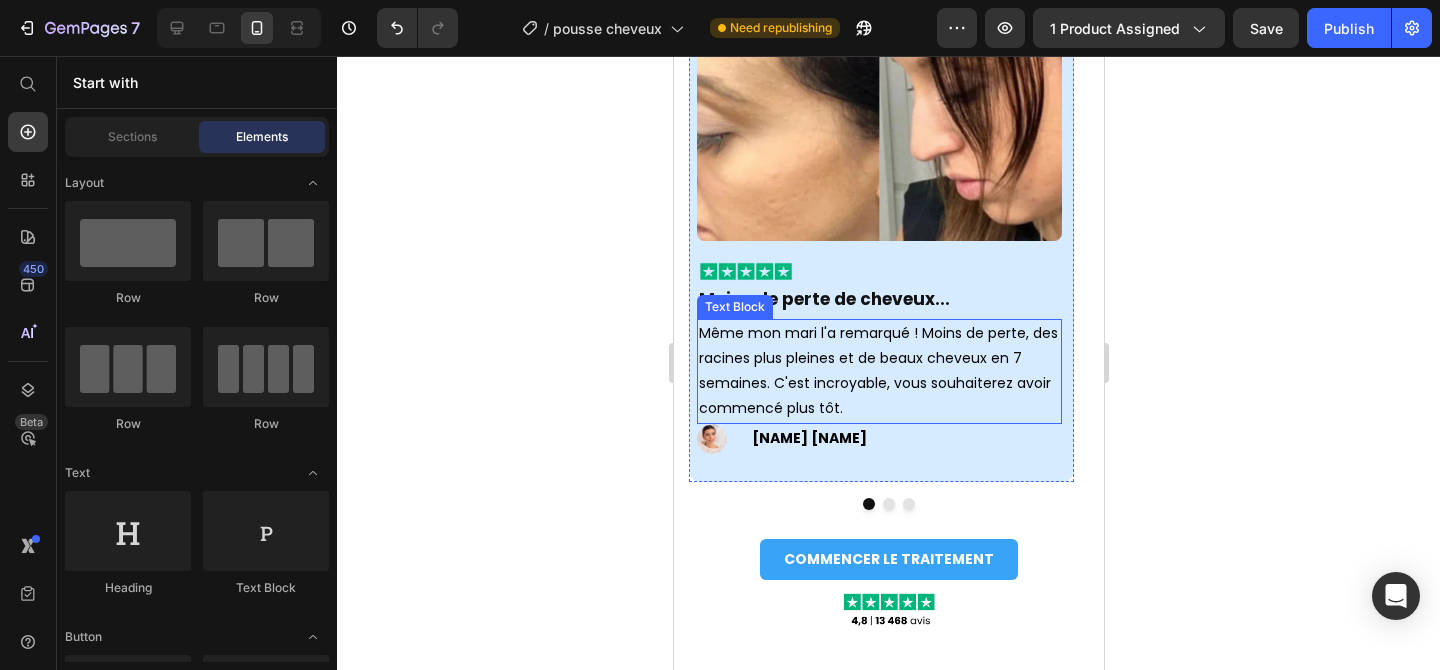 scroll, scrollTop: 1523, scrollLeft: 0, axis: vertical 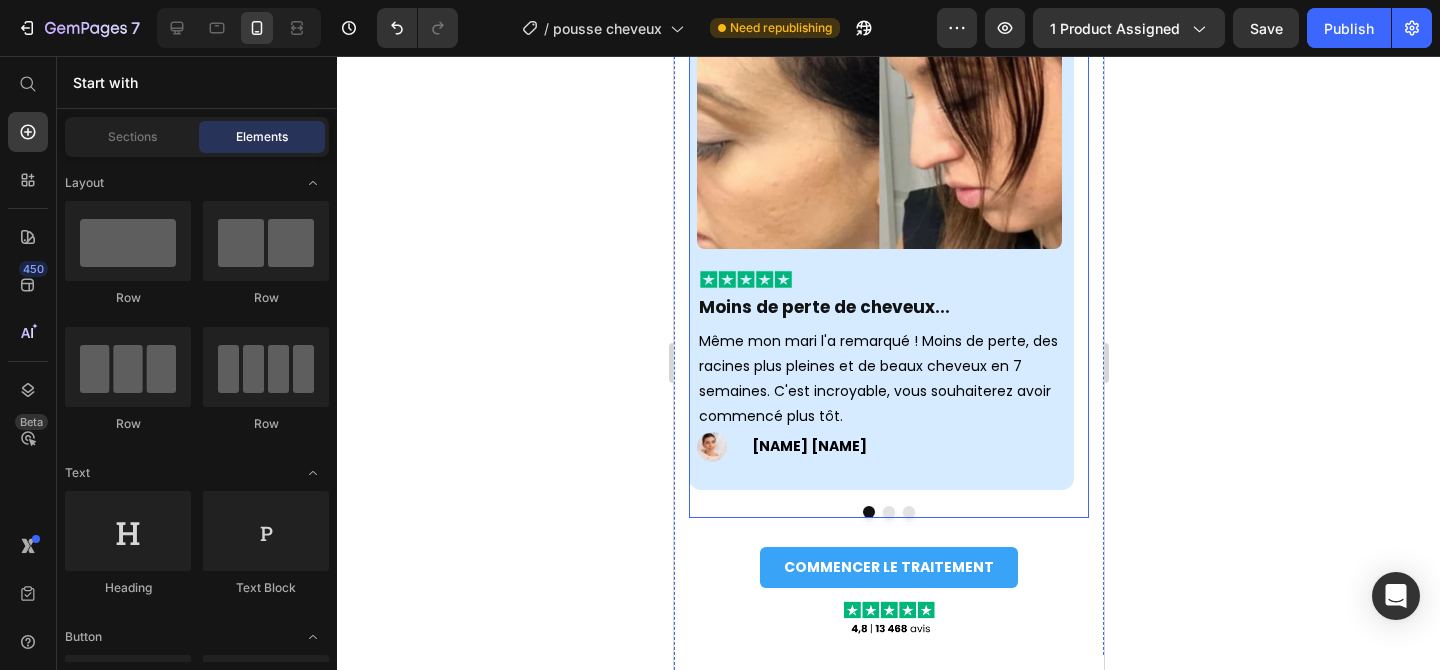 click at bounding box center (908, 512) 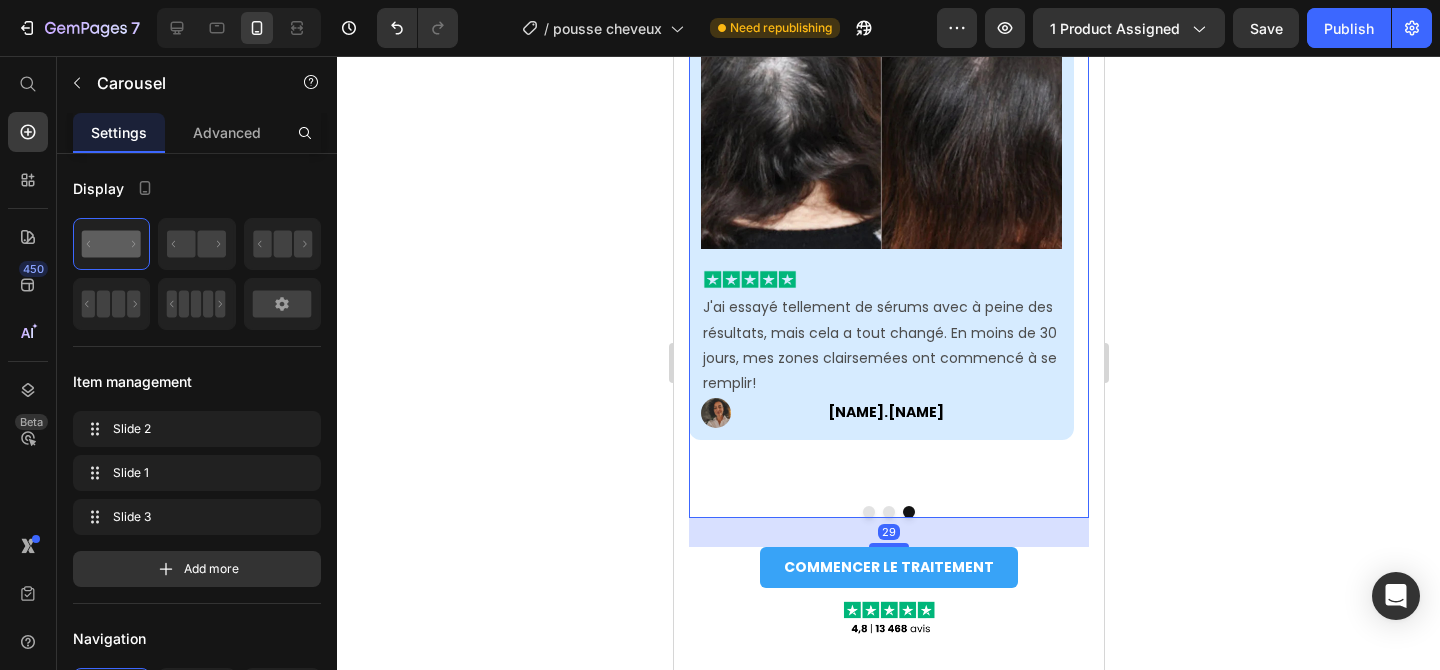 click at bounding box center [888, 512] 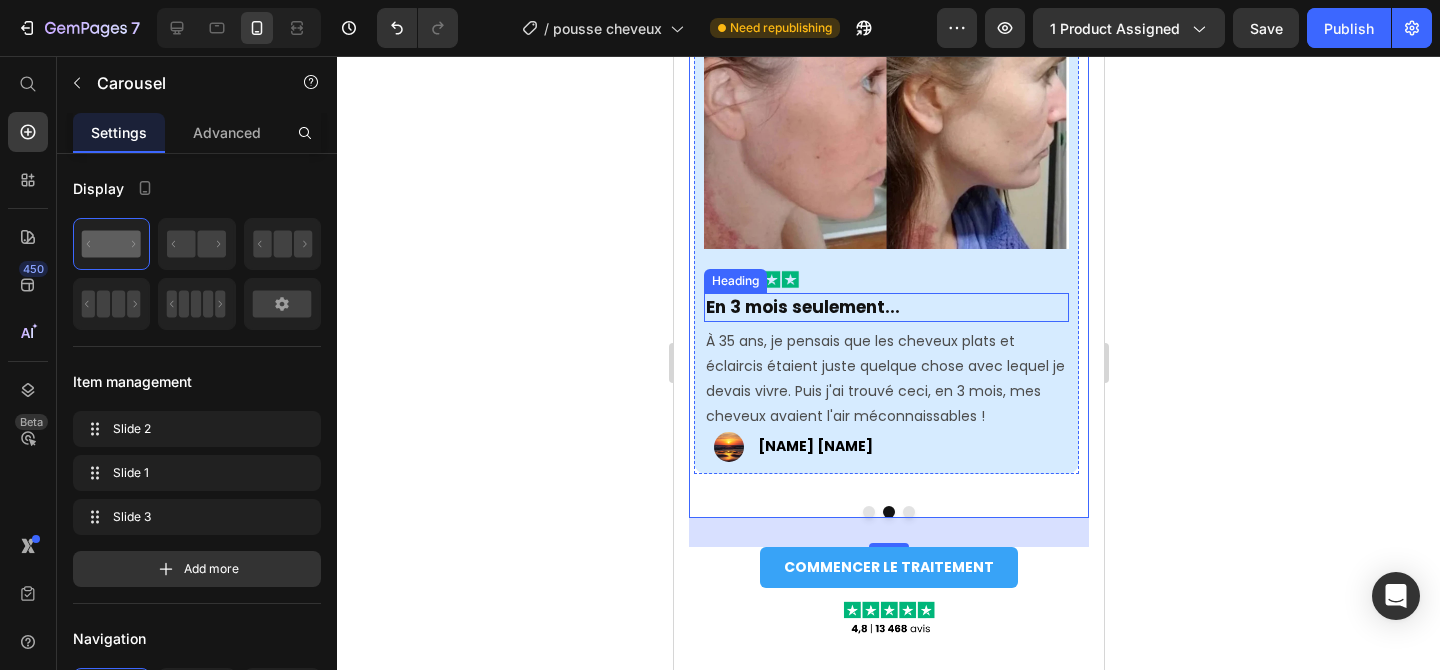 click on "En 3 mois seulement..." at bounding box center [802, 307] 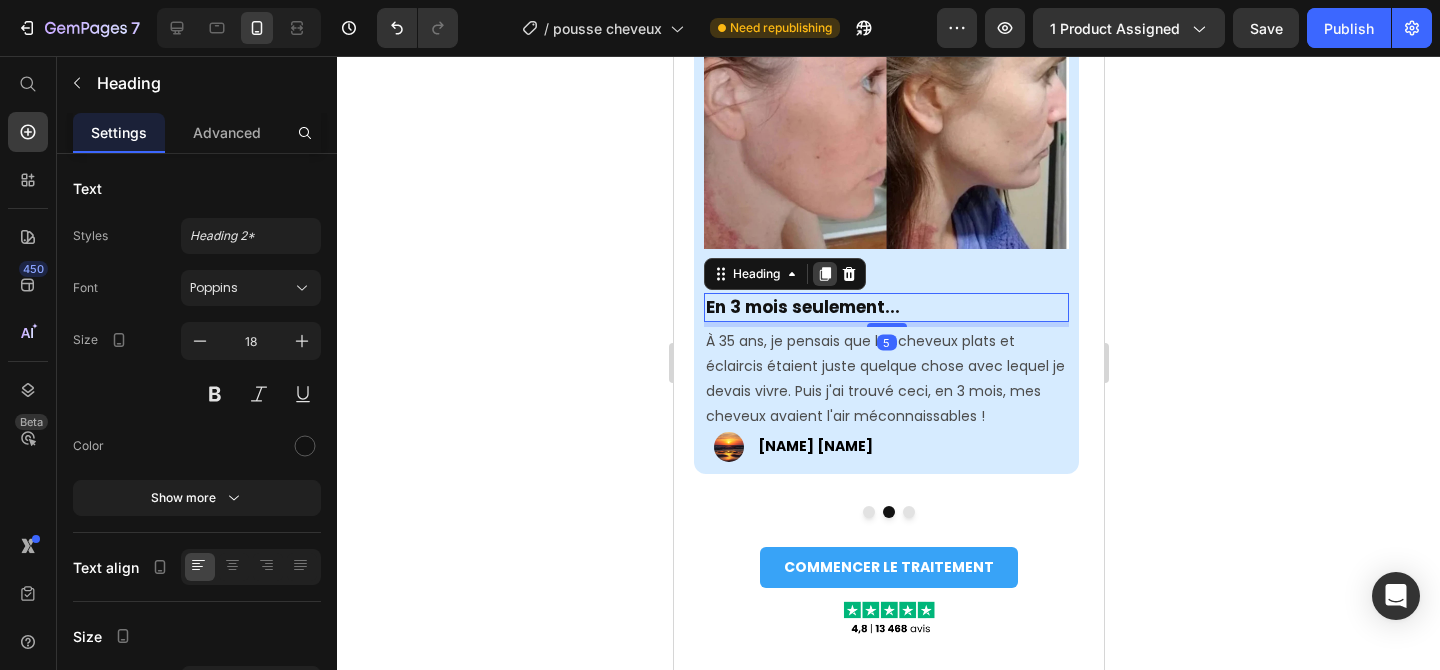 click 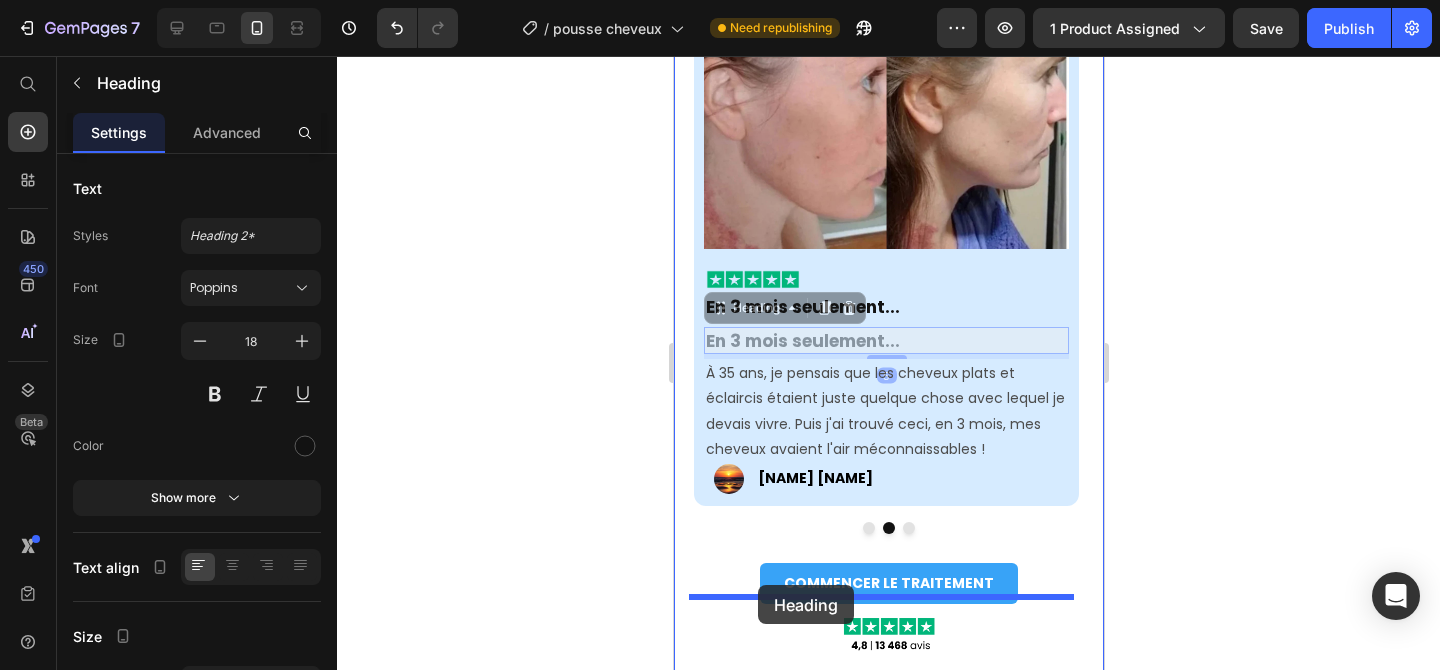 drag, startPoint x: 715, startPoint y: 296, endPoint x: 757, endPoint y: 585, distance: 292.03595 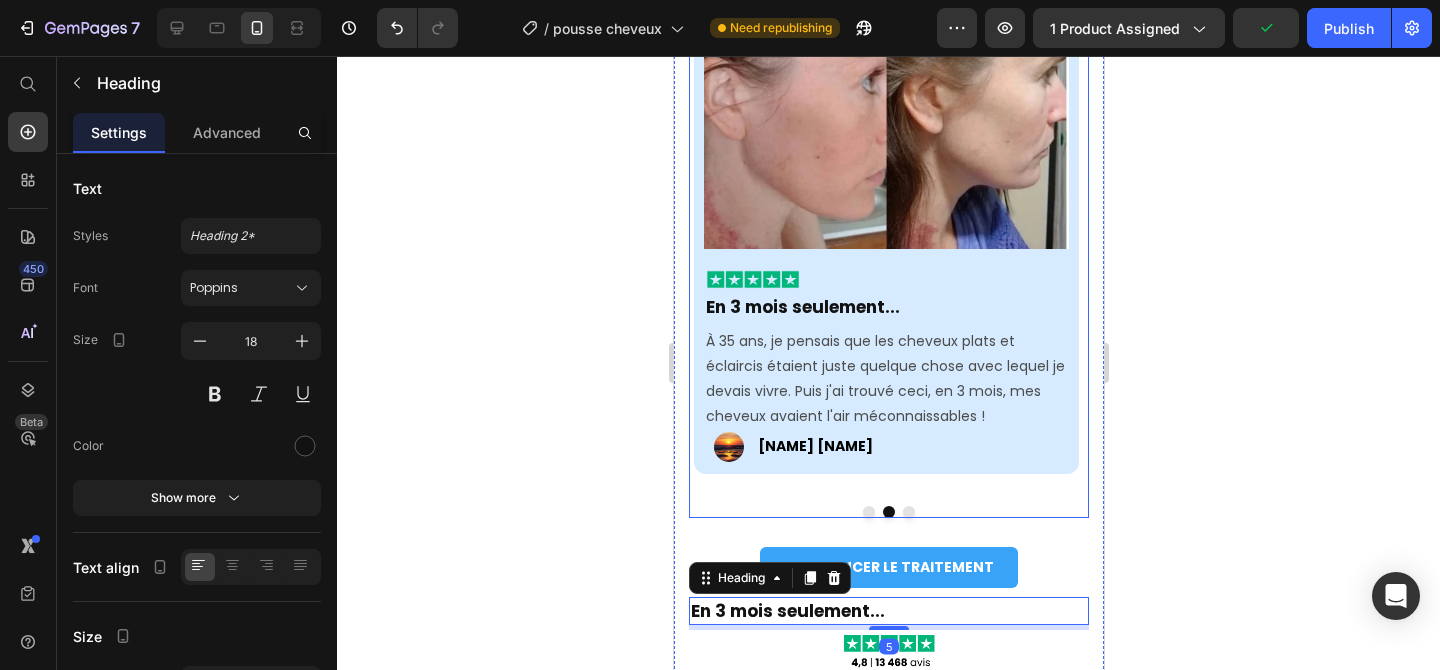 click at bounding box center (908, 512) 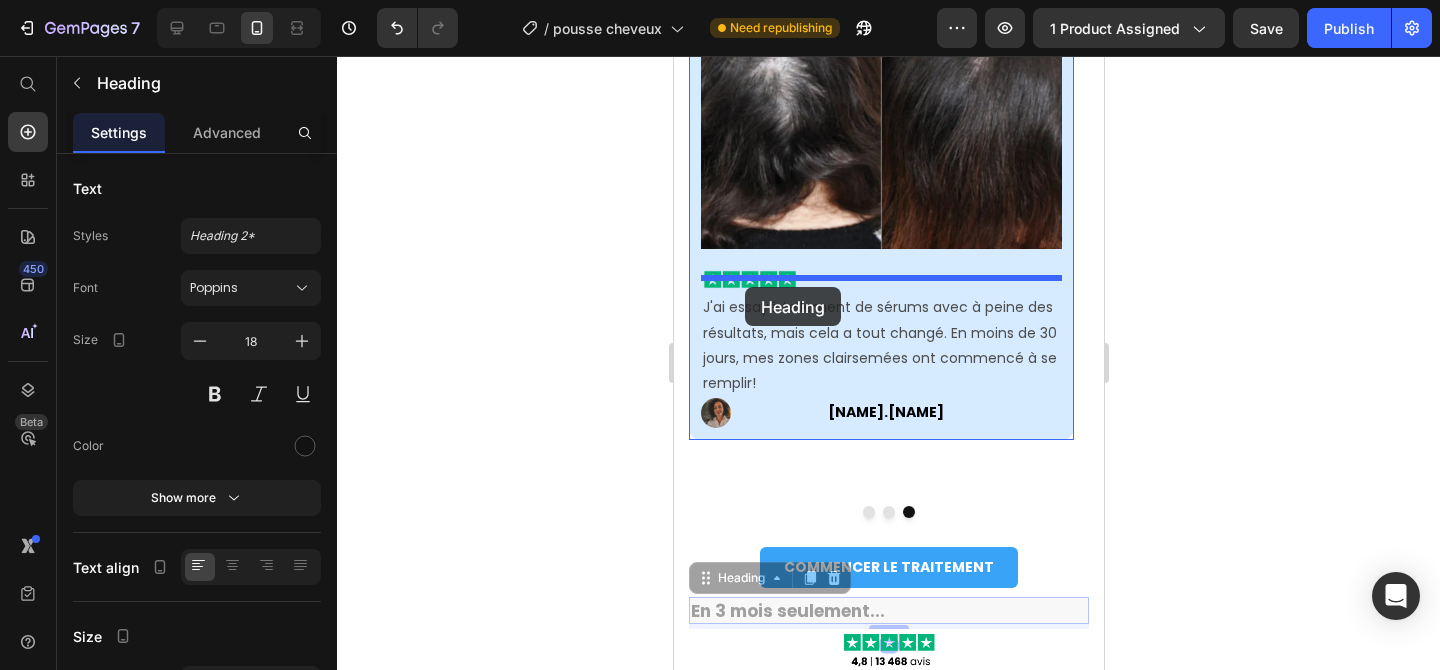drag, startPoint x: 719, startPoint y: 594, endPoint x: 744, endPoint y: 288, distance: 307.01953 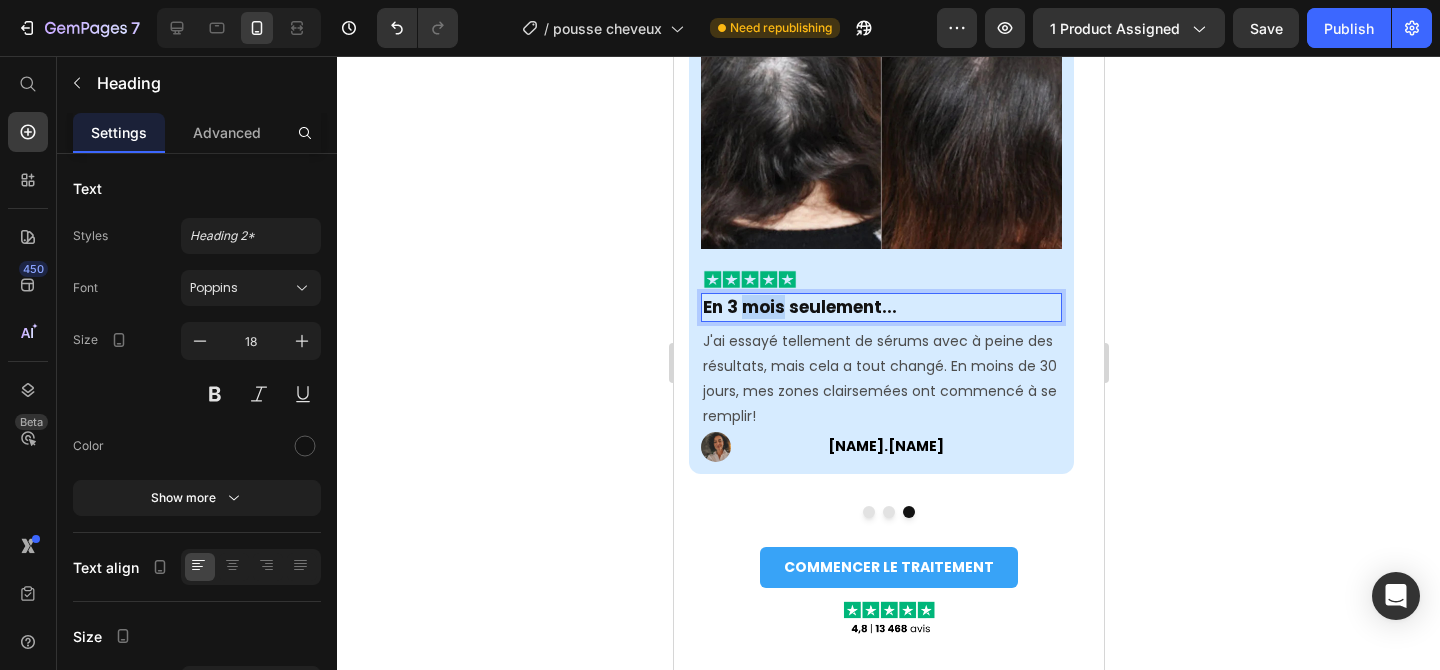 click on "En 3 mois seulement..." at bounding box center [799, 307] 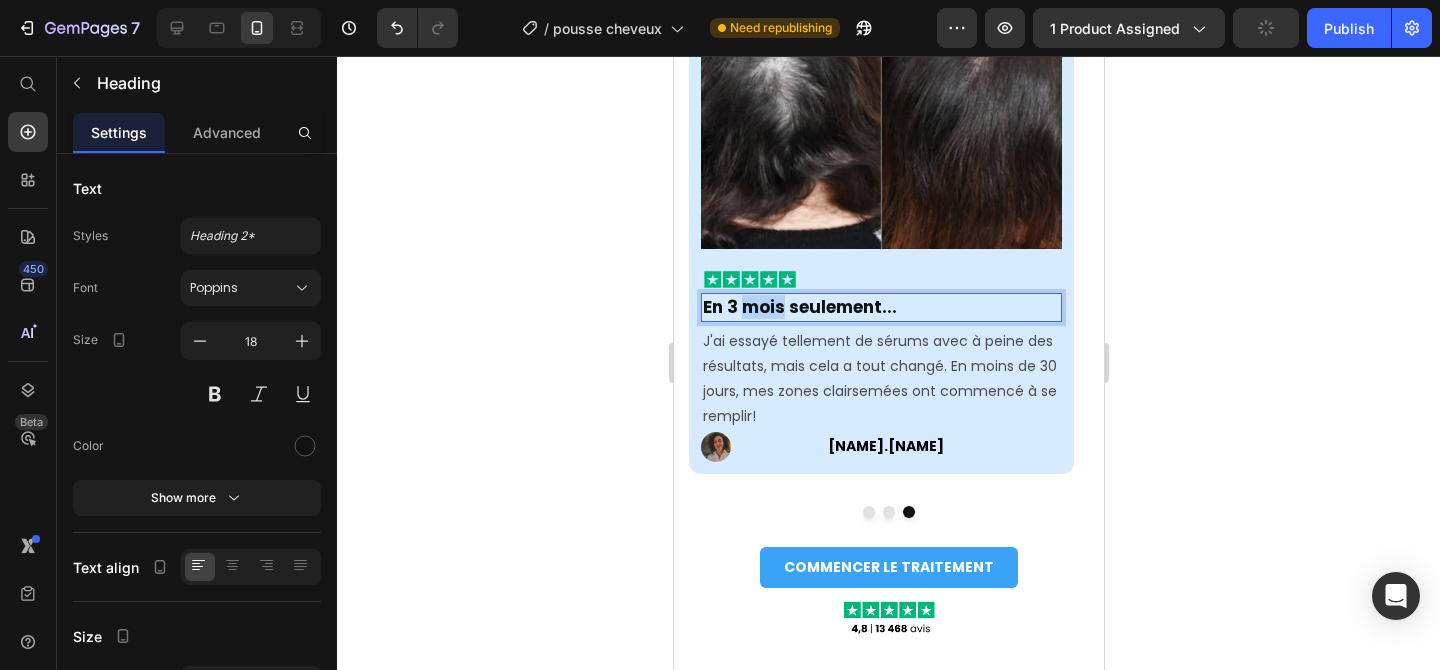 click on "En 3 mois seulement..." at bounding box center (799, 307) 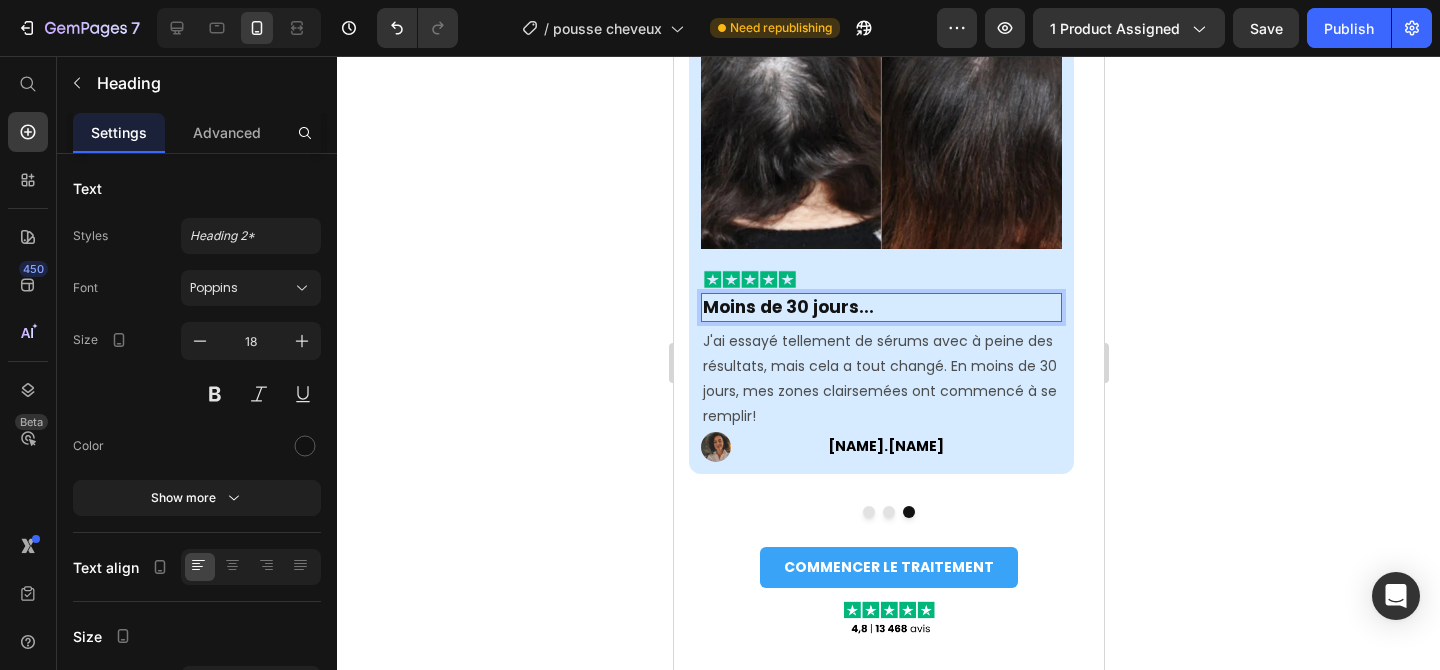 click 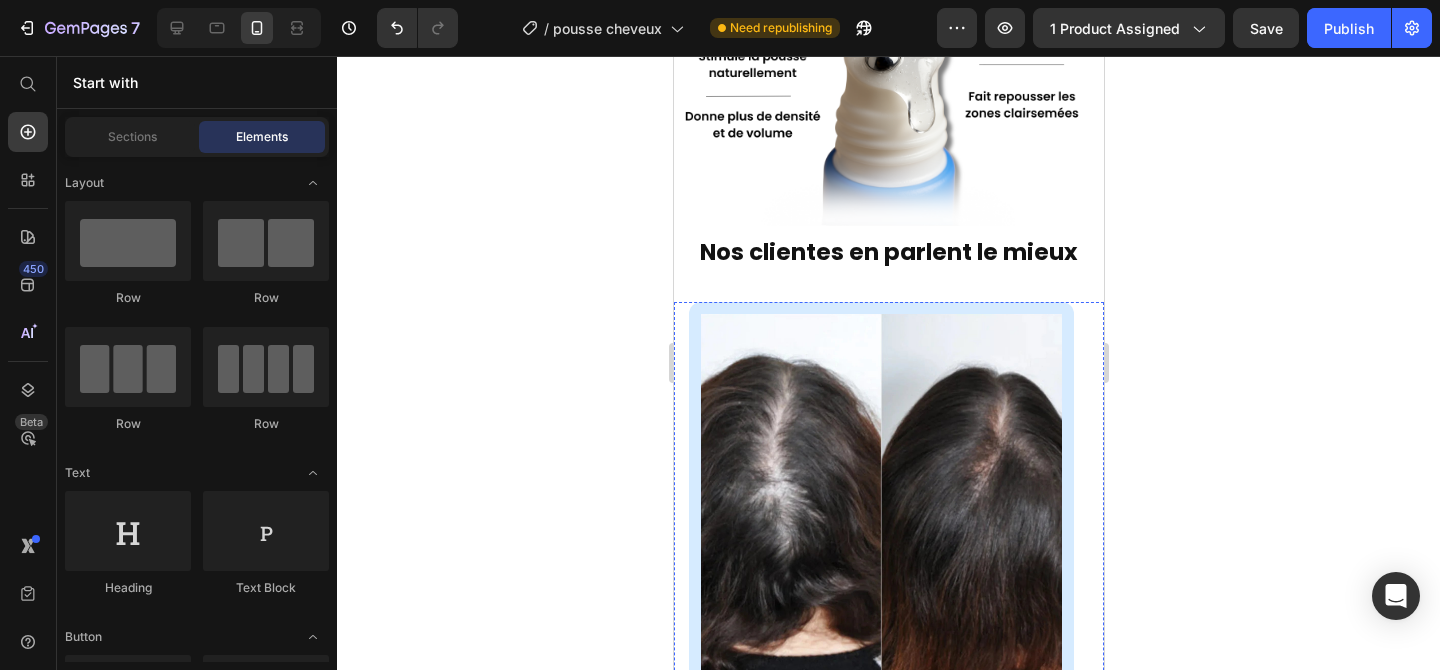scroll, scrollTop: 1098, scrollLeft: 0, axis: vertical 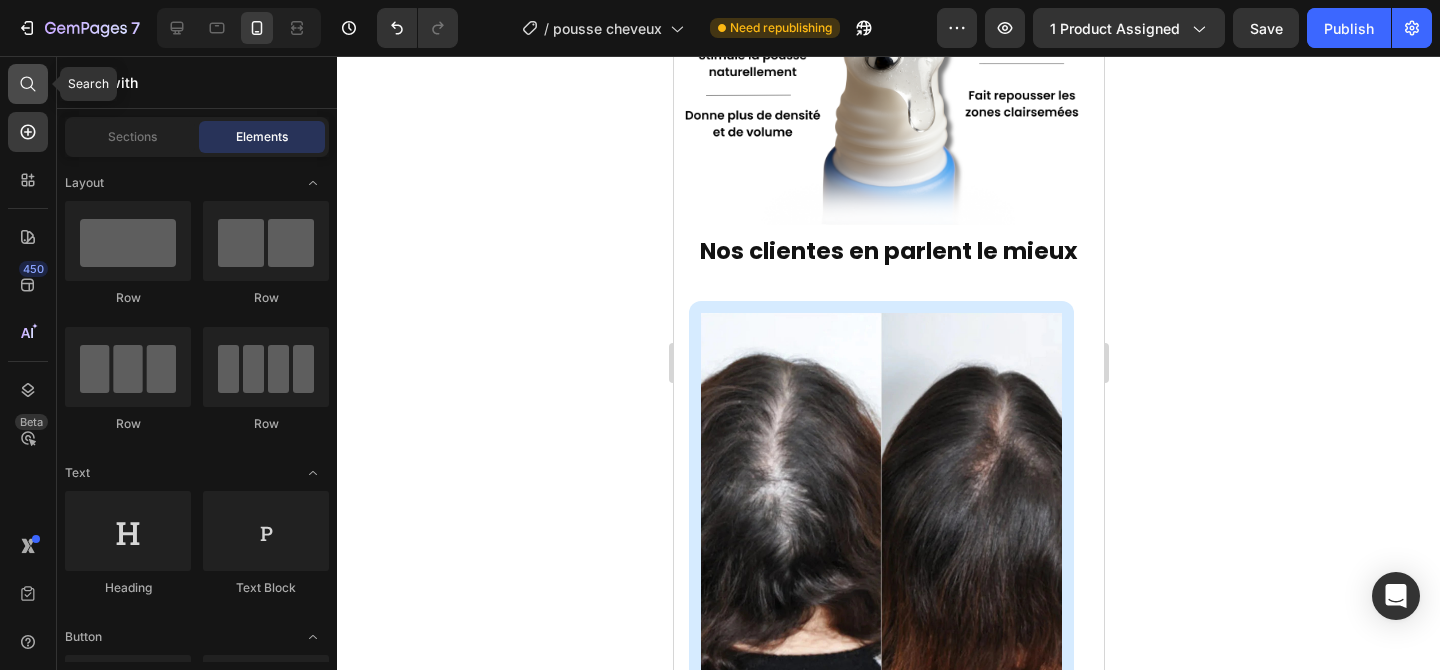 click 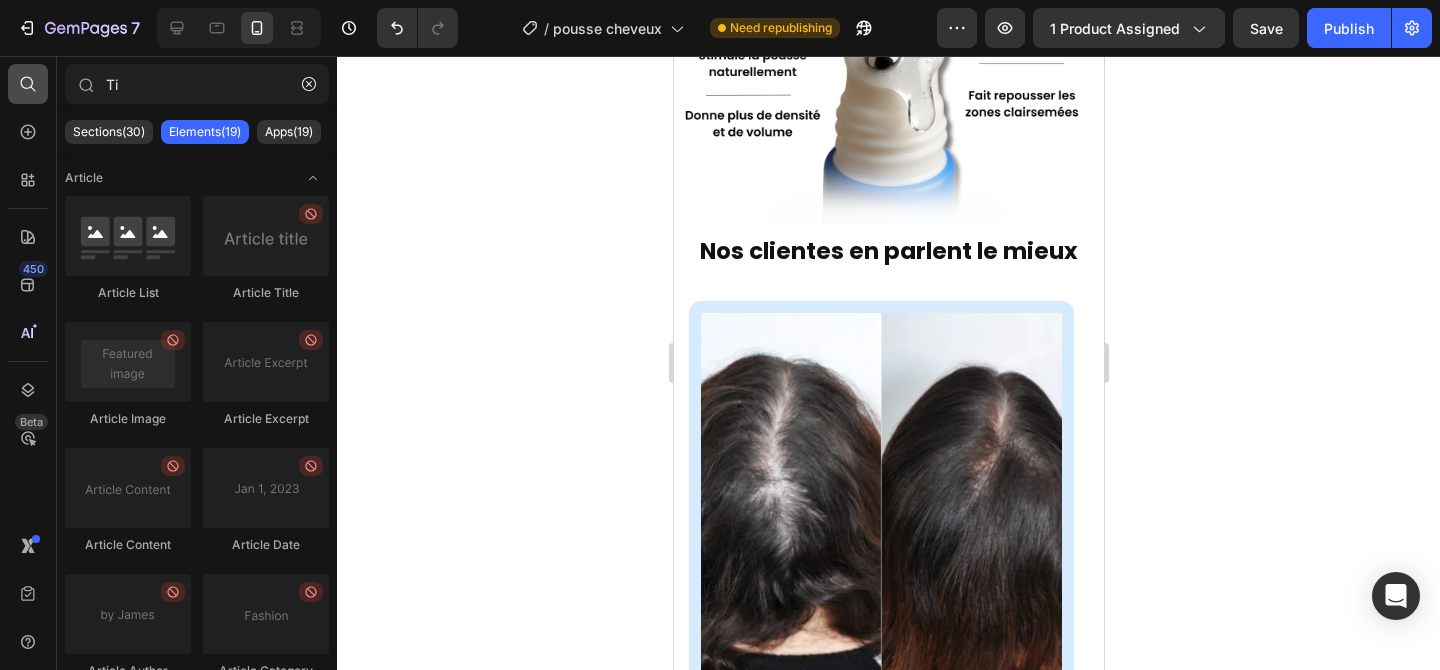 type on "T" 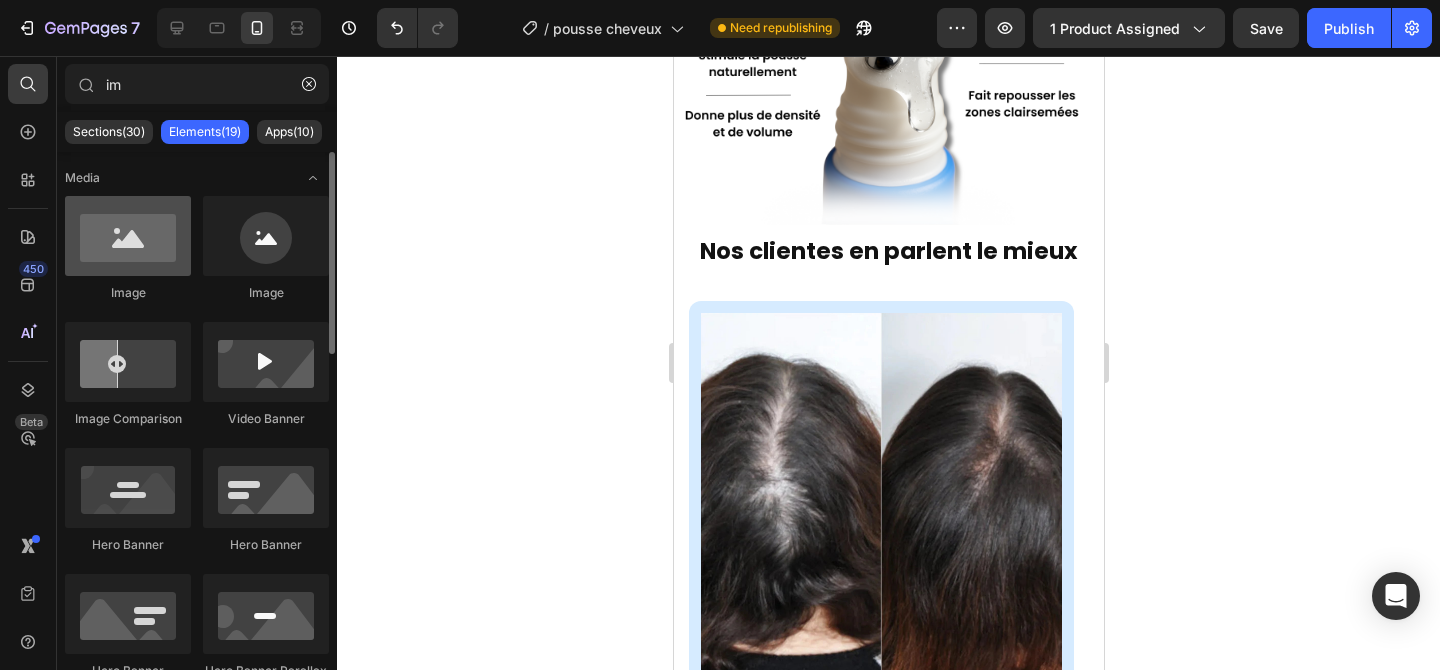 type on "im" 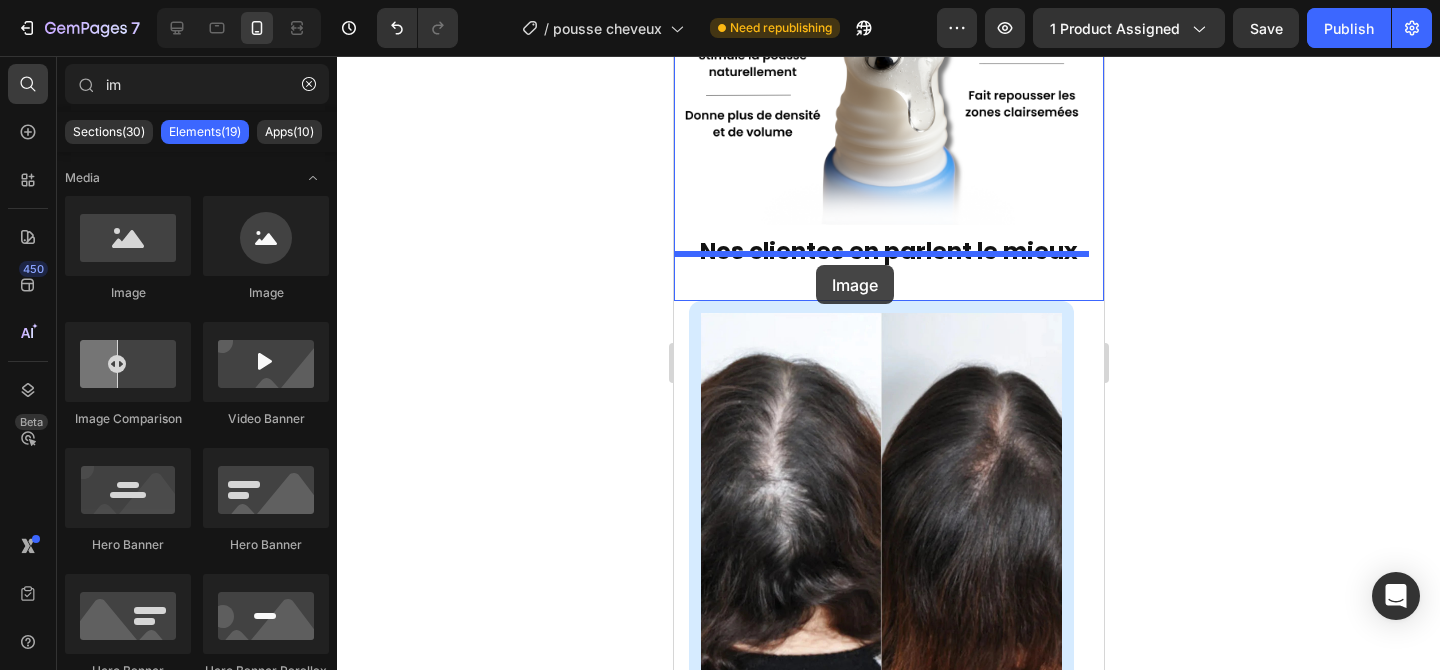 drag, startPoint x: 820, startPoint y: 308, endPoint x: 812, endPoint y: 257, distance: 51.62364 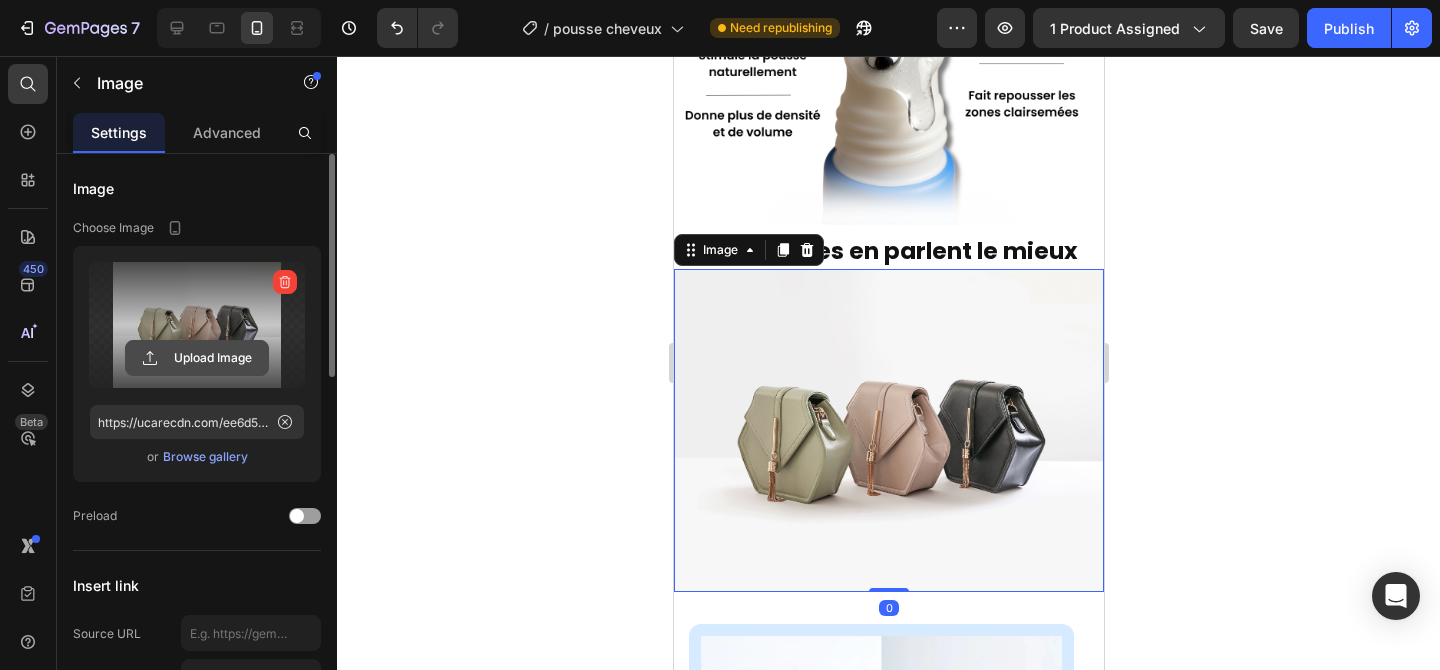 click 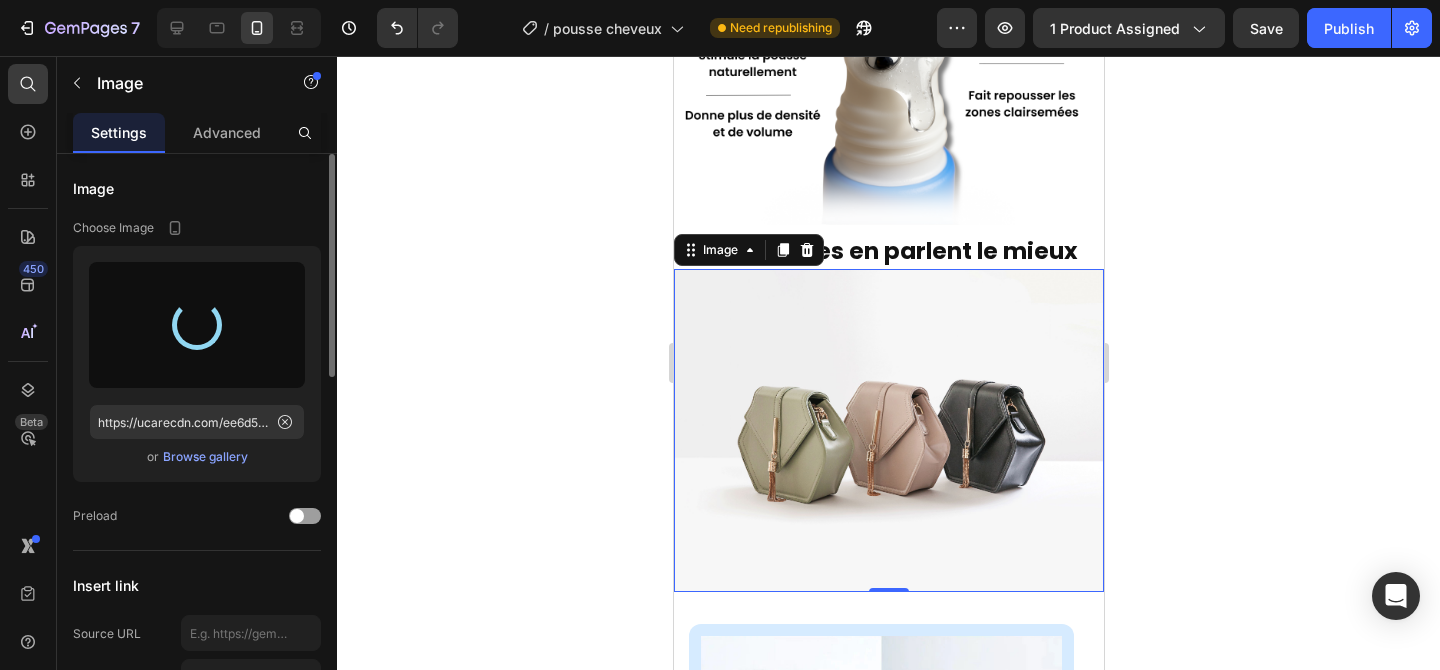 type on "https://cdn.shopify.com/s/files/1/0696/9353/8503/files/gempages_560741977759417125-f0c93c58-2033-4303-8e0d-672193b72c8e.png" 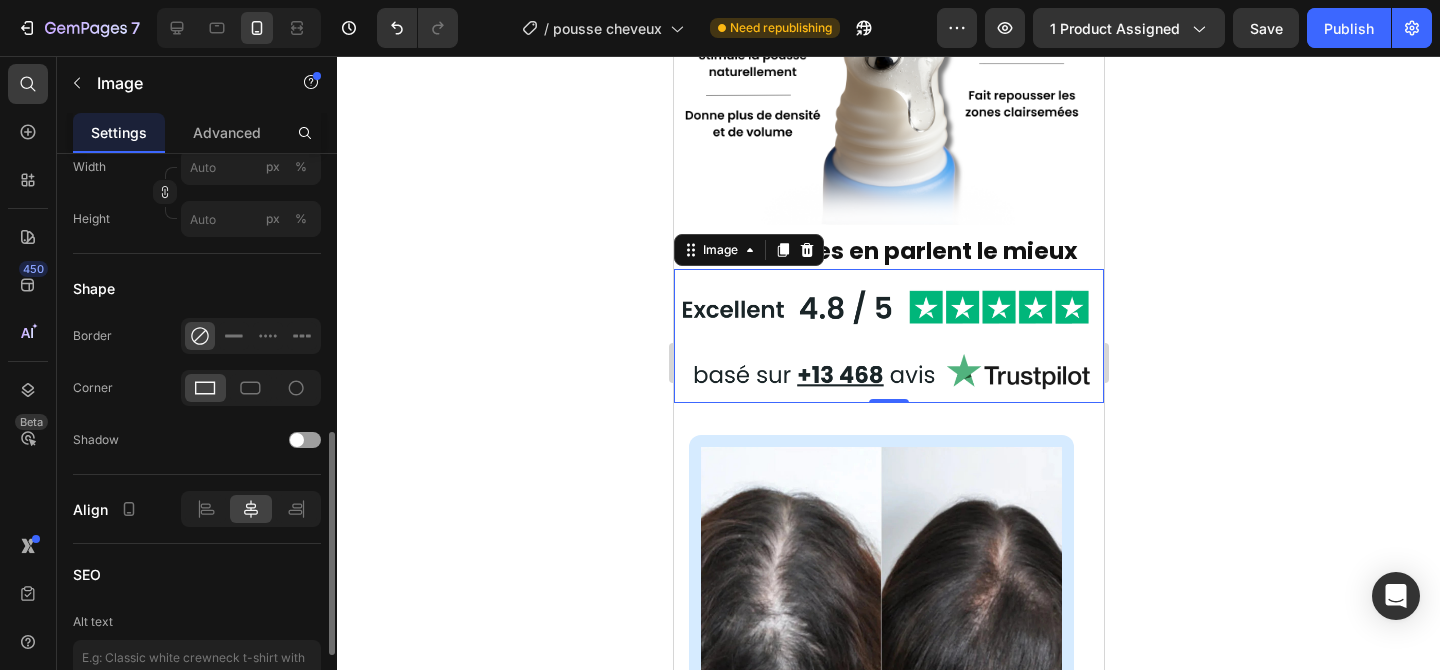 scroll, scrollTop: 522, scrollLeft: 0, axis: vertical 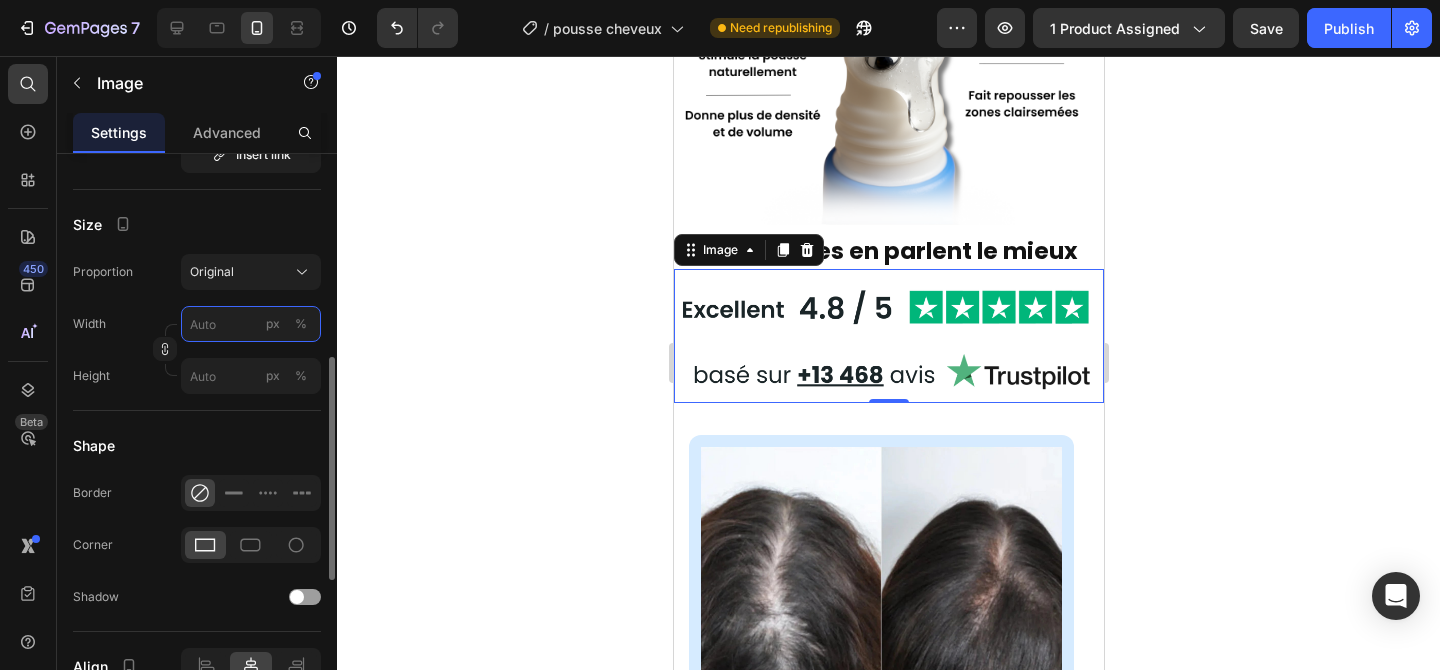 click on "px %" at bounding box center [251, 324] 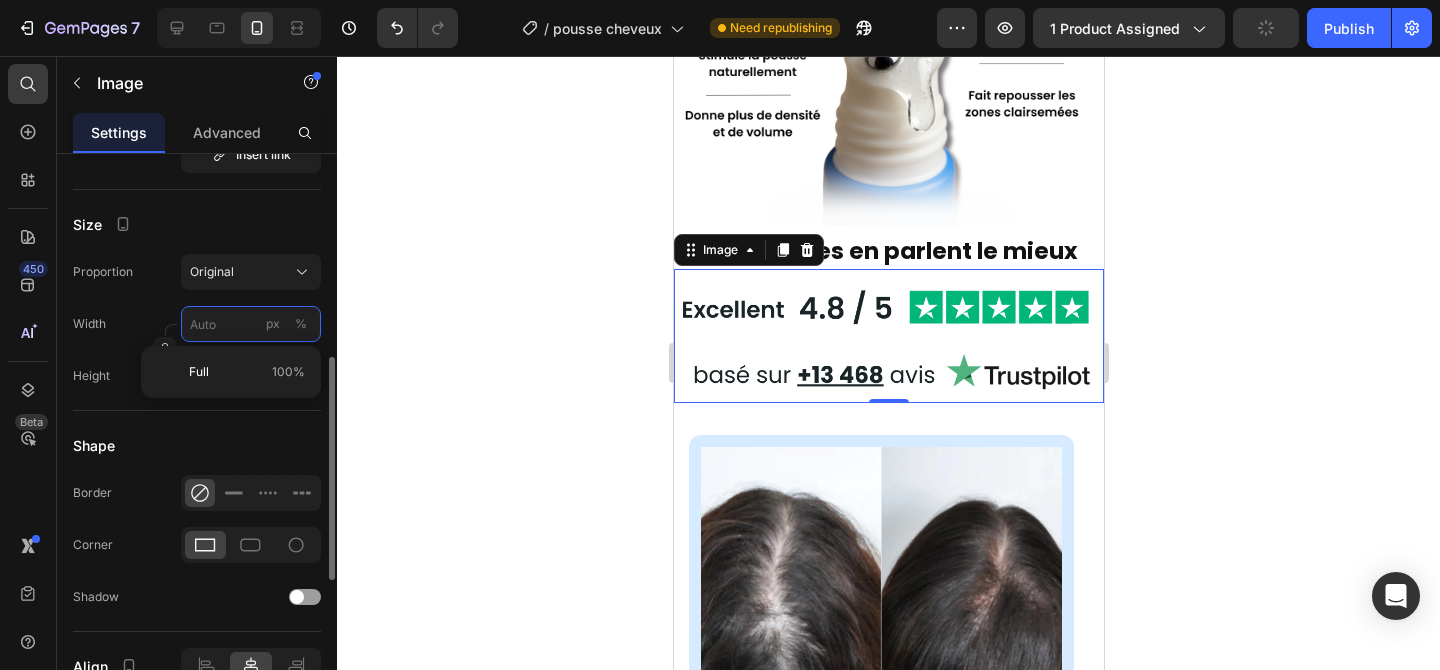 type on "5" 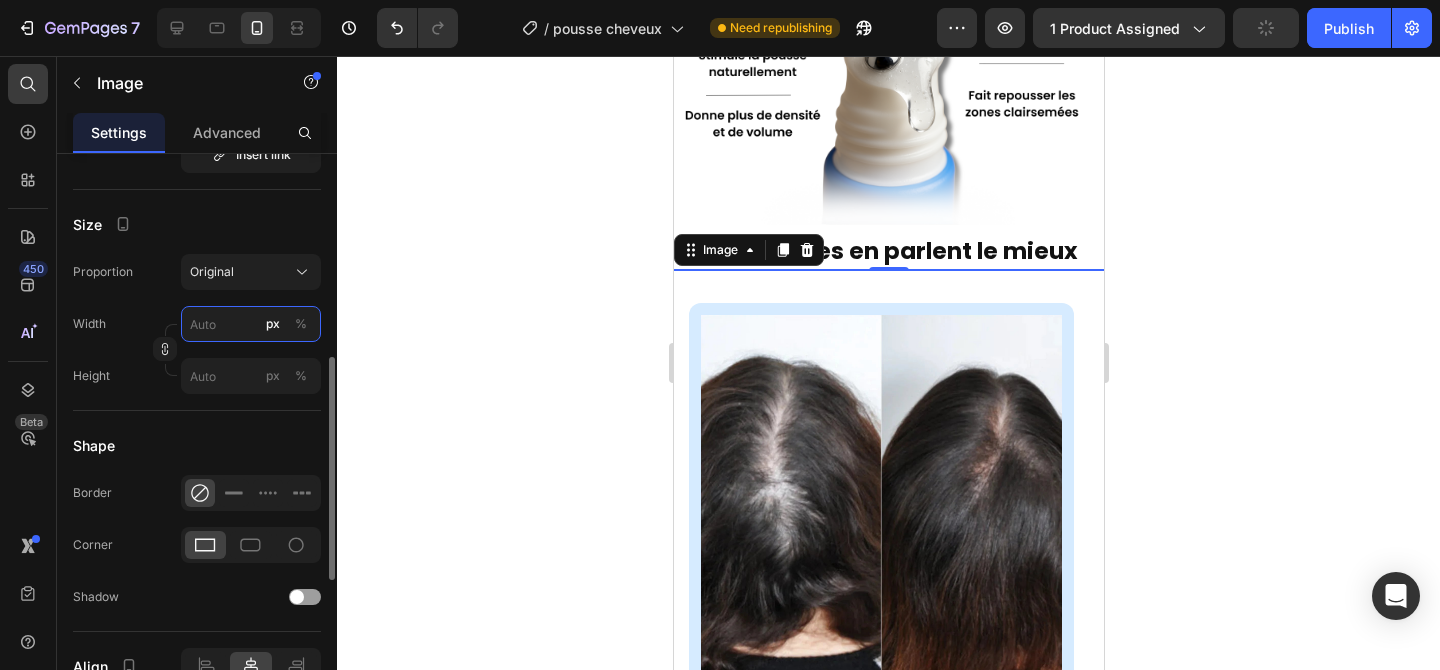 type on "0" 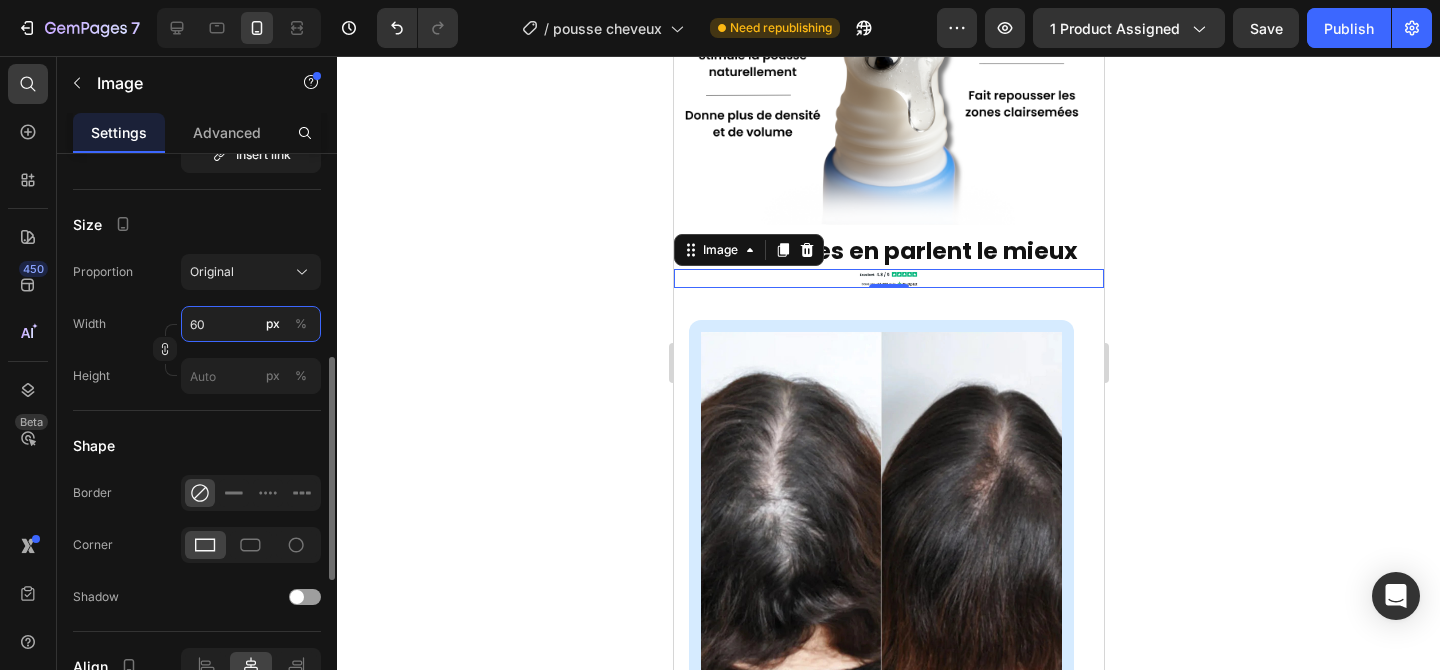 type on "6" 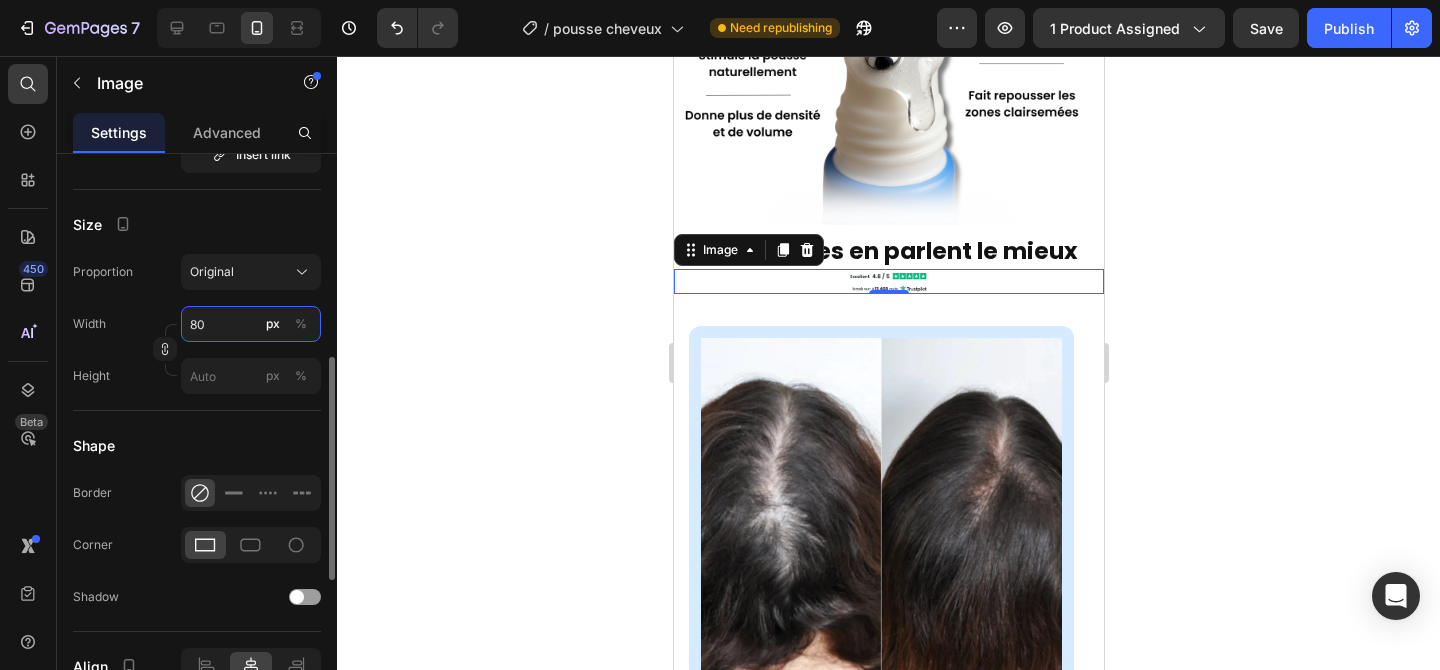 type on "8" 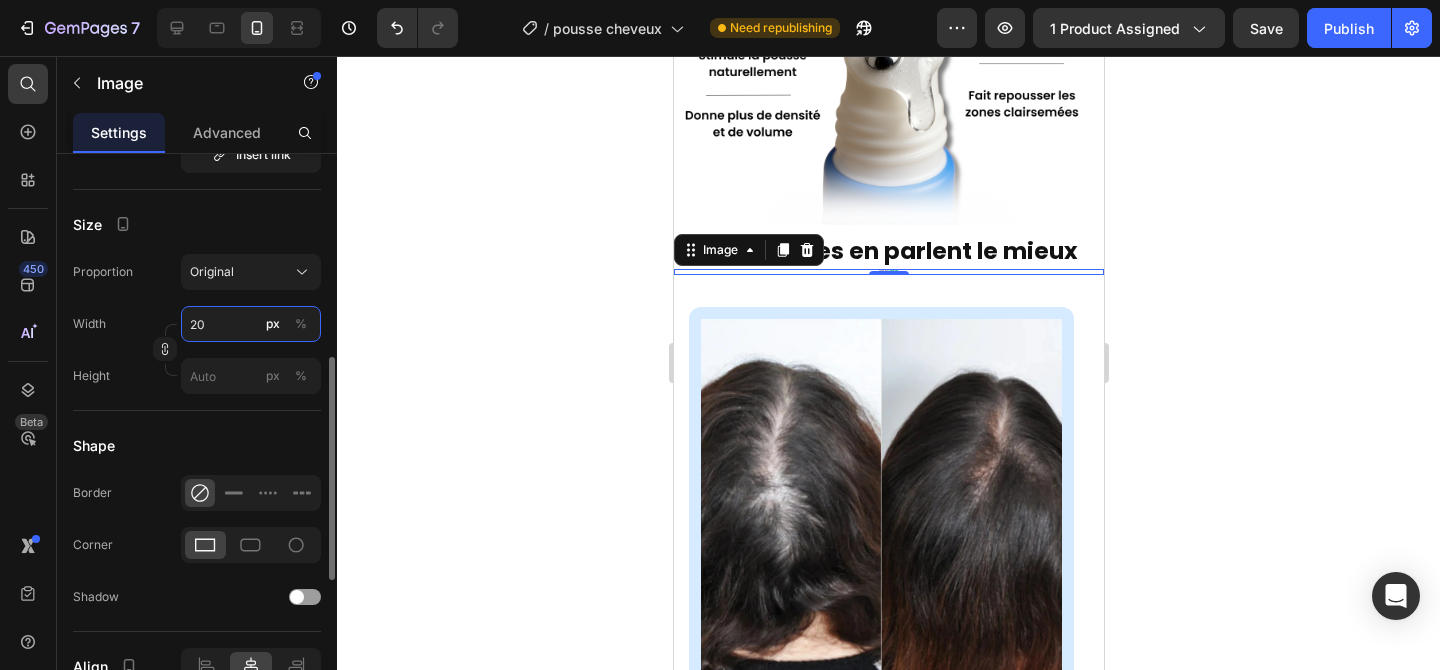 type on "200" 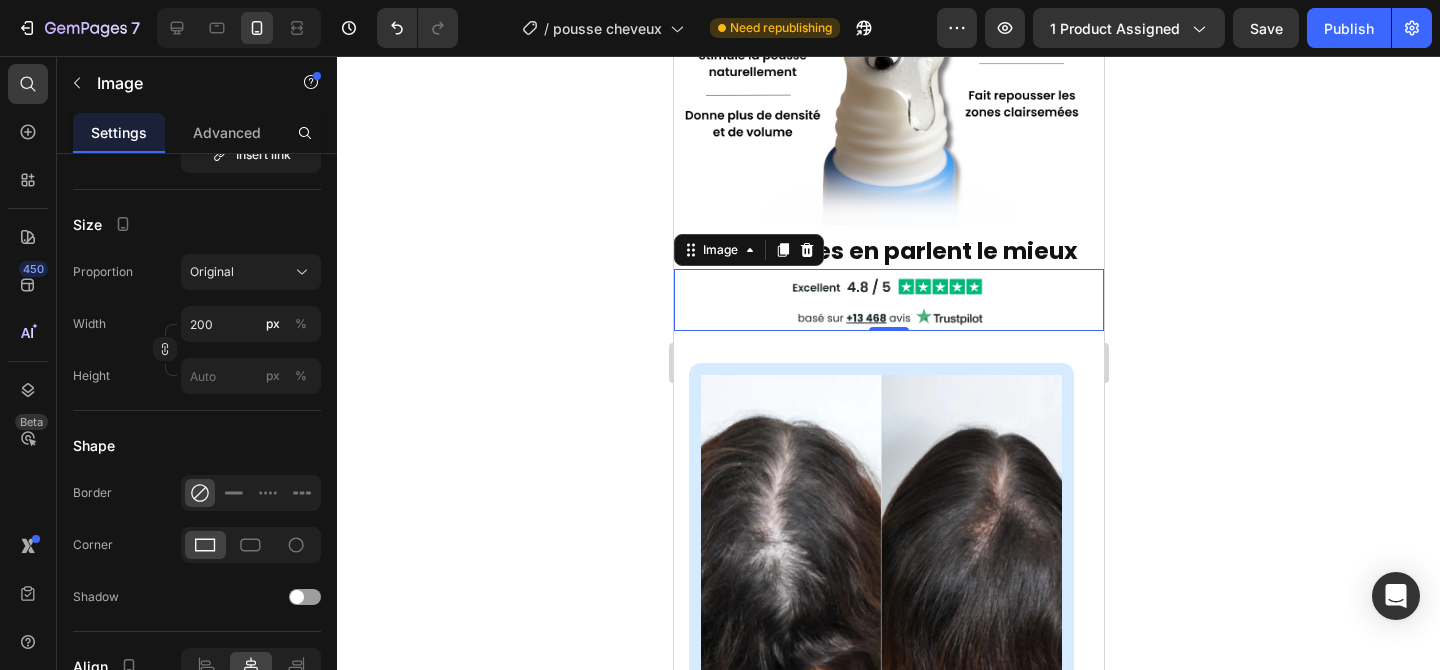 click 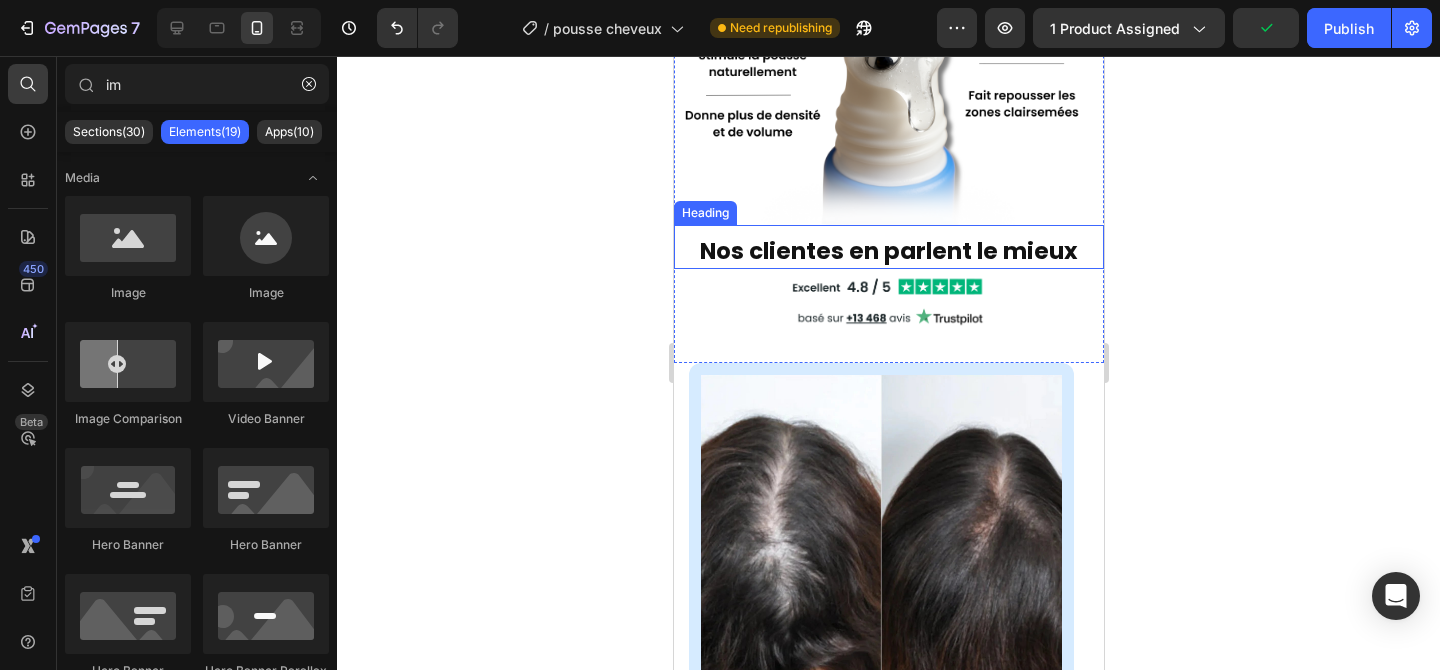 click on "Nos clientes en parlent le mieux" at bounding box center (888, 251) 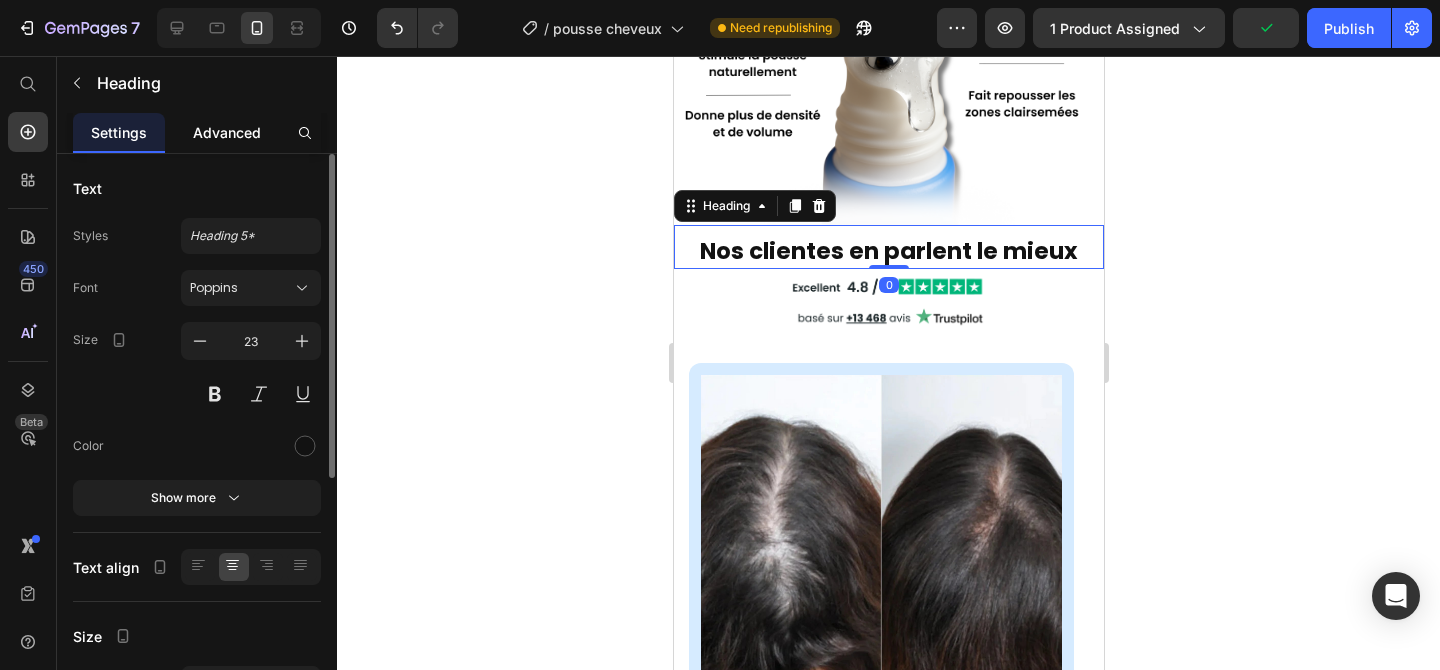 click on "Advanced" at bounding box center [227, 132] 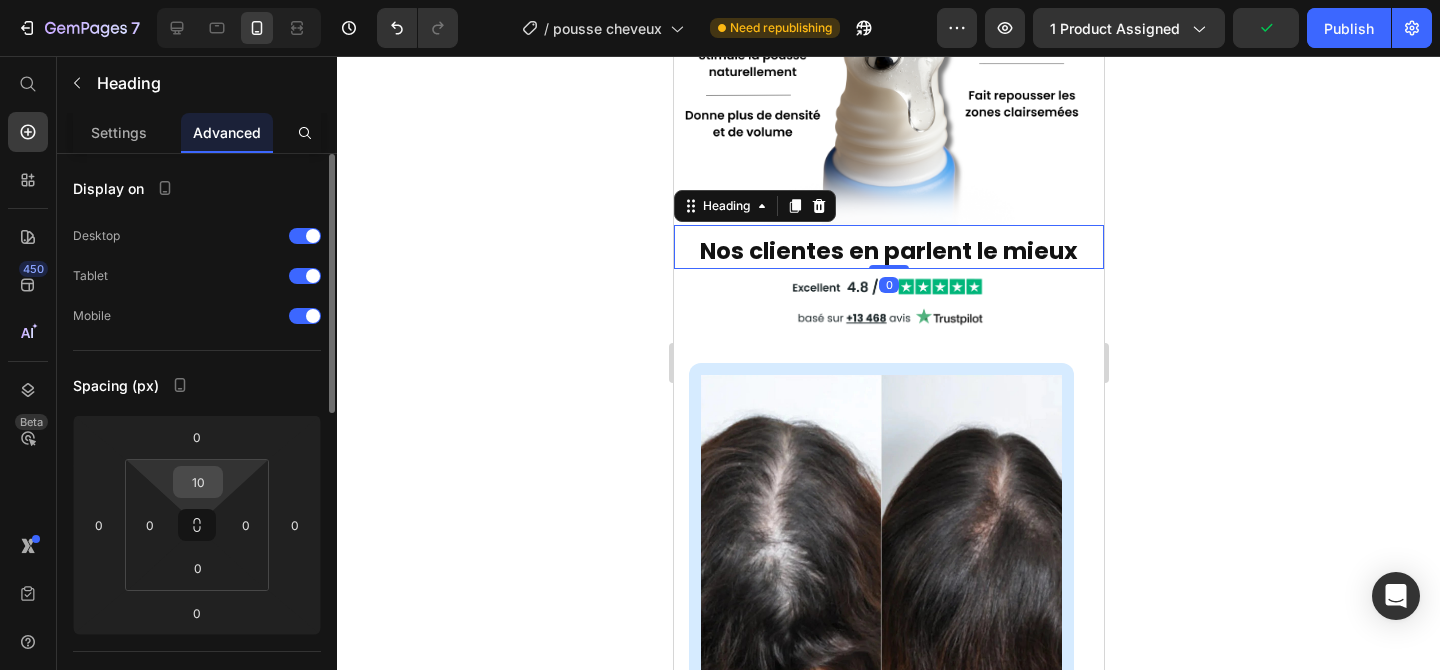 click on "10" at bounding box center [198, 482] 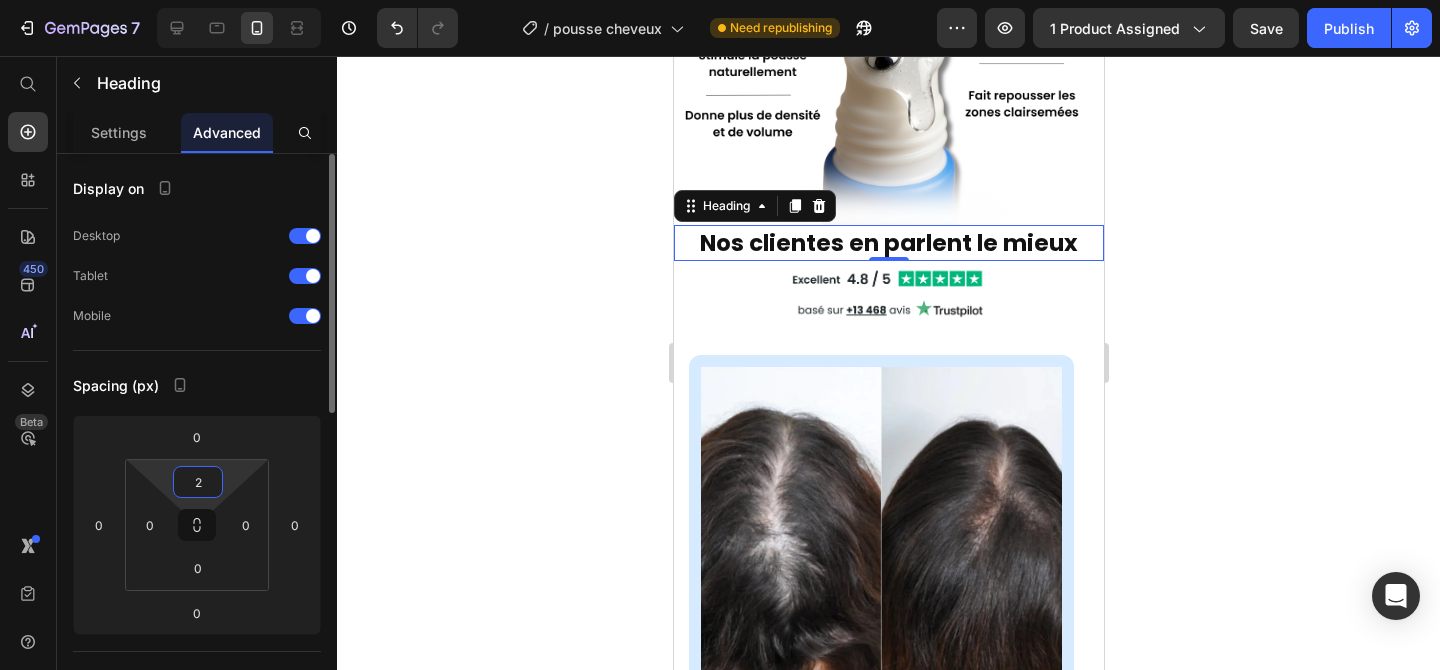 type on "20" 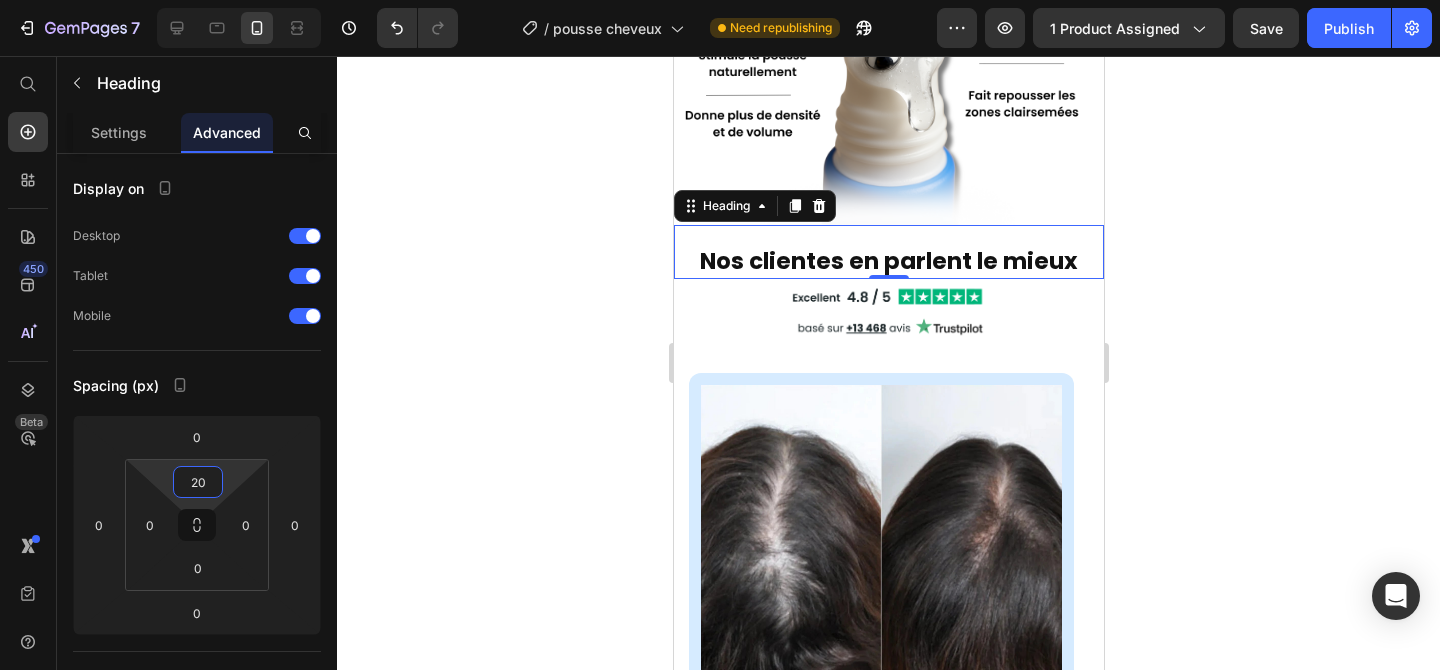 click 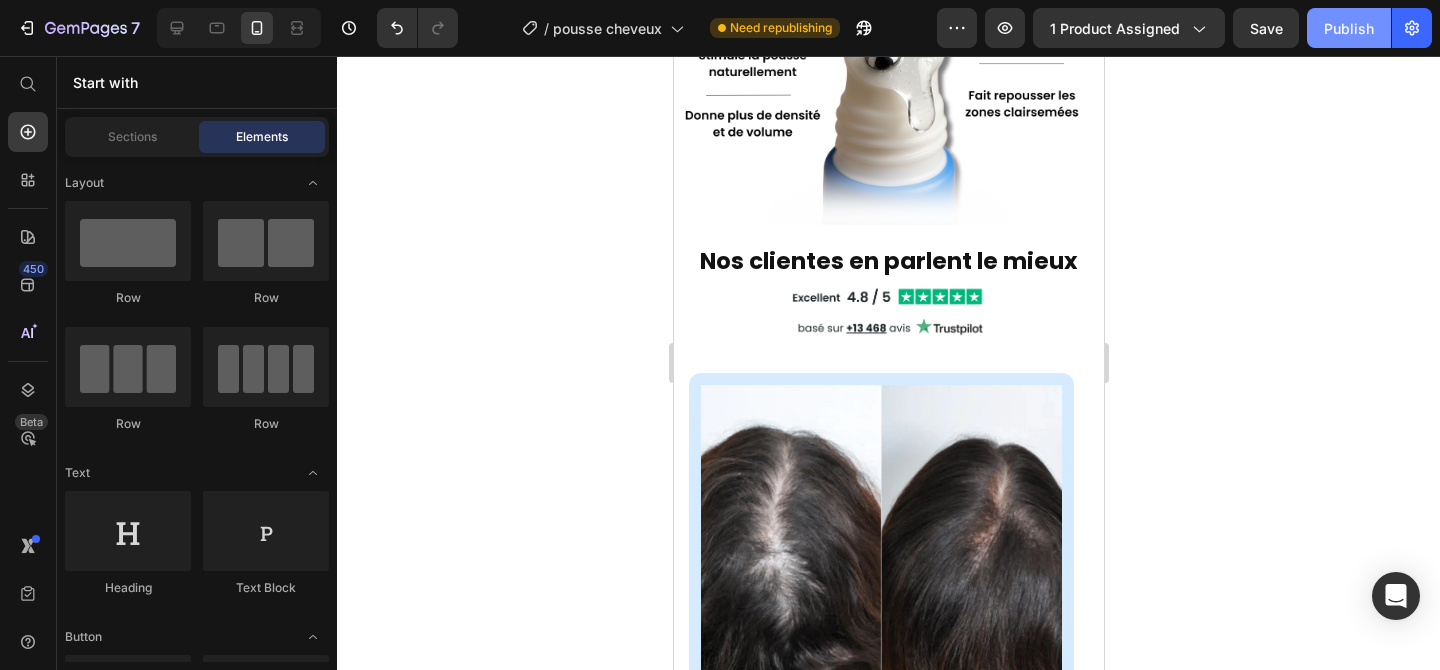 click on "Publish" 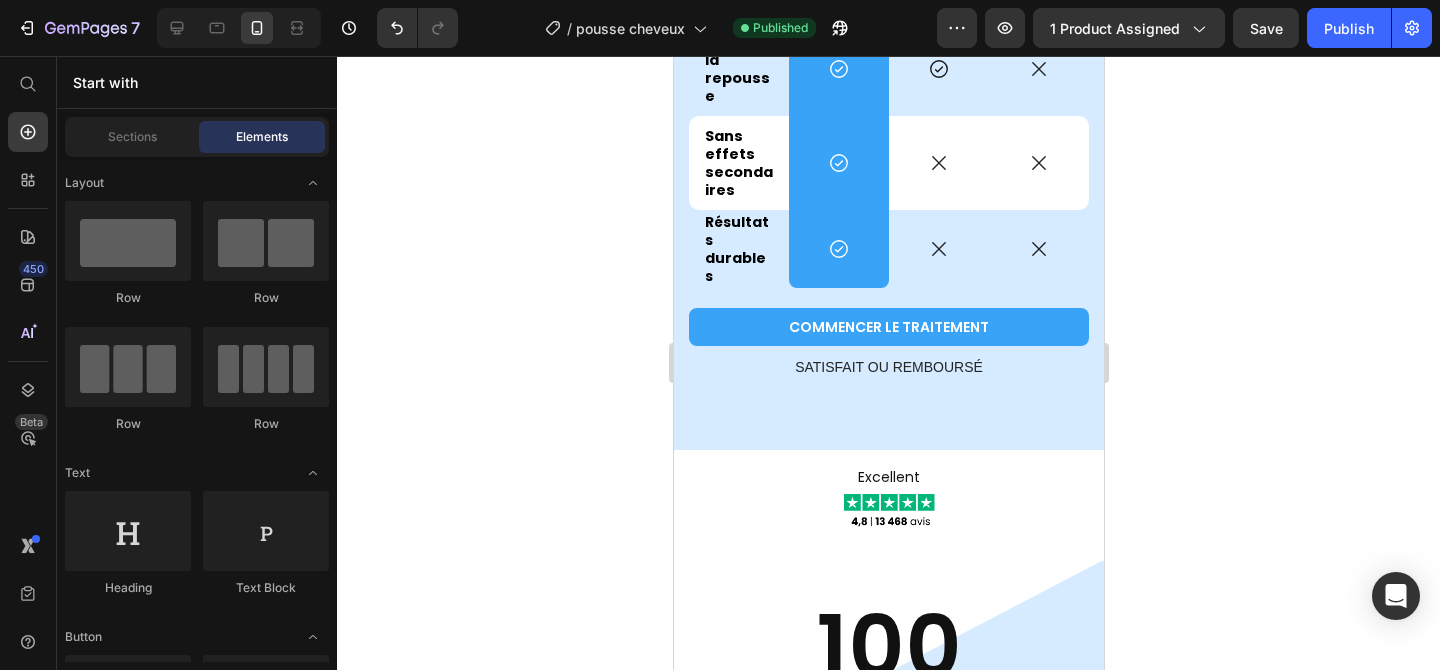 scroll, scrollTop: 5372, scrollLeft: 0, axis: vertical 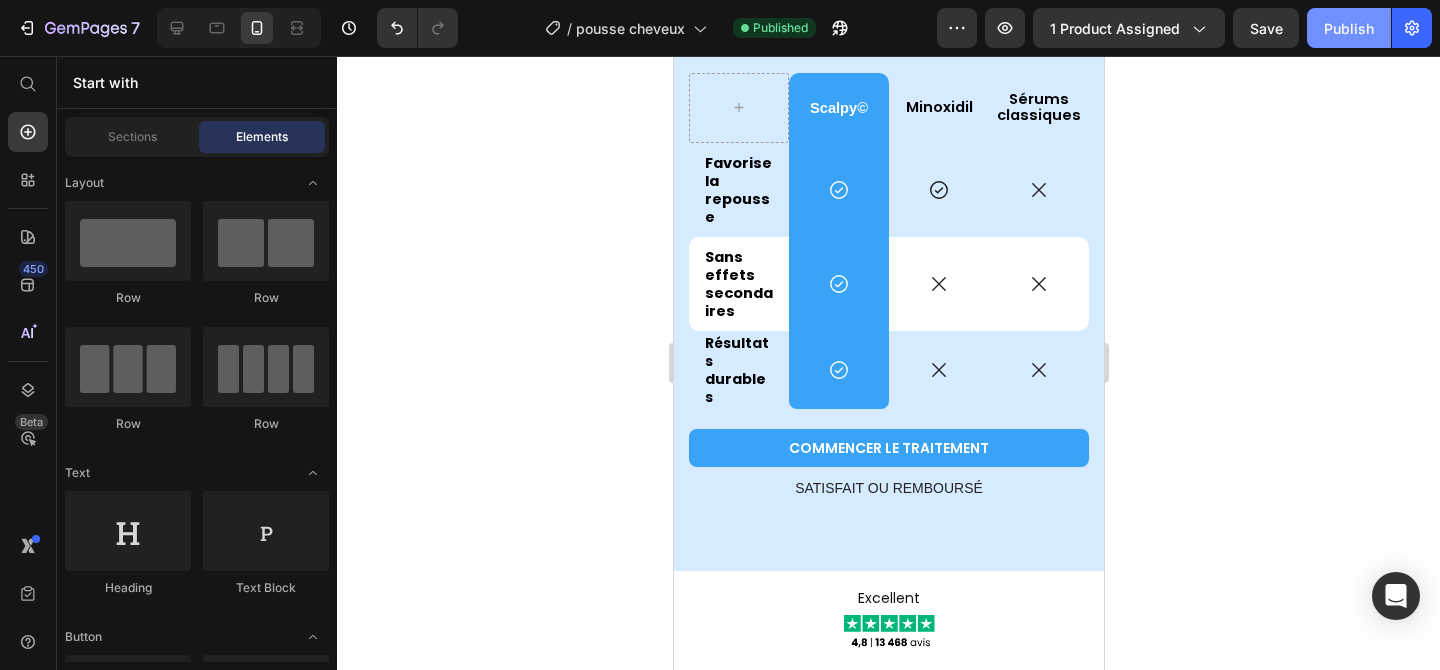 click on "Publish" 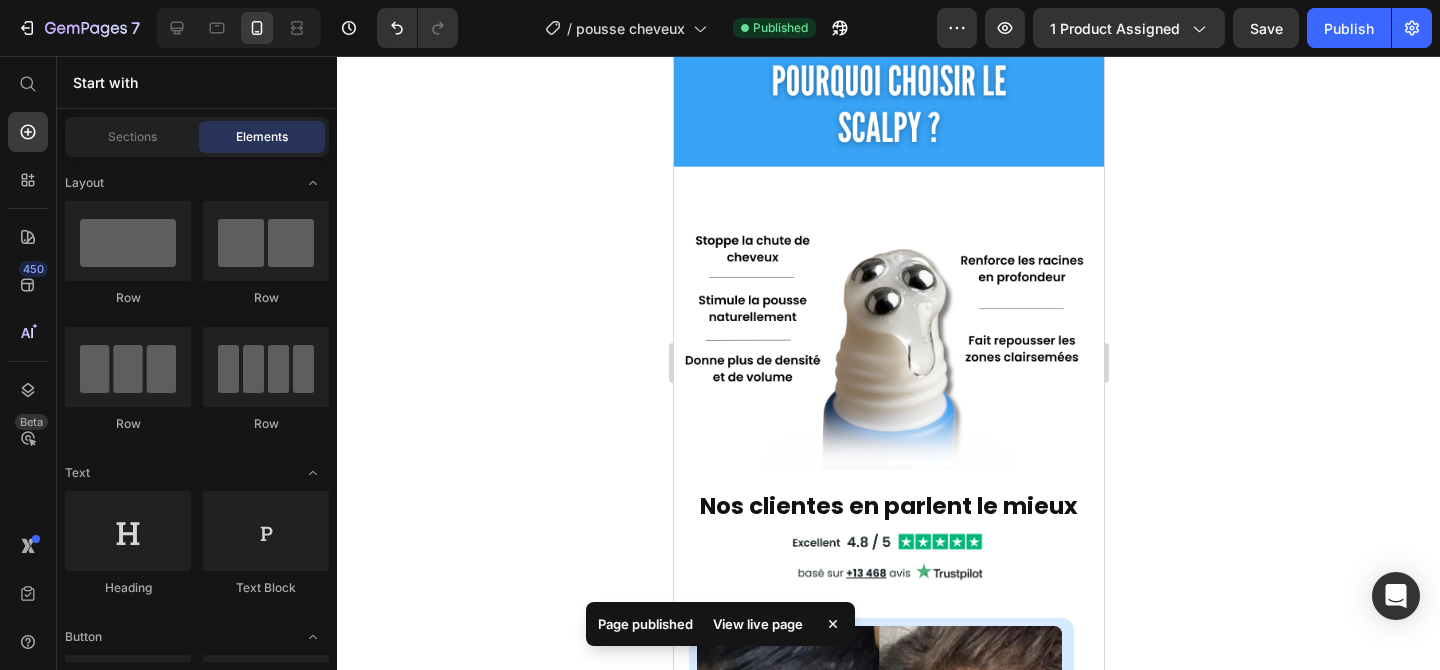 scroll, scrollTop: 850, scrollLeft: 0, axis: vertical 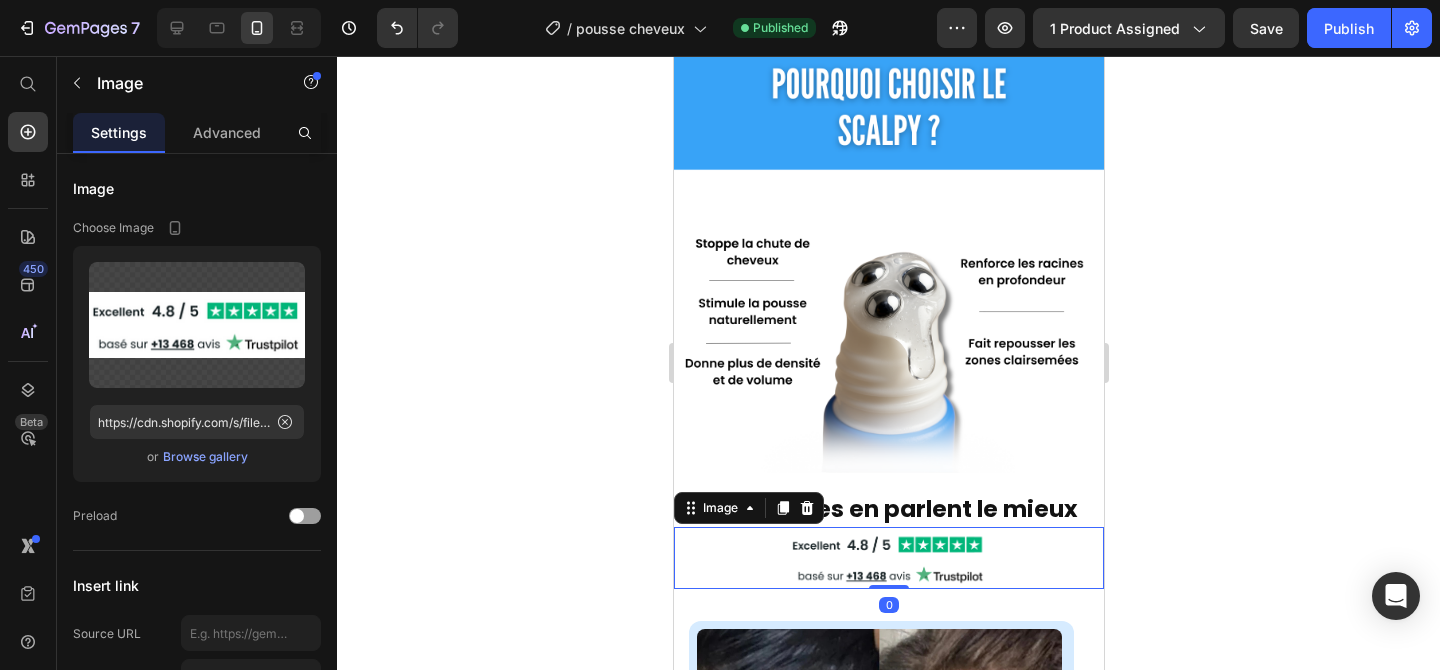 click at bounding box center [888, 558] 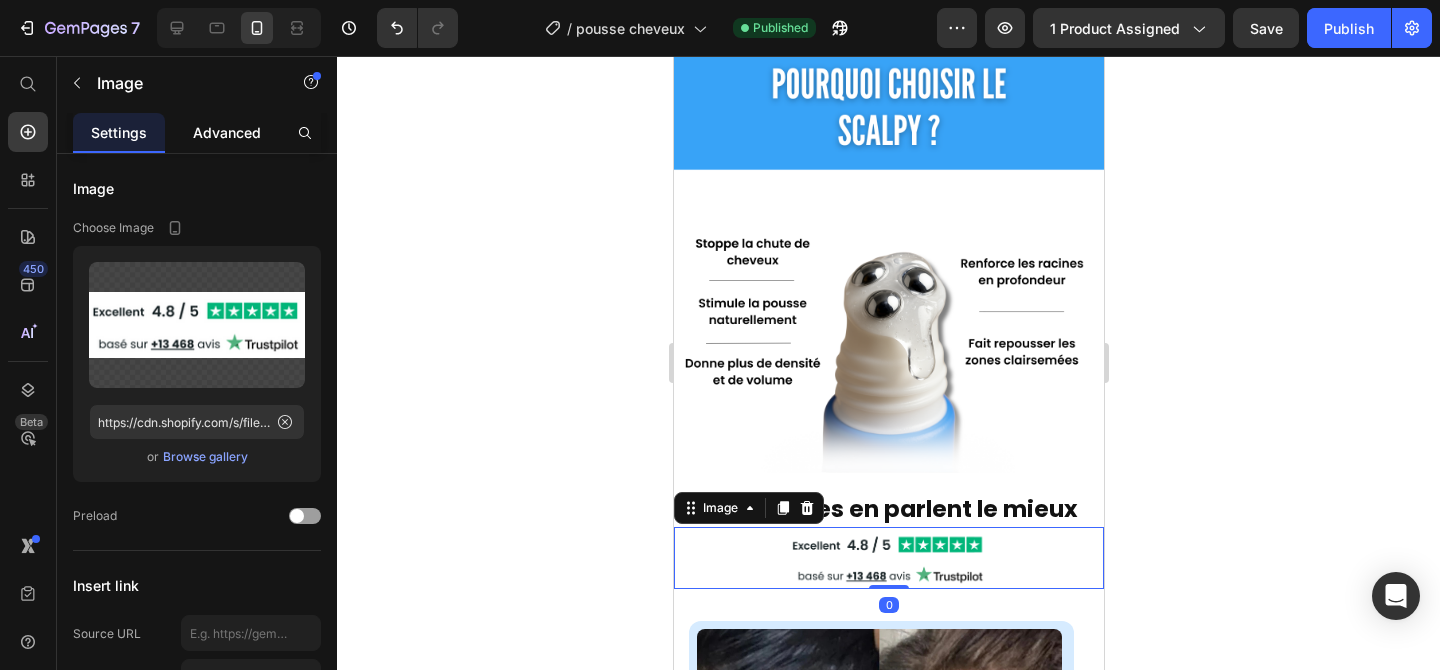 click on "Advanced" at bounding box center (227, 132) 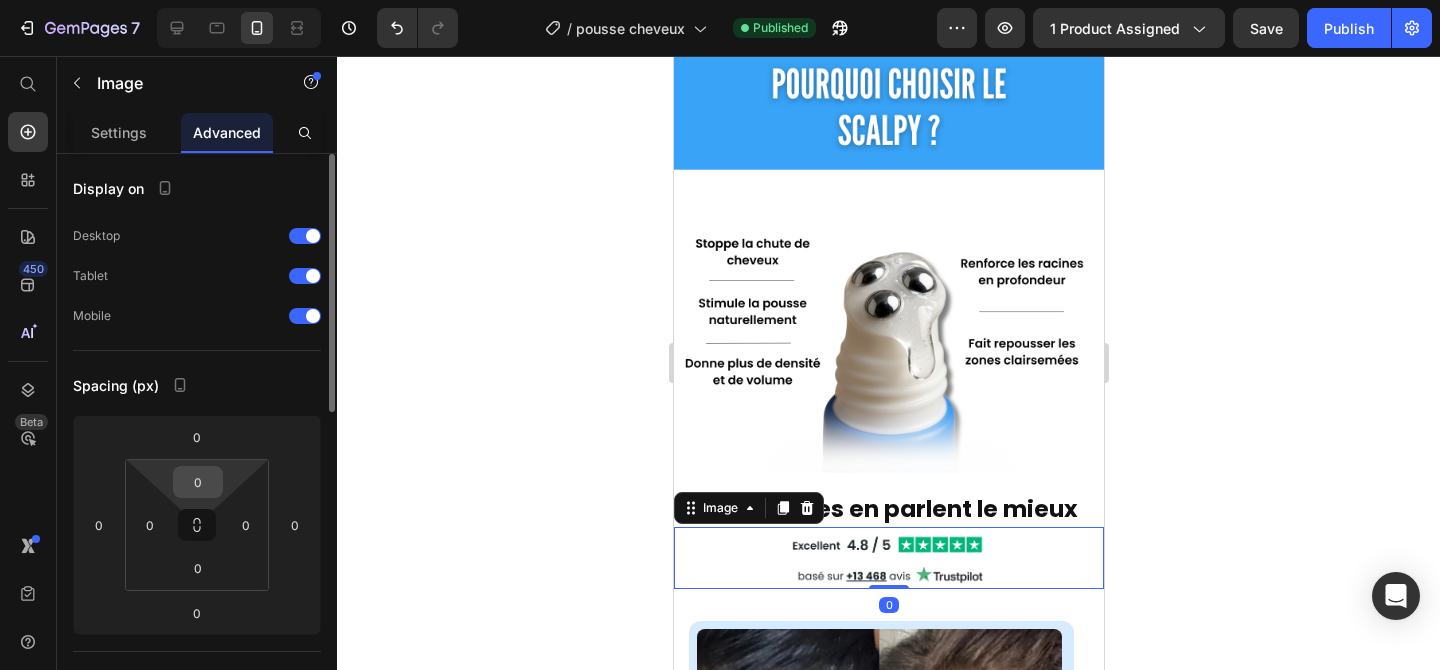 click on "0" at bounding box center (198, 482) 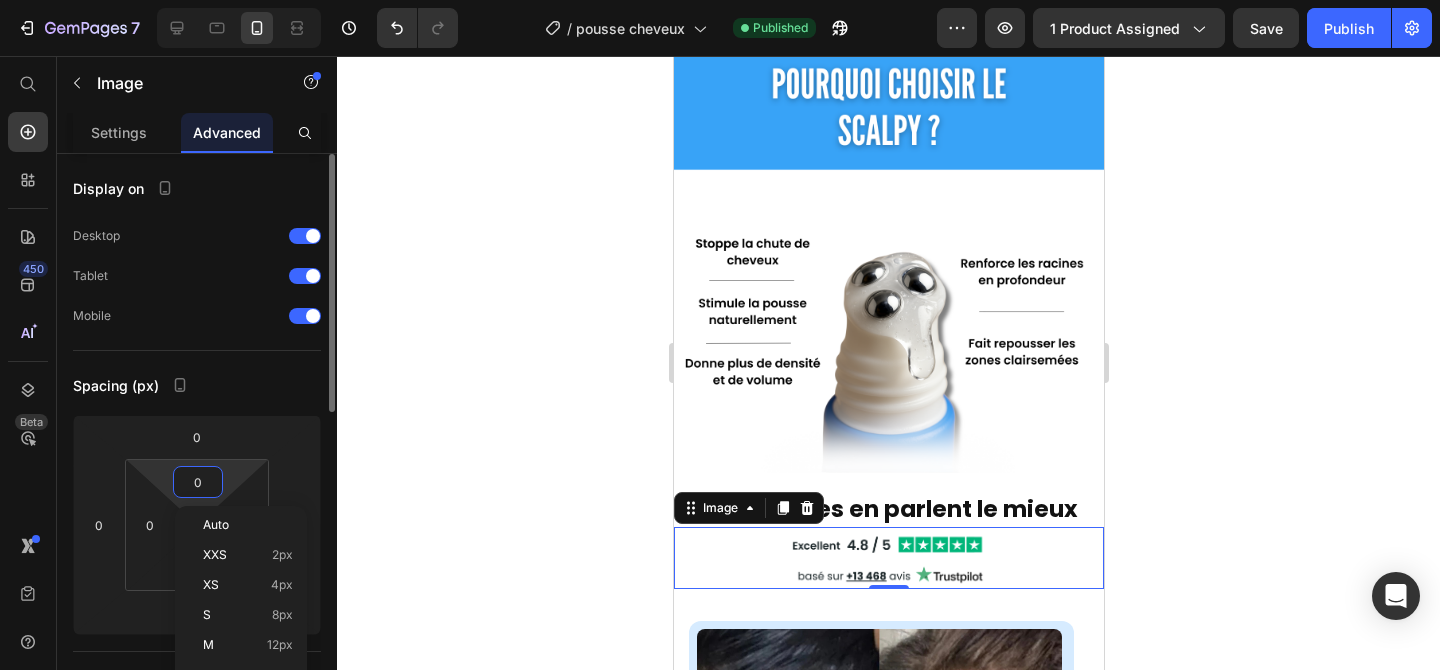 type on "5" 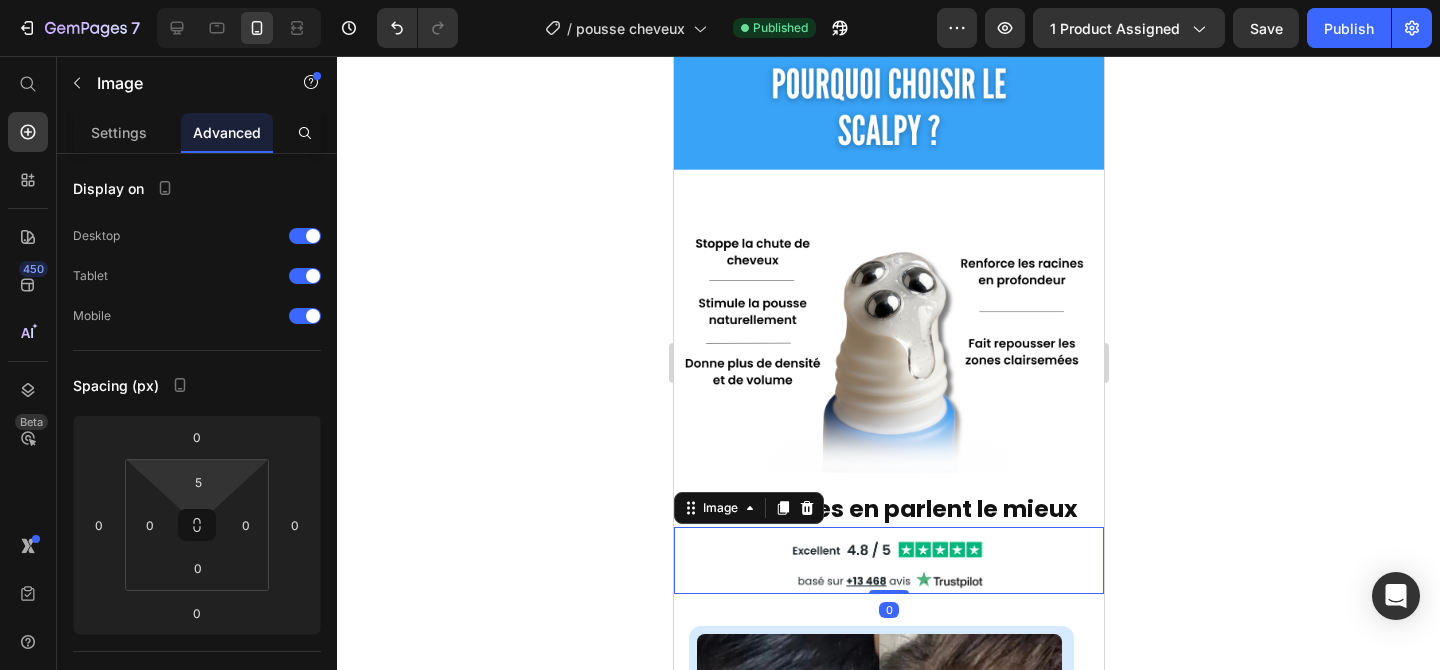 click 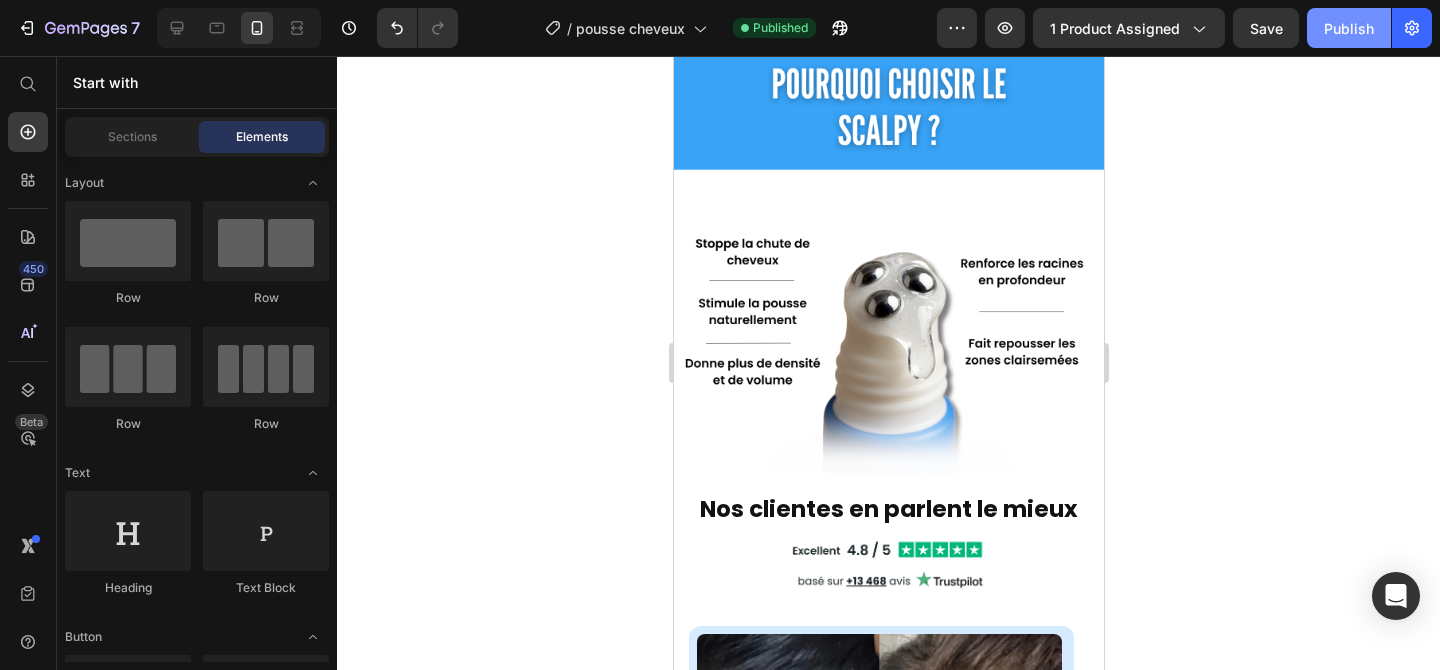 click on "Publish" 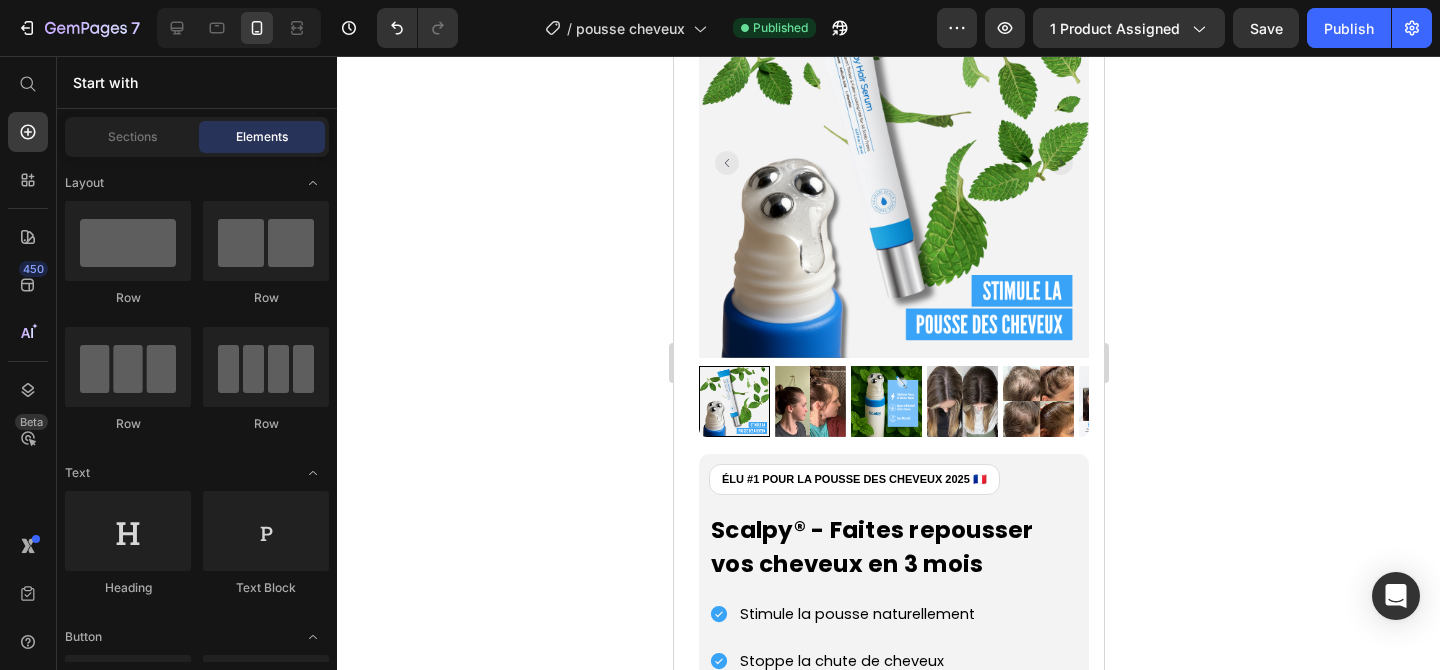 scroll, scrollTop: 2291, scrollLeft: 0, axis: vertical 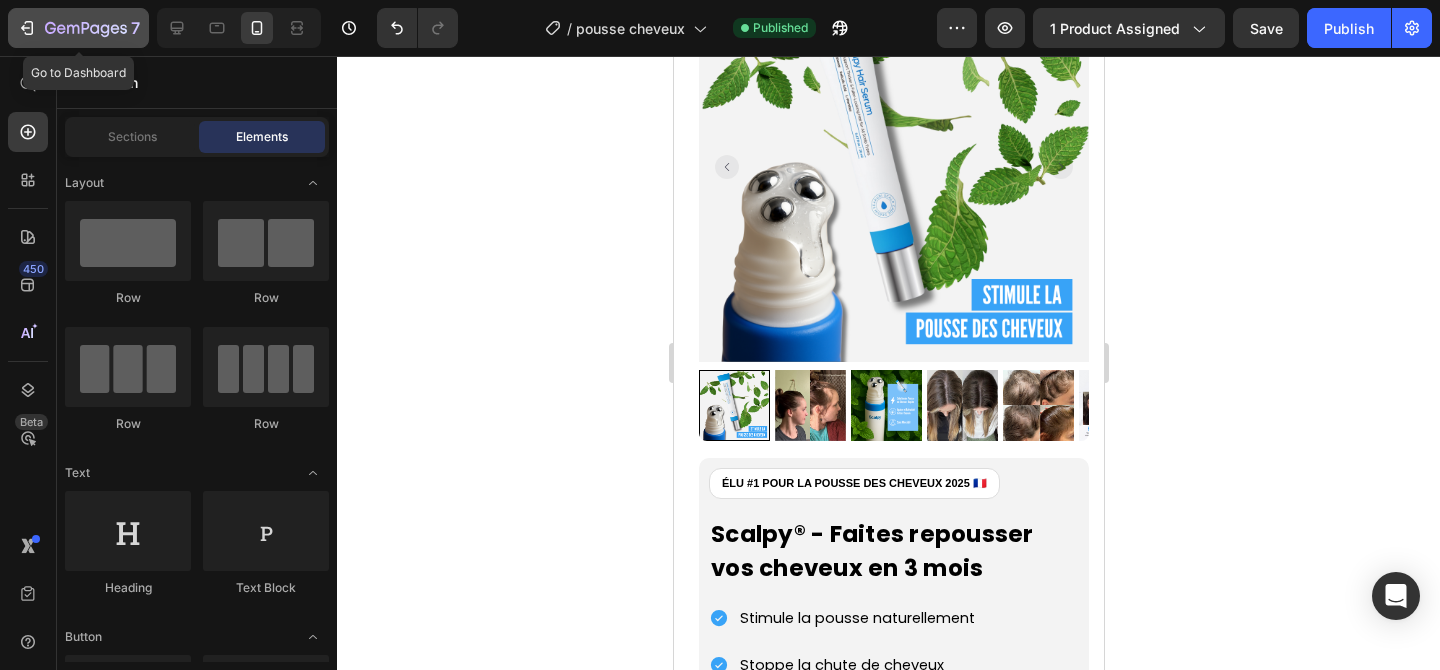click on "7" at bounding box center [78, 28] 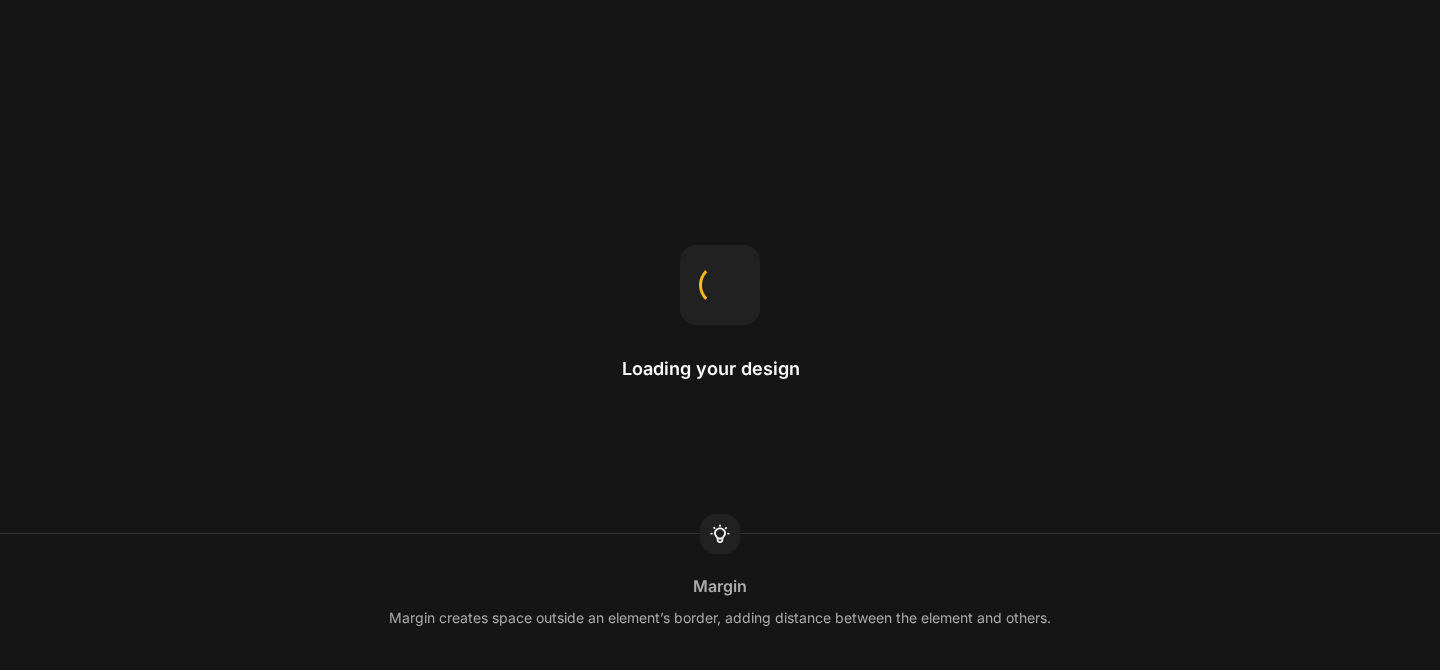 scroll, scrollTop: 0, scrollLeft: 0, axis: both 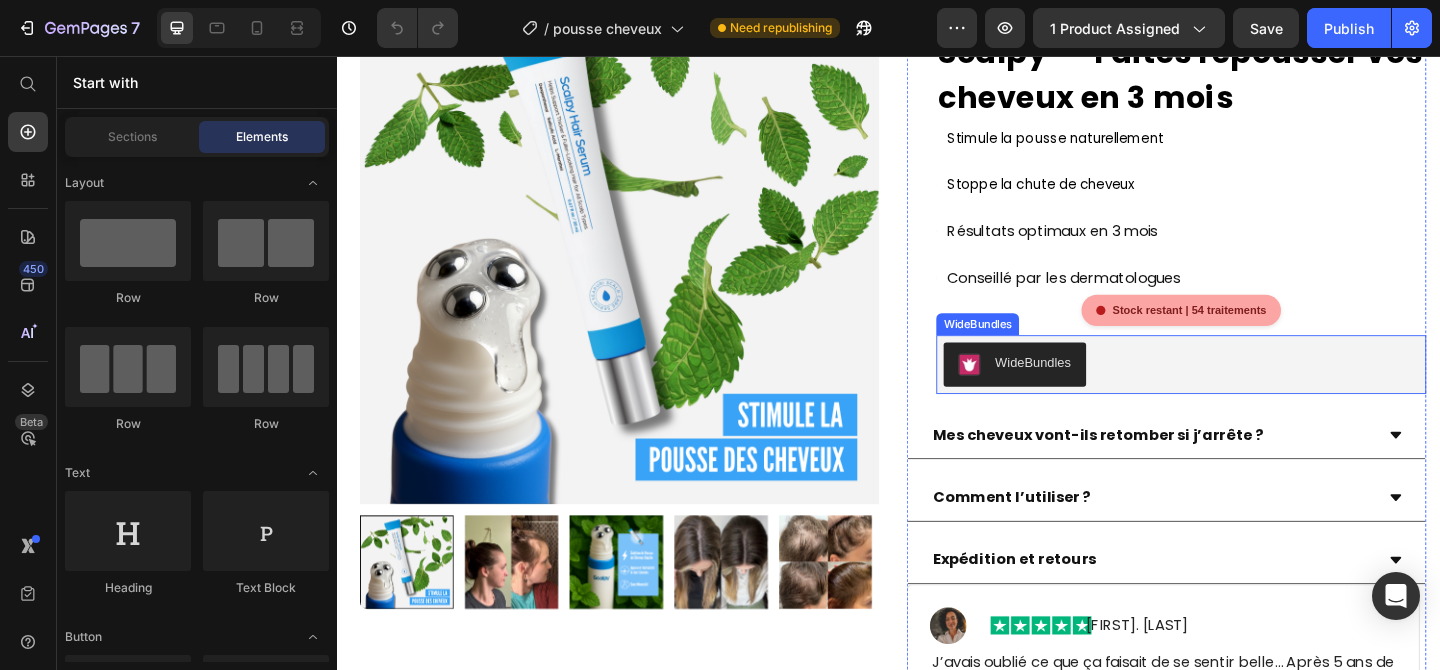 click on "WideBundles" at bounding box center [1074, 392] 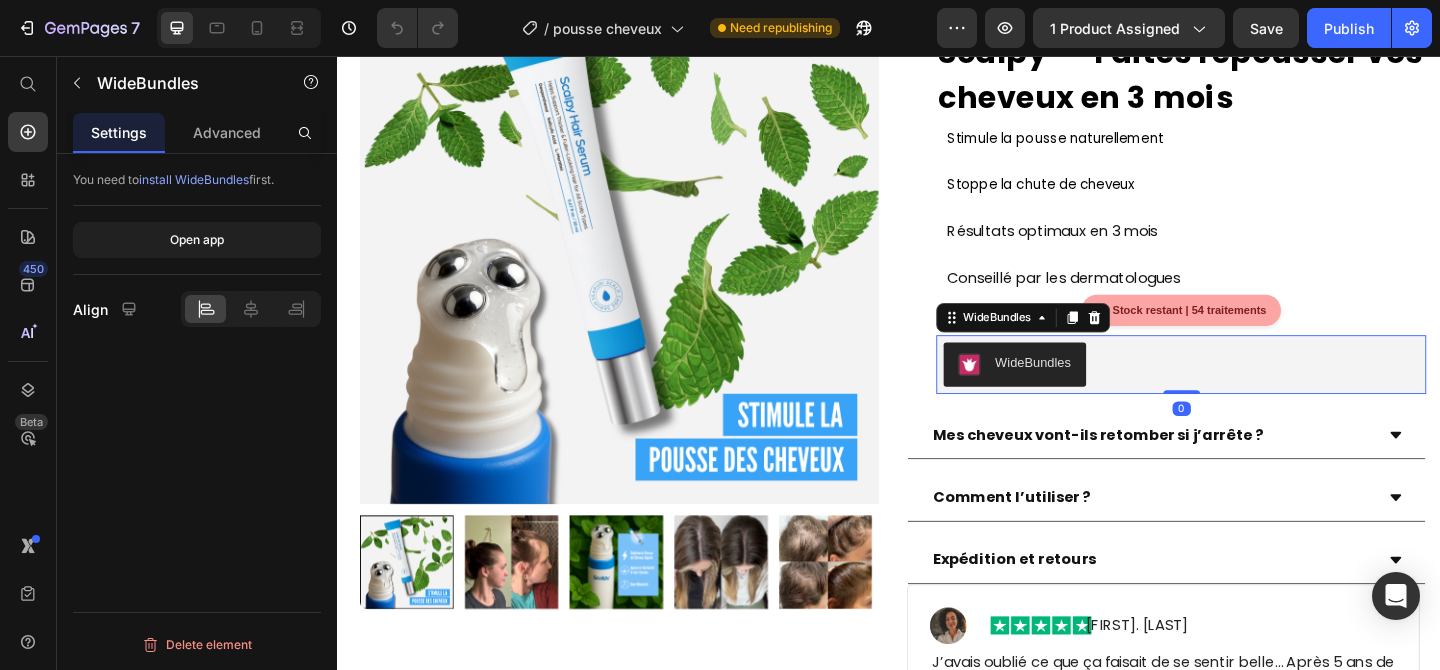 click 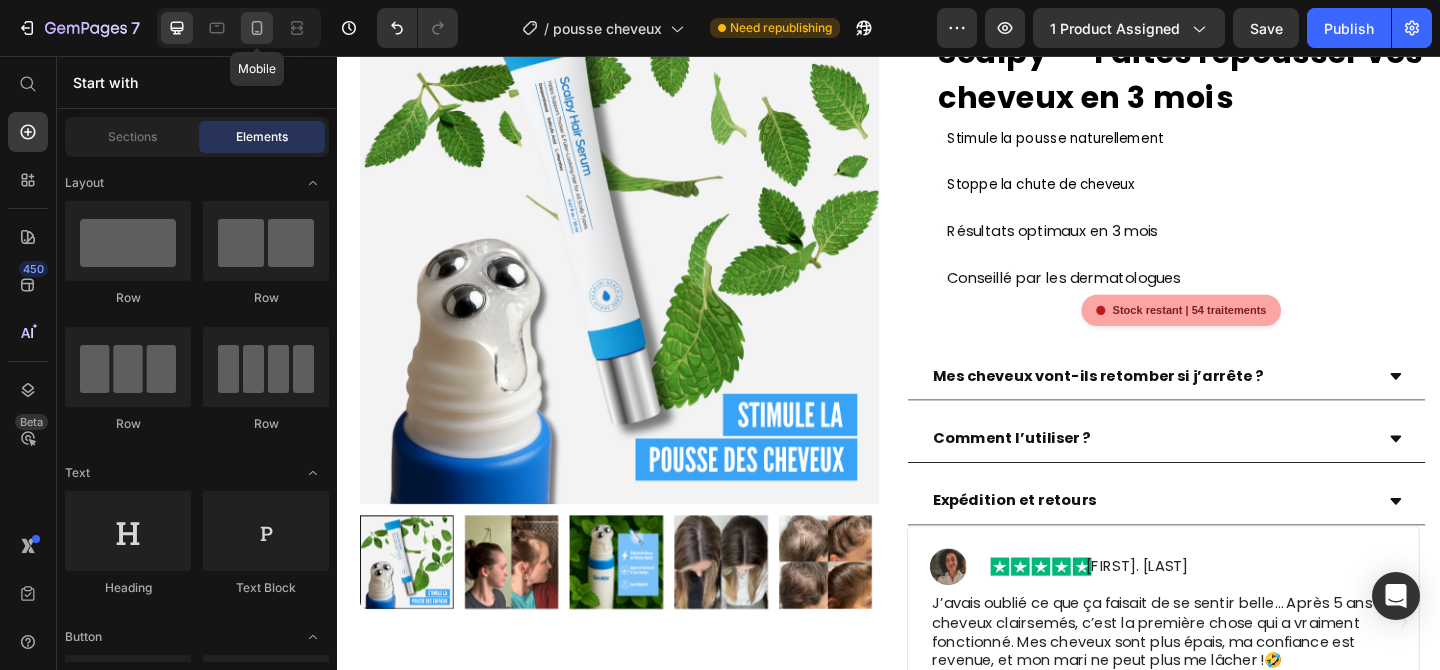 click 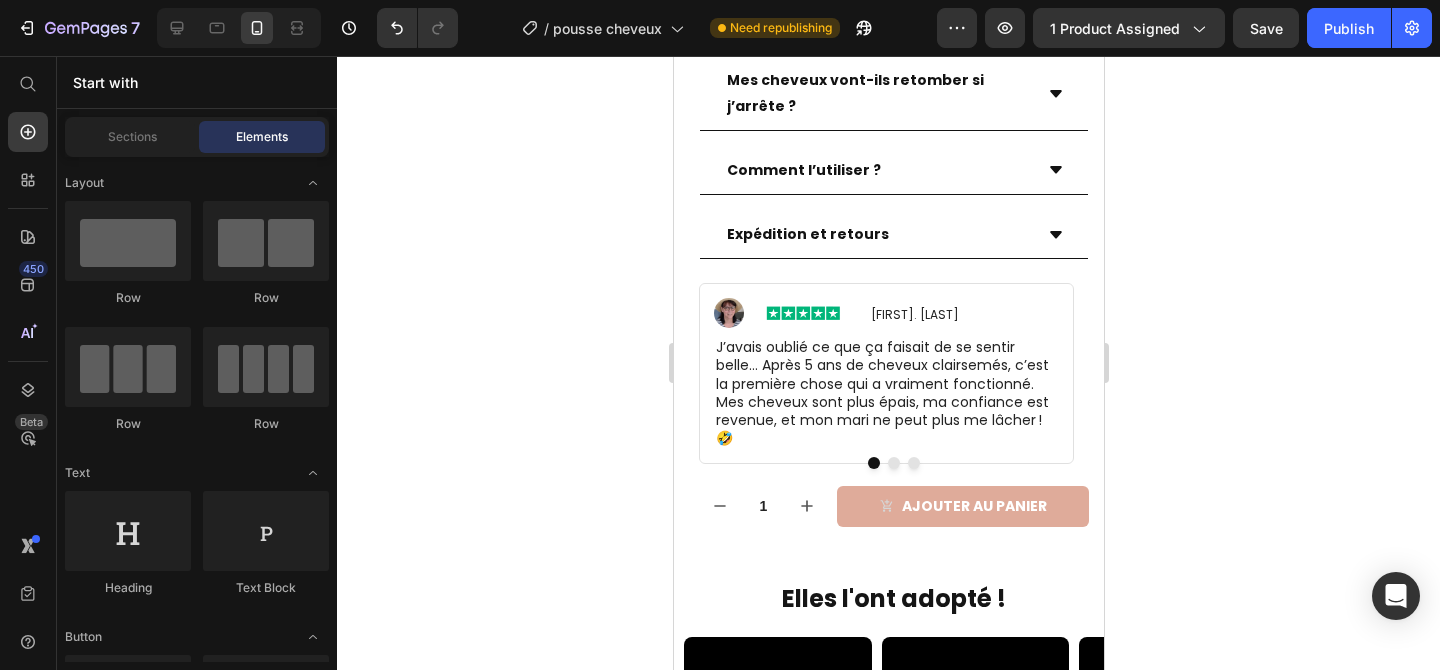 scroll, scrollTop: 3099, scrollLeft: 0, axis: vertical 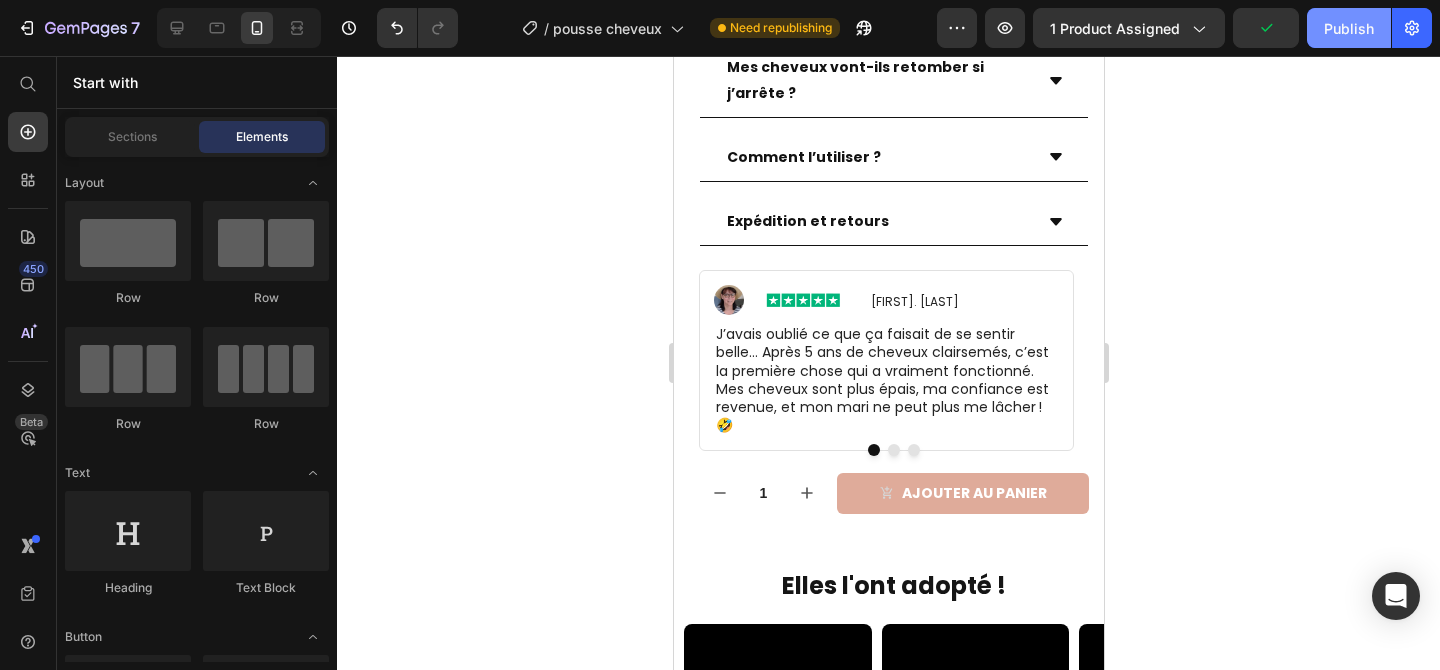 click on "Publish" at bounding box center (1349, 28) 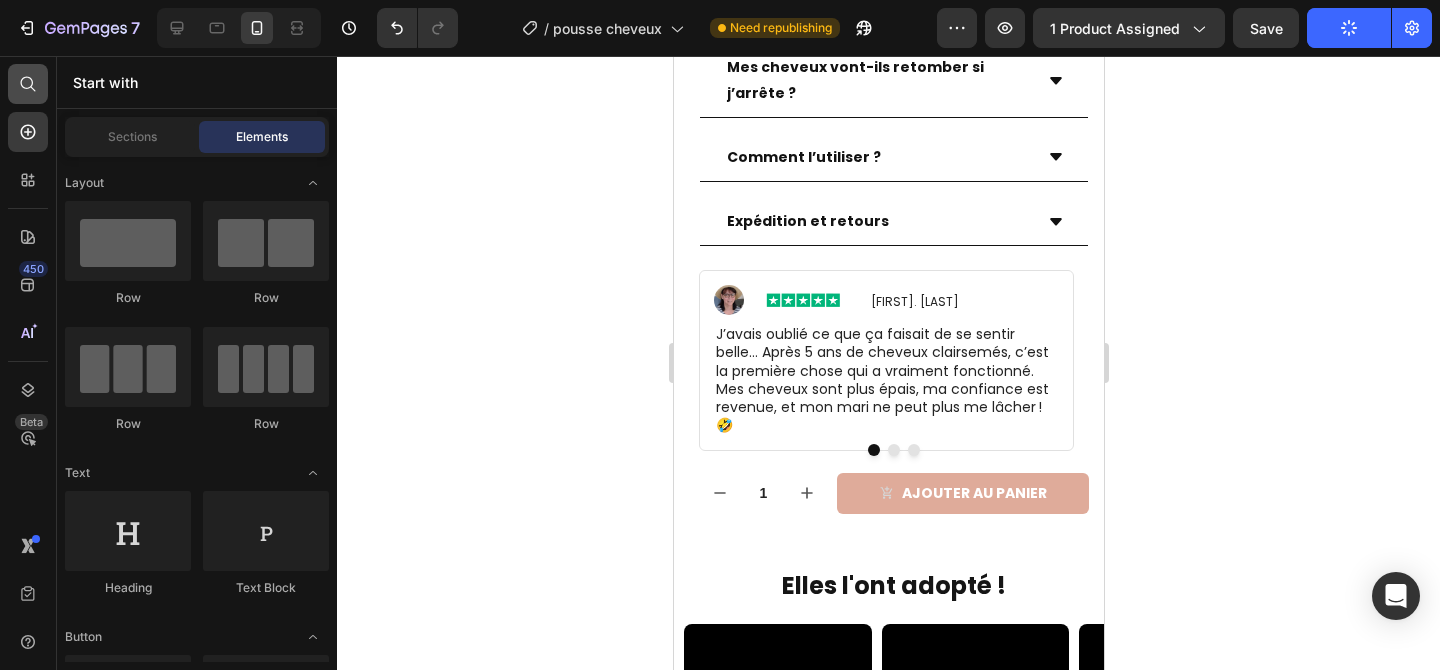 click 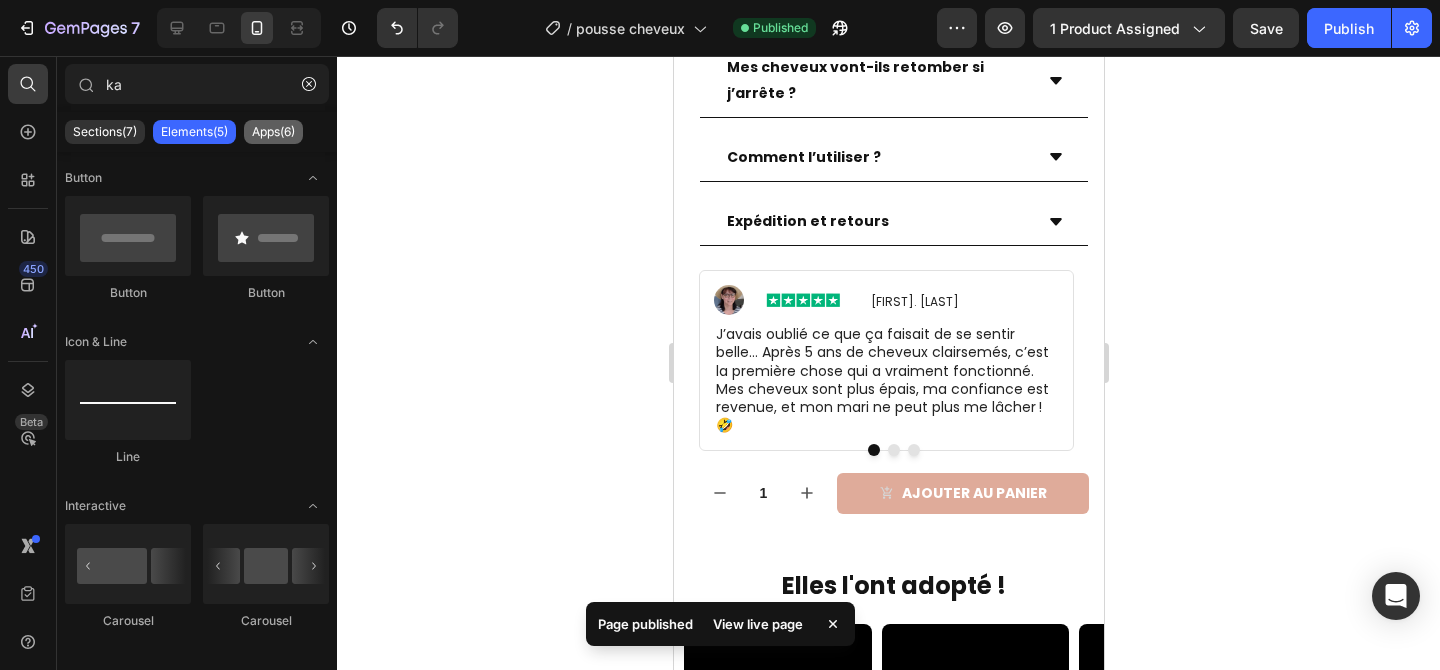 type on "ka" 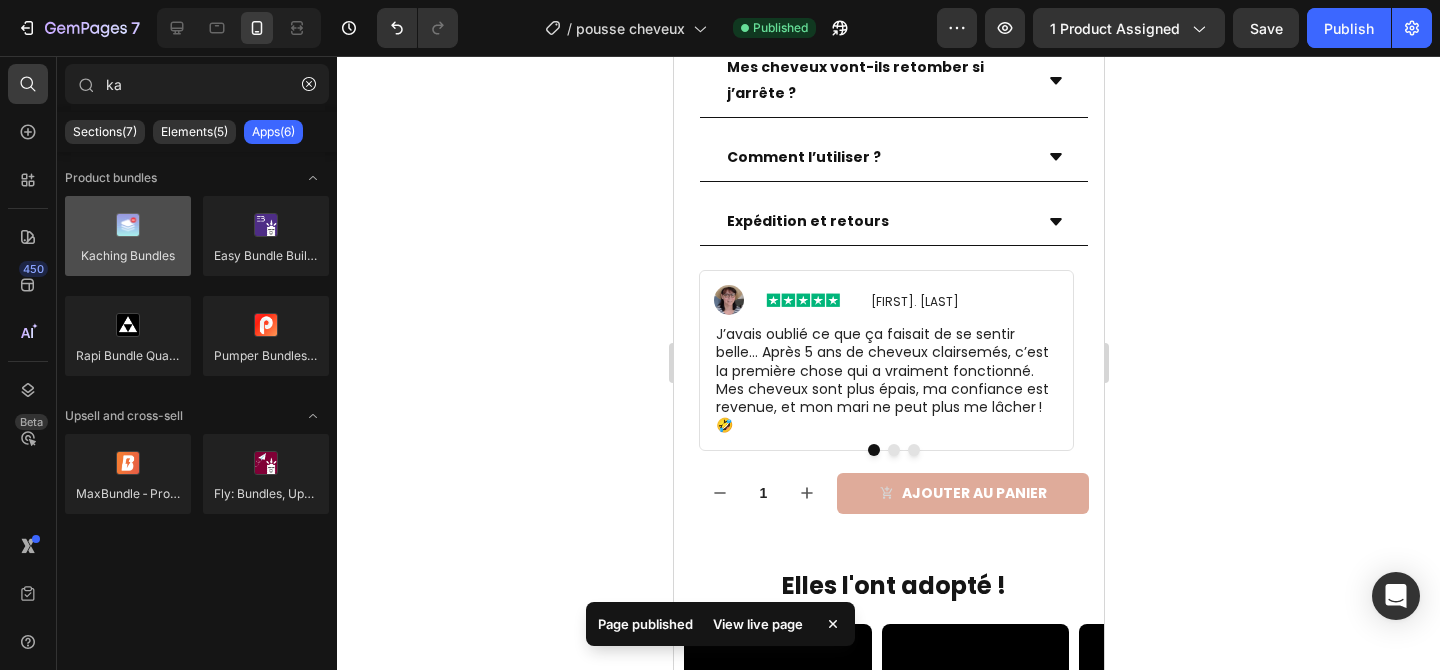 click at bounding box center [128, 236] 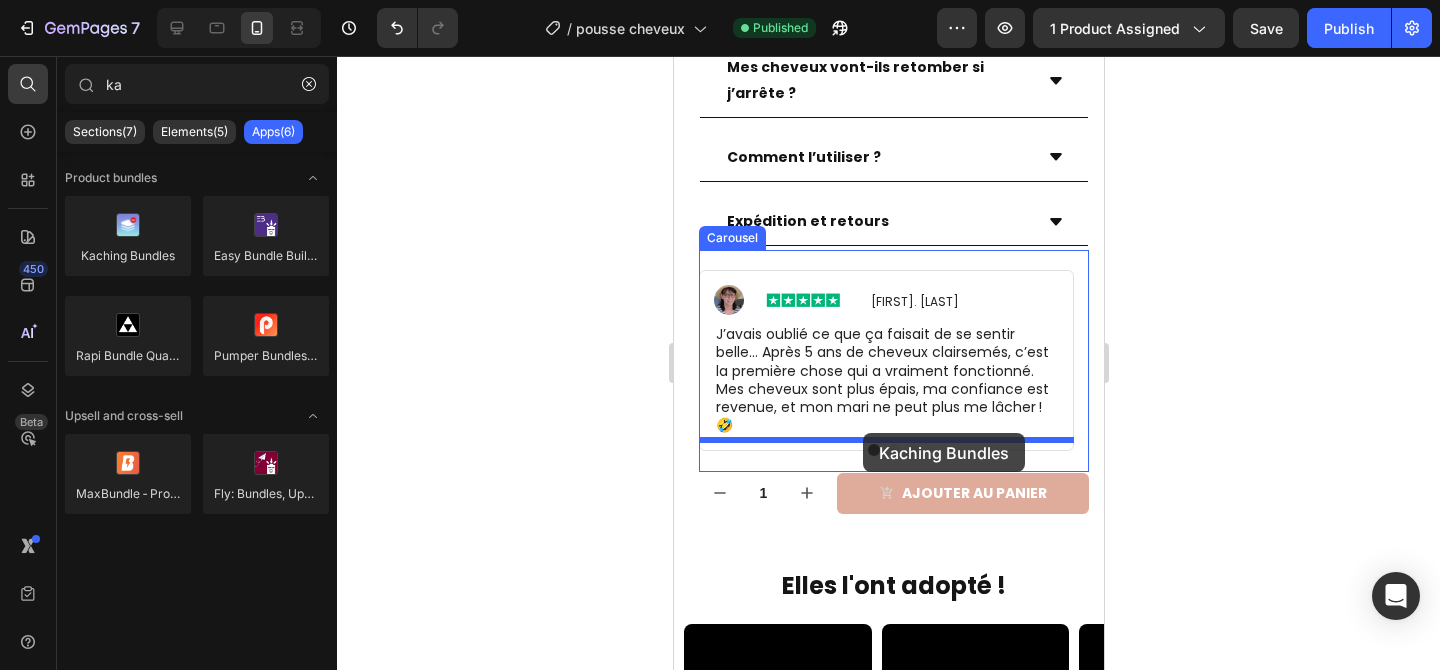 drag, startPoint x: 815, startPoint y: 288, endPoint x: 862, endPoint y: 433, distance: 152.42703 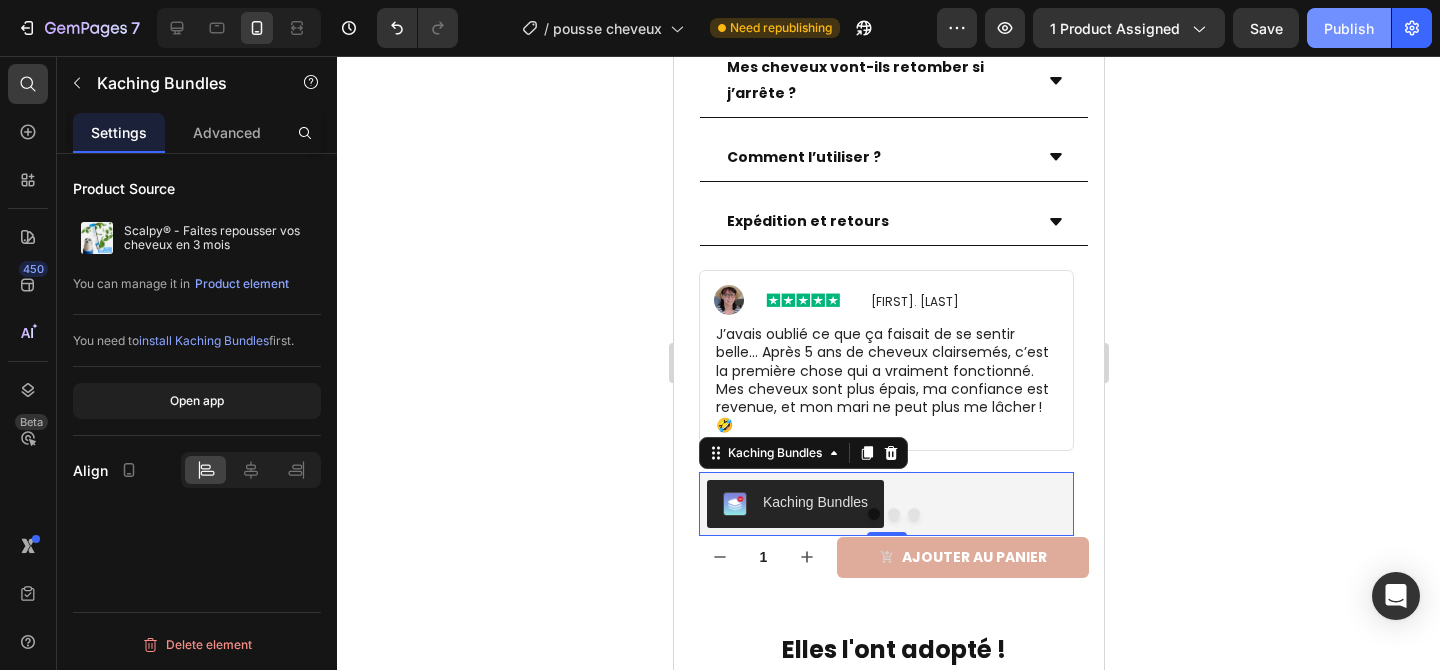 click on "Publish" at bounding box center [1349, 28] 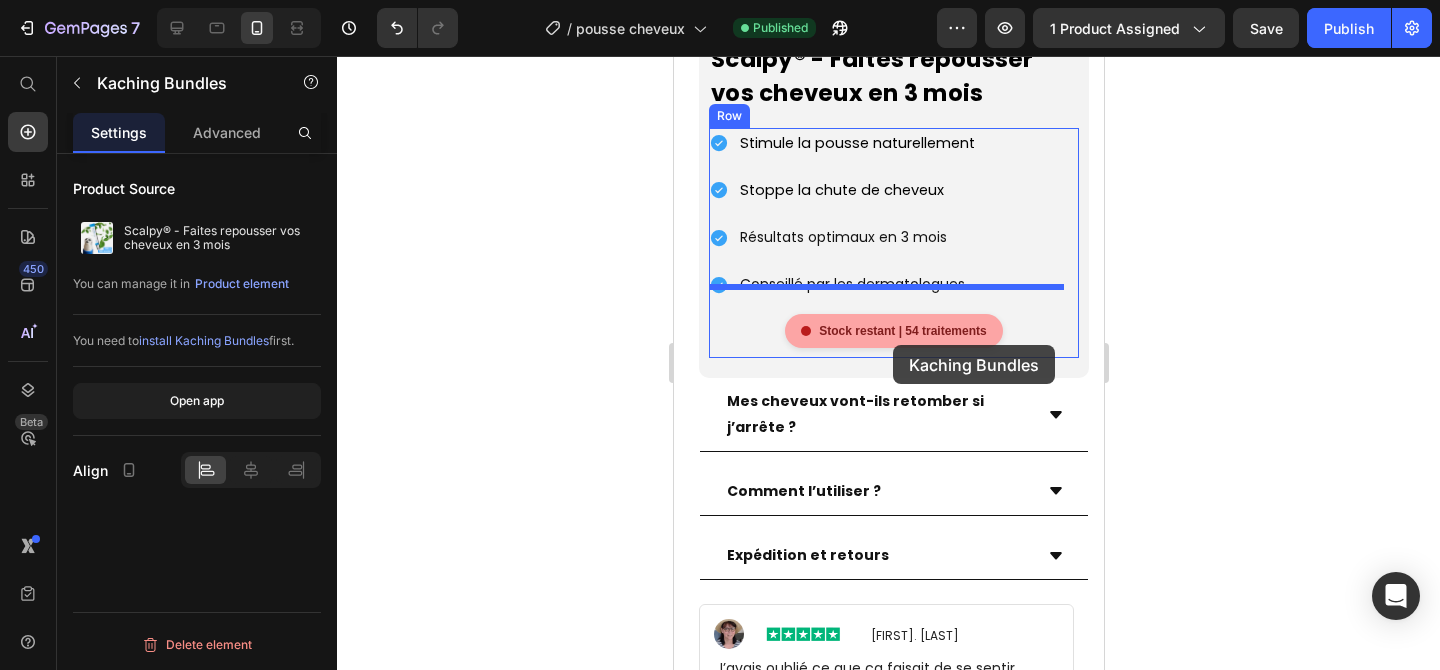 scroll, scrollTop: 2748, scrollLeft: 0, axis: vertical 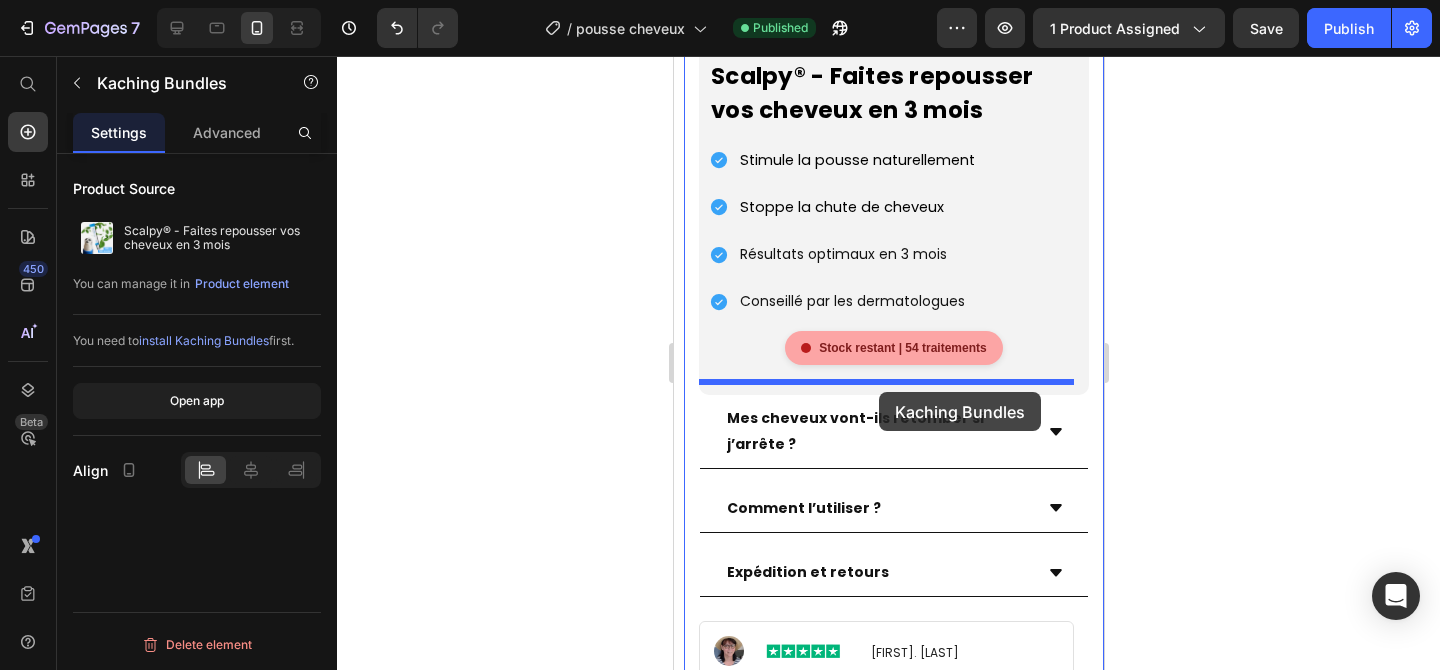 drag, startPoint x: 901, startPoint y: 449, endPoint x: 878, endPoint y: 392, distance: 61.46544 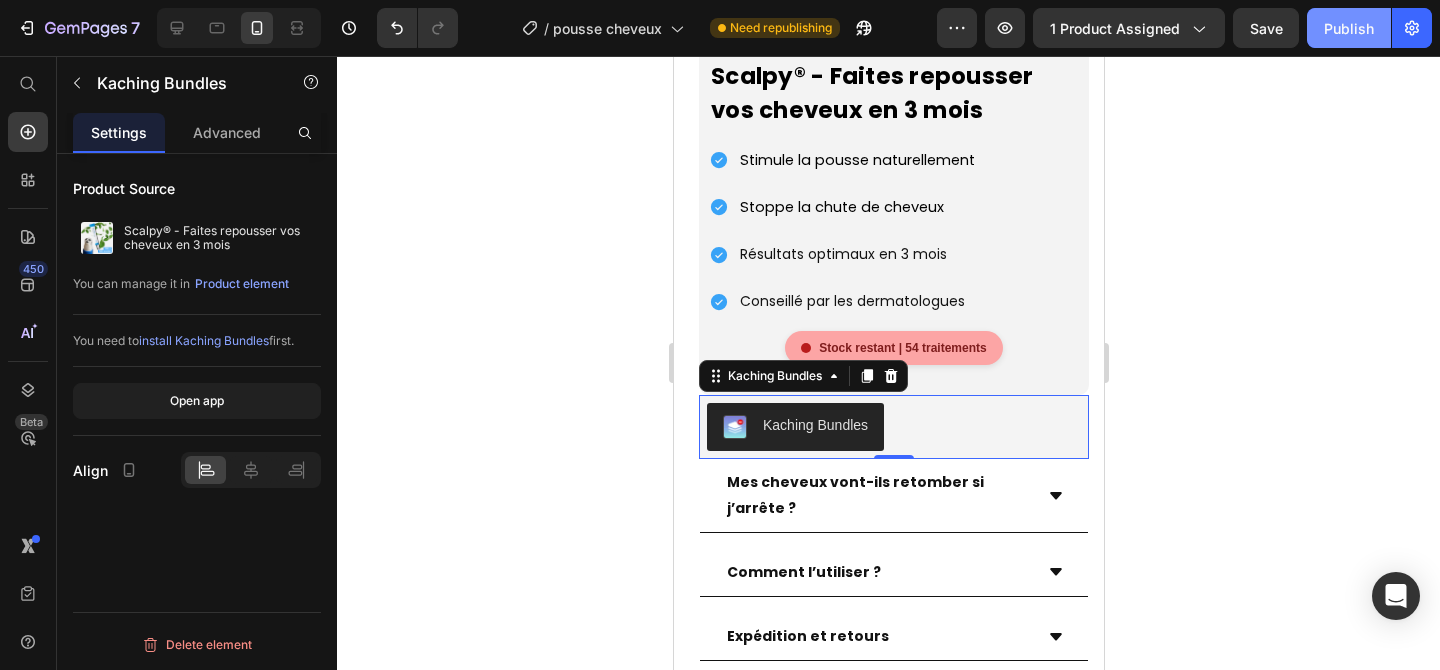 click on "Publish" at bounding box center (1349, 28) 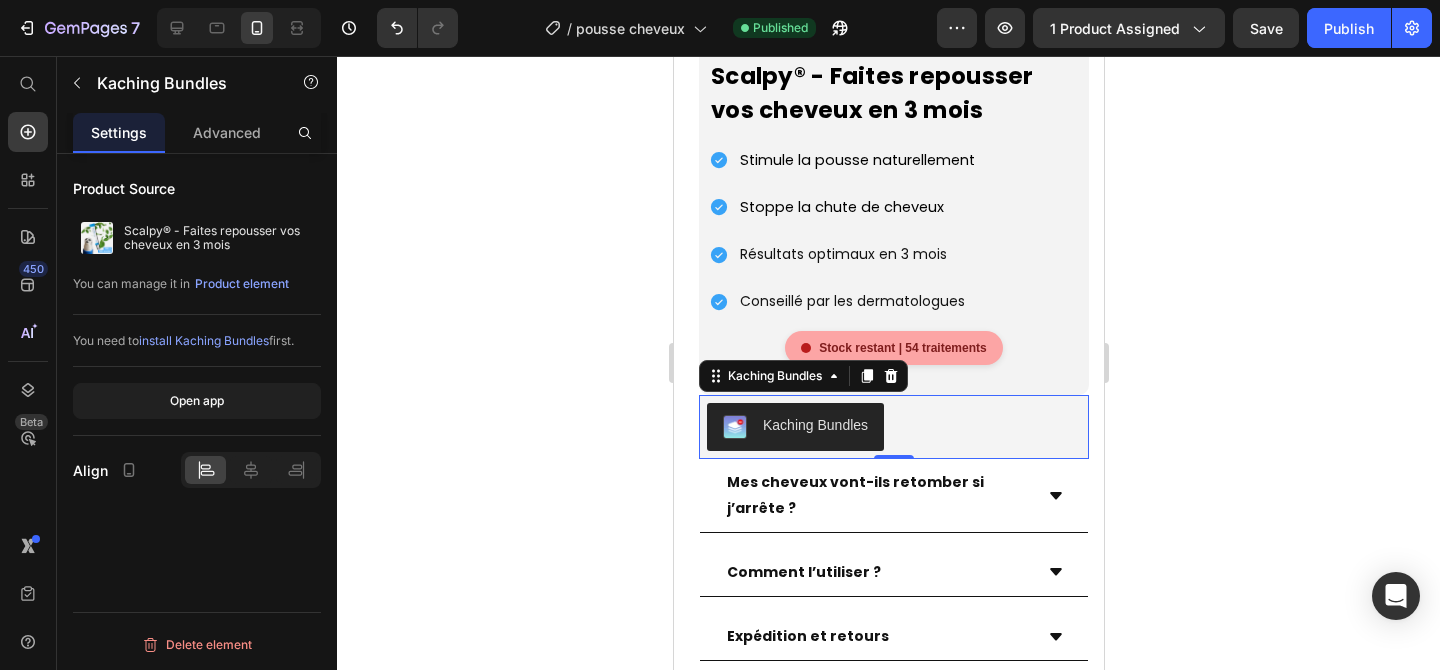 click 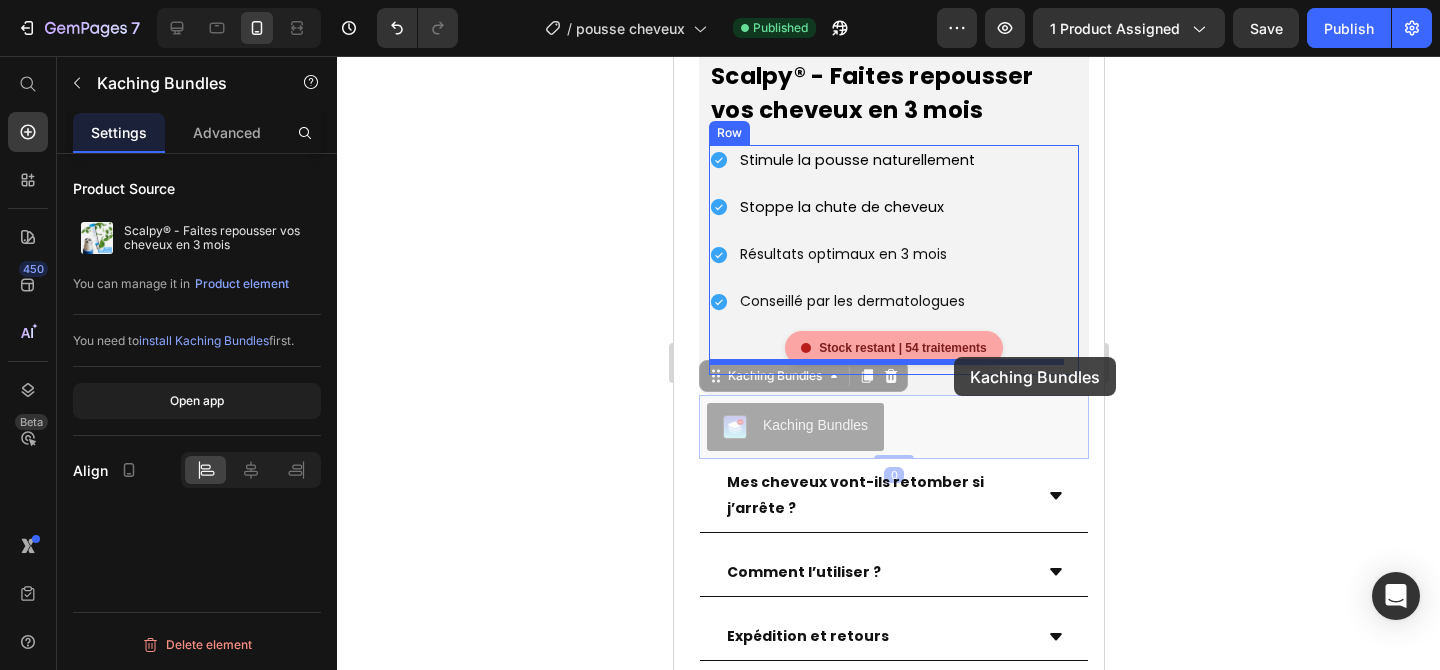 drag, startPoint x: 701, startPoint y: 396, endPoint x: 953, endPoint y: 357, distance: 255 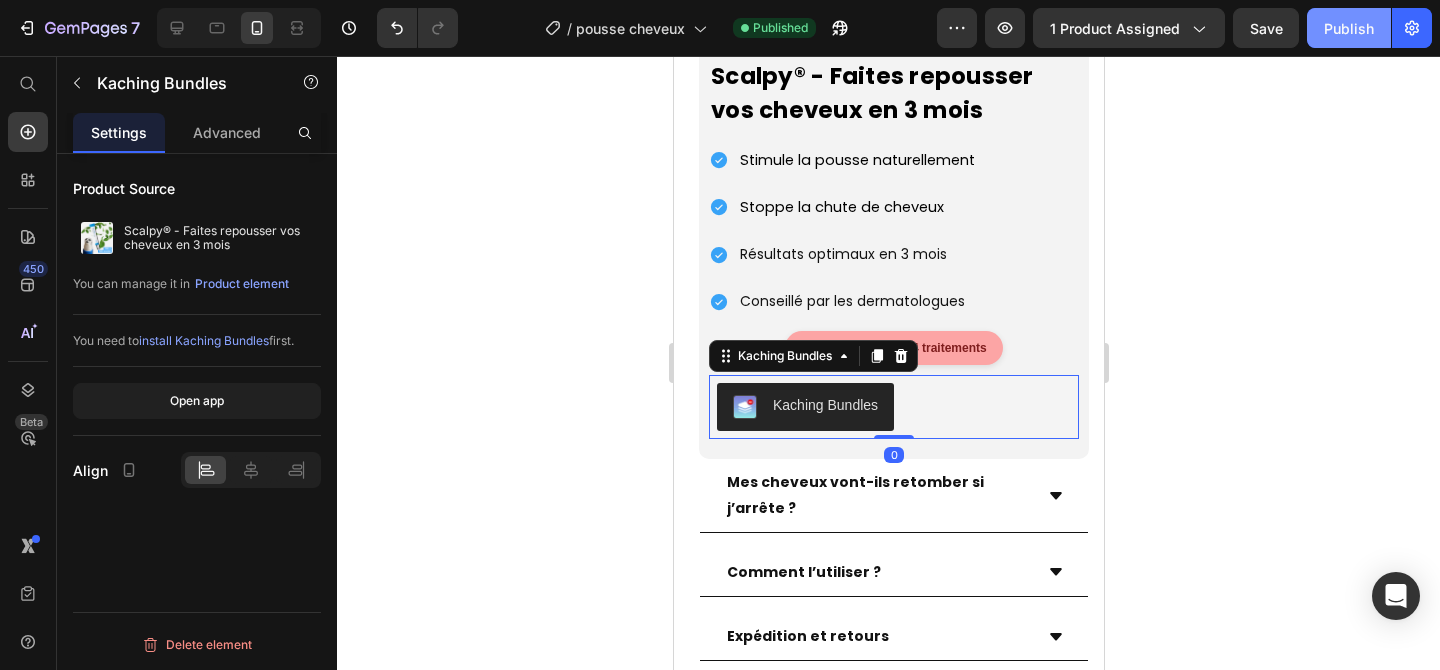 click on "Publish" at bounding box center (1349, 28) 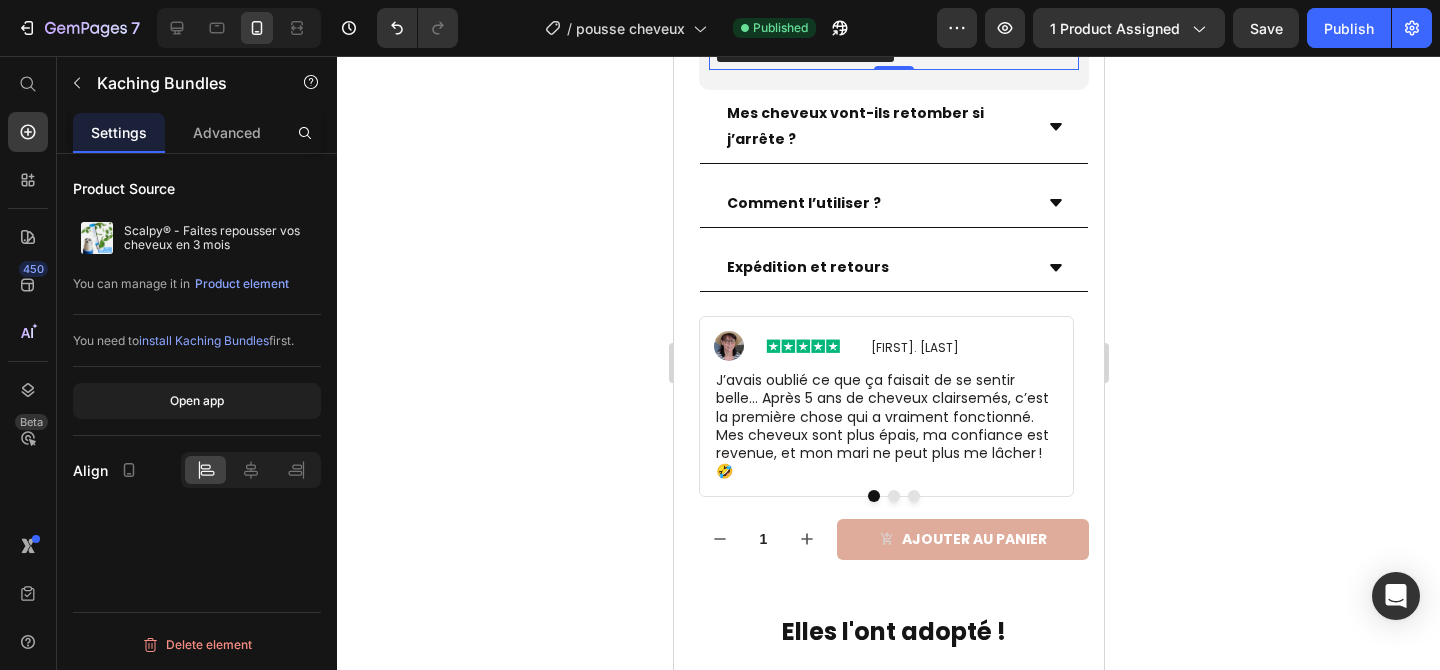 scroll, scrollTop: 3157, scrollLeft: 0, axis: vertical 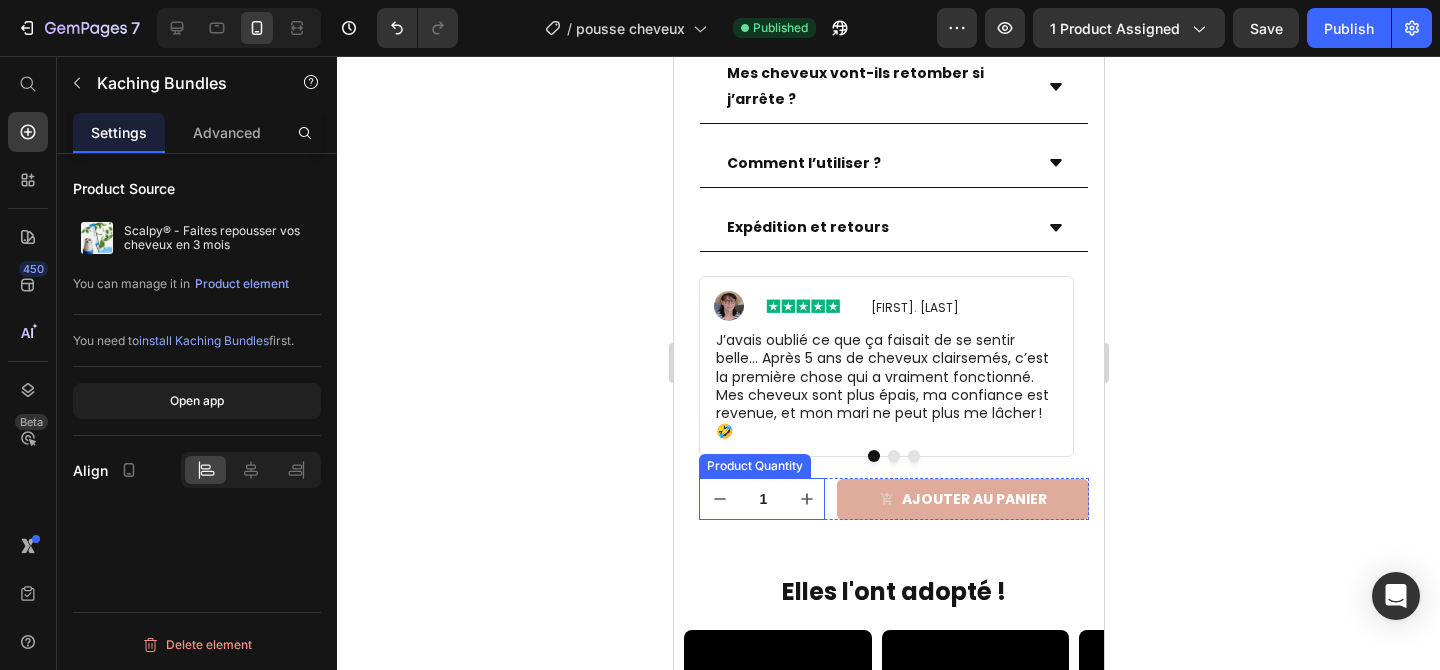 click on "Product Quantity" at bounding box center (754, 466) 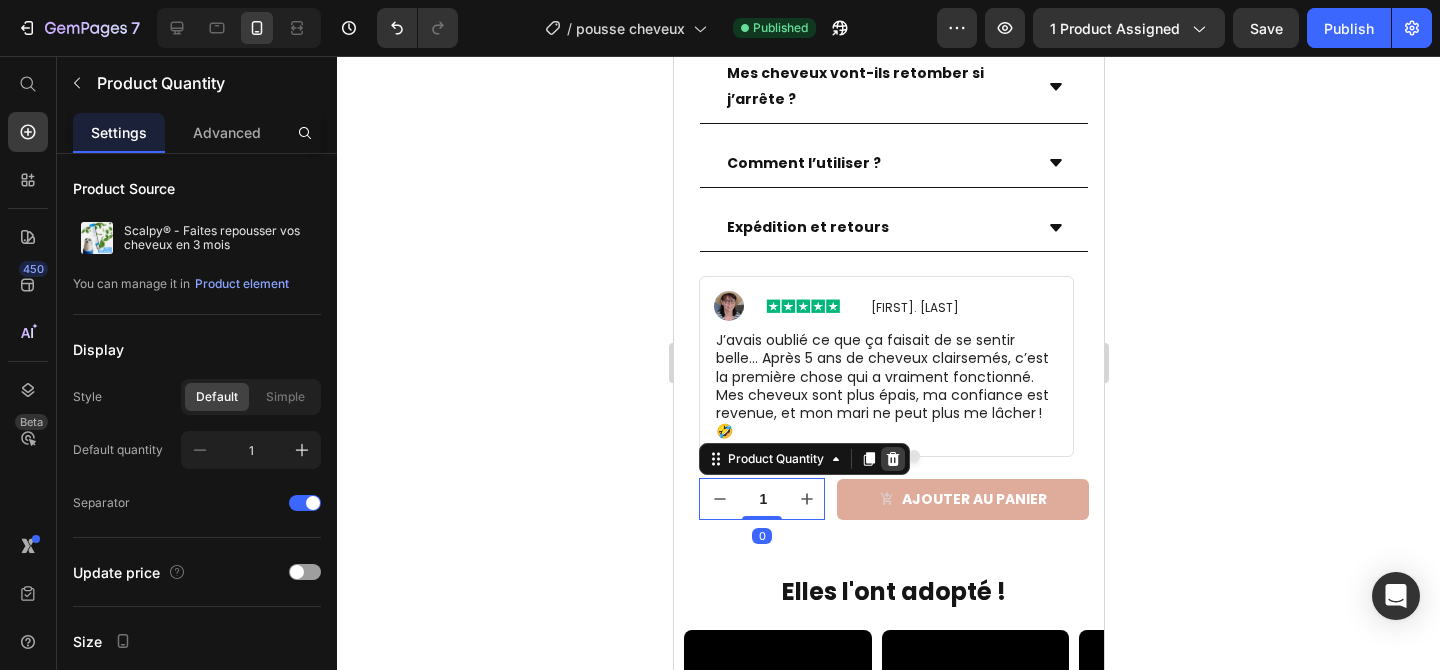 click 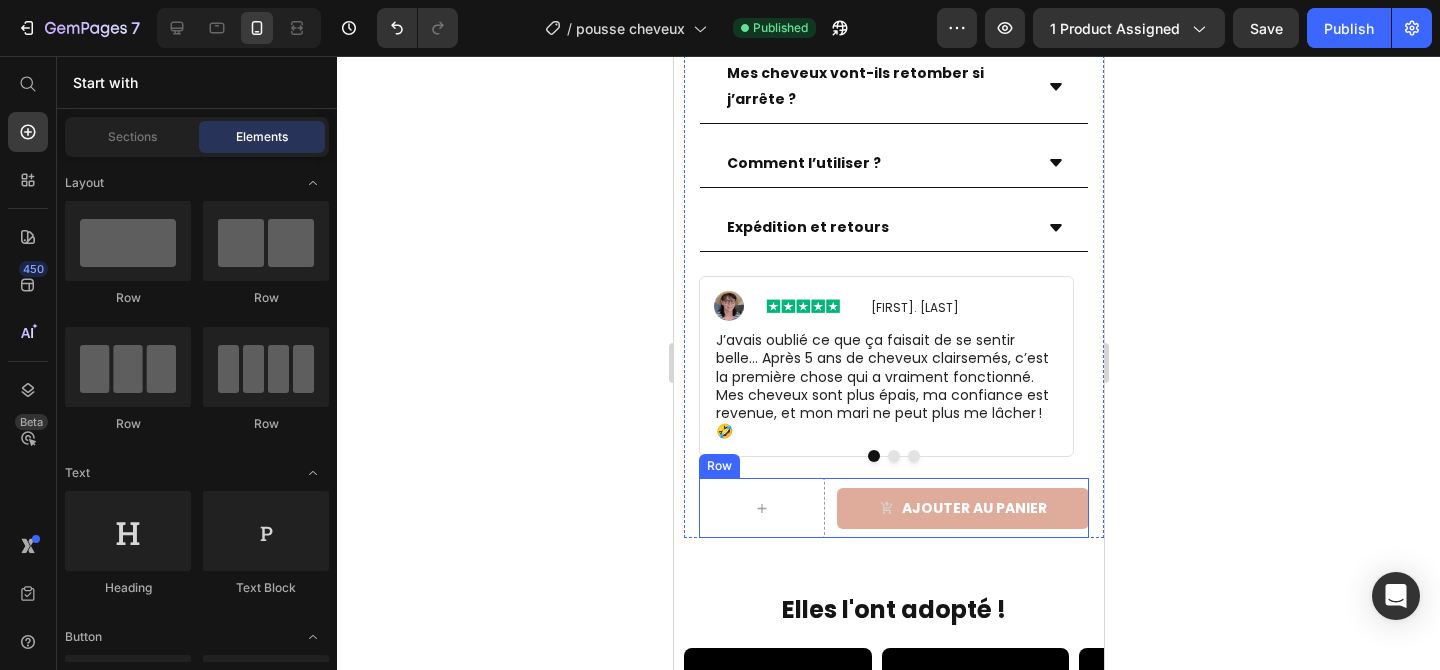 click on "Row" at bounding box center (718, 466) 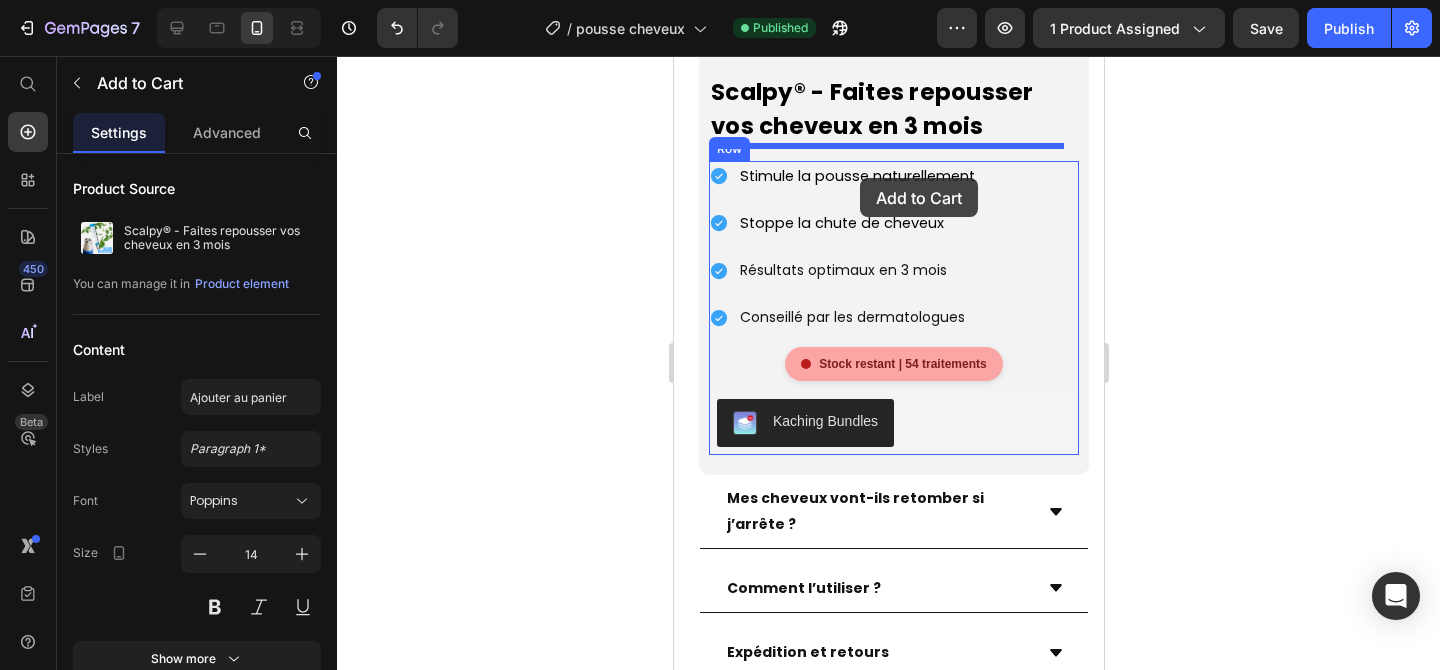 scroll, scrollTop: 2728, scrollLeft: 0, axis: vertical 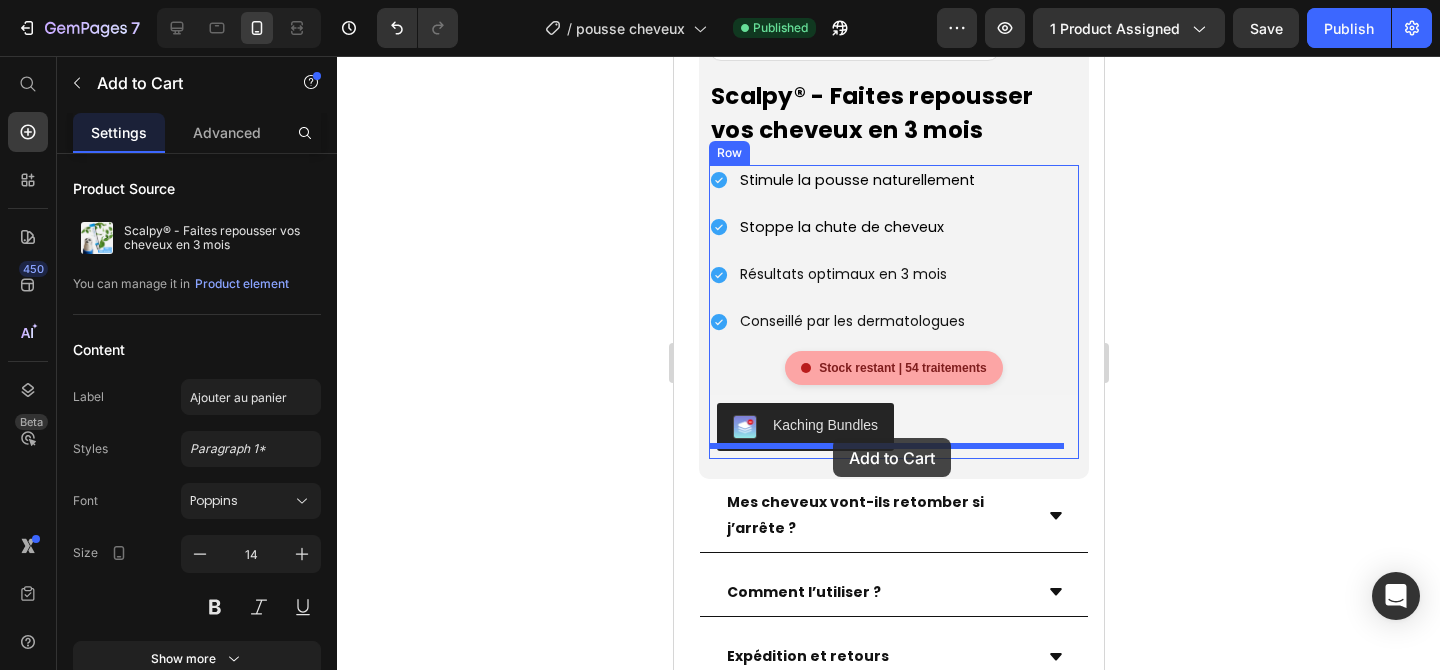 drag, startPoint x: 870, startPoint y: 447, endPoint x: 832, endPoint y: 438, distance: 39.051247 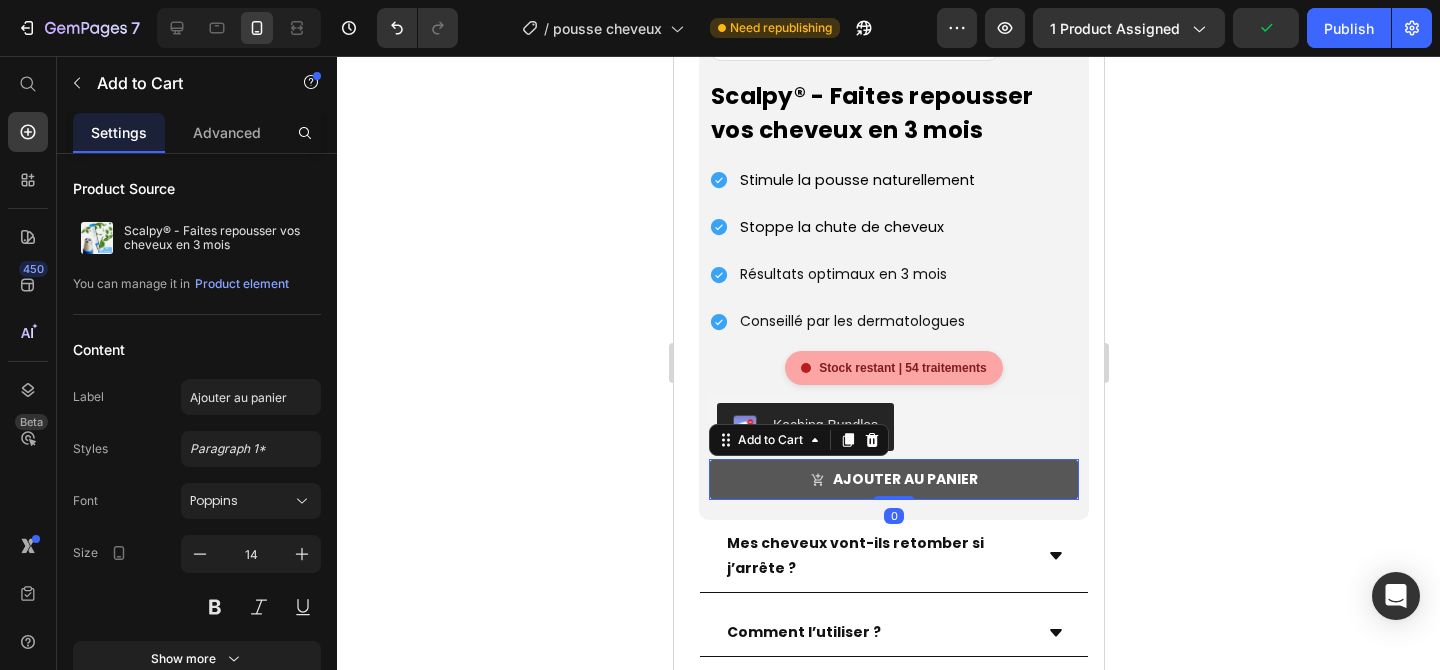 click on "Ajouter au panier" at bounding box center [893, 479] 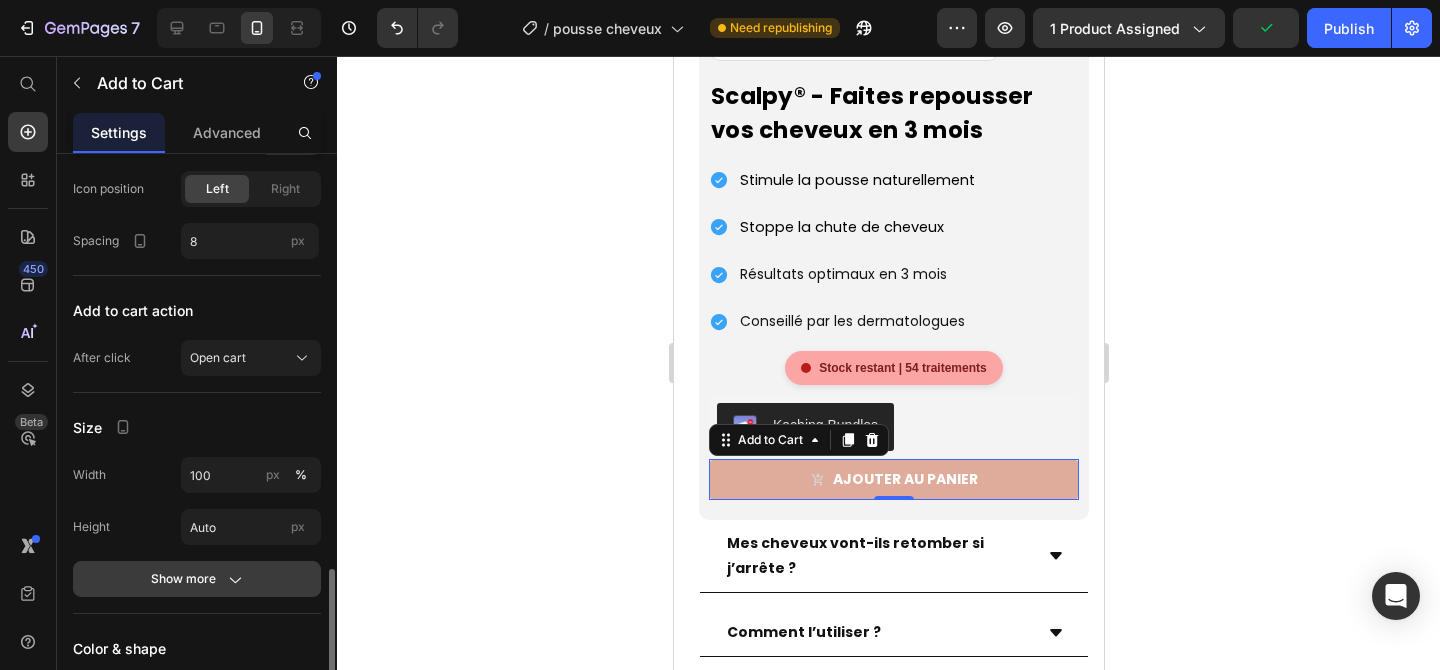 scroll, scrollTop: 927, scrollLeft: 0, axis: vertical 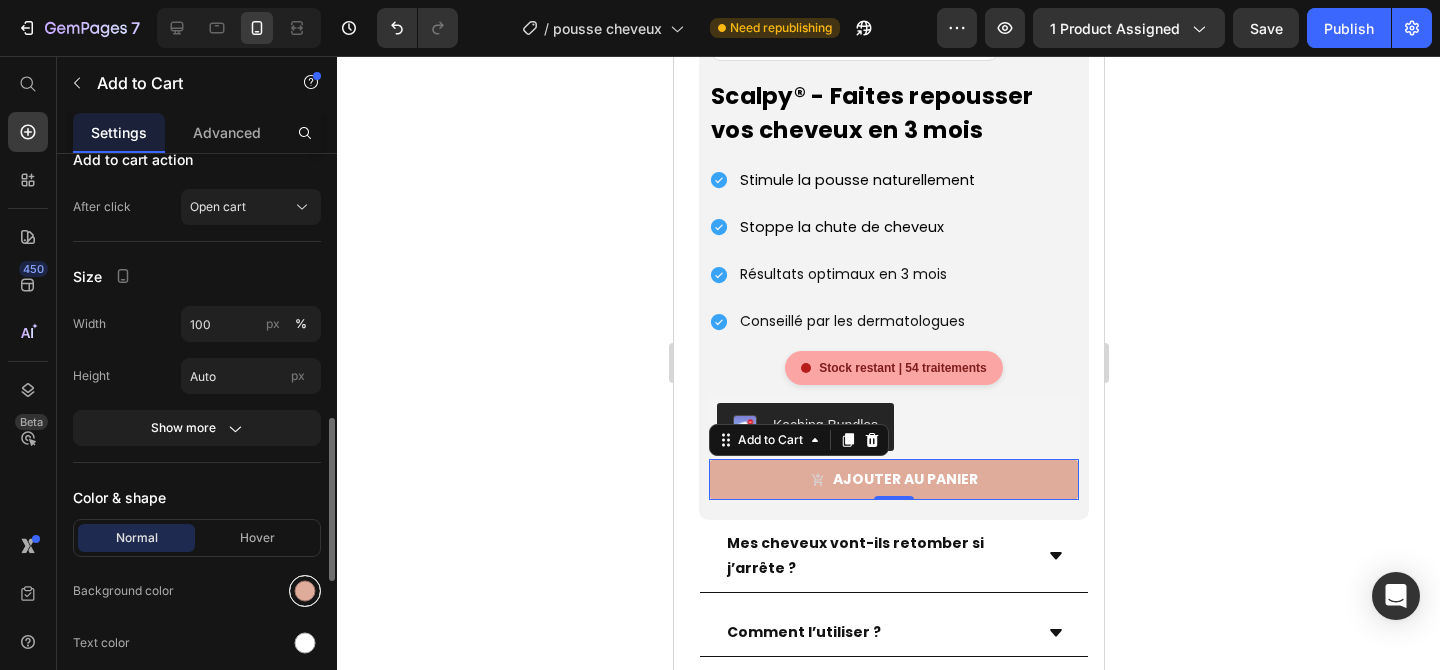 click at bounding box center (305, 591) 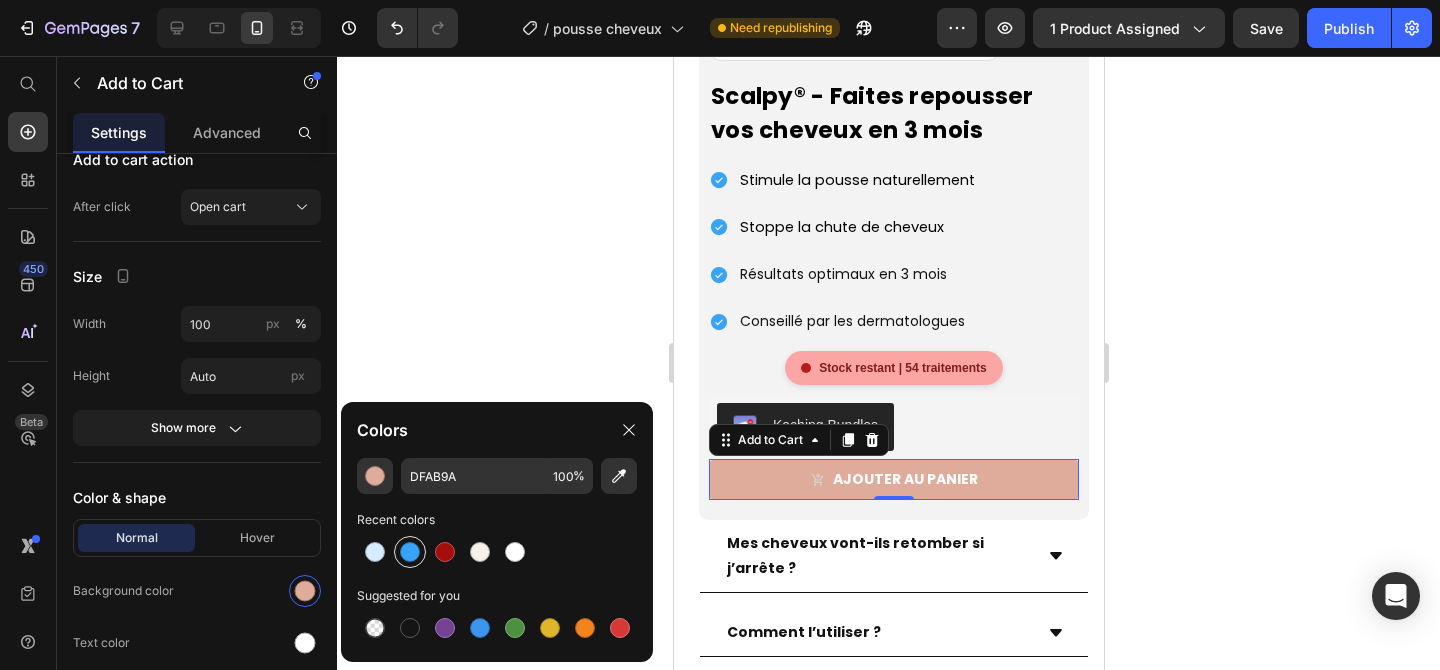 click at bounding box center (410, 552) 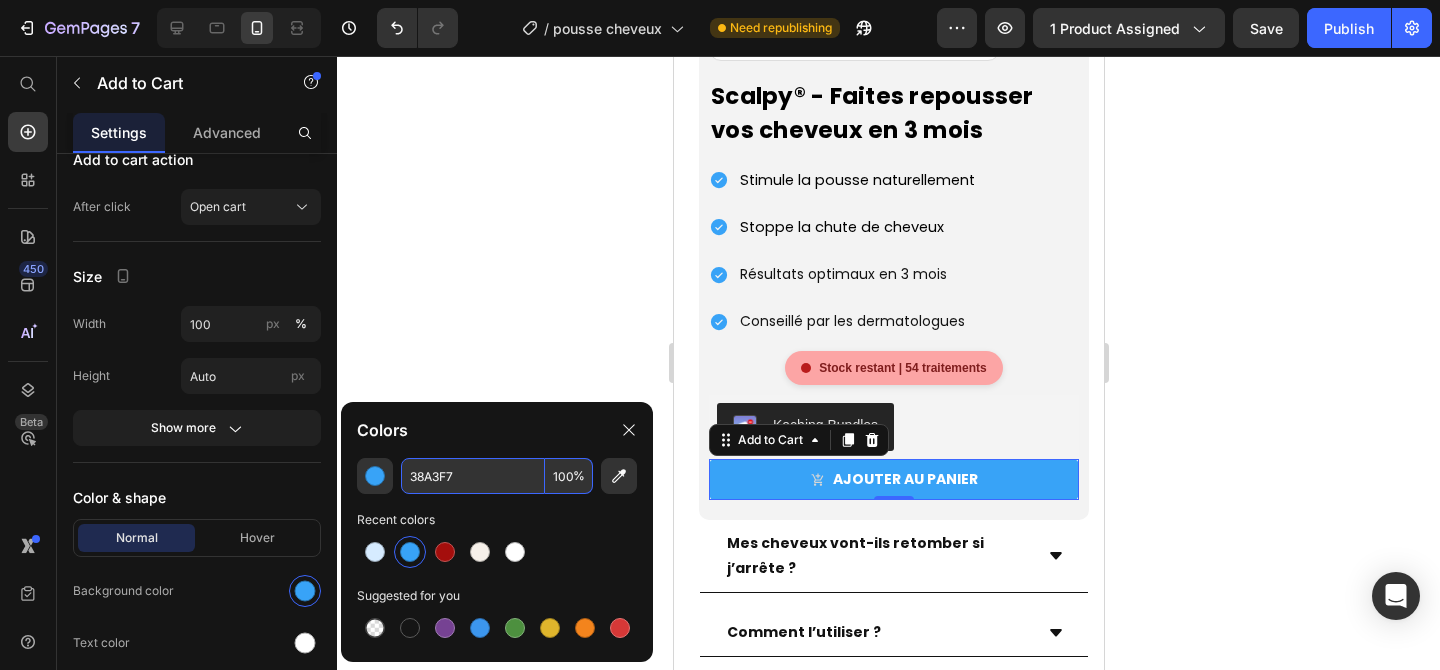 click 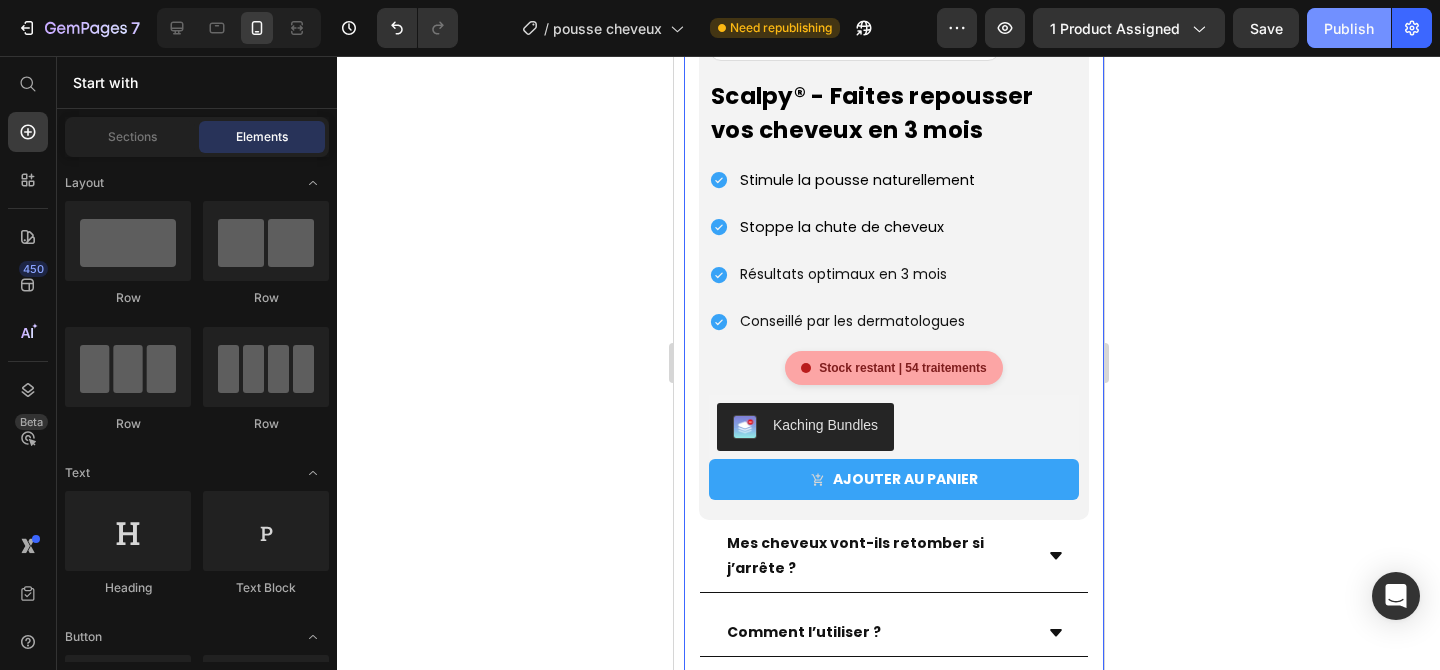 click on "Publish" at bounding box center [1349, 28] 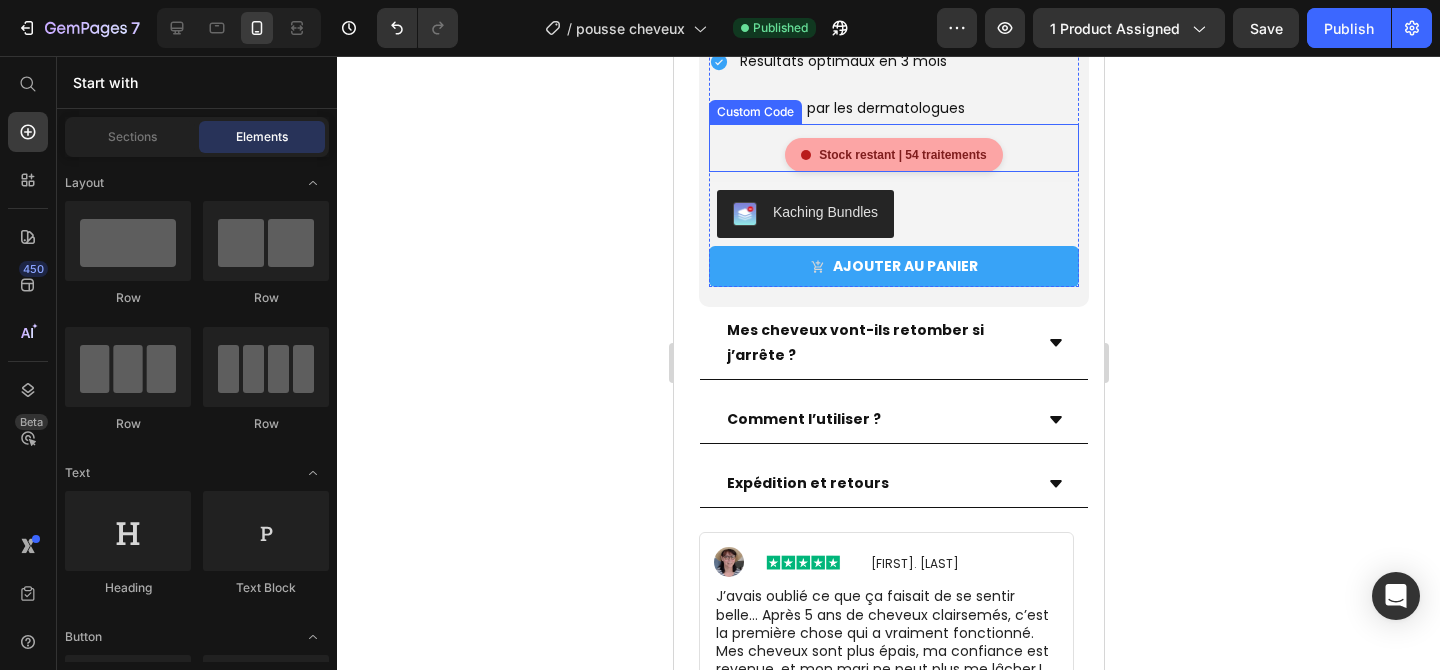 scroll, scrollTop: 2942, scrollLeft: 0, axis: vertical 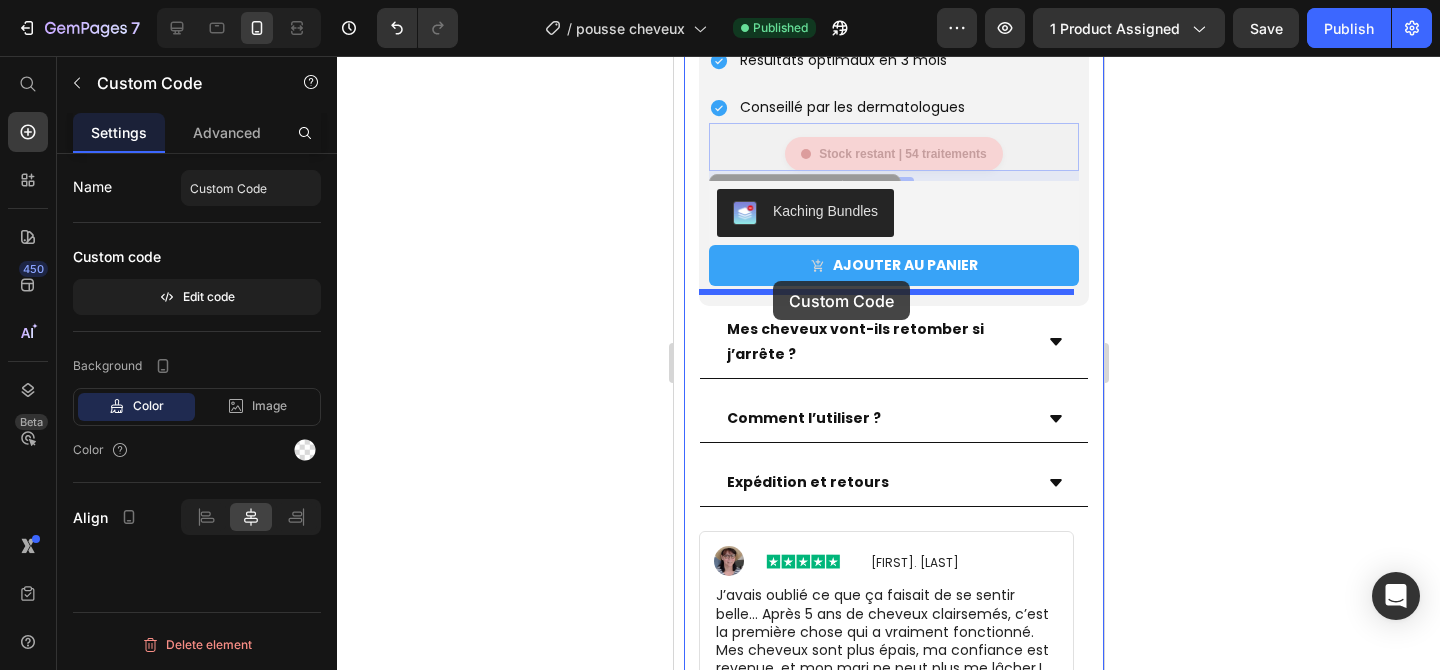 drag, startPoint x: 752, startPoint y: 133, endPoint x: 772, endPoint y: 281, distance: 149.34523 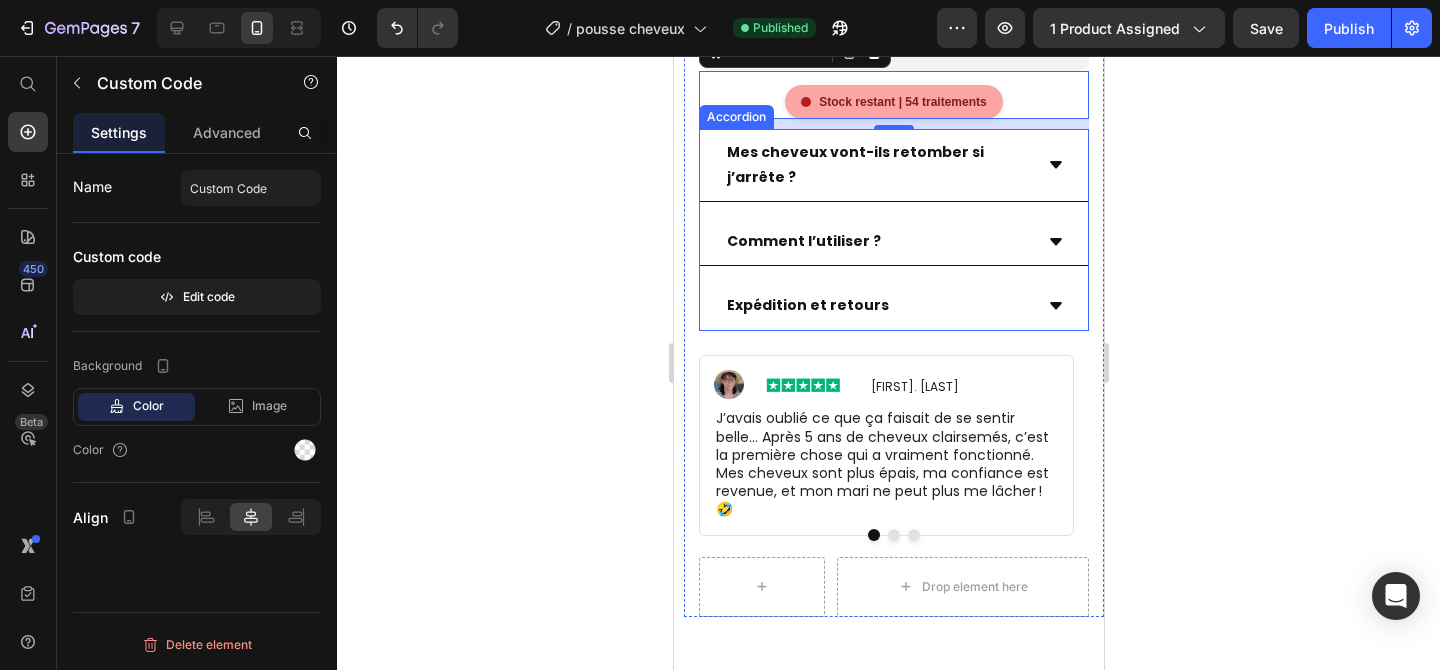 scroll, scrollTop: 2657, scrollLeft: 0, axis: vertical 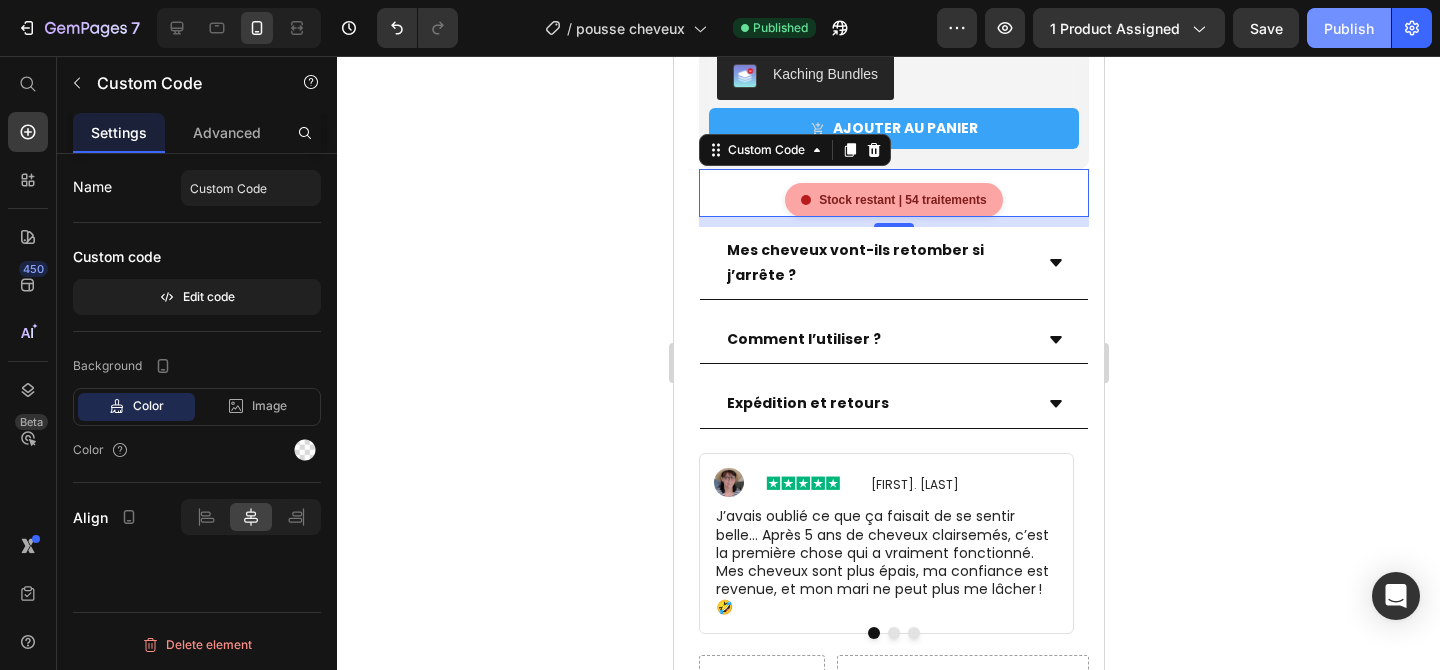 click on "Publish" at bounding box center (1349, 28) 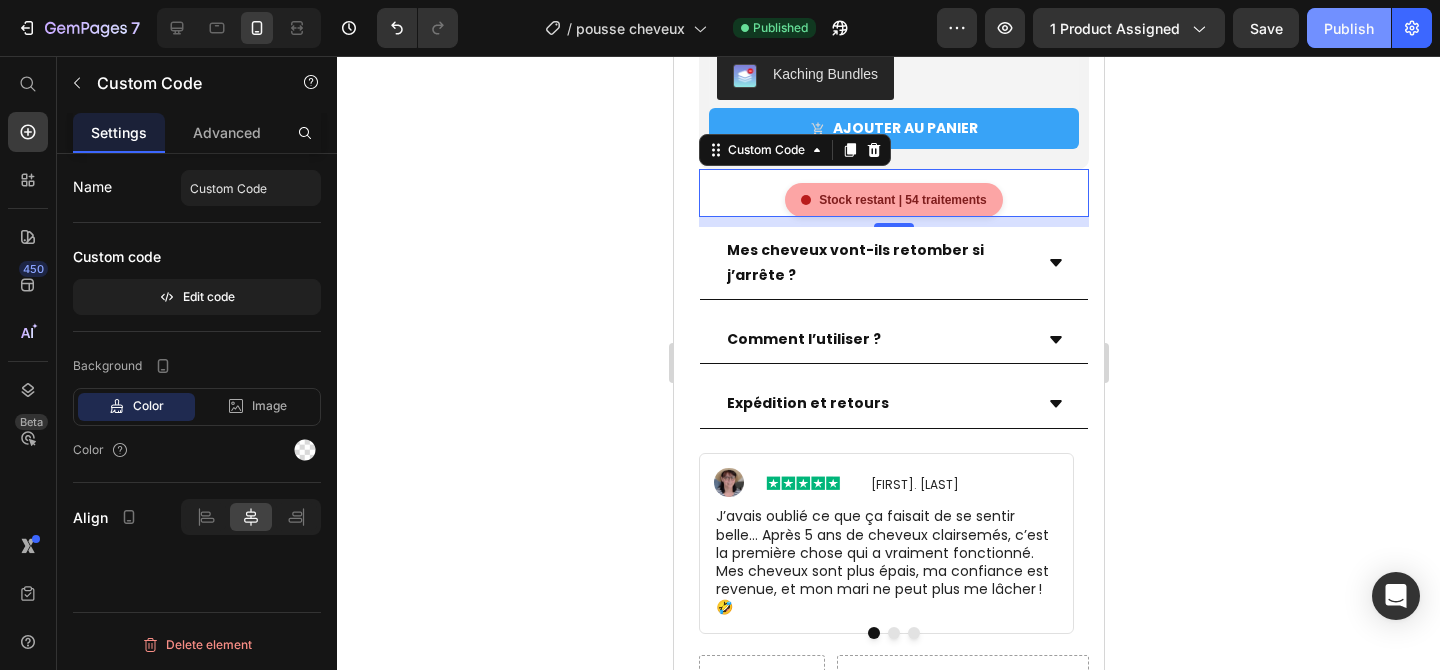 click on "Publish" at bounding box center [1349, 28] 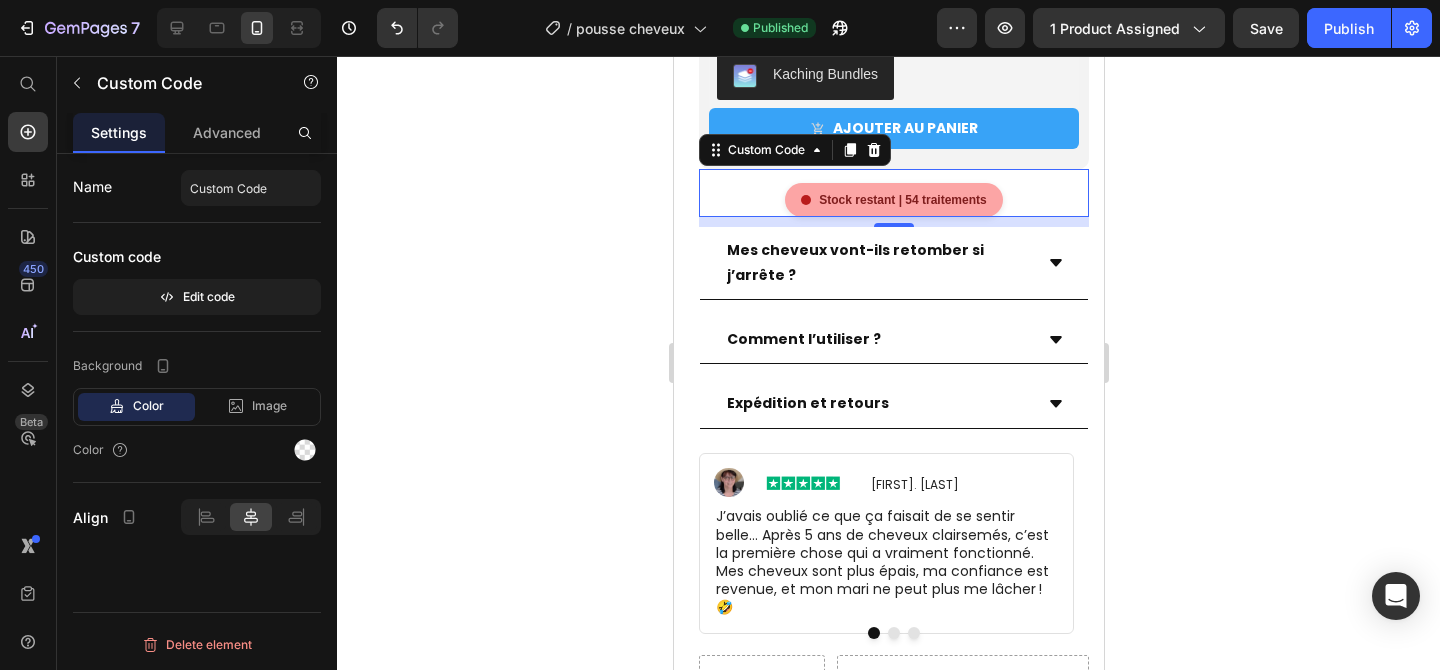 click on "Stock restant | 54 traitements" at bounding box center (892, 200) 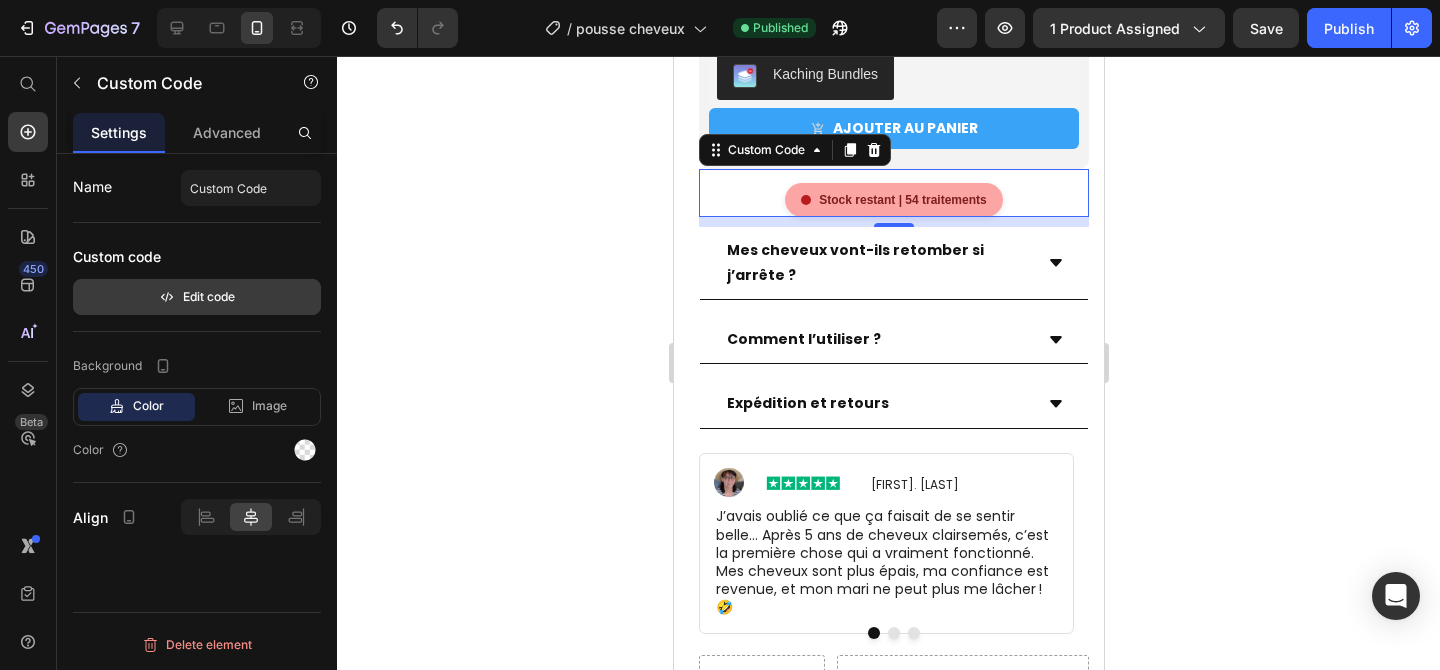 click on "Edit code" at bounding box center [197, 297] 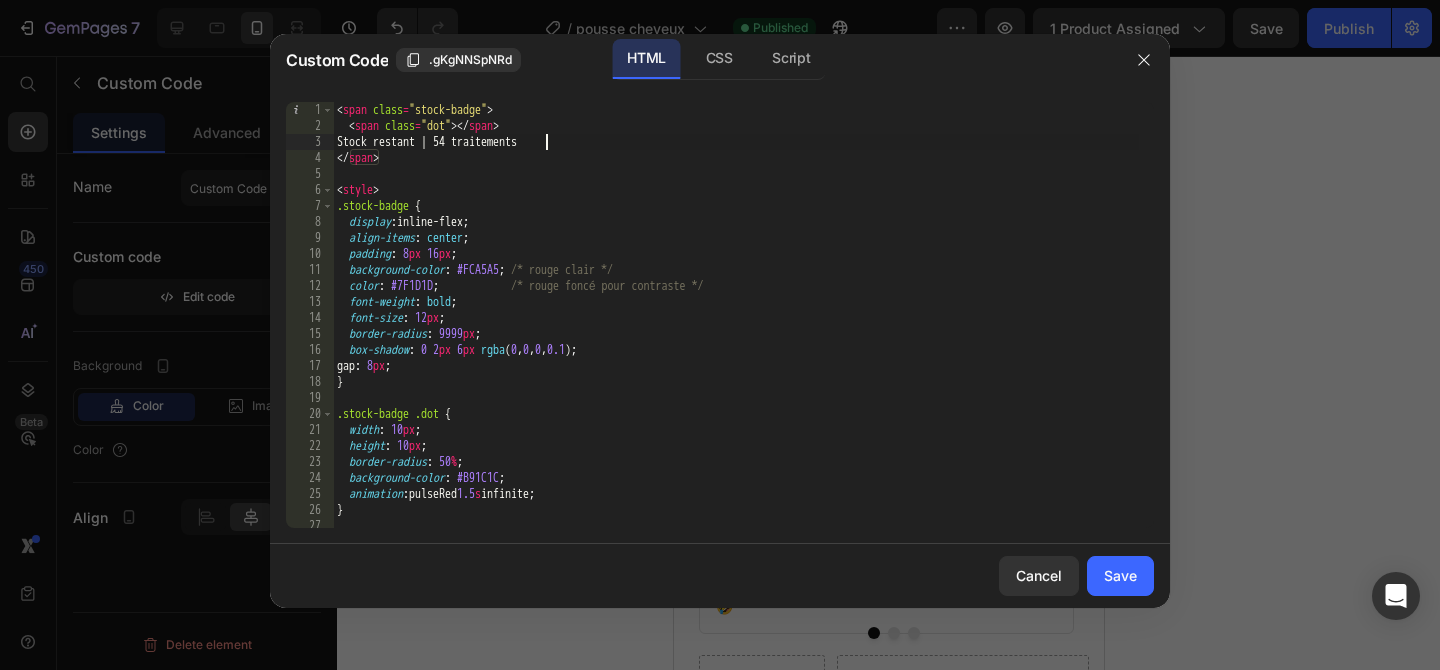 click on "< span   class = "stock-badge" >    < span   class = "dot" > </ span >   Stock restant | 54 traitements </ span > < style > .stock-badge   {    display :  inline-flex ;    align-items :   center ;    padding :   8 px   16 px ;    background-color :   #FCA5A5 ;   /* rouge clair */    color :   #7F1D1D ;              /* rouge foncé pour contraste */    font-weight :   bold ;    font-size :   12 px ;    border-radius :   9999 px ;    box-shadow :   0   2 px   6 px   rgba ( 0 ,  0 ,  0 ,  0.1 ) ;   gap :   8 px ; } .stock-badge   .dot   {    width :   10 px ;    height :   10 px ;    border-radius :   50 % ;    background-color :   #B91C1C ;    animation :  pulseRed  1.5 s  infinite ; } @ keyframes  pulseRed  {" at bounding box center [736, 331] 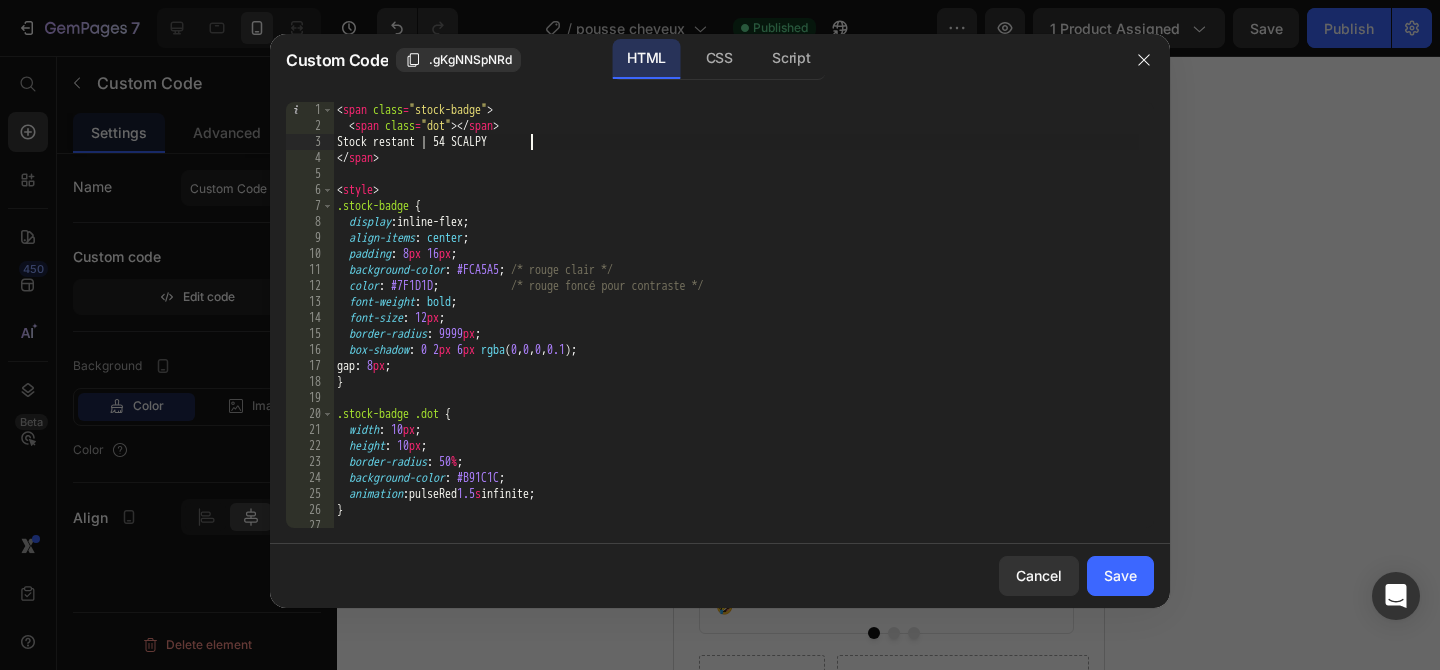 scroll, scrollTop: 0, scrollLeft: 15, axis: horizontal 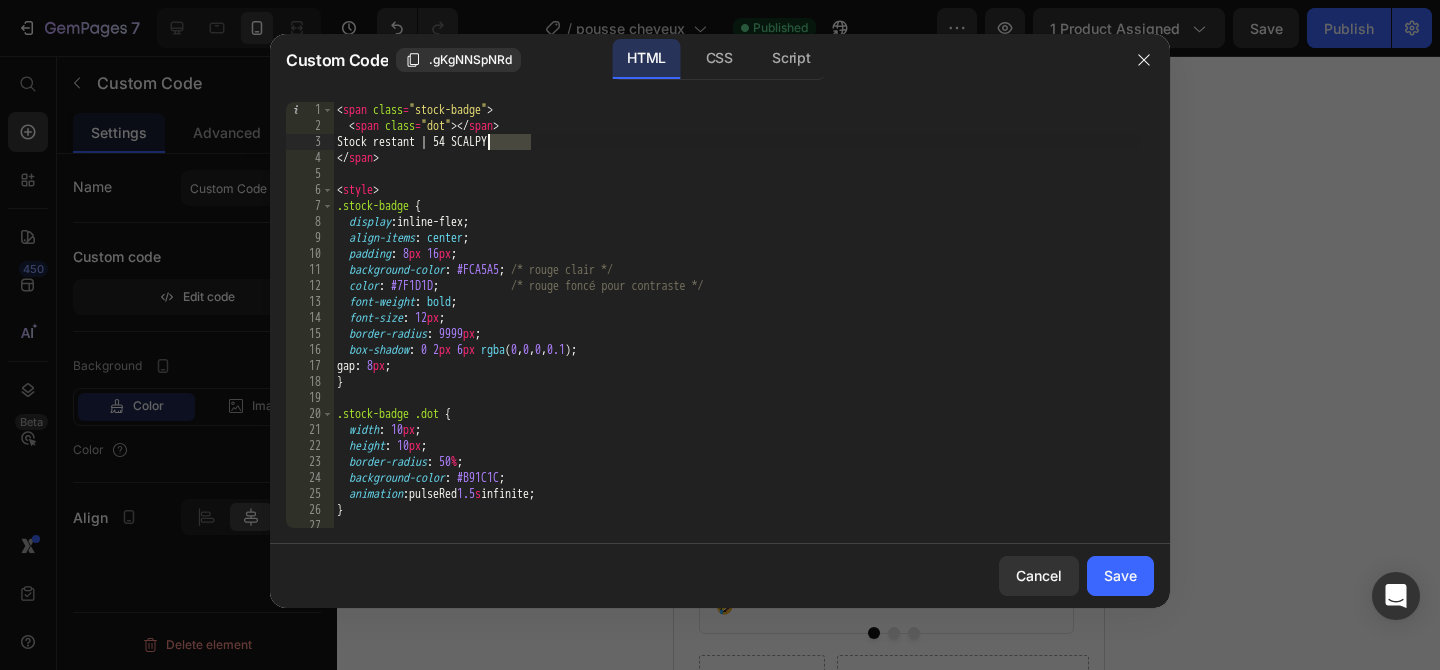 drag, startPoint x: 540, startPoint y: 146, endPoint x: 490, endPoint y: 140, distance: 50.358715 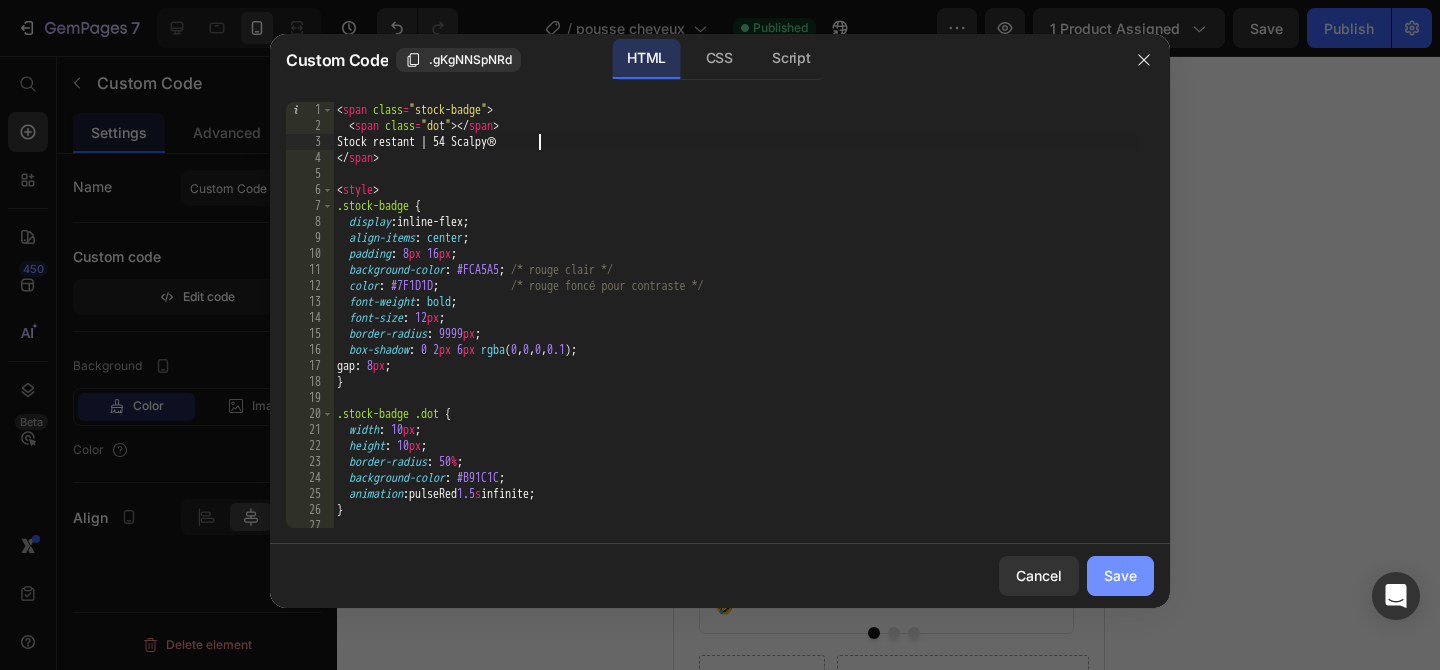 click on "Save" at bounding box center [1120, 575] 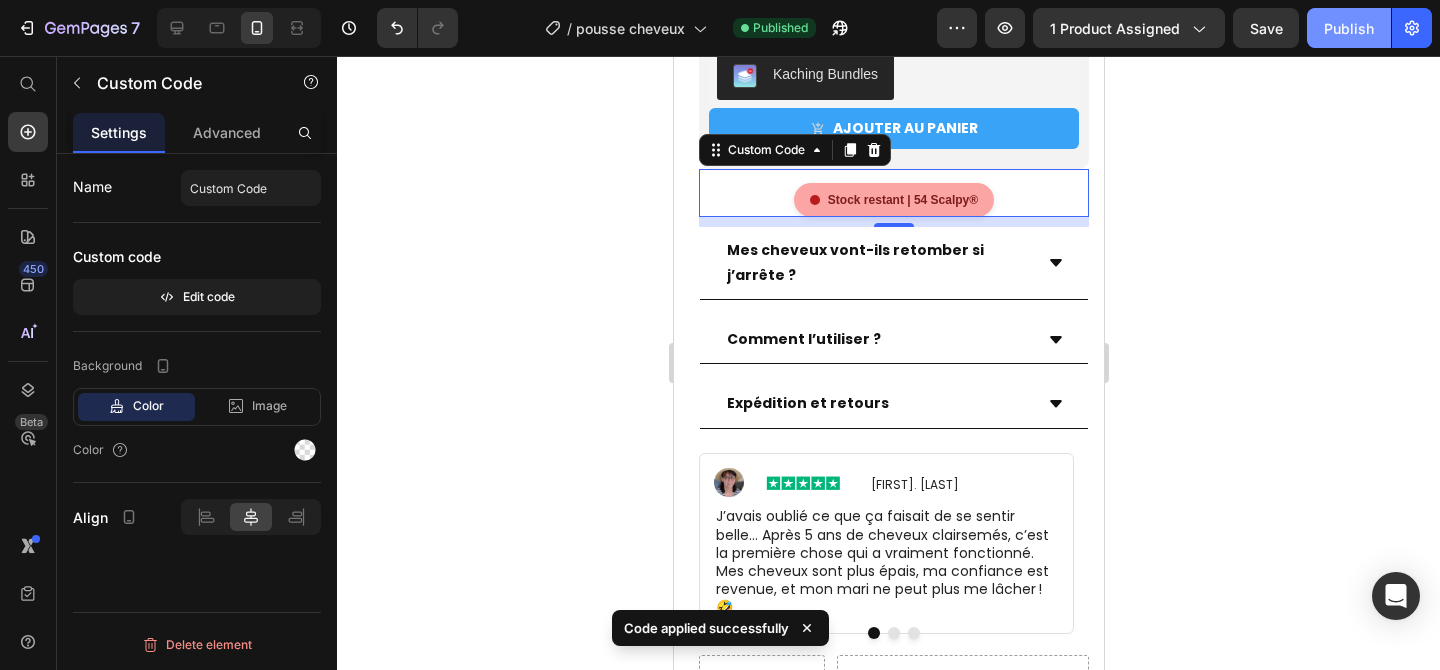 click on "Publish" at bounding box center (1349, 28) 